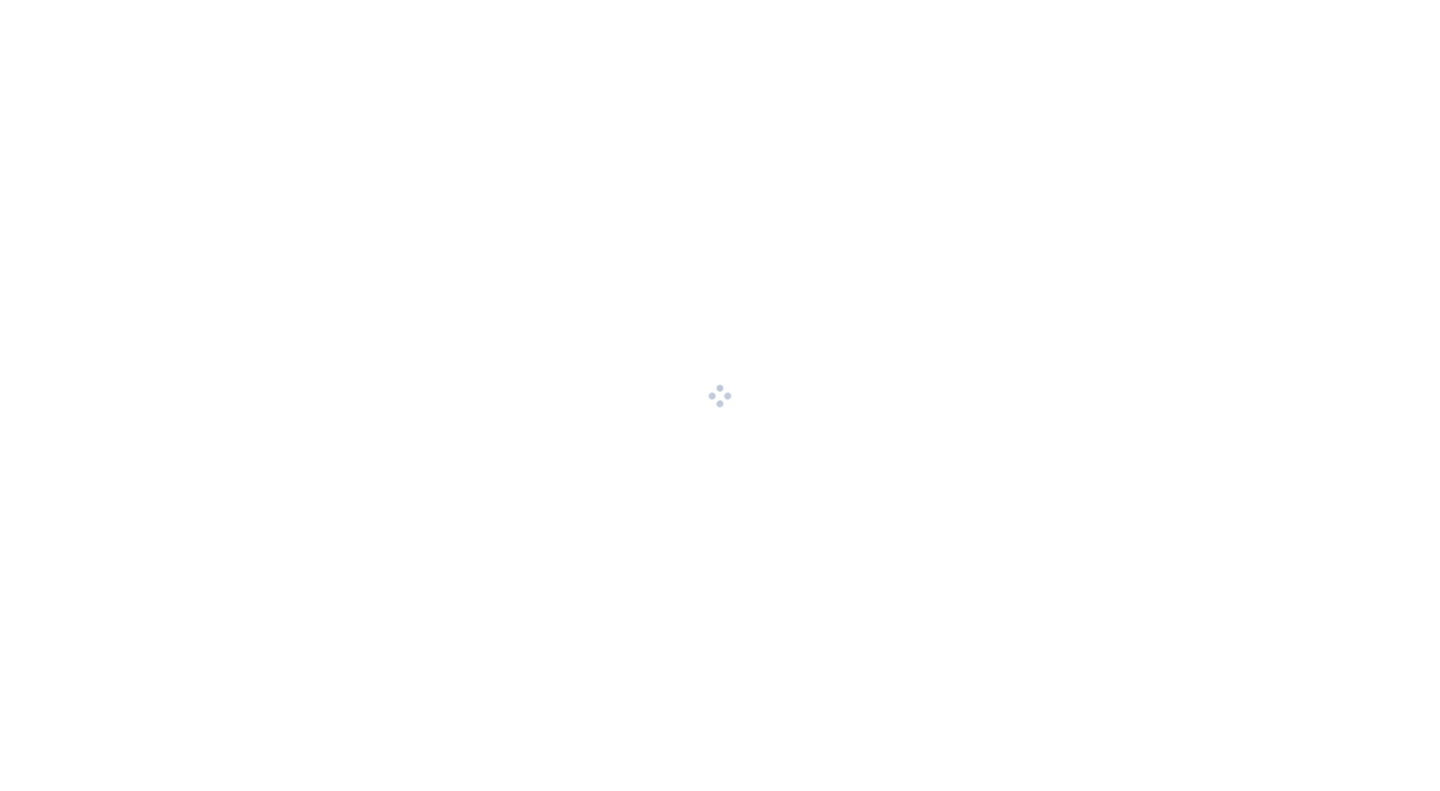 scroll, scrollTop: 0, scrollLeft: 0, axis: both 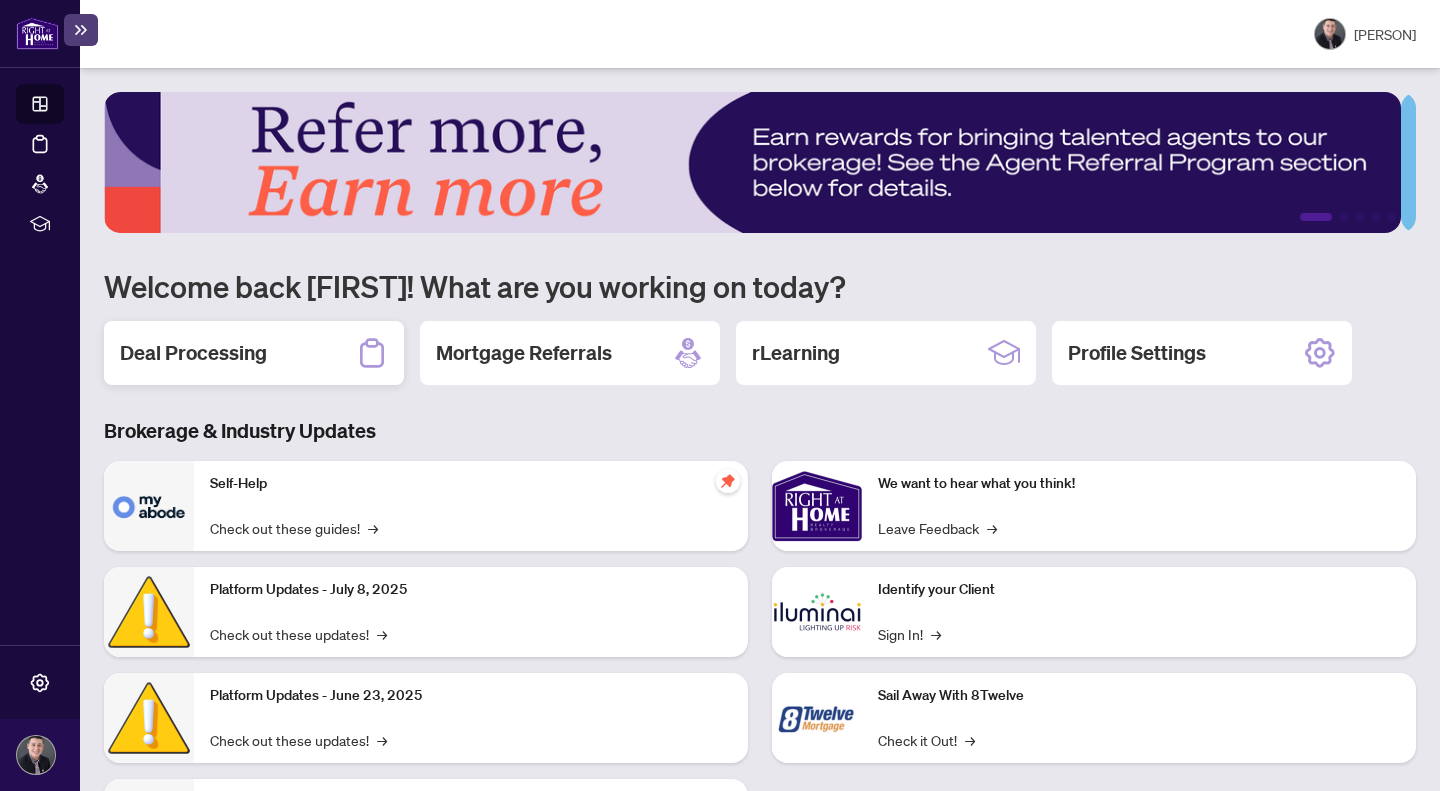 click on "Deal Processing" at bounding box center [254, 353] 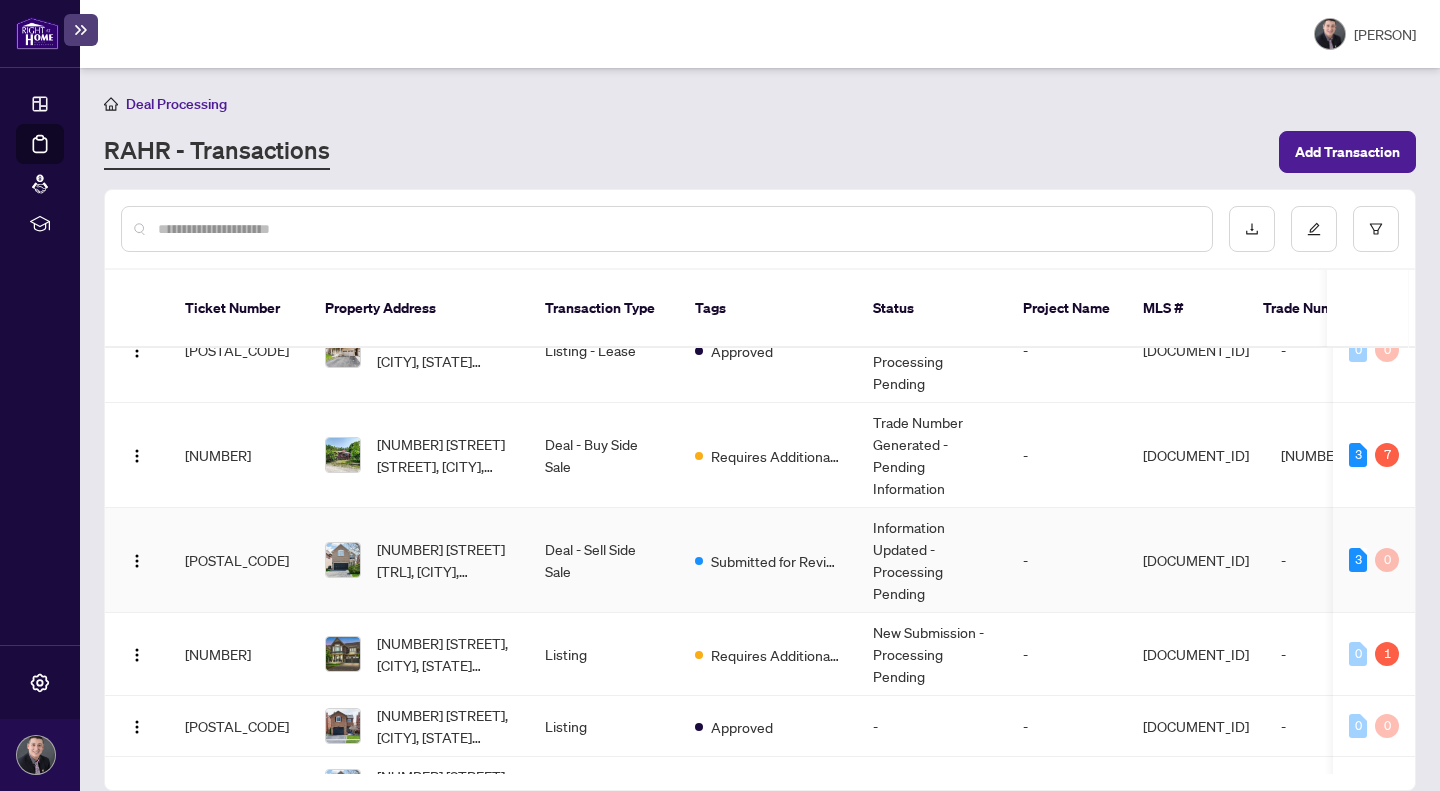 scroll, scrollTop: 130, scrollLeft: 0, axis: vertical 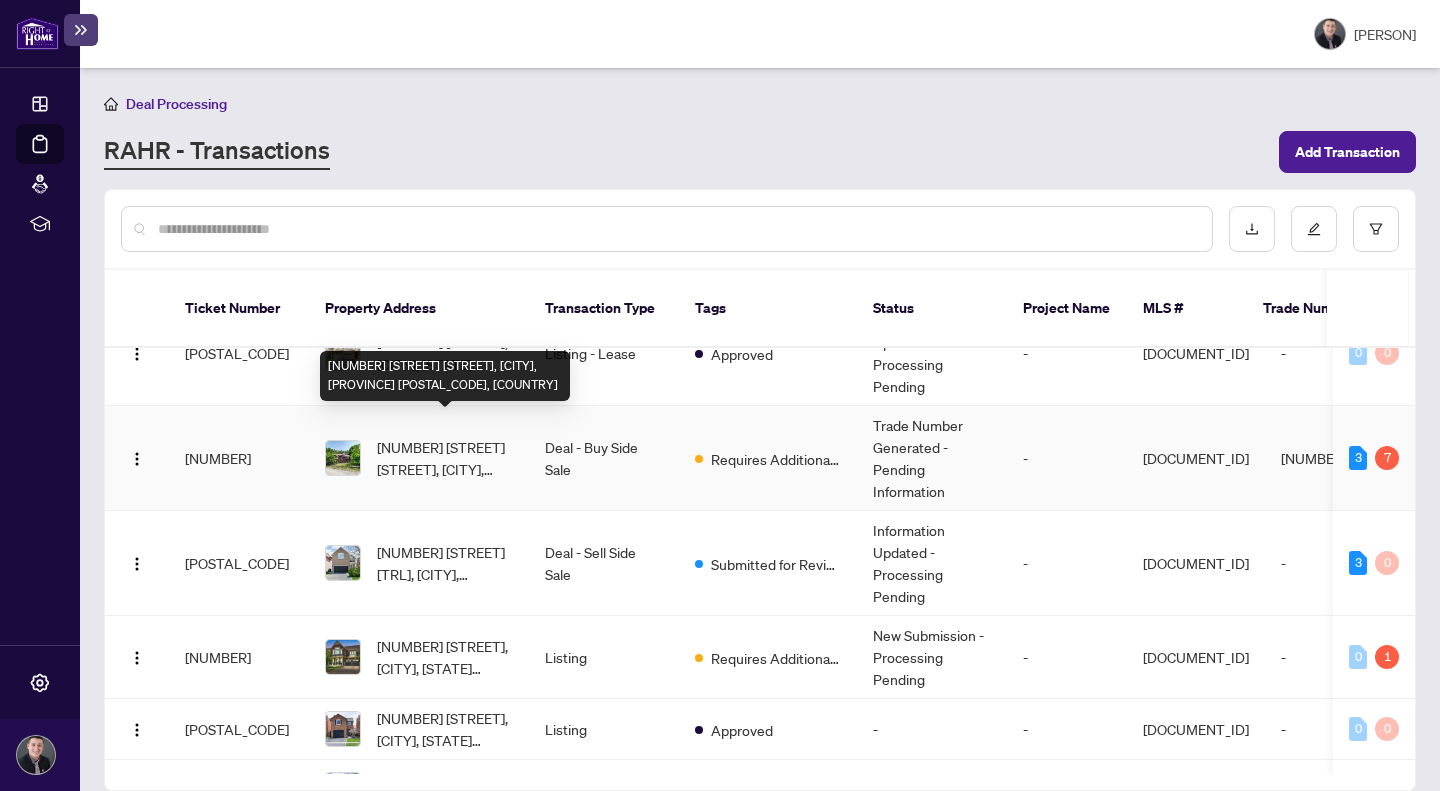 click on "[NUMBER] [STREET] [STREET], [CITY], [PROVINCE] [POSTAL_CODE], [COUNTRY]" at bounding box center [445, 458] 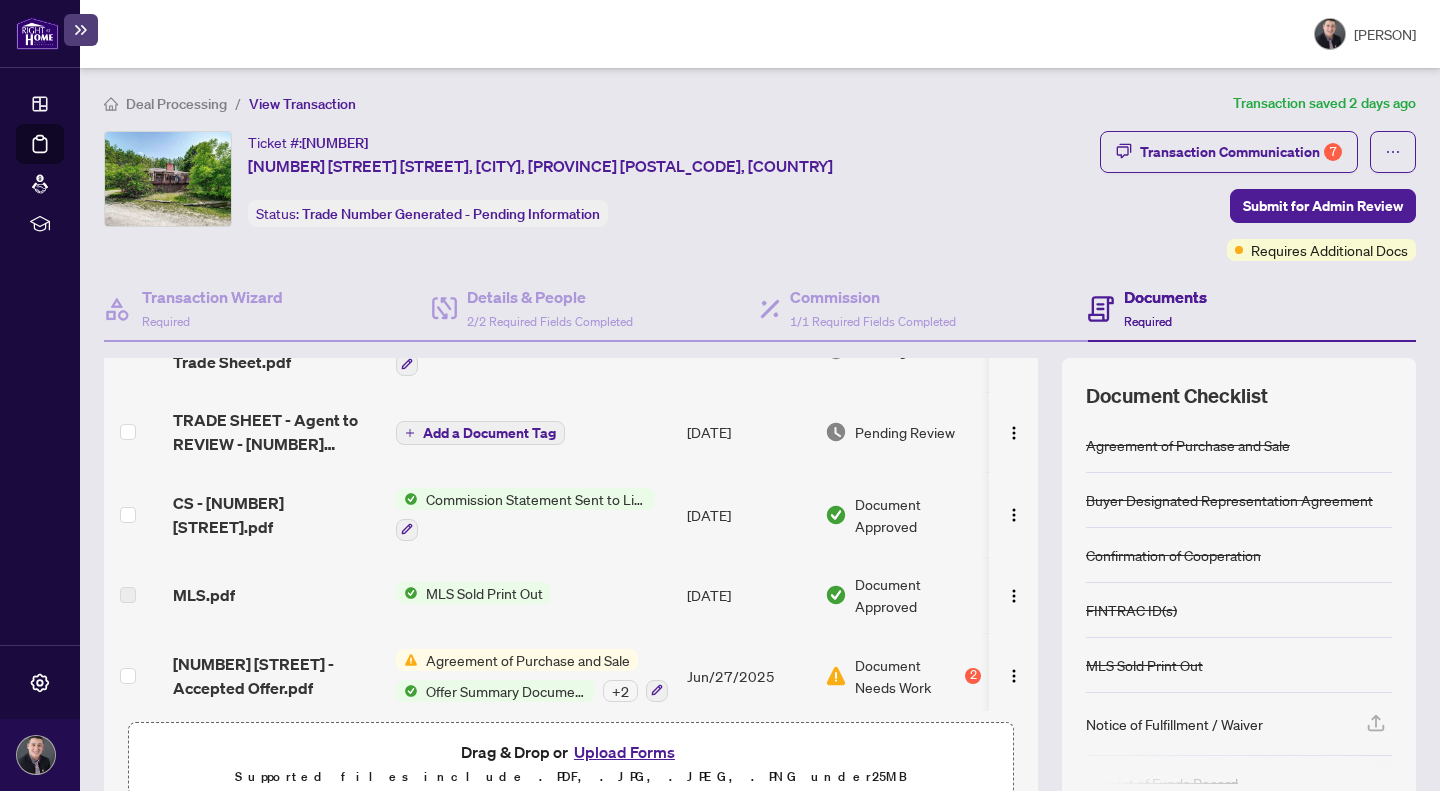 scroll, scrollTop: 193, scrollLeft: 0, axis: vertical 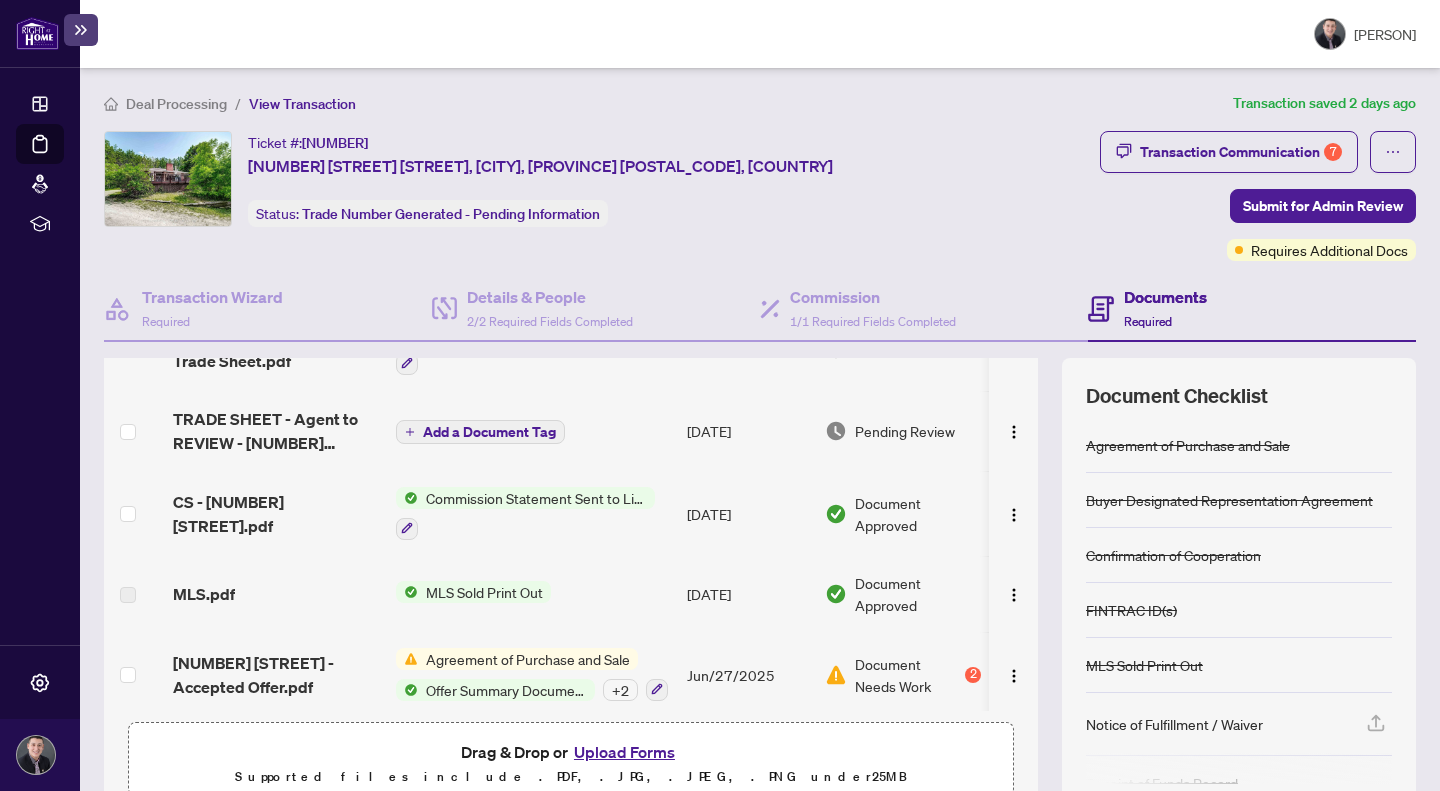 click on "Commission Statement Sent to Listing Brokerage" at bounding box center [536, 498] 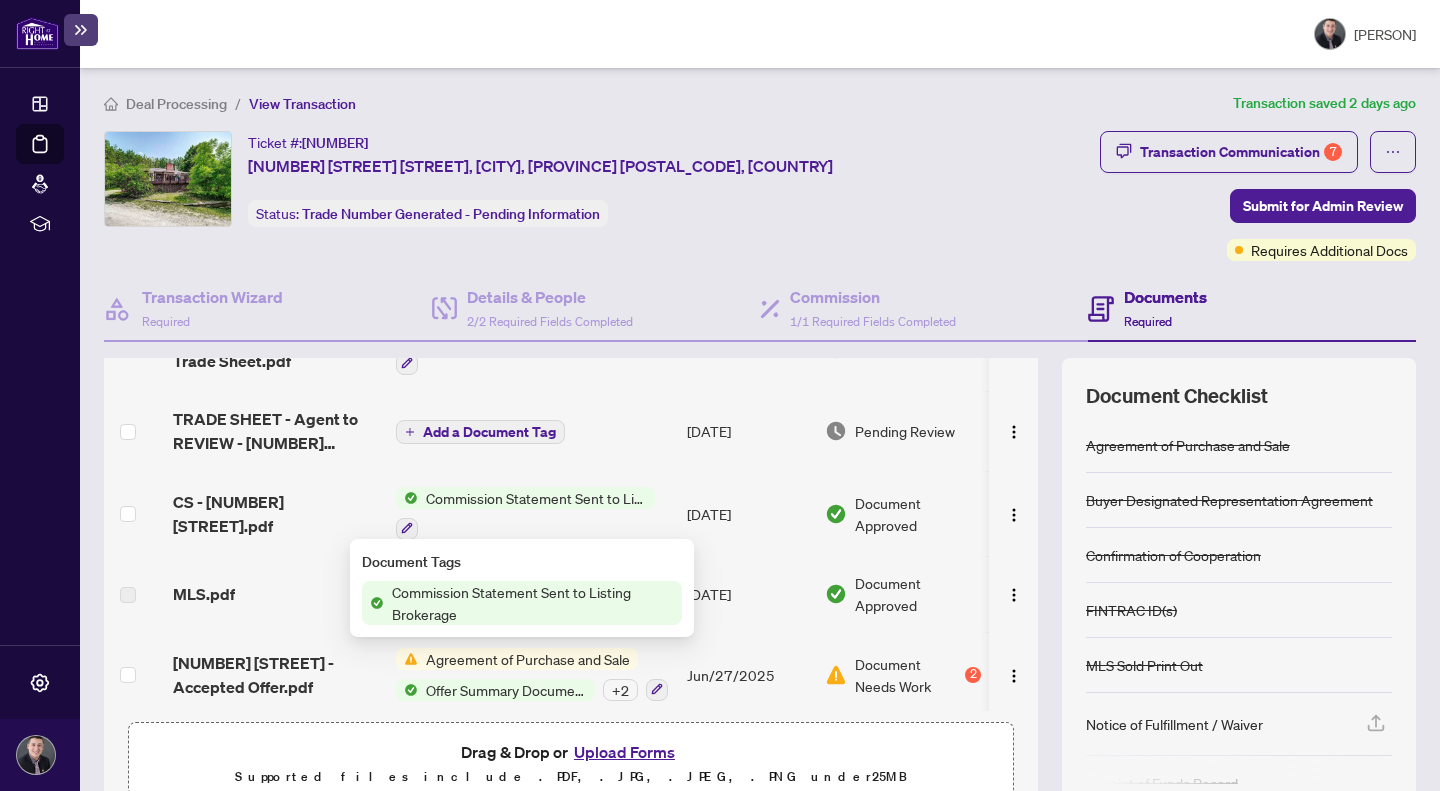 click on "Commission Statement Sent to Listing Brokerage" at bounding box center (536, 498) 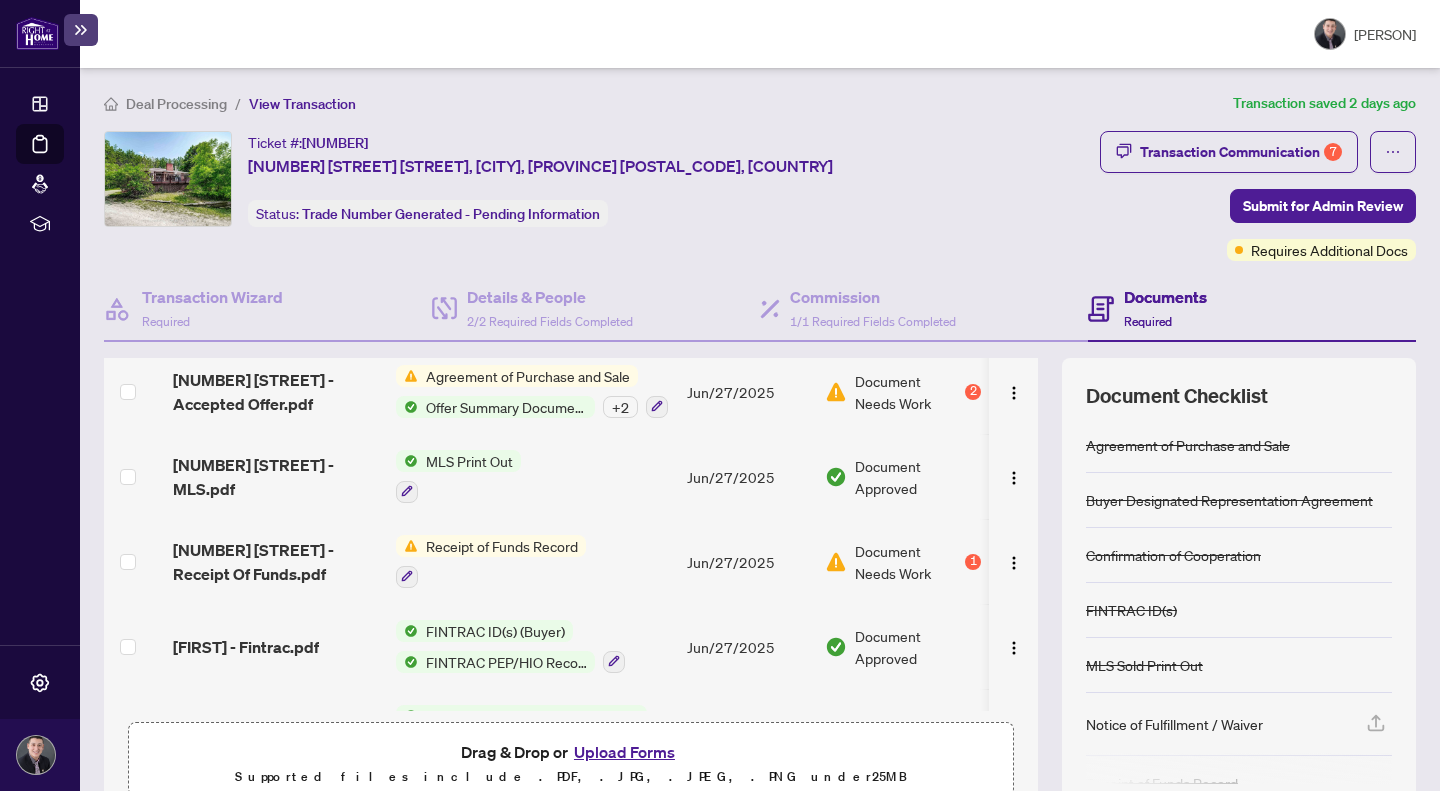 scroll, scrollTop: 705, scrollLeft: 0, axis: vertical 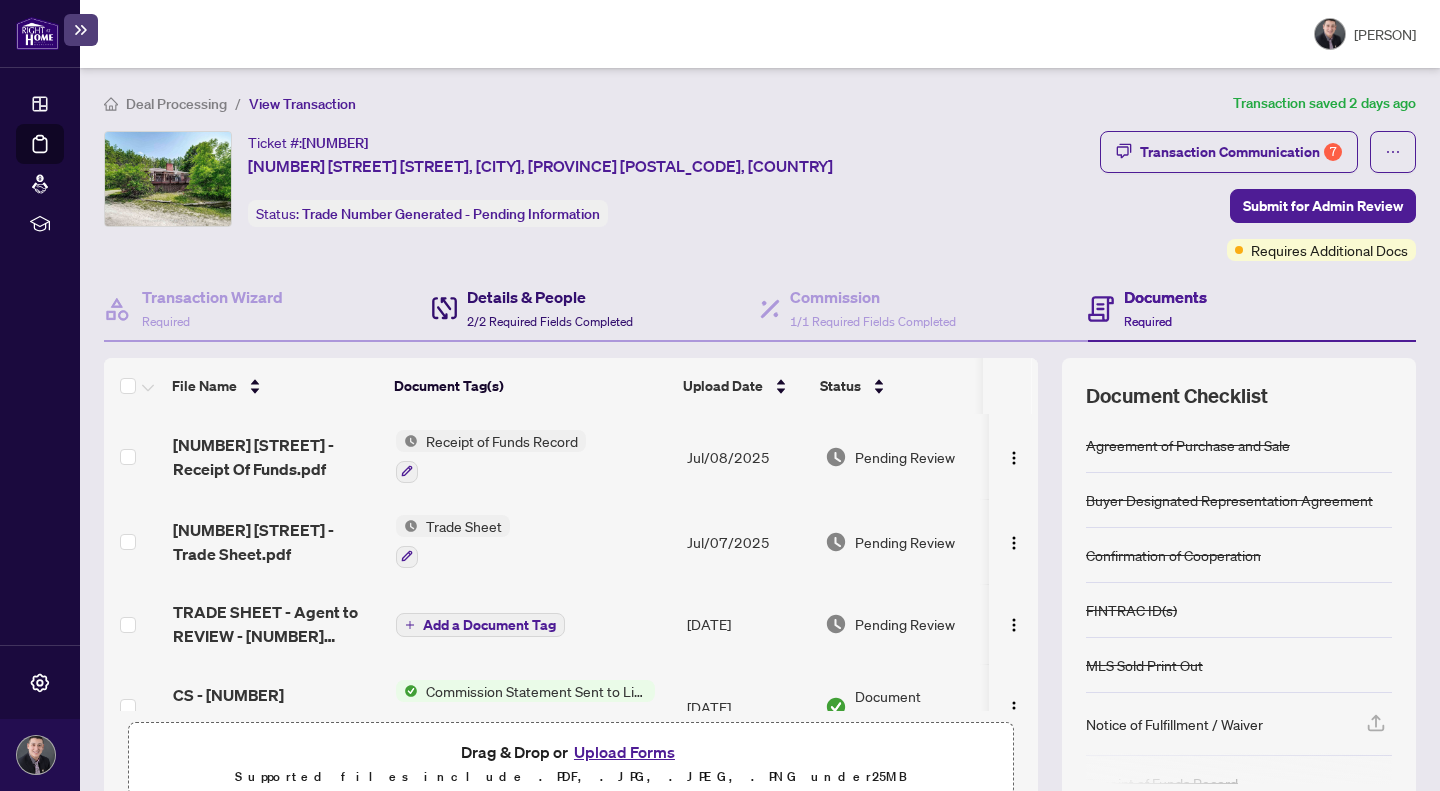 click on "Details & People" at bounding box center [550, 297] 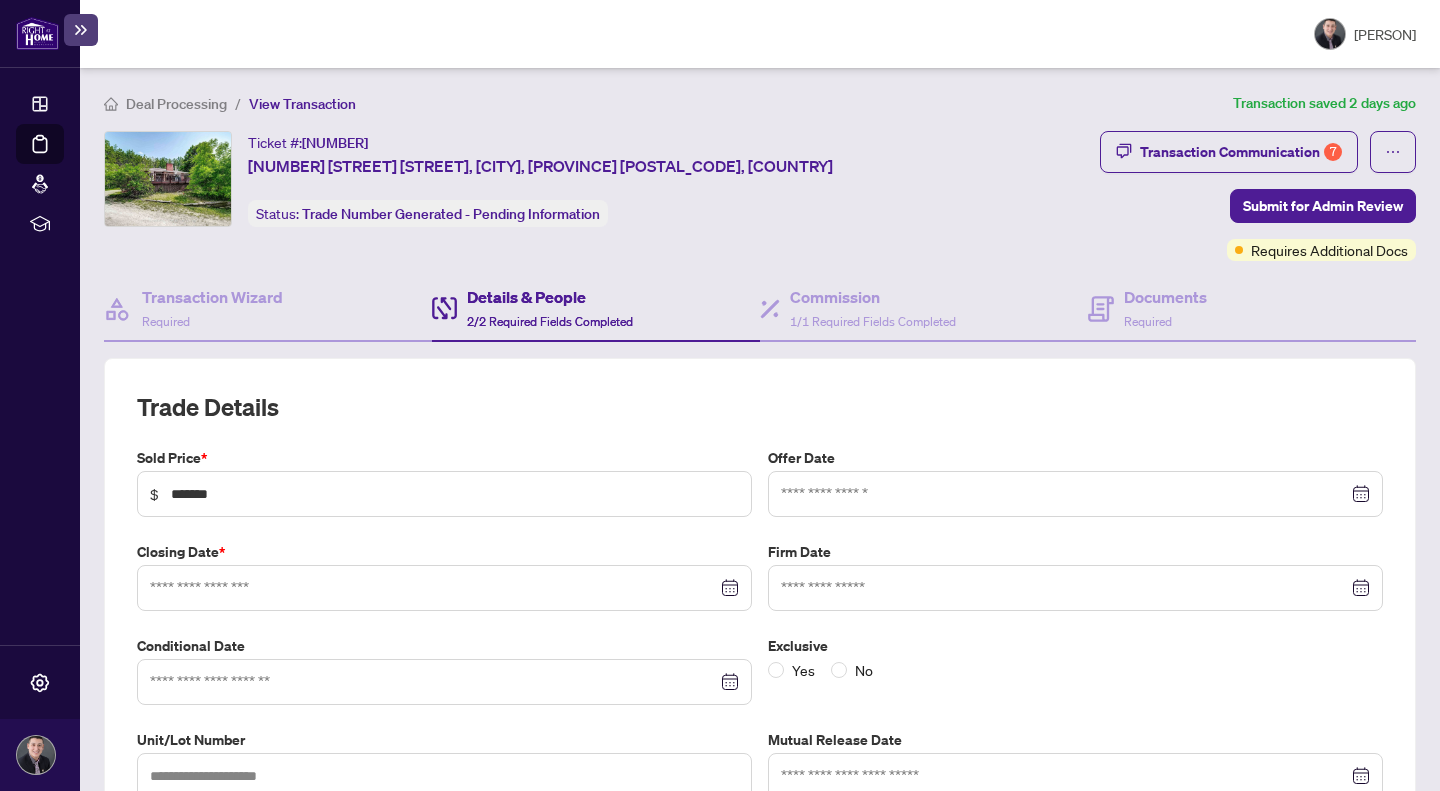 type on "**********" 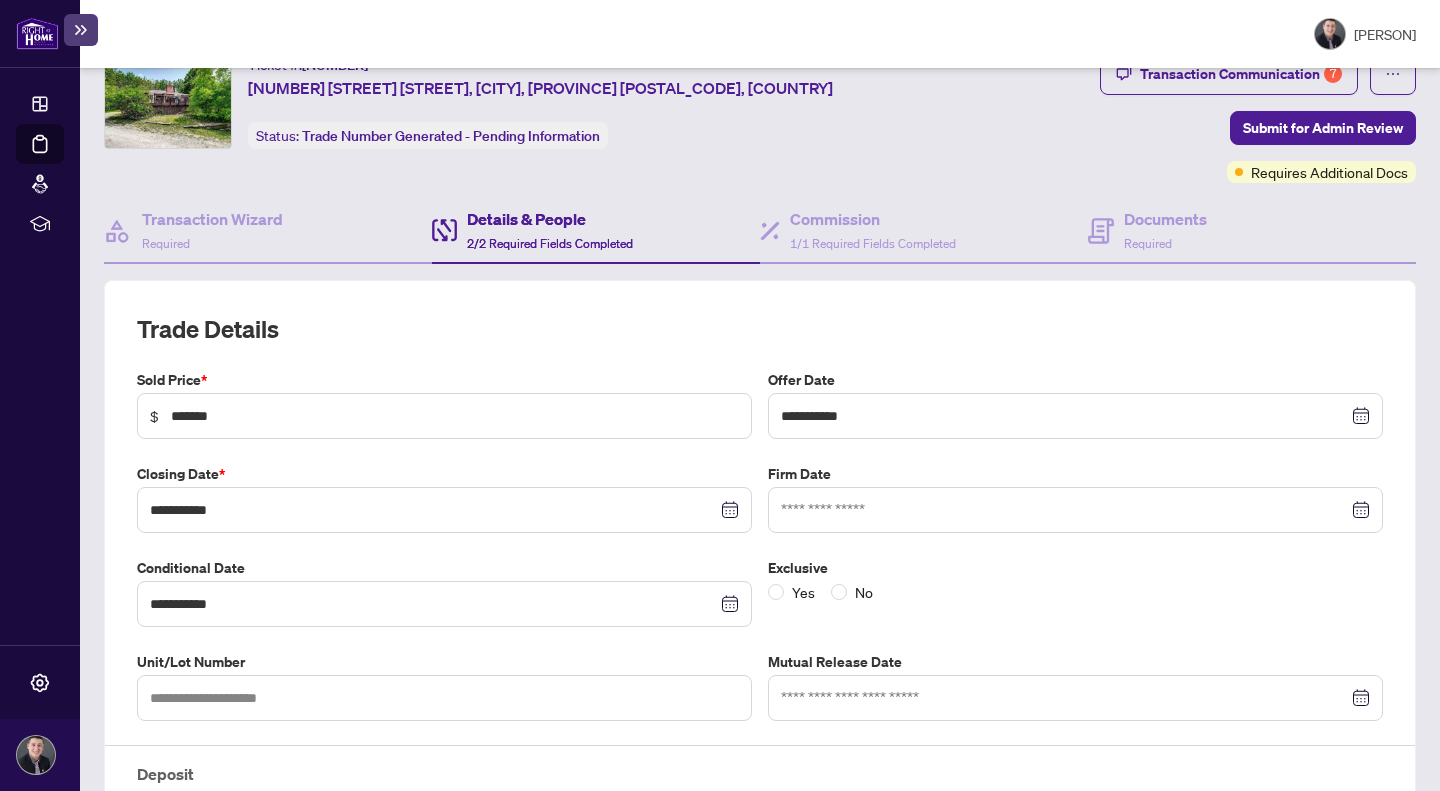scroll, scrollTop: 74, scrollLeft: 0, axis: vertical 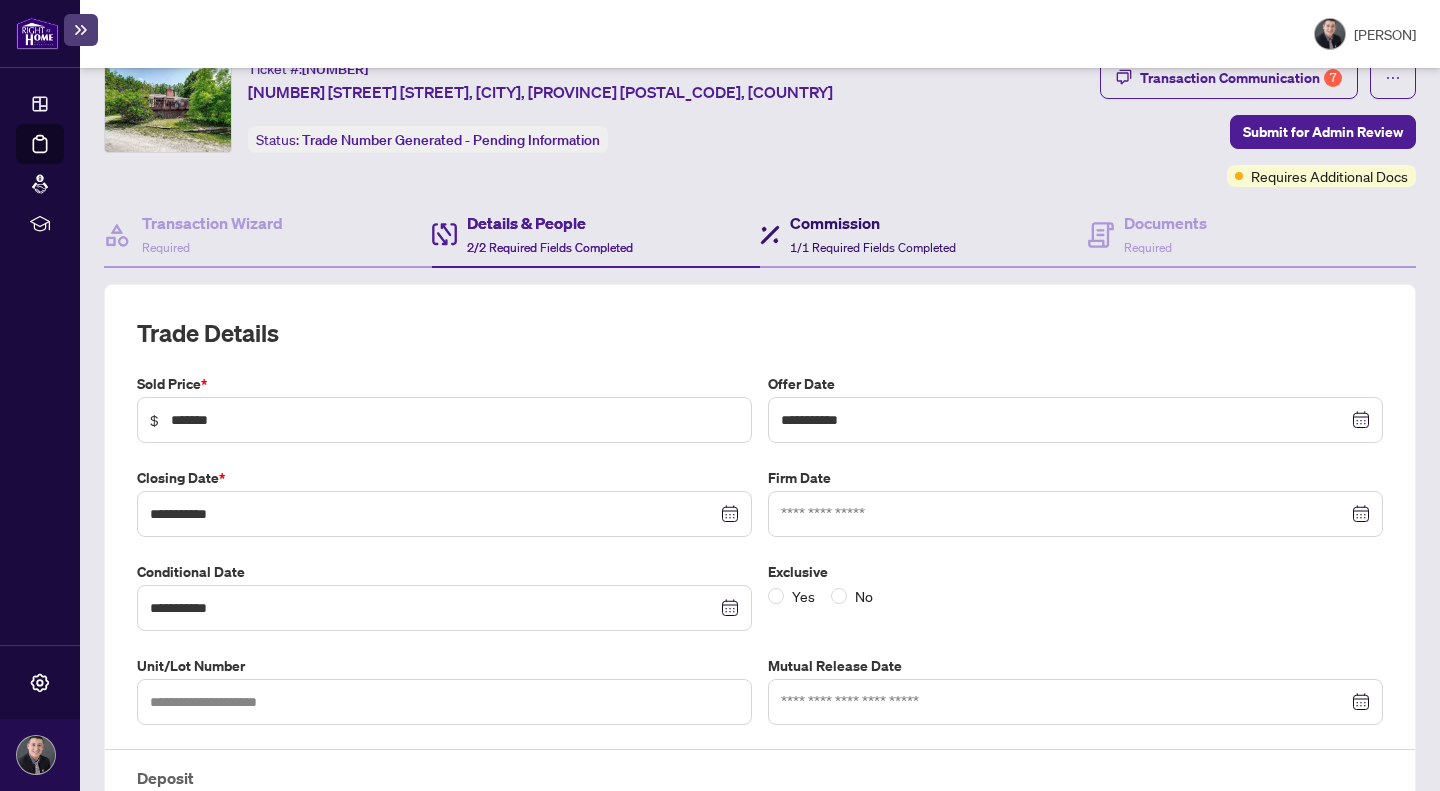 click on "Commission" at bounding box center [873, 223] 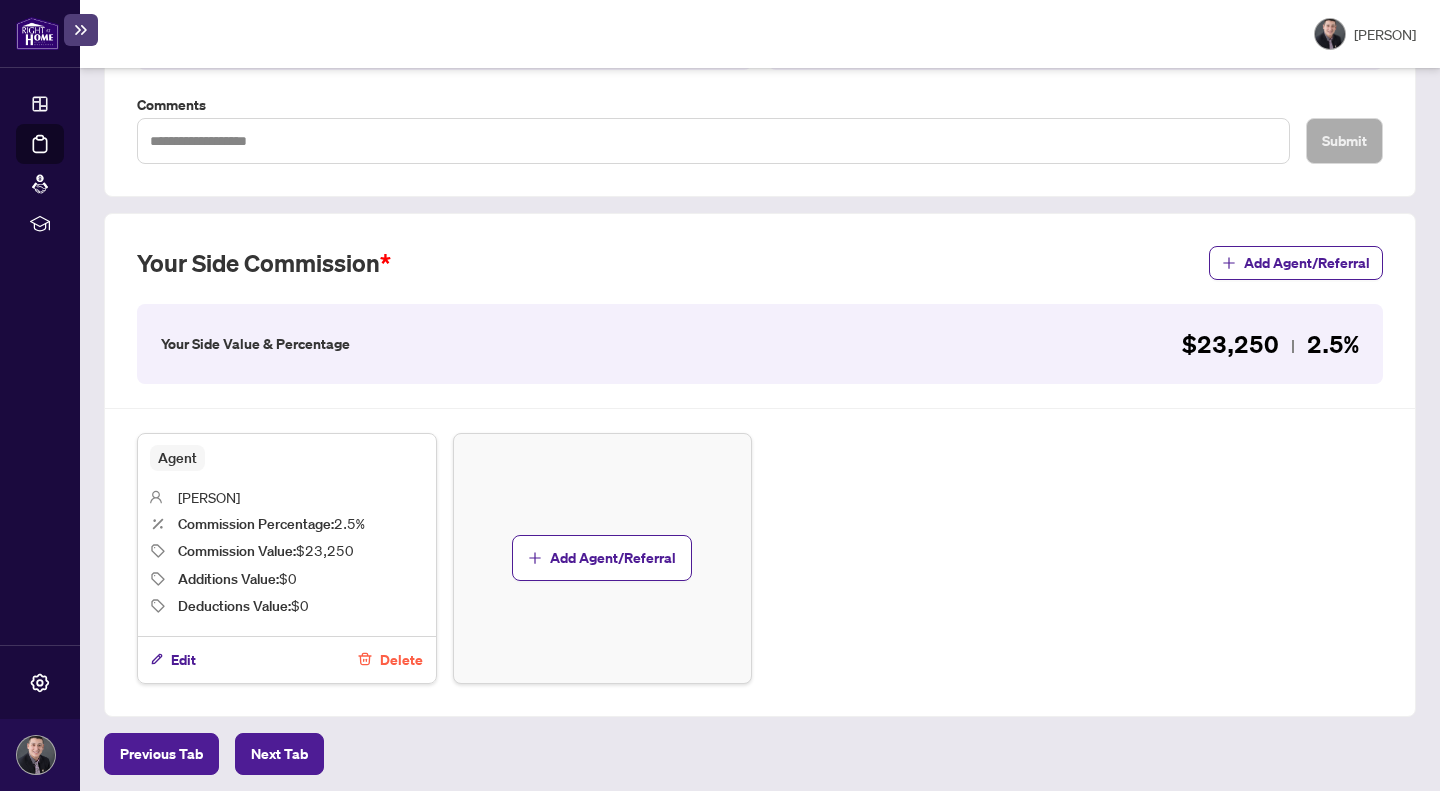 scroll, scrollTop: 0, scrollLeft: 0, axis: both 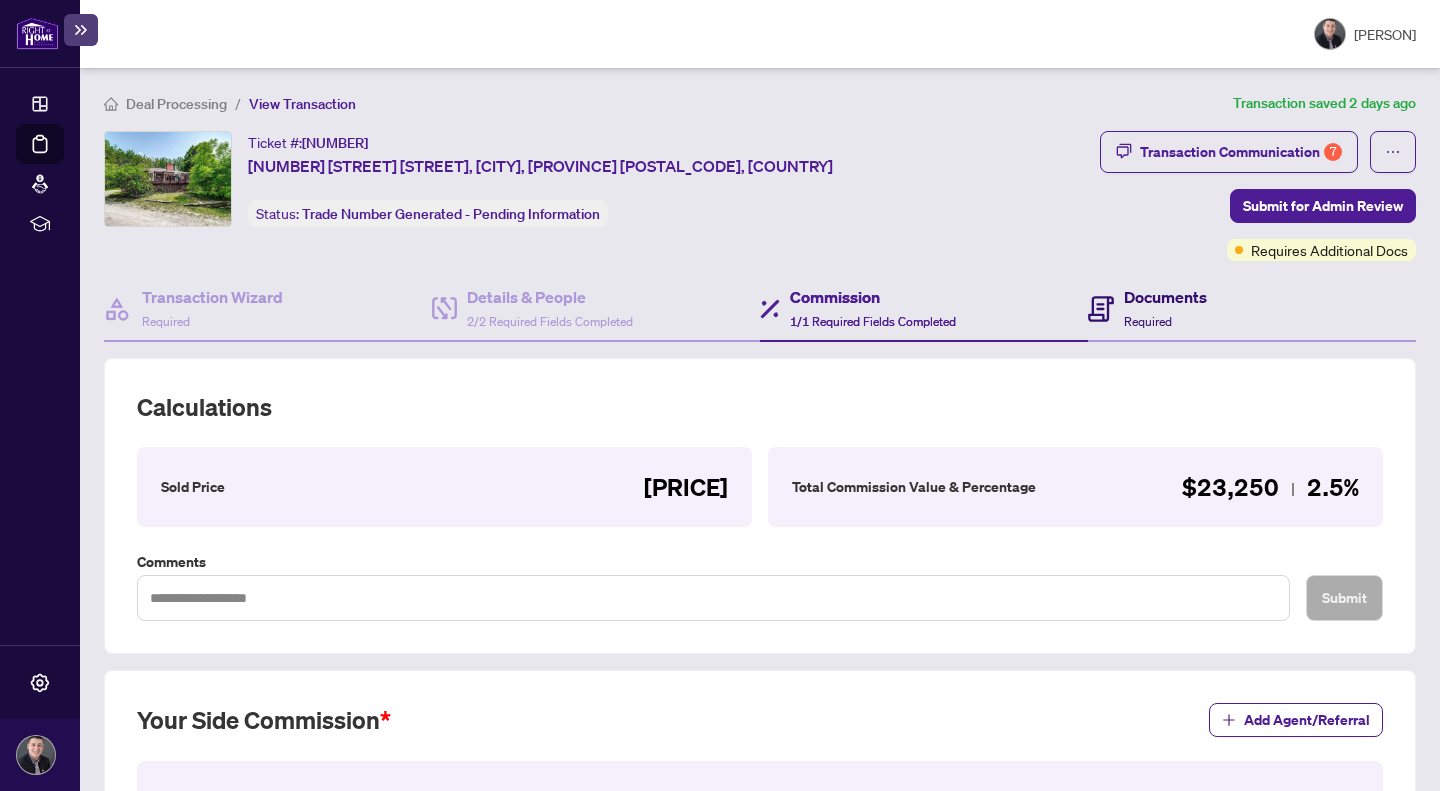 click on "Documents Required" at bounding box center (1165, 308) 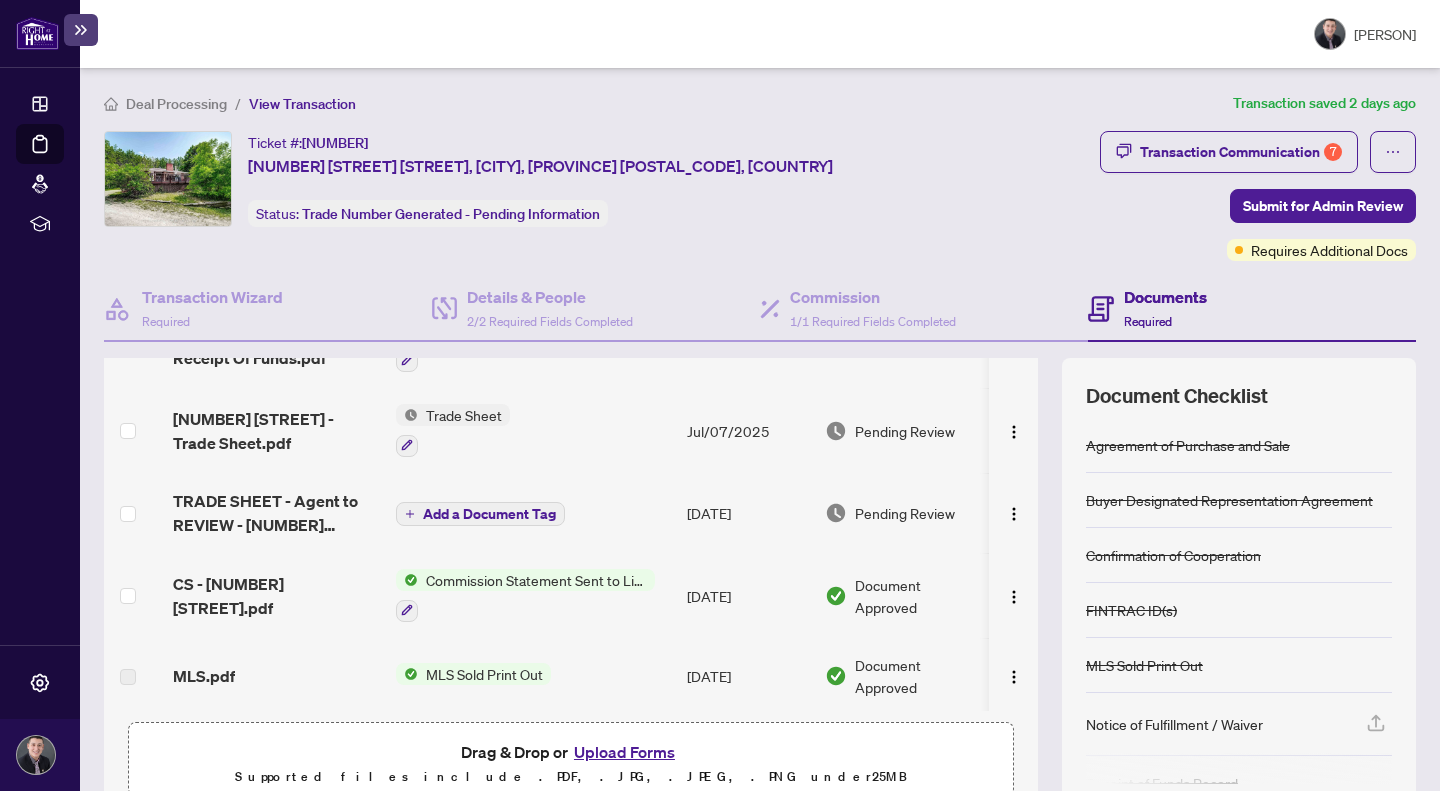 scroll, scrollTop: 112, scrollLeft: 0, axis: vertical 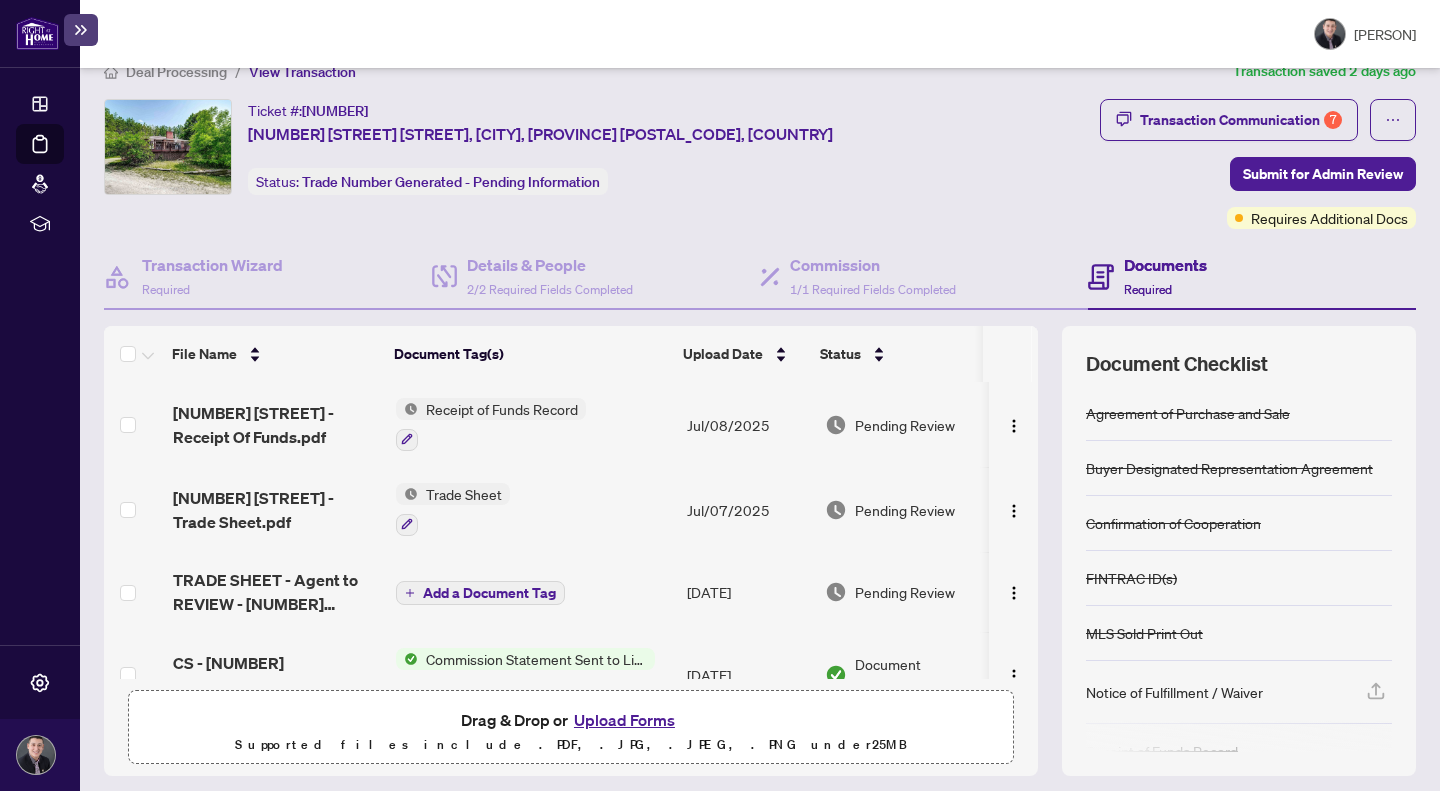 click on "Upload Forms" at bounding box center [624, 720] 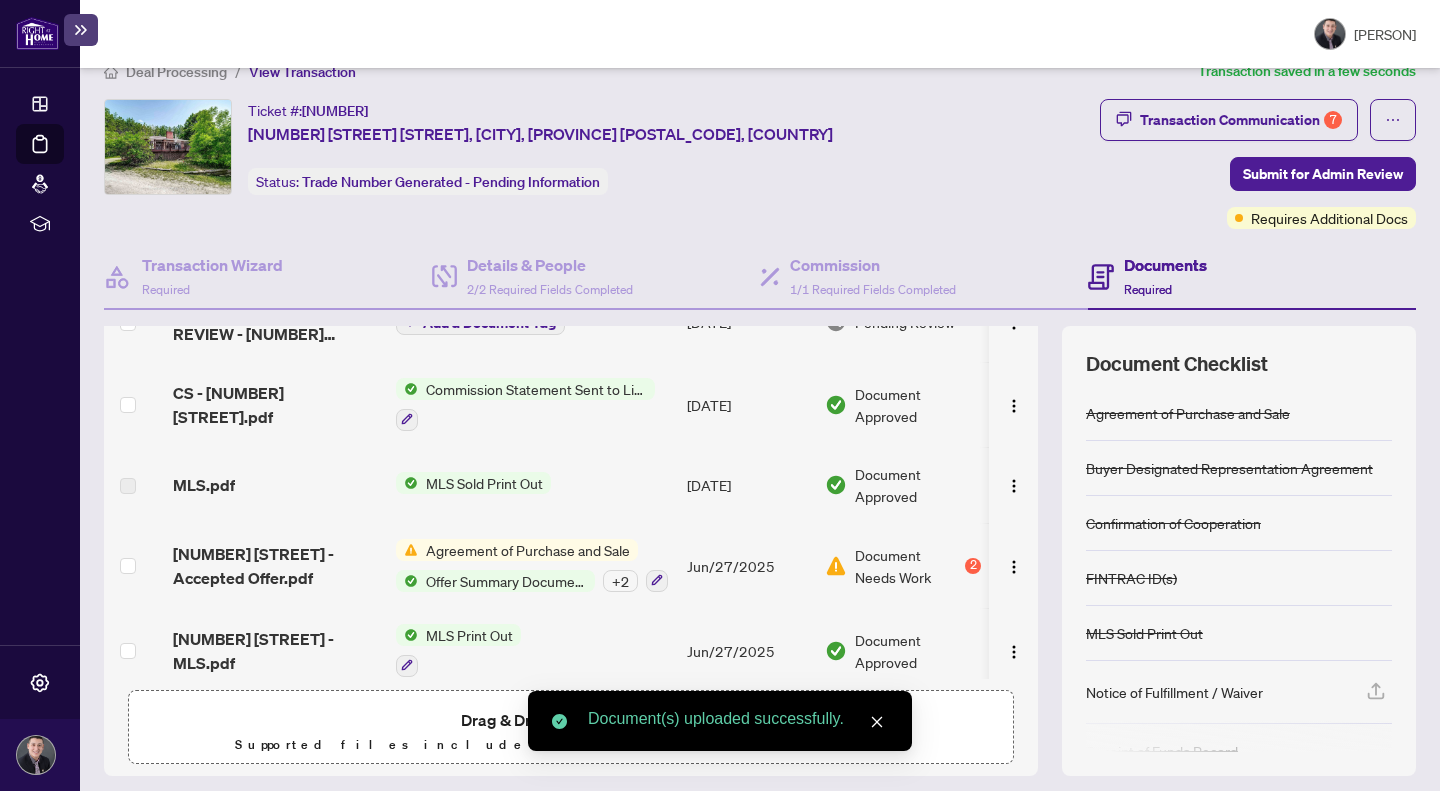 scroll, scrollTop: 785, scrollLeft: 0, axis: vertical 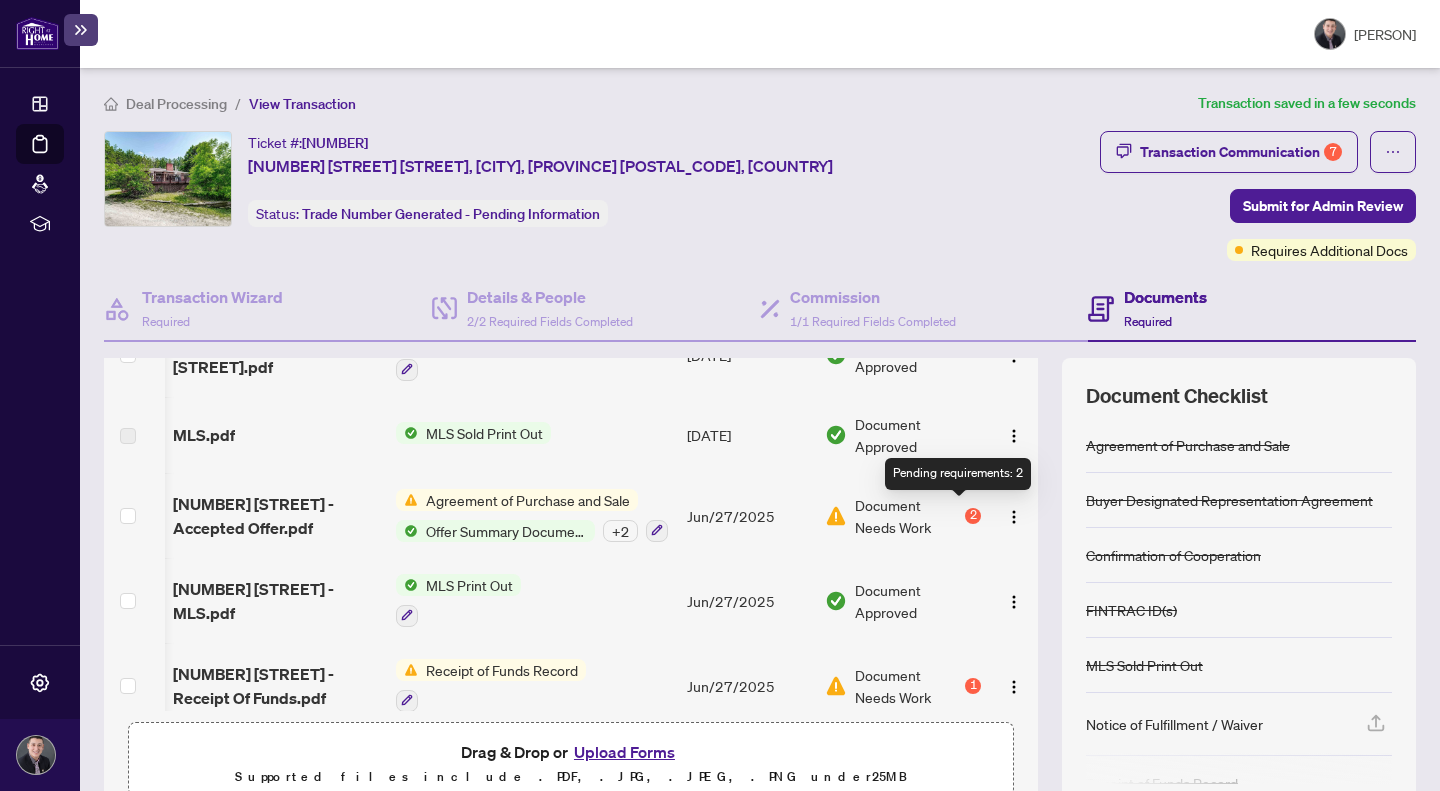 click on "2" at bounding box center (973, 516) 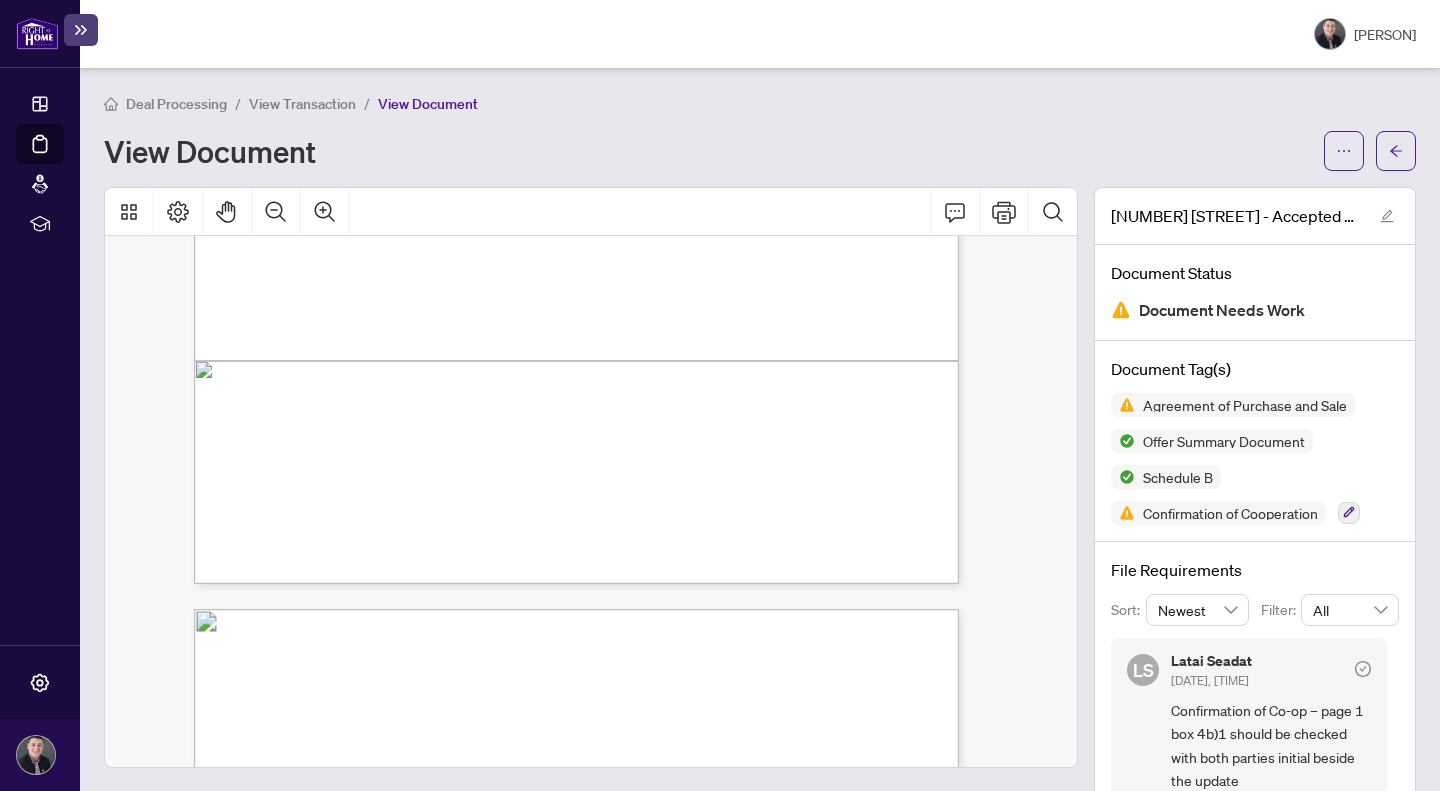 scroll, scrollTop: 673, scrollLeft: 0, axis: vertical 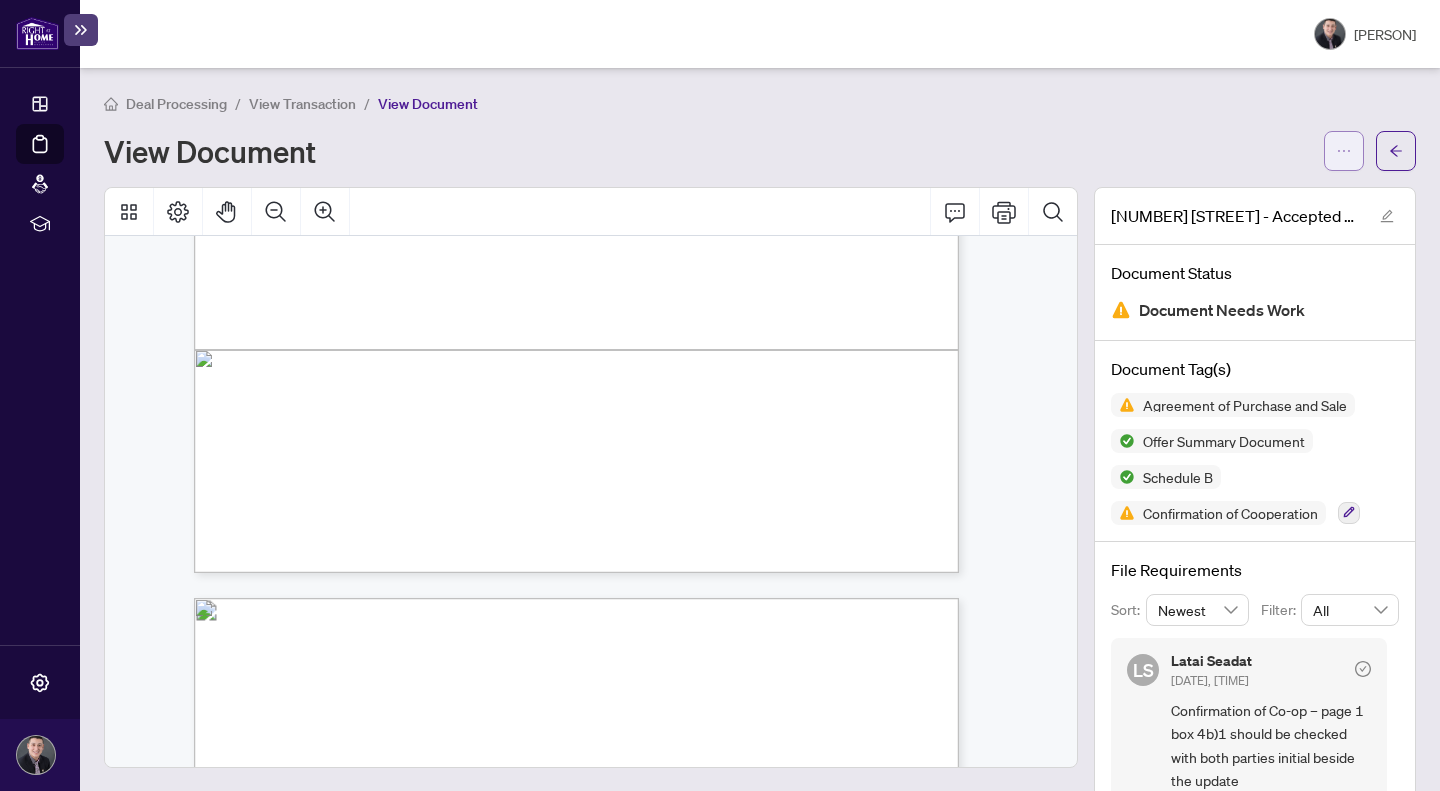 click at bounding box center [1344, 151] 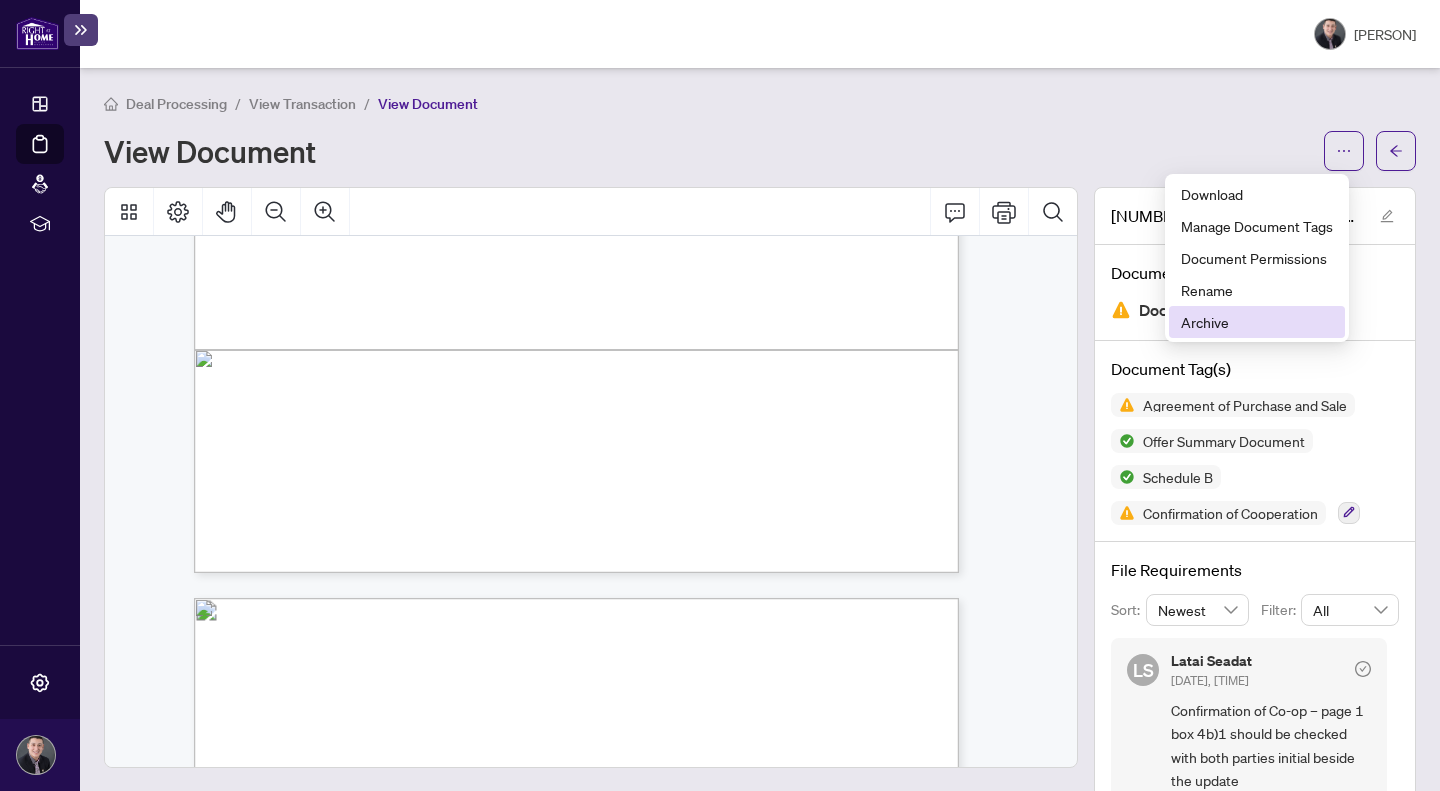 click on "Archive" at bounding box center [1257, 322] 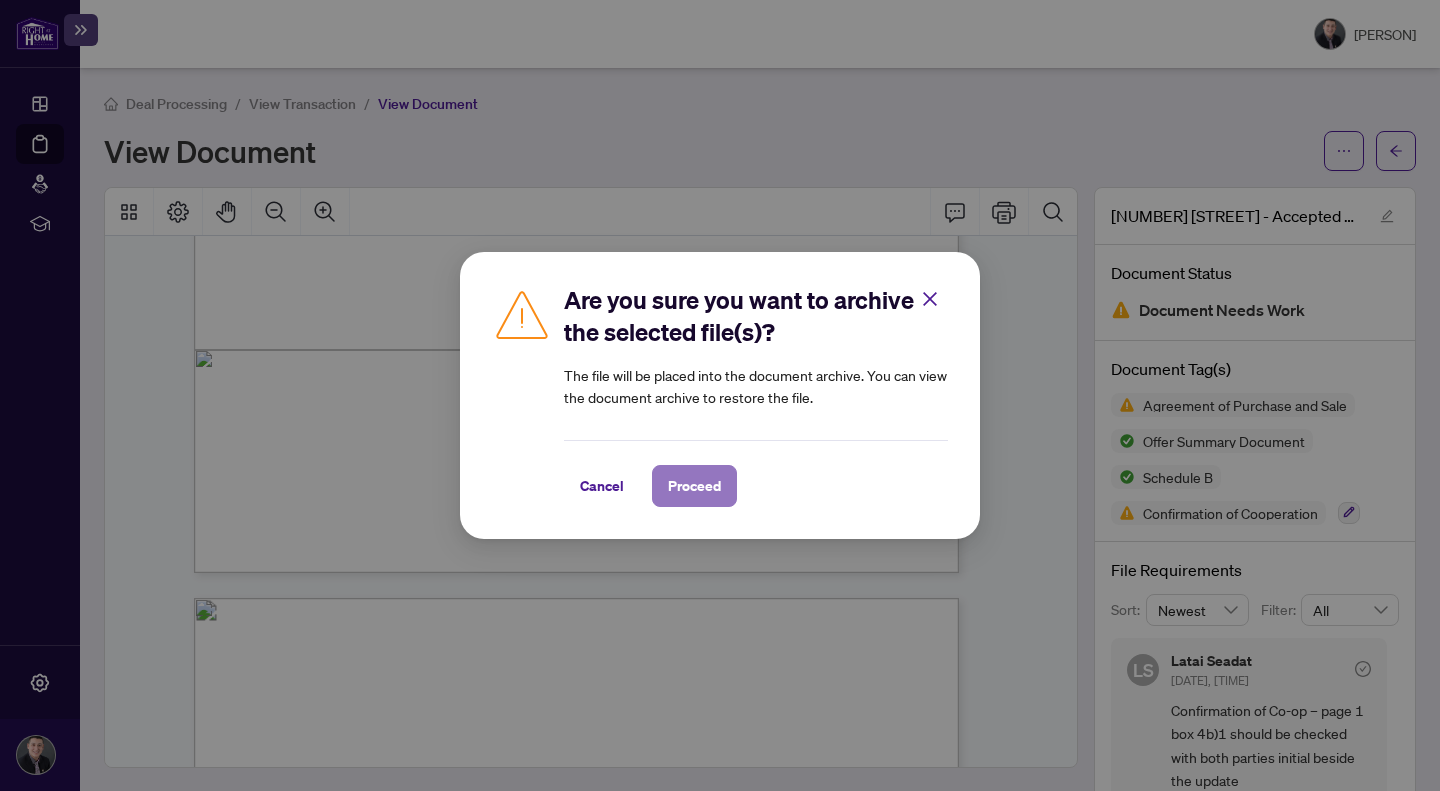 click on "Proceed" at bounding box center (694, 486) 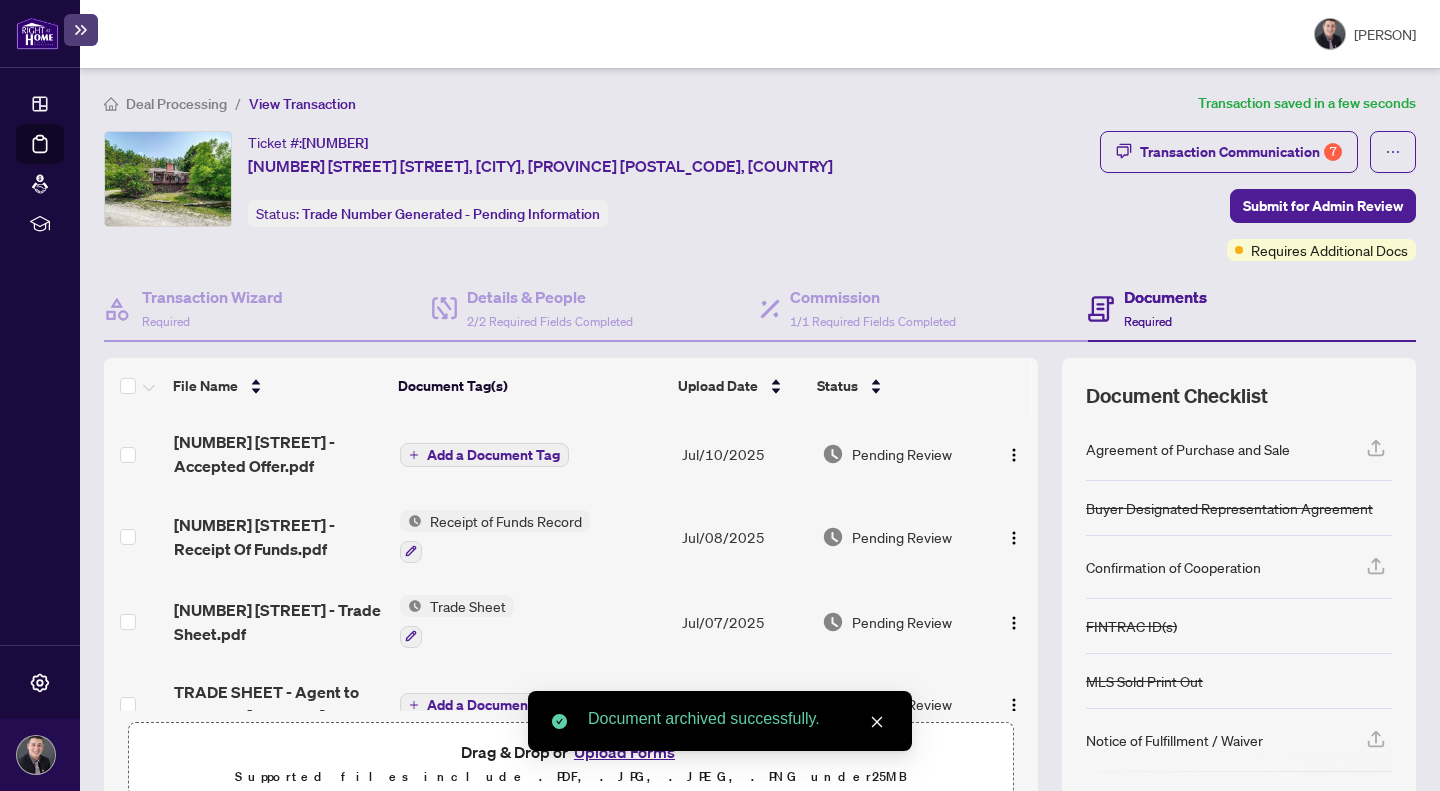 click on "Add a Document Tag" at bounding box center [533, 454] 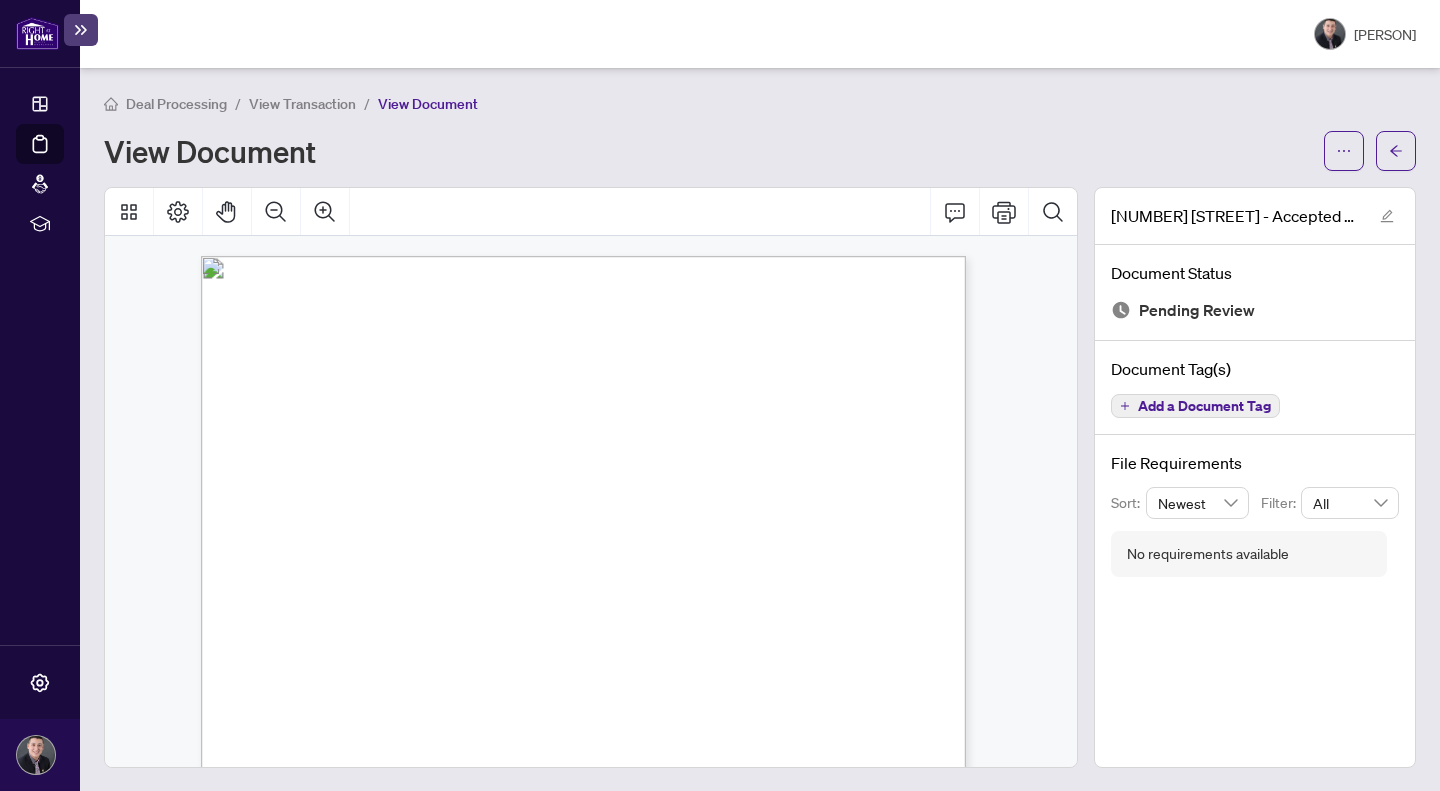click on "Add a Document Tag" at bounding box center (1195, 406) 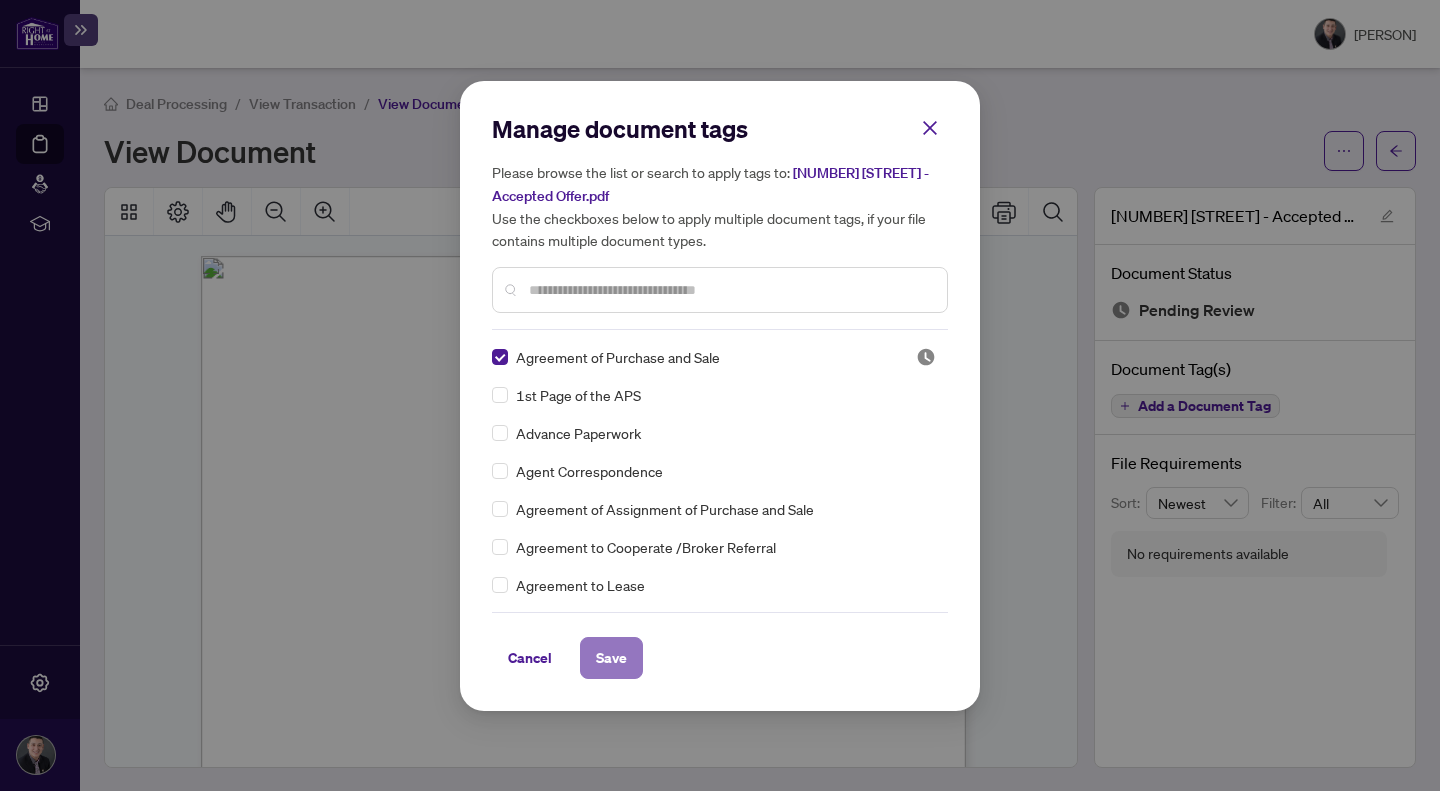 click on "Save" at bounding box center (611, 658) 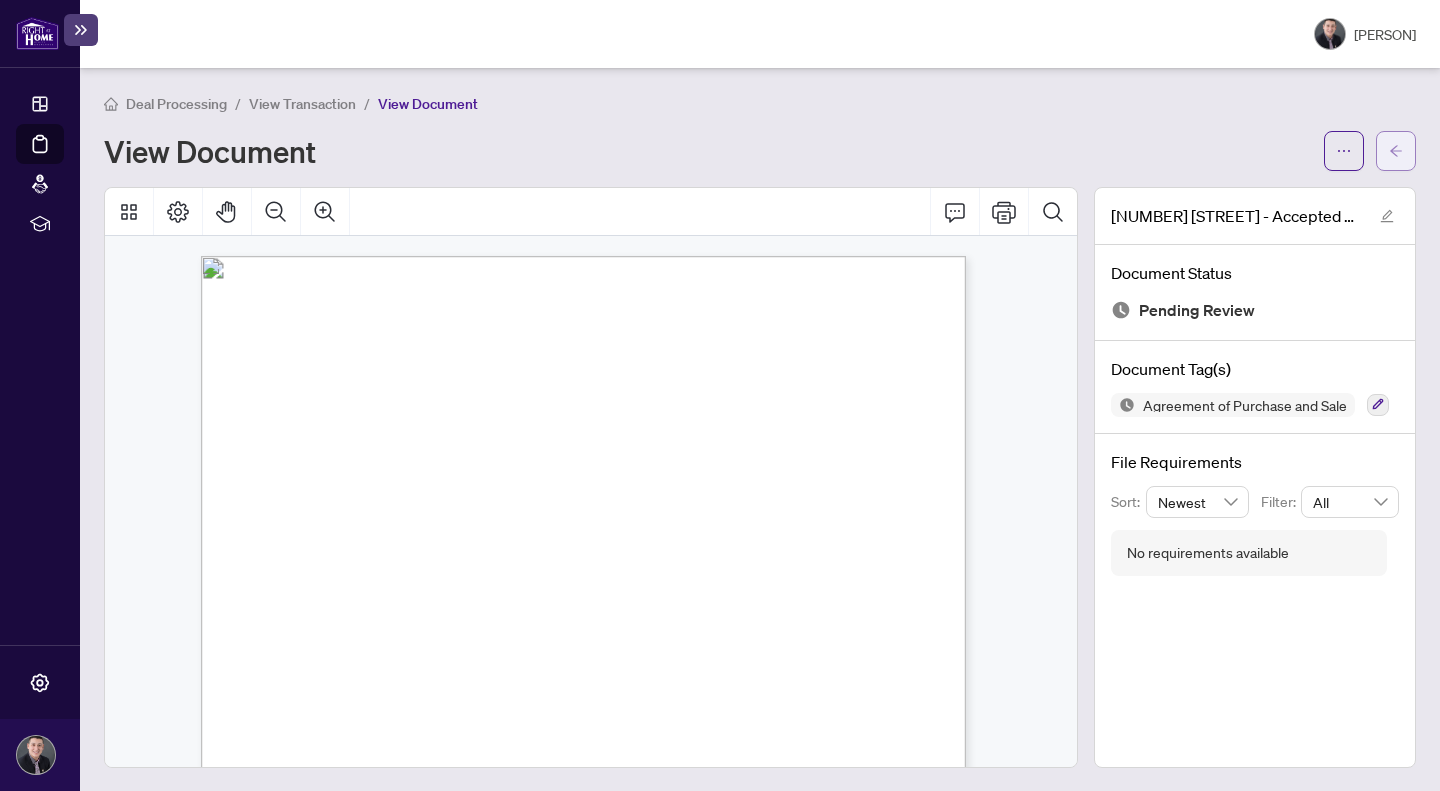 click 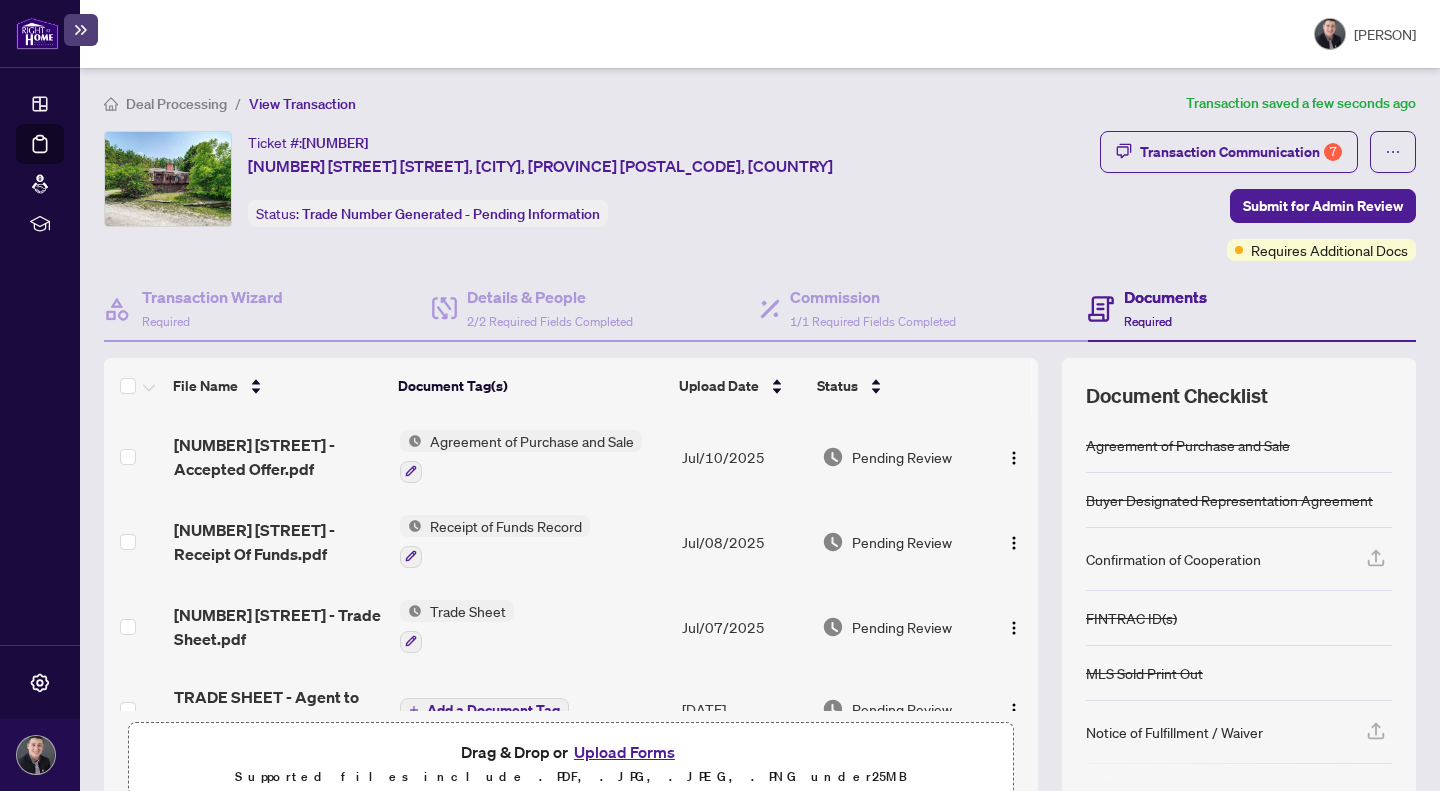 click on "Upload Forms" at bounding box center (624, 752) 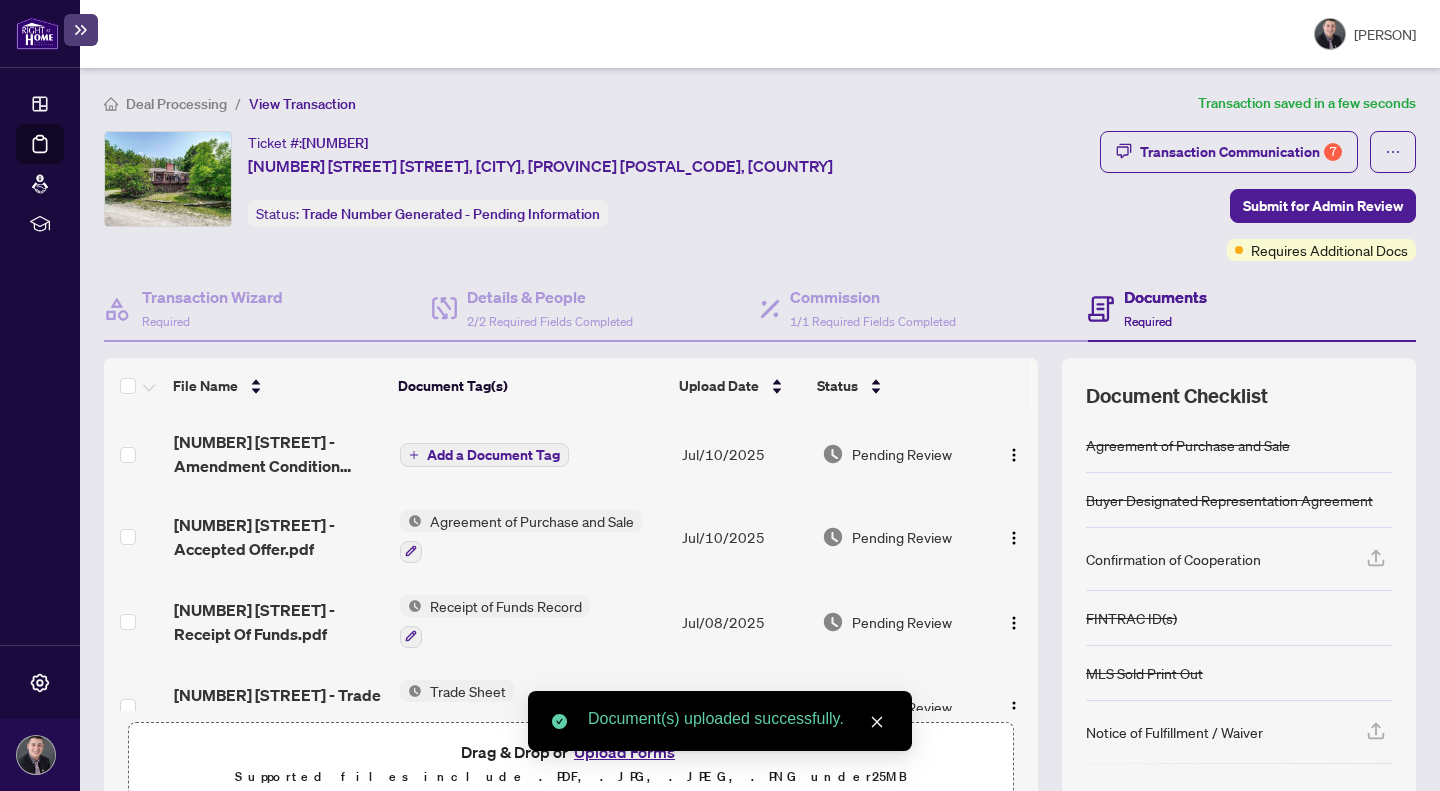 click on "Add a Document Tag" at bounding box center (493, 455) 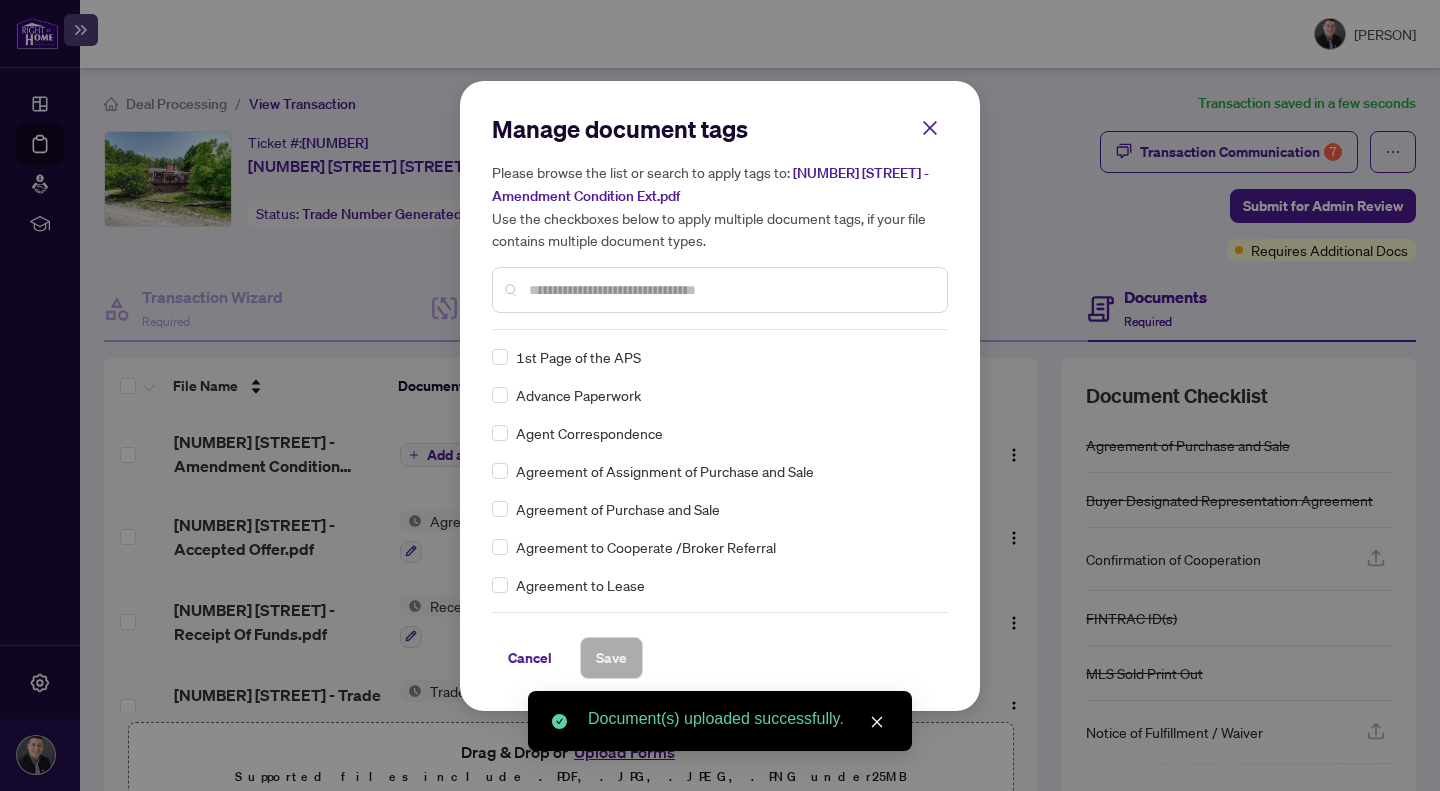 click on "Manage document tags Please browse the list or search to apply tags to:   [NUMBER] [STREET] - Amendment Condition Ext.pdf   Use the checkboxes below to apply multiple document tags, if your file contains multiple document types.   1st Page of the APS Advance Paperwork Agent Correspondence Agreement of Assignment of Purchase and Sale Agreement of Purchase and Sale Agreement to Cooperate /Broker Referral Agreement to Lease Articles of Incorporation Back to Vendor Letter Belongs to Another Transaction Builder's Consent Buyer Designated Representation Agreement Buyer Designated Representation Agreement Buyers Lawyer Information Certificate of Estate Trustee(s) Client Refused to Sign Closing Date Change Co-op Brokerage Commission Statement Co-op EFT Co-operating Indemnity Agreement Commission Adjustment Commission Agreement Commission Calculation Commission Statement Sent Commission Statement Sent to Landlord Commission Statement Sent to Lawyer Commission Statement Sent to Listing Brokerage Commission Waiver Letter" at bounding box center [720, 396] 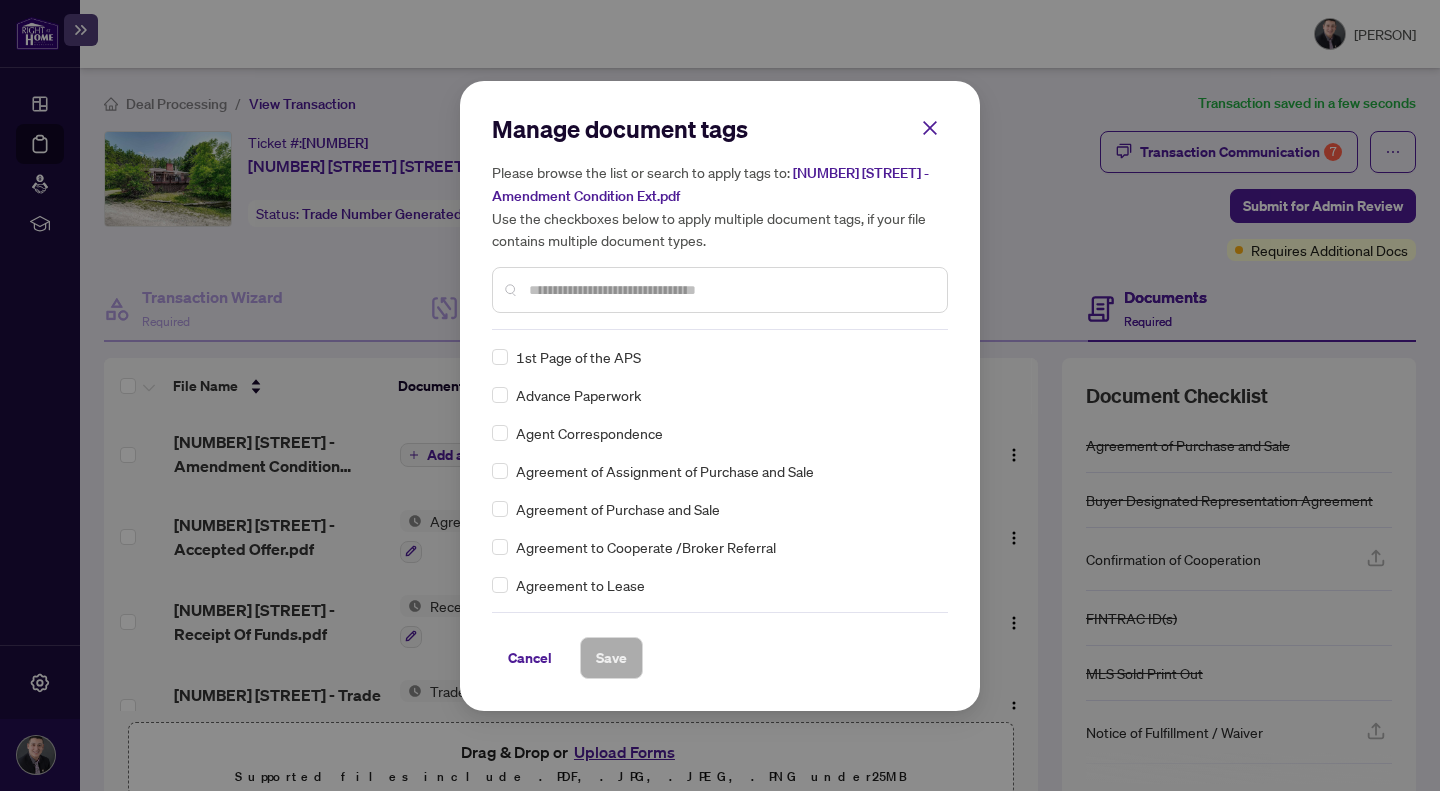 click at bounding box center (730, 290) 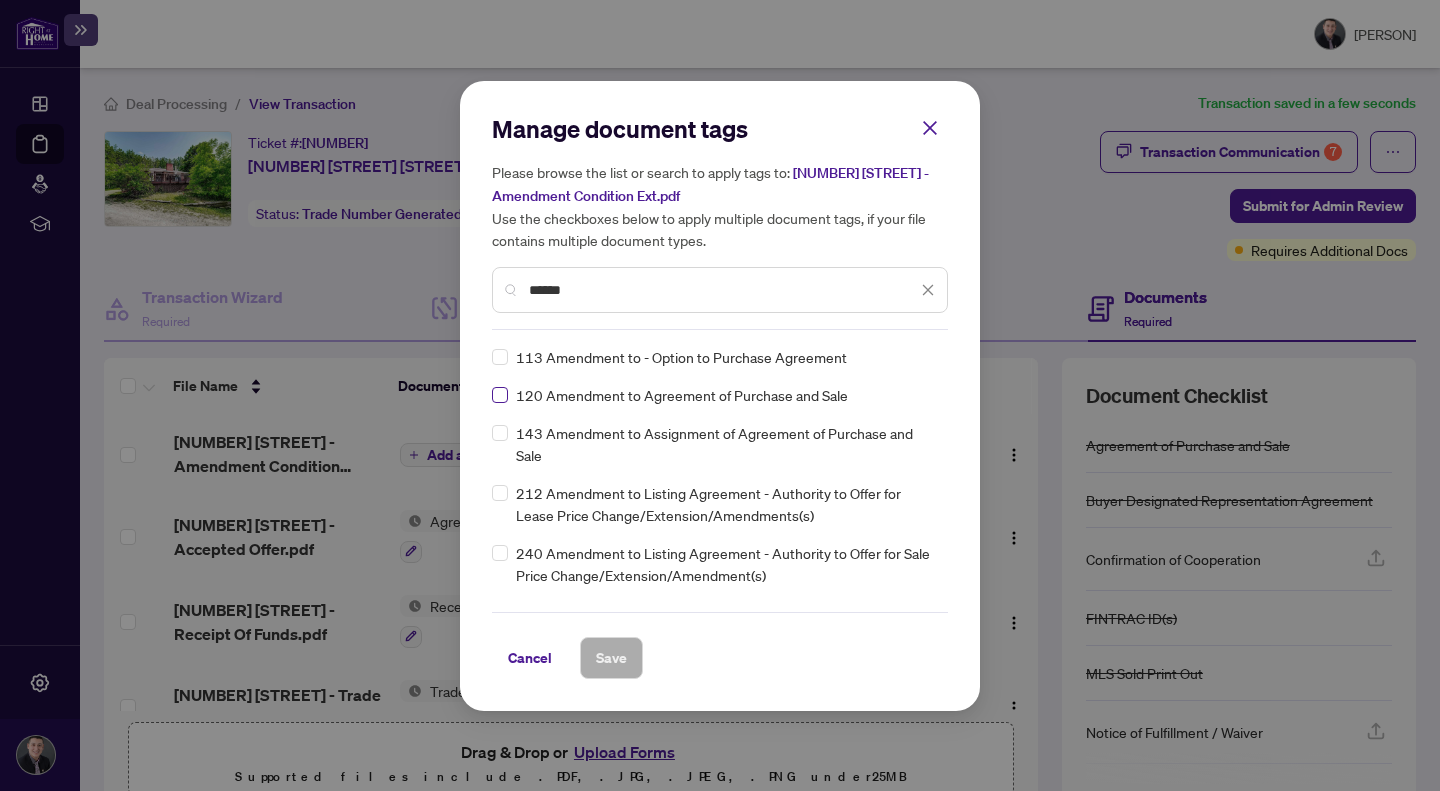 type on "******" 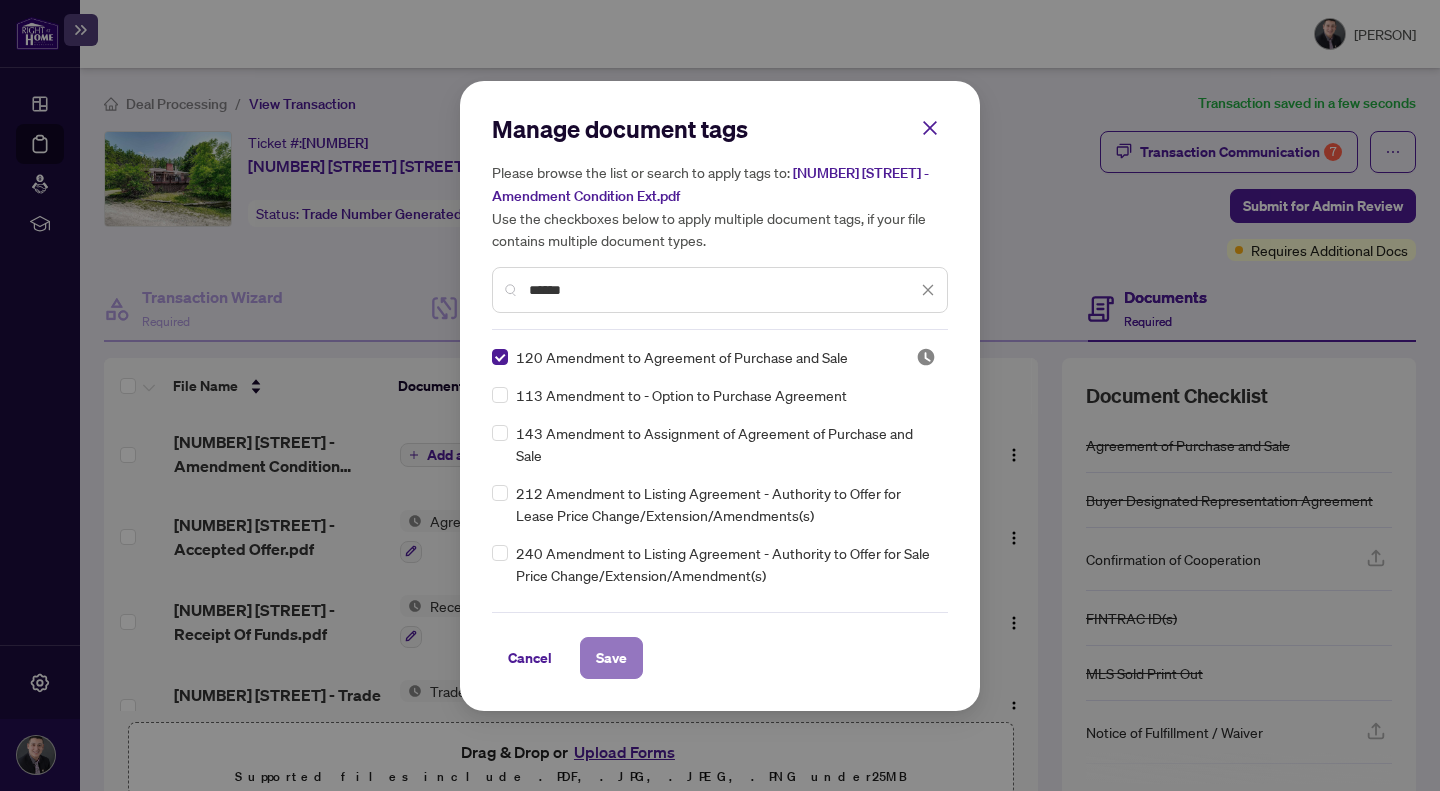 click on "Save" at bounding box center (611, 658) 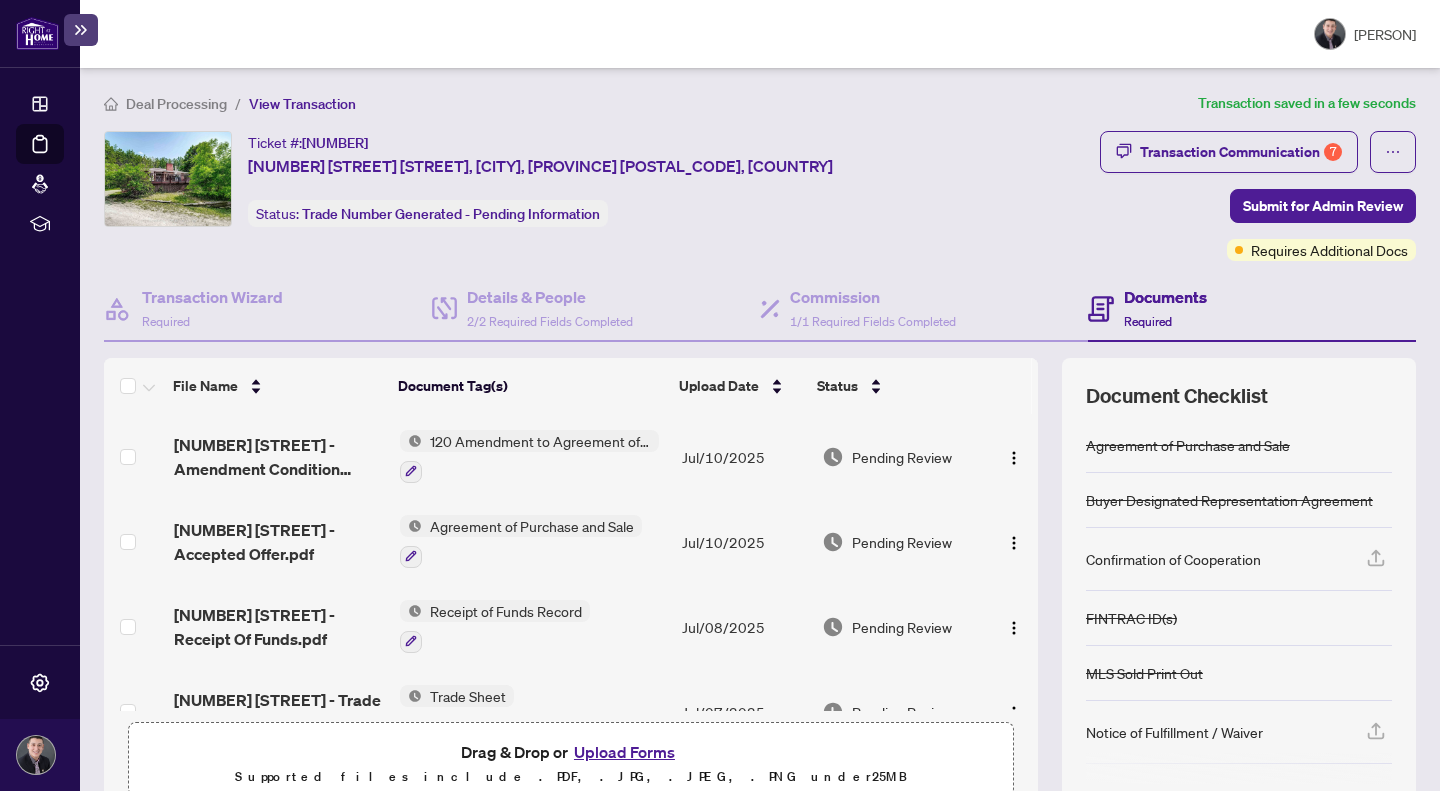 click on "Upload Forms" at bounding box center (624, 752) 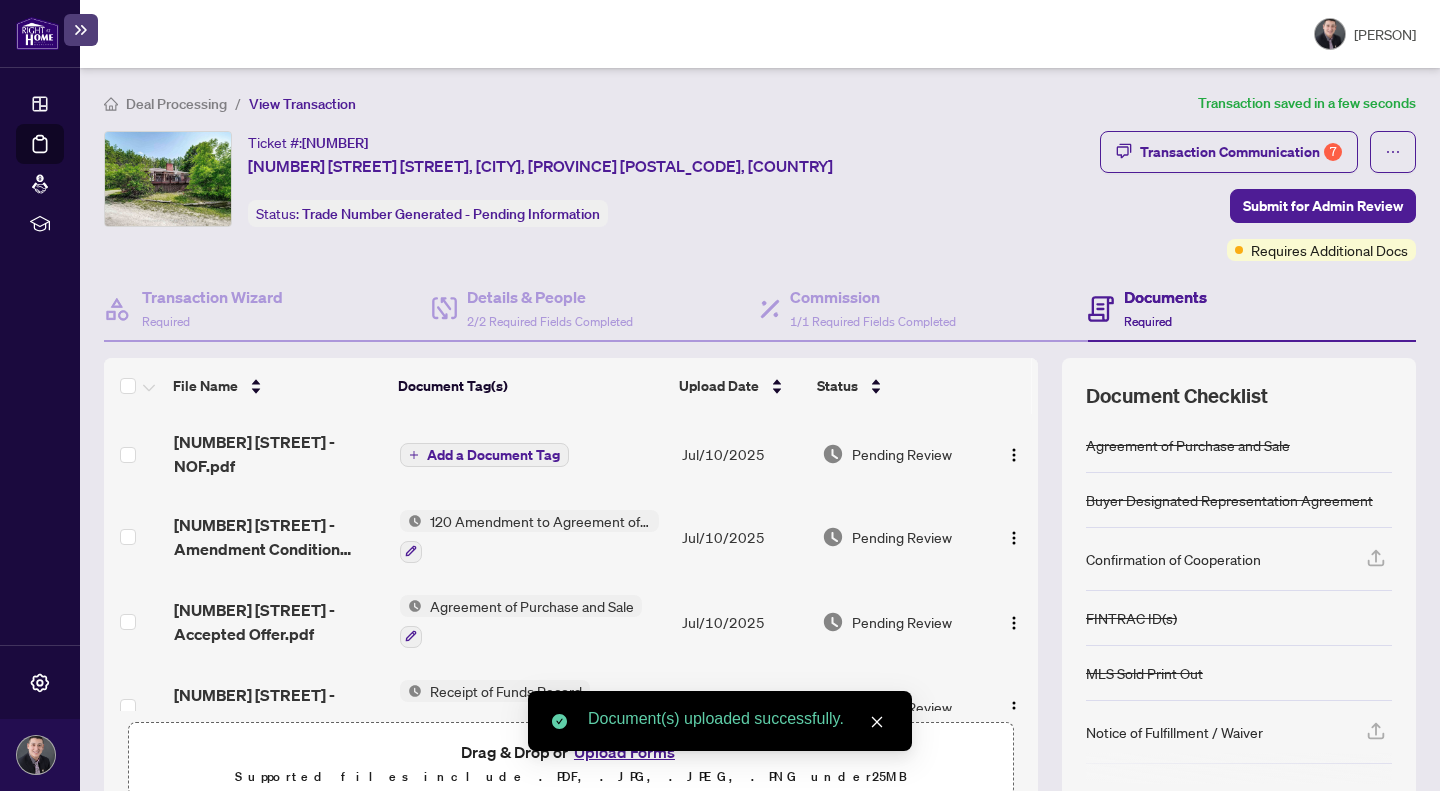 click on "Add a Document Tag" at bounding box center (493, 455) 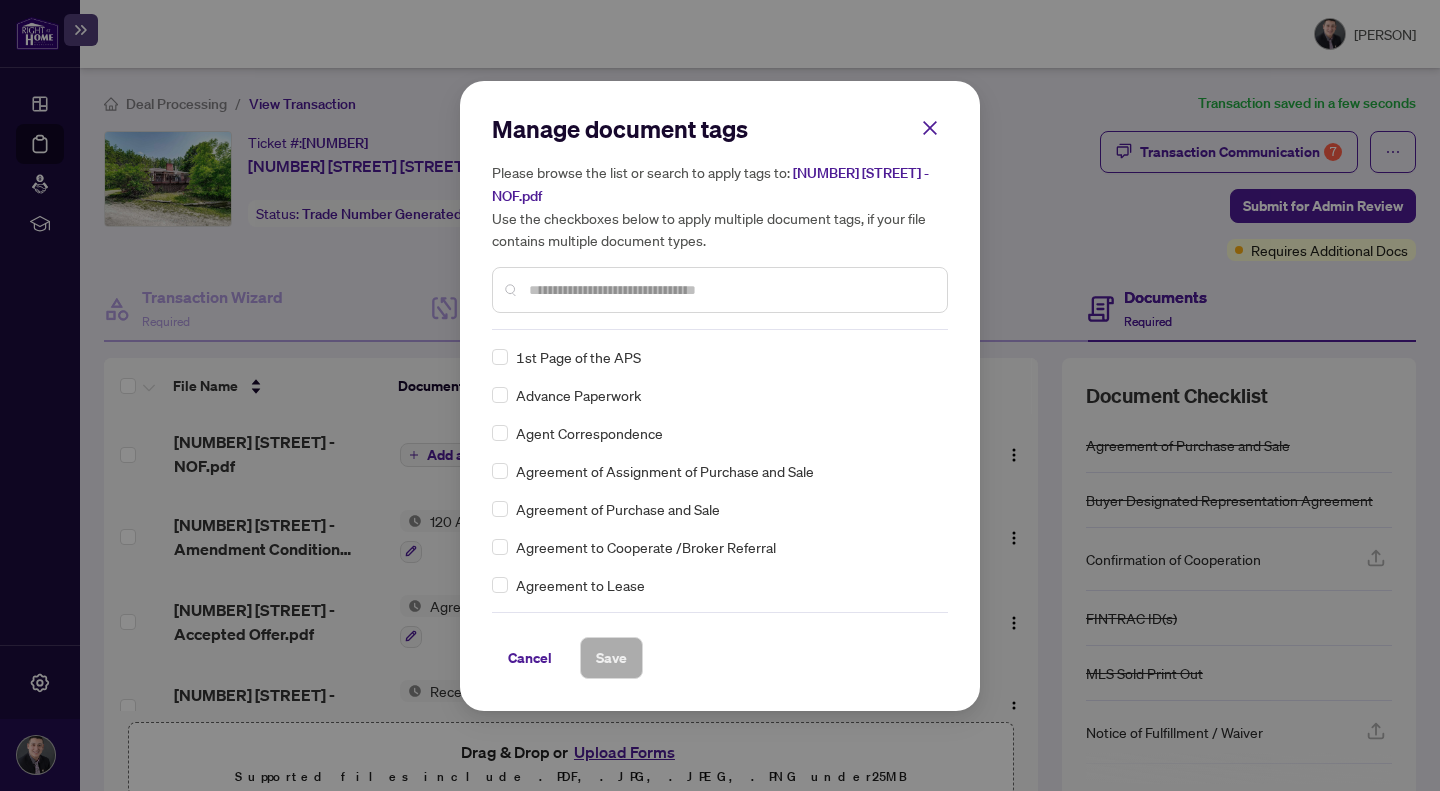click at bounding box center (730, 290) 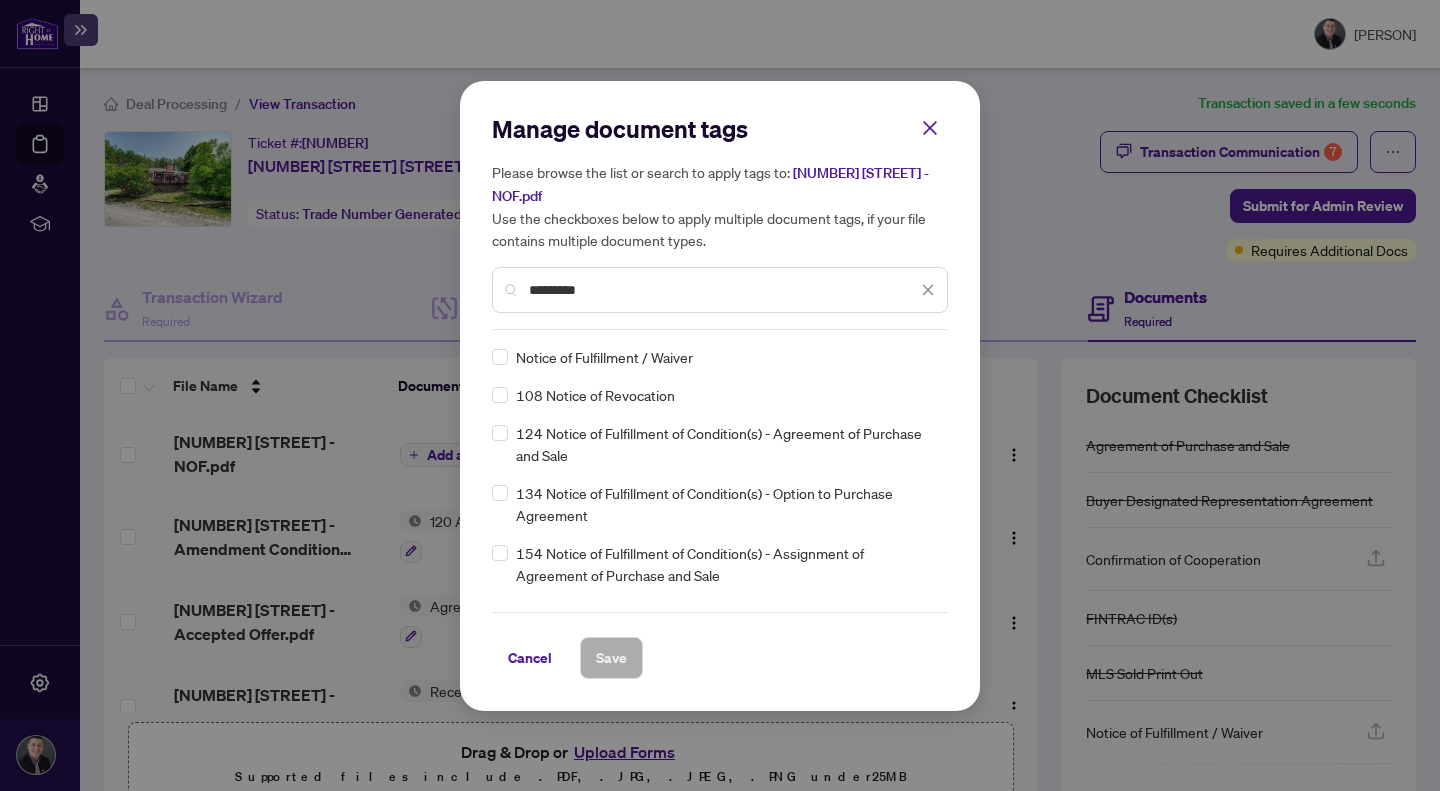 type on "*********" 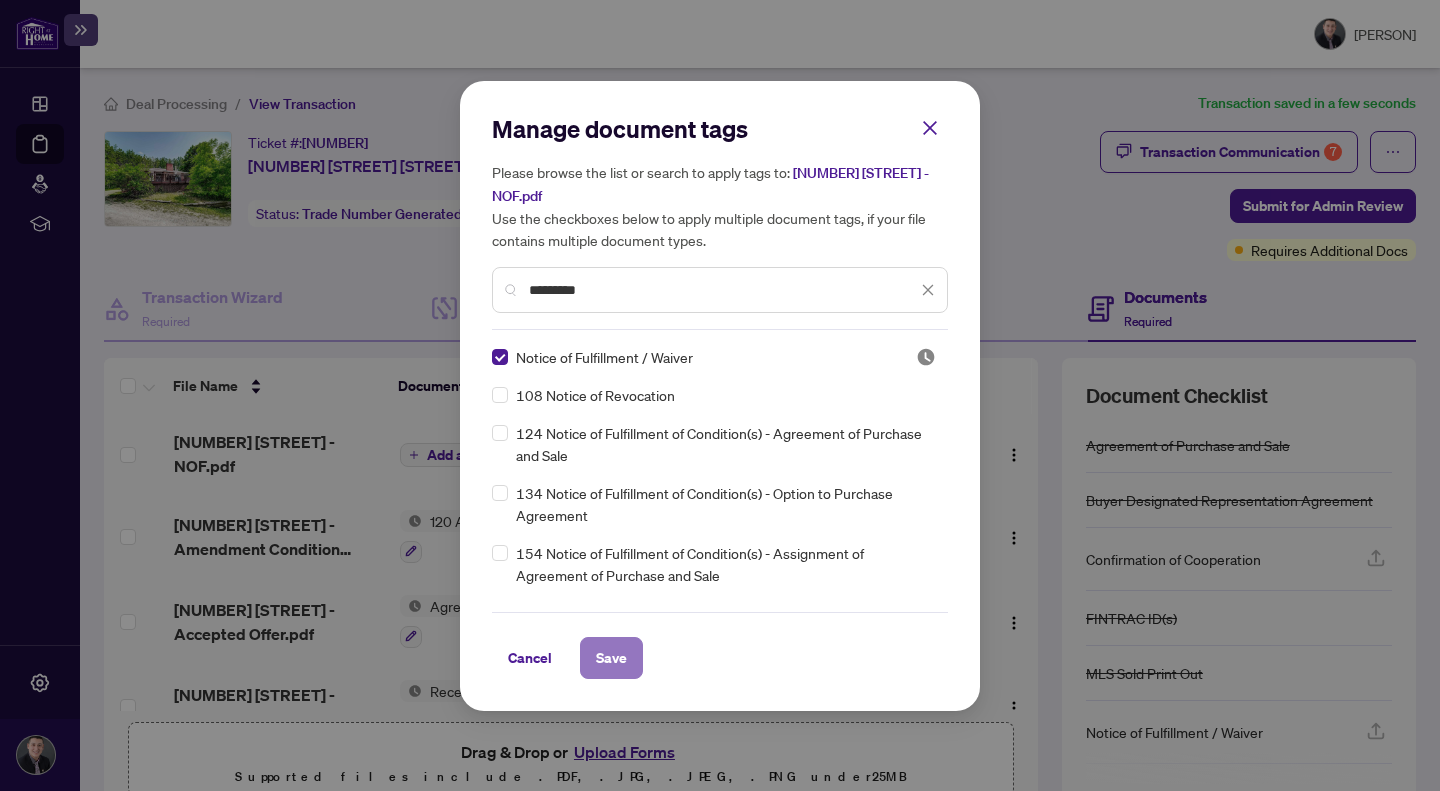 click on "Save" at bounding box center (611, 658) 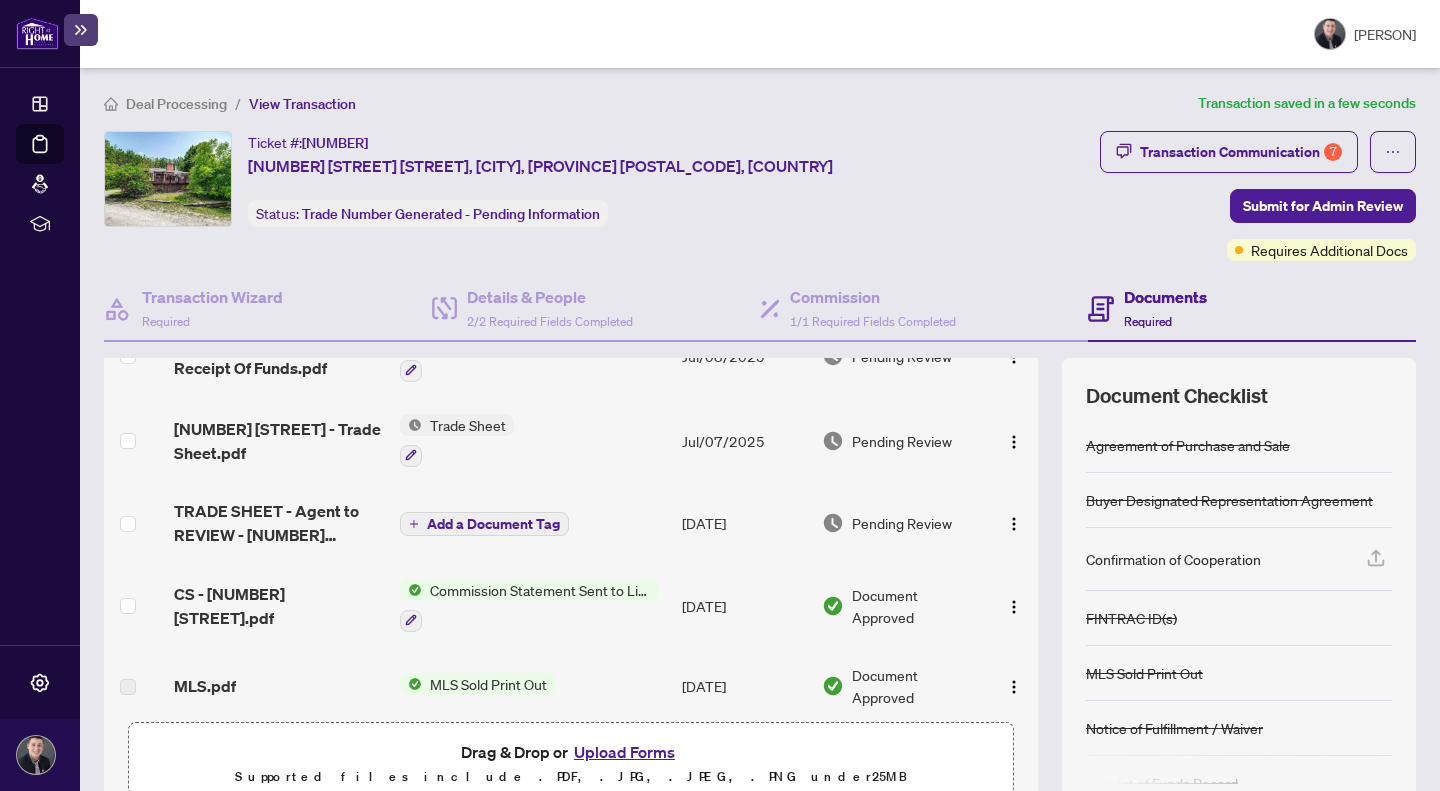 scroll, scrollTop: 0, scrollLeft: 0, axis: both 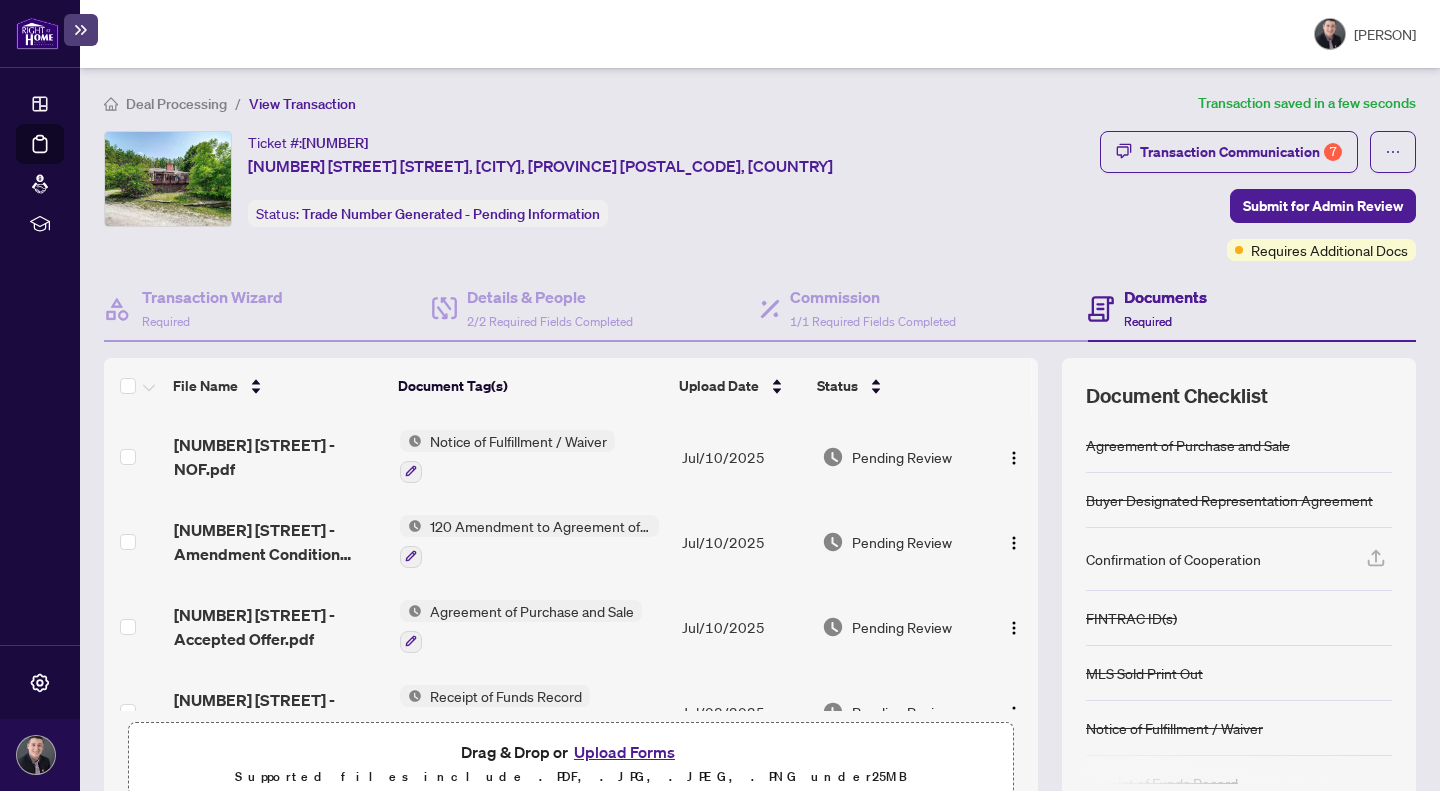 click on "Upload Forms" at bounding box center [624, 752] 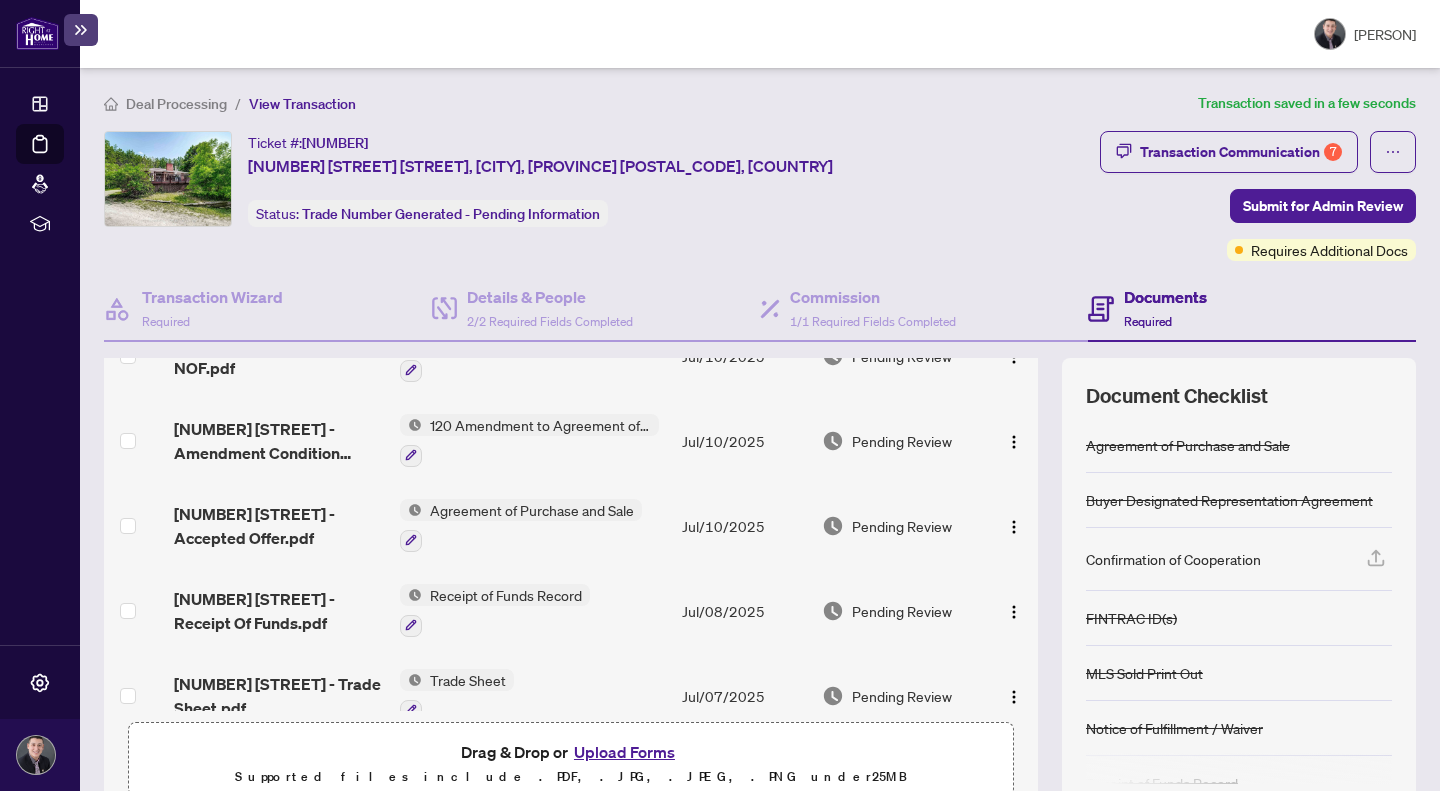 scroll, scrollTop: 102, scrollLeft: 0, axis: vertical 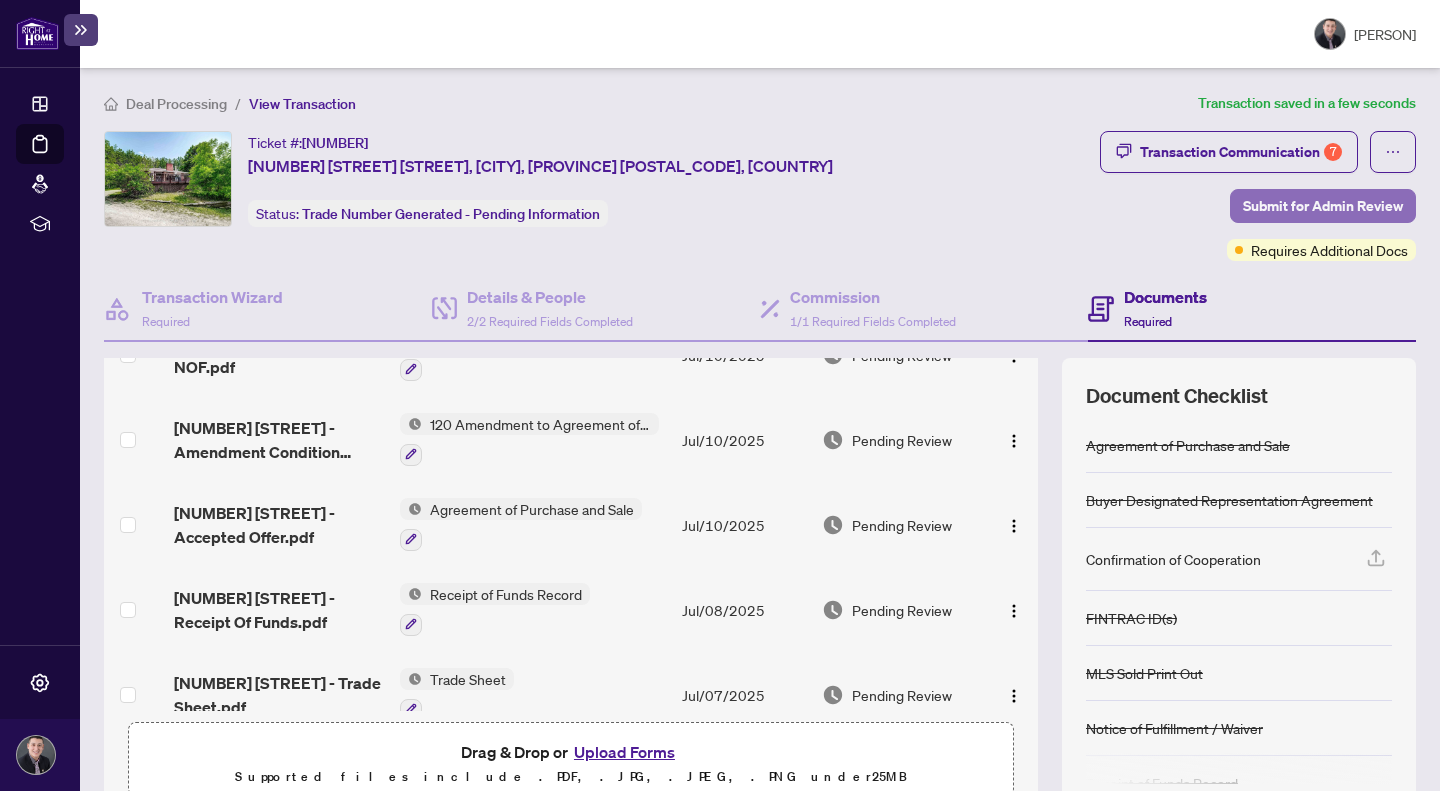 click on "Submit for Admin Review" at bounding box center (1323, 206) 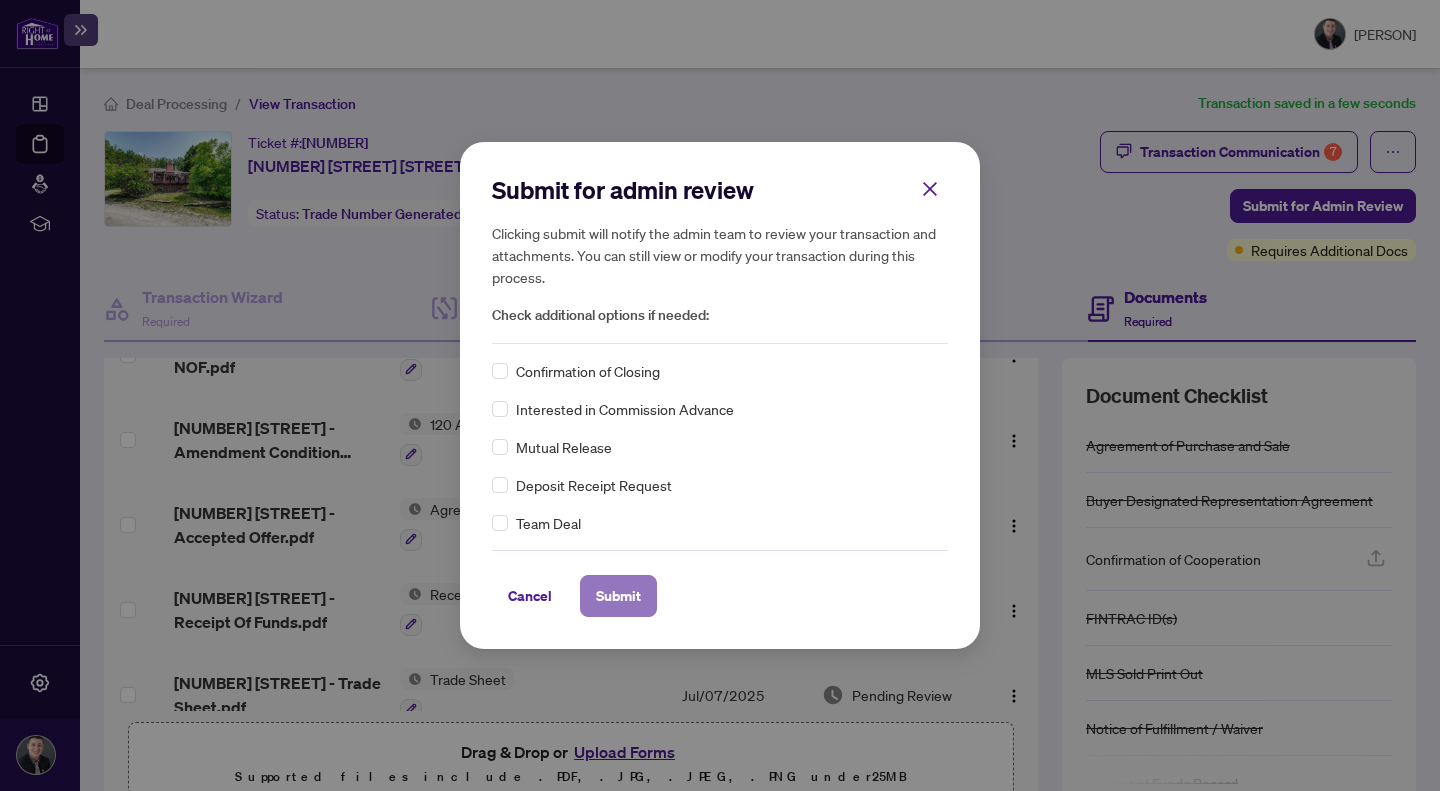 click on "Submit" at bounding box center (618, 596) 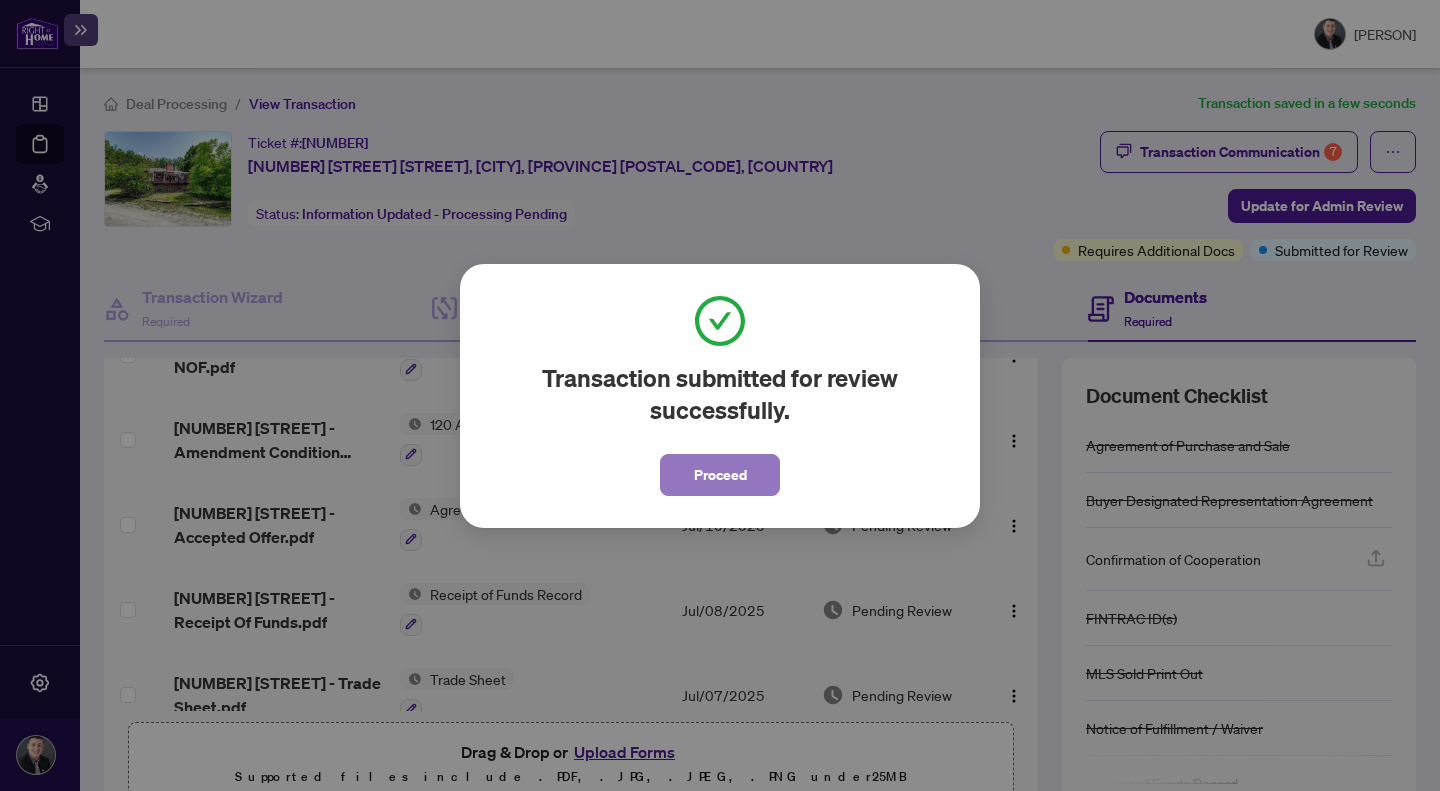 click on "Proceed" at bounding box center (720, 475) 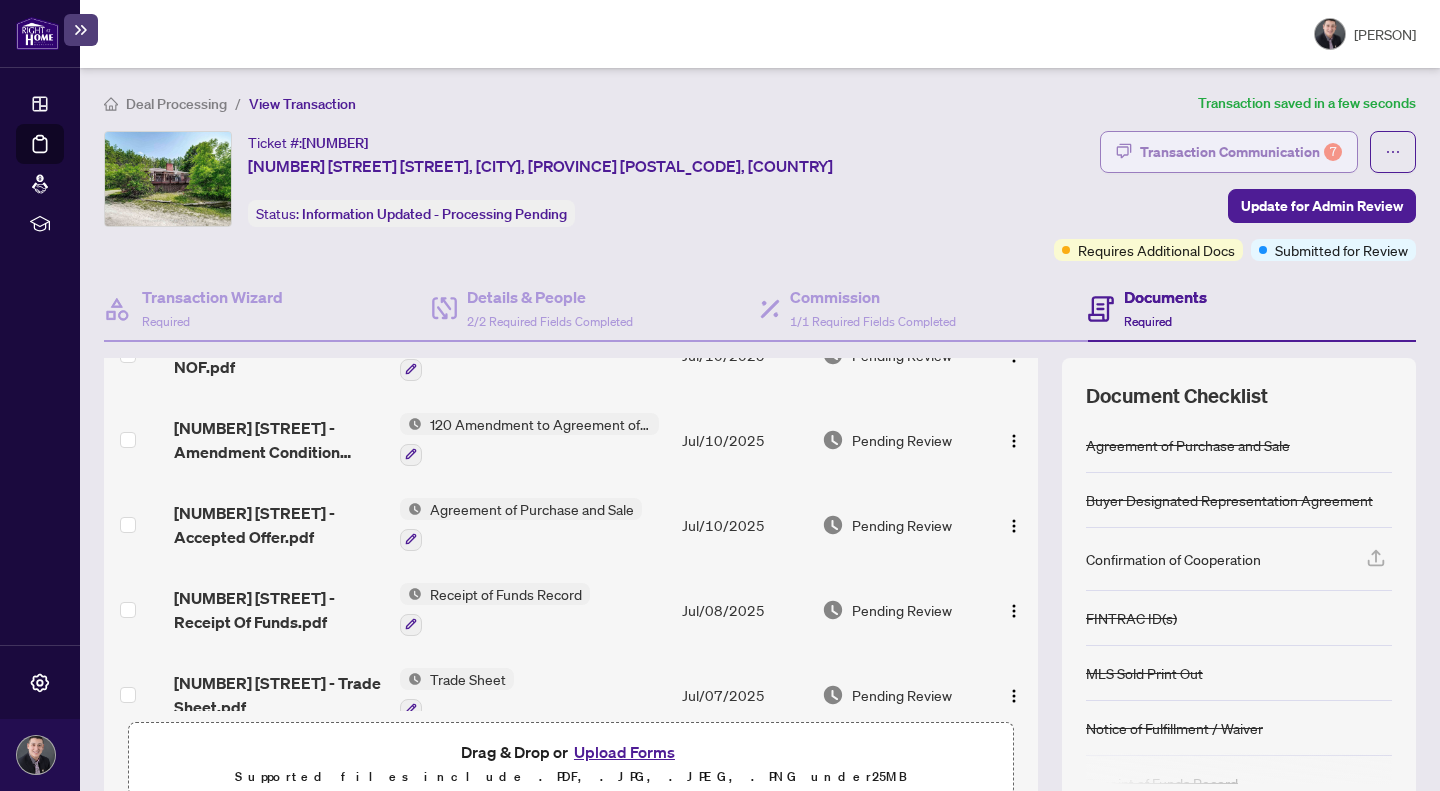 click on "Transaction Communication 7" at bounding box center [1241, 152] 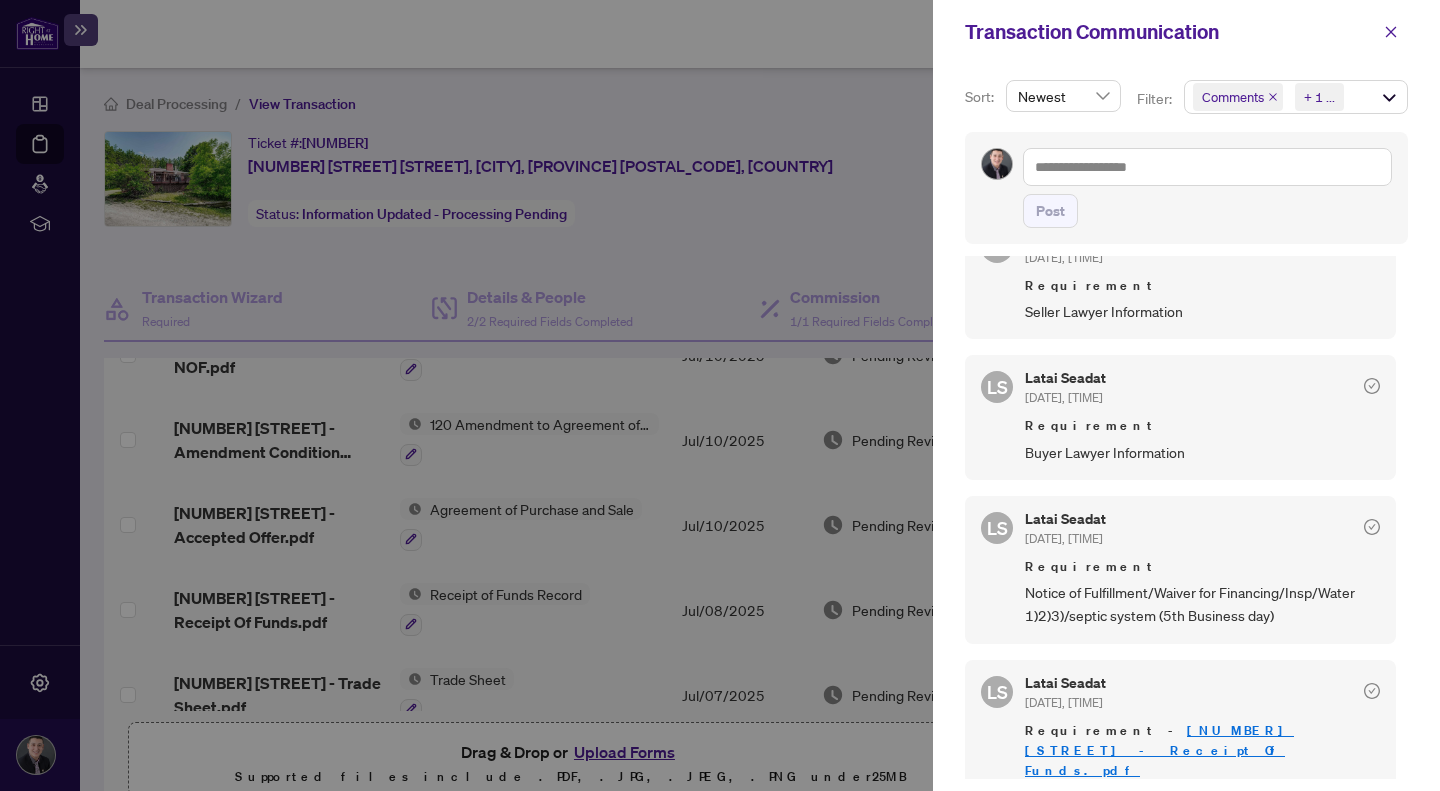 scroll, scrollTop: 0, scrollLeft: 0, axis: both 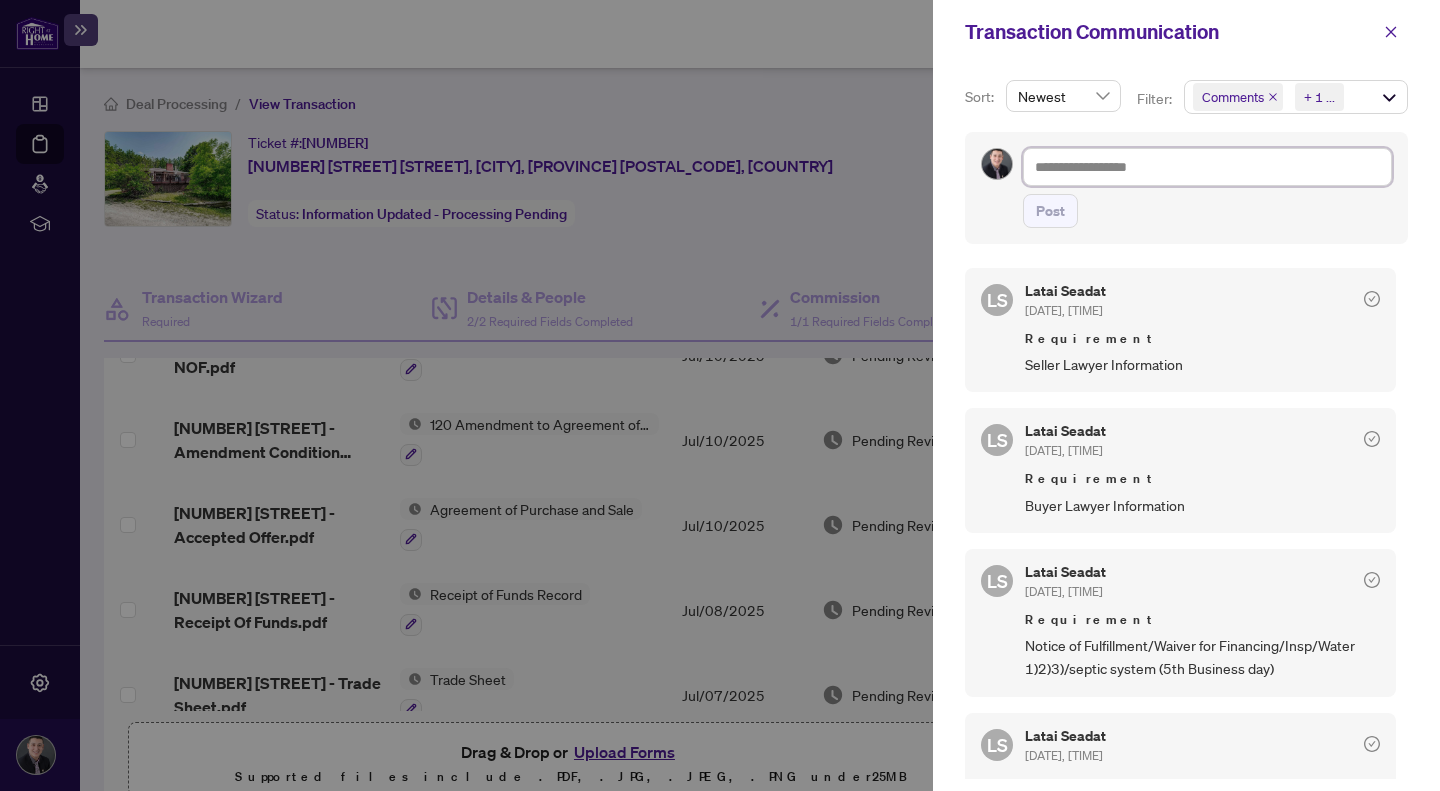 click at bounding box center (1207, 167) 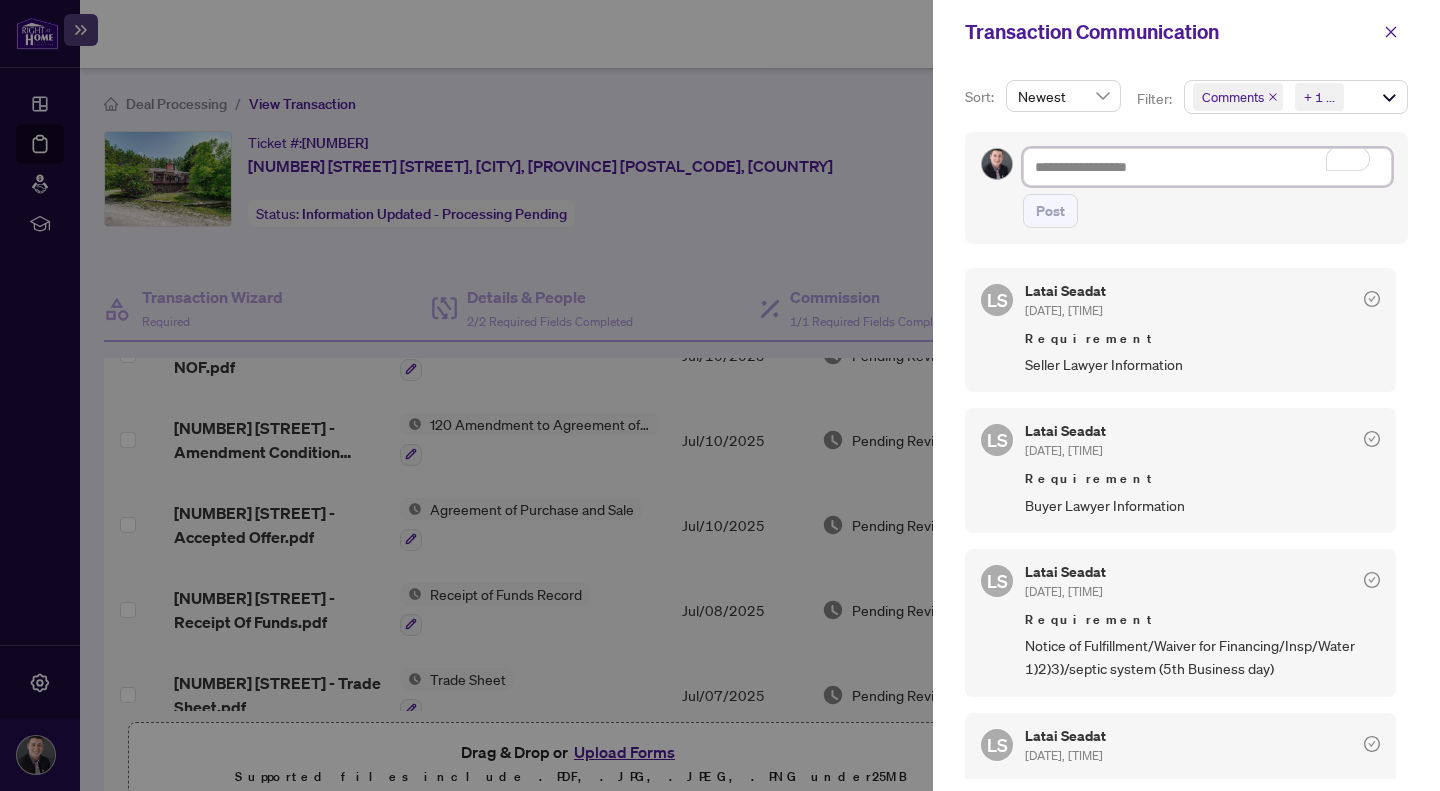 scroll, scrollTop: 4, scrollLeft: 0, axis: vertical 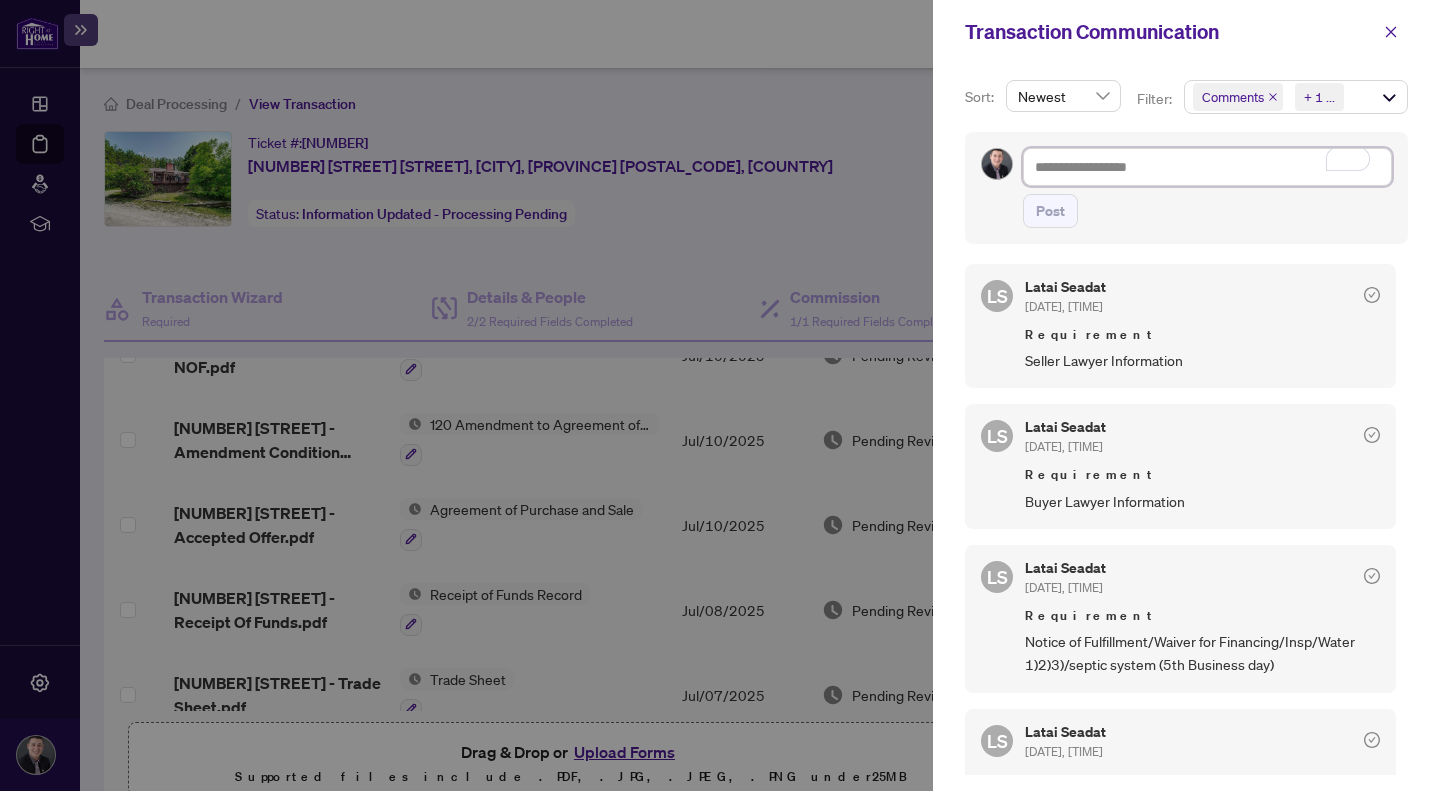 type on "*" 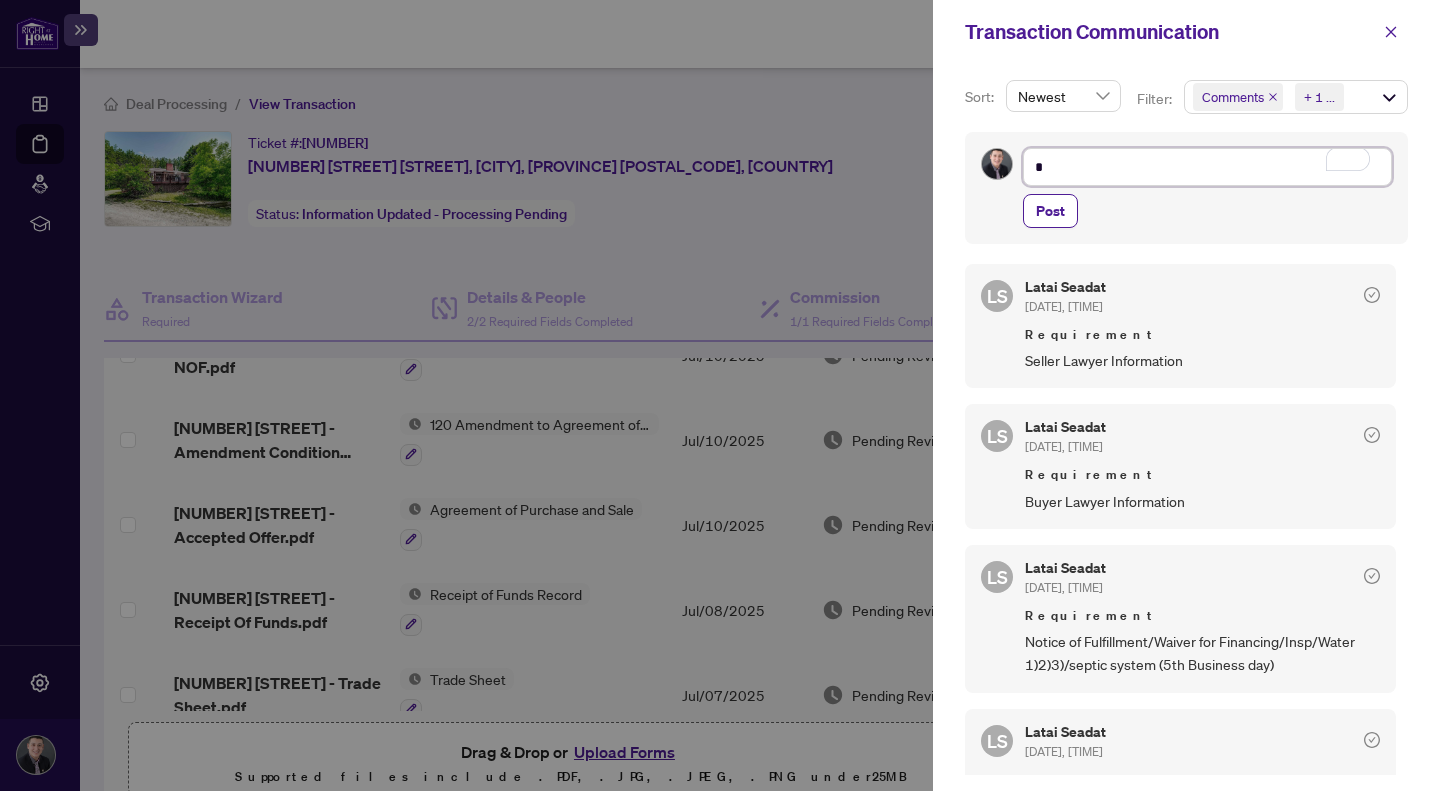 type on "*" 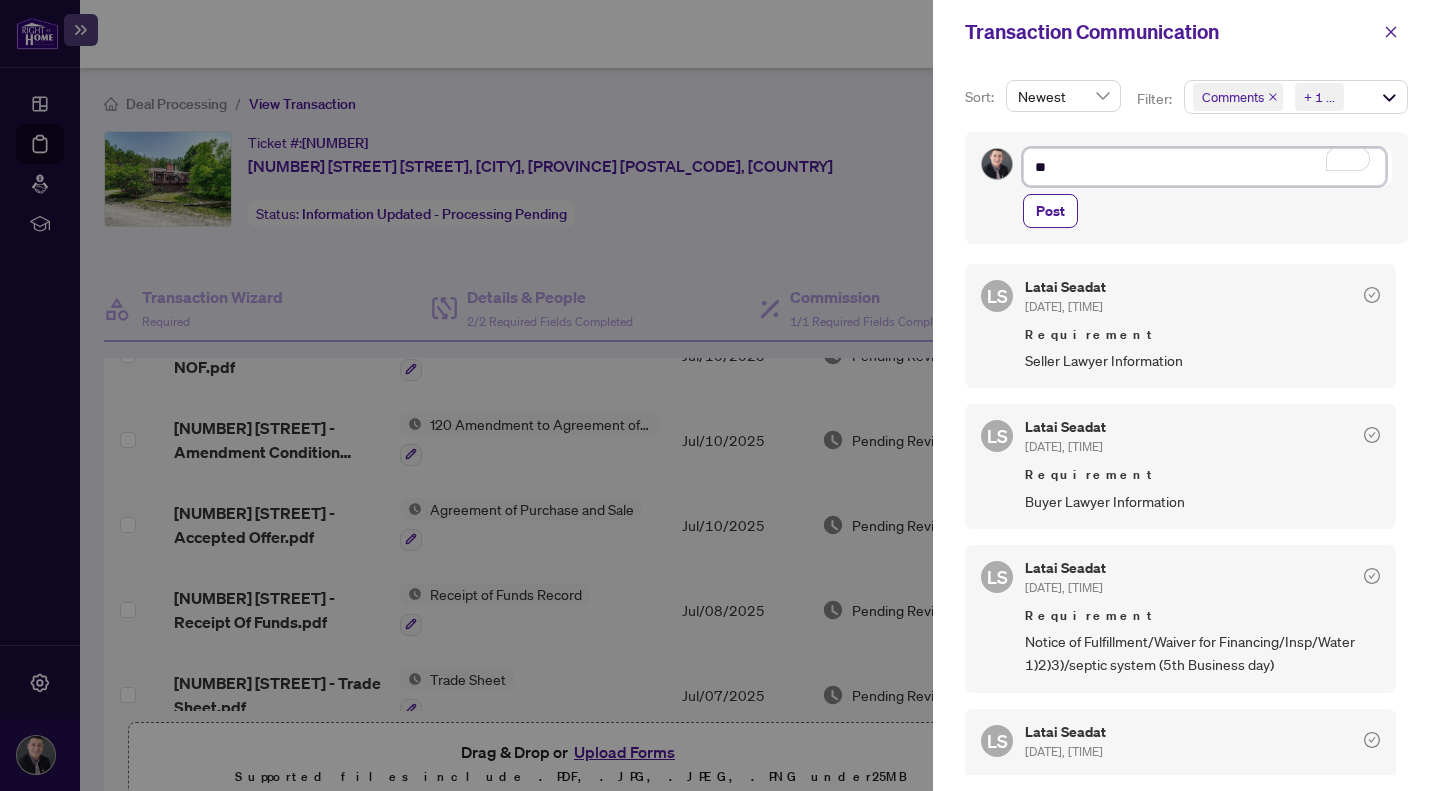 type on "***" 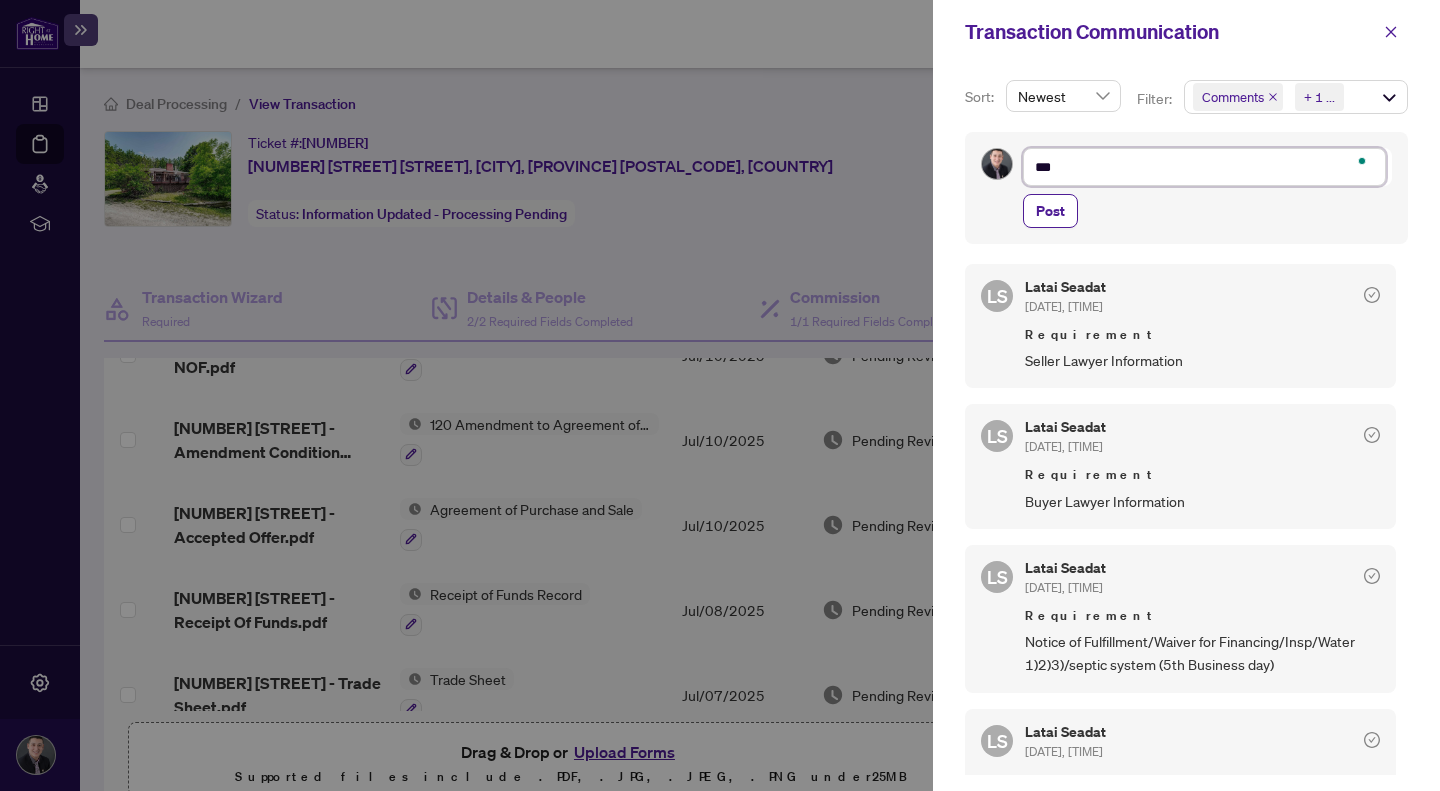 type on "****" 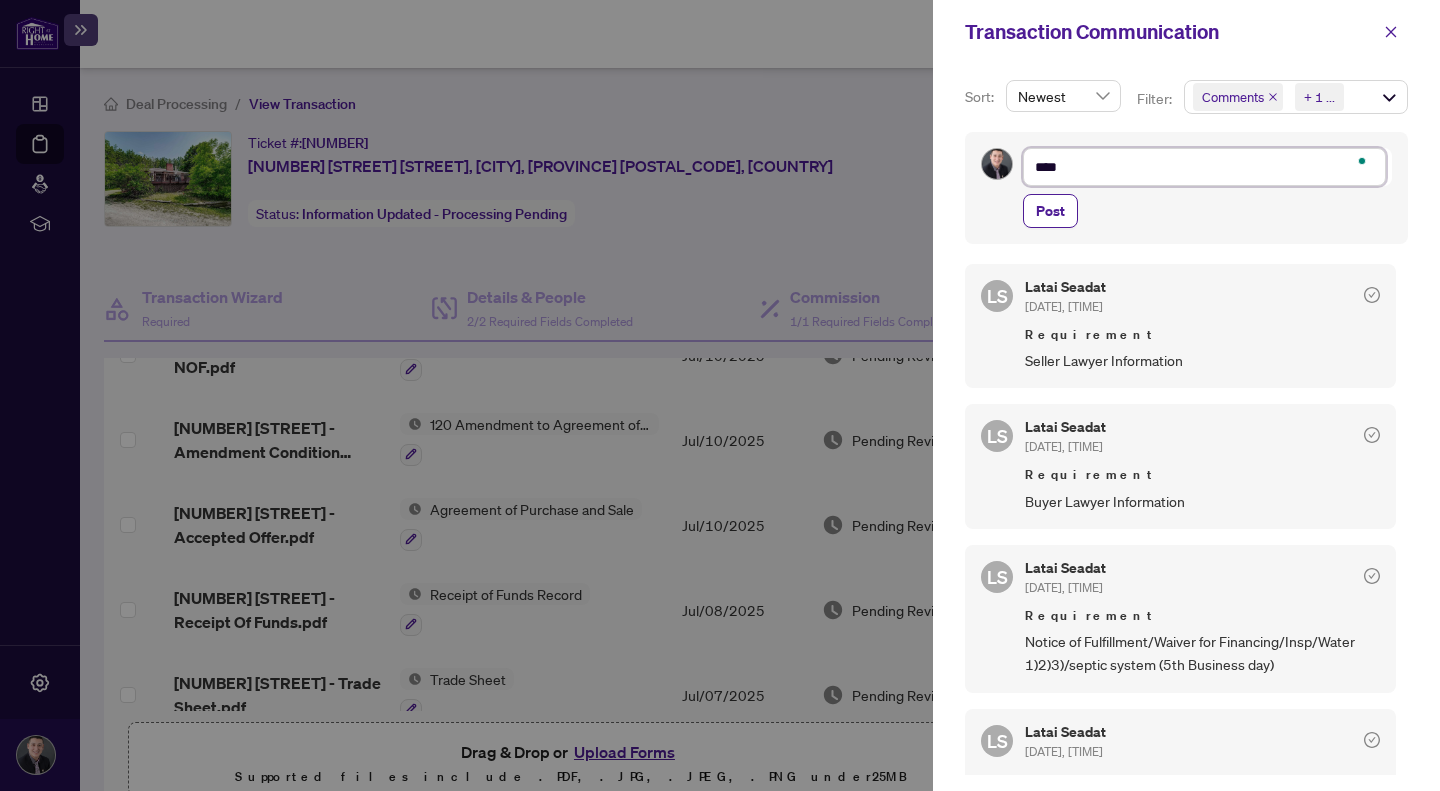 type on "*****" 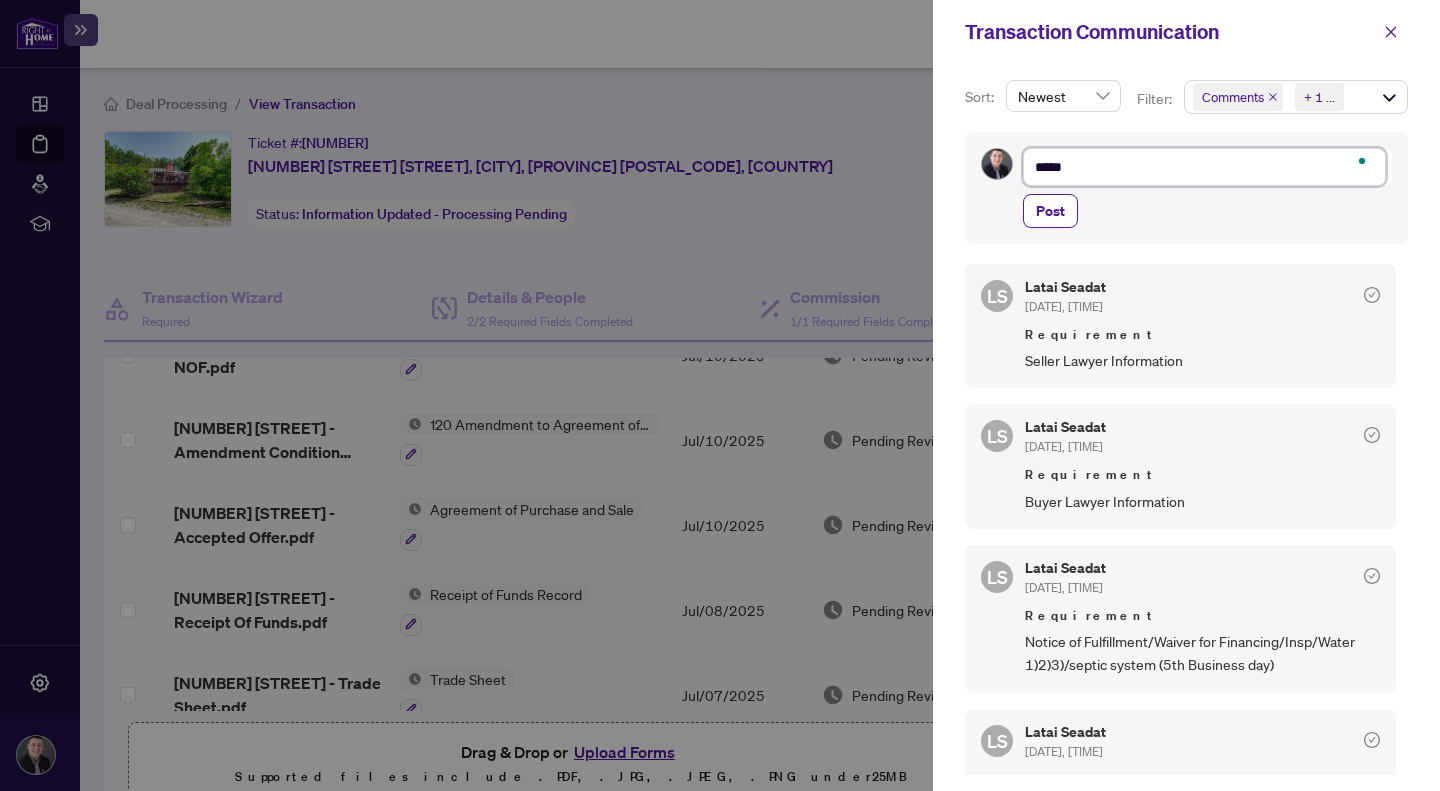 type on "******" 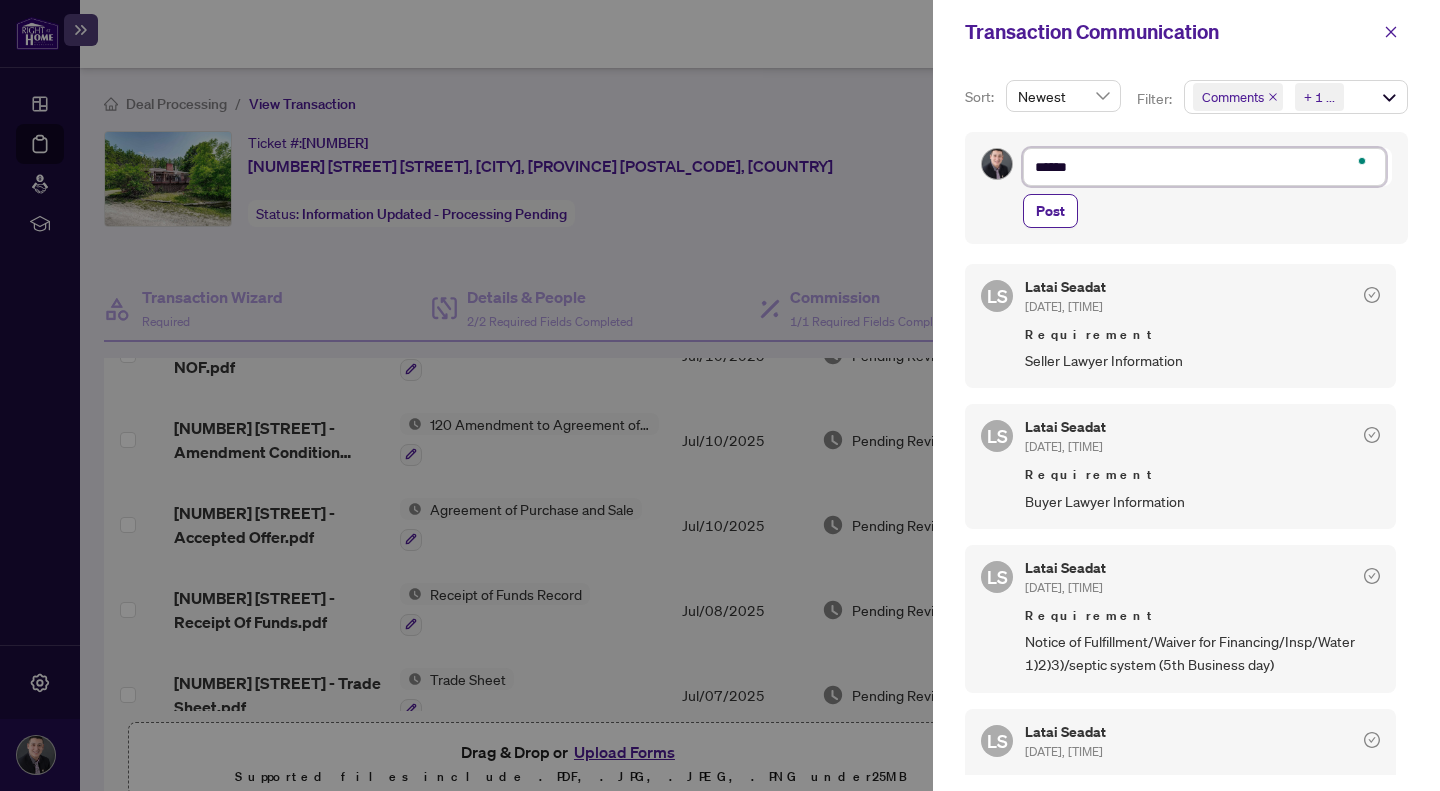 type on "*******" 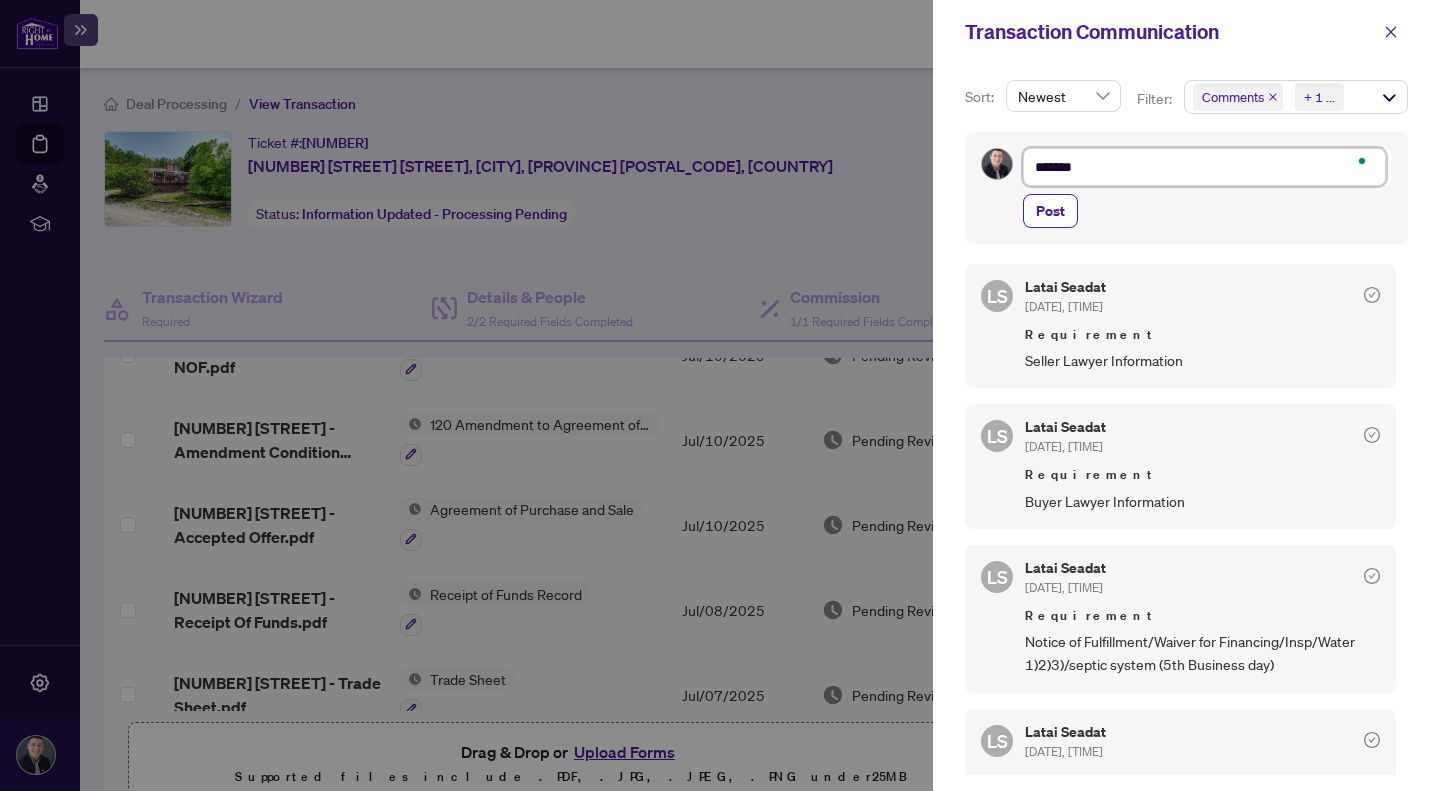 type on "********" 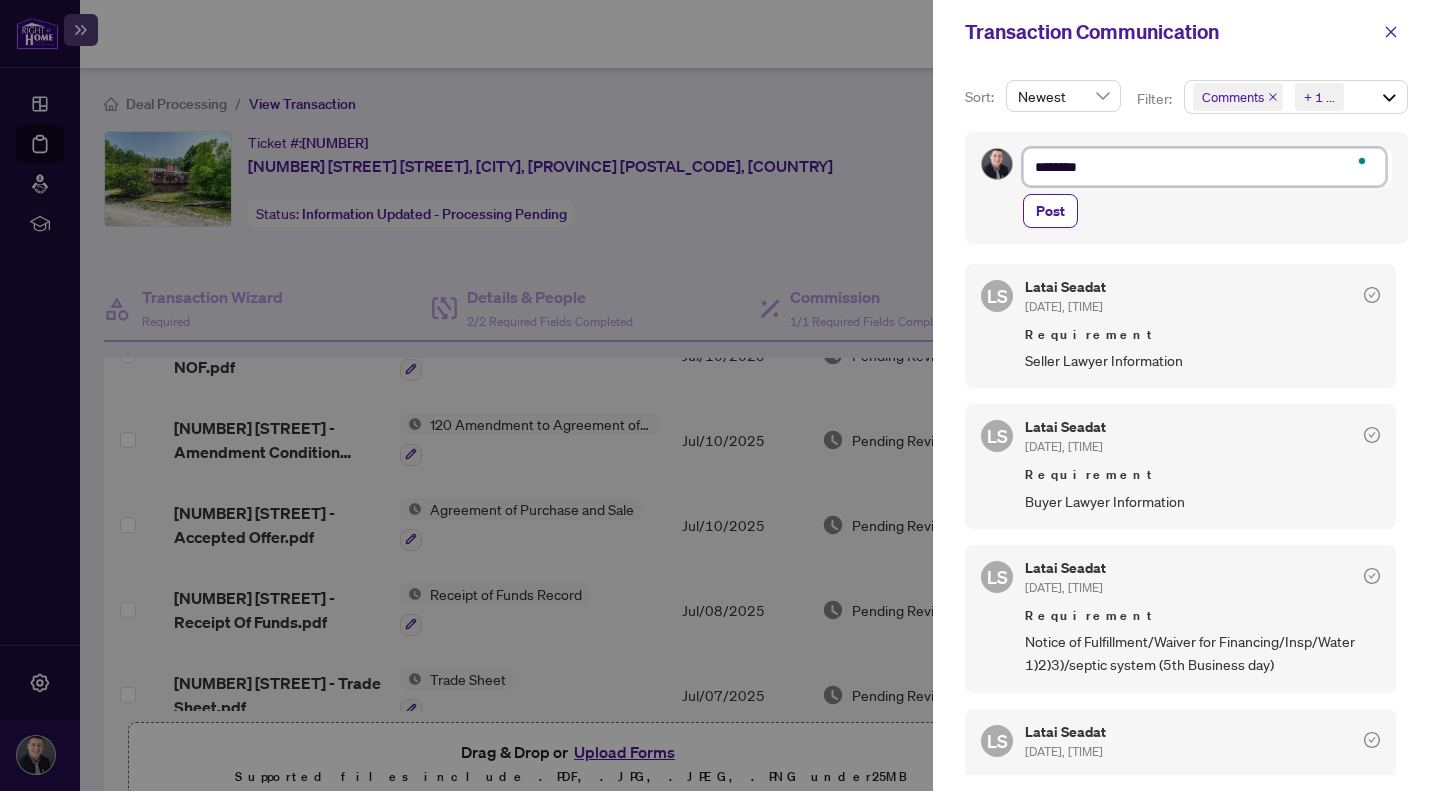 type on "*********" 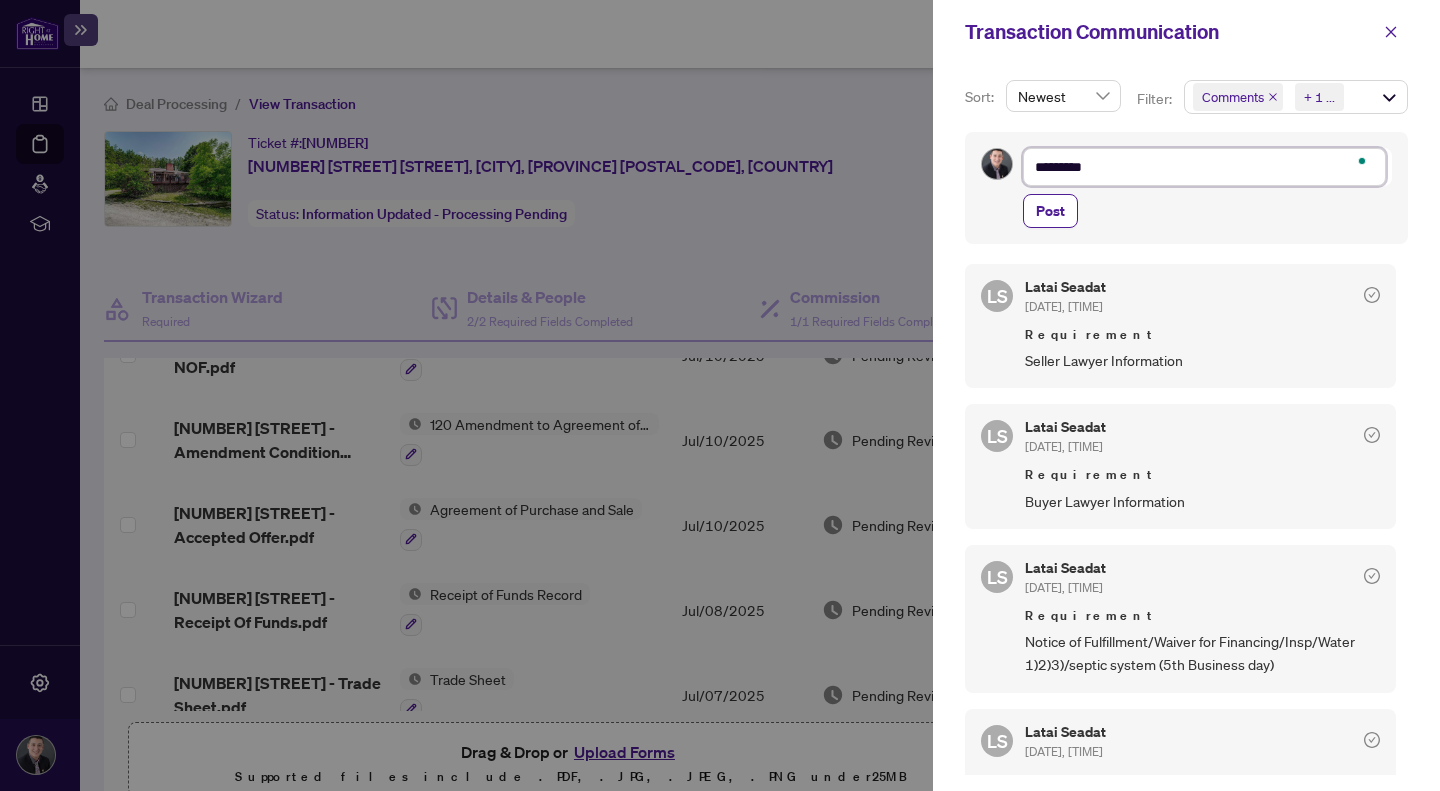 type on "*********" 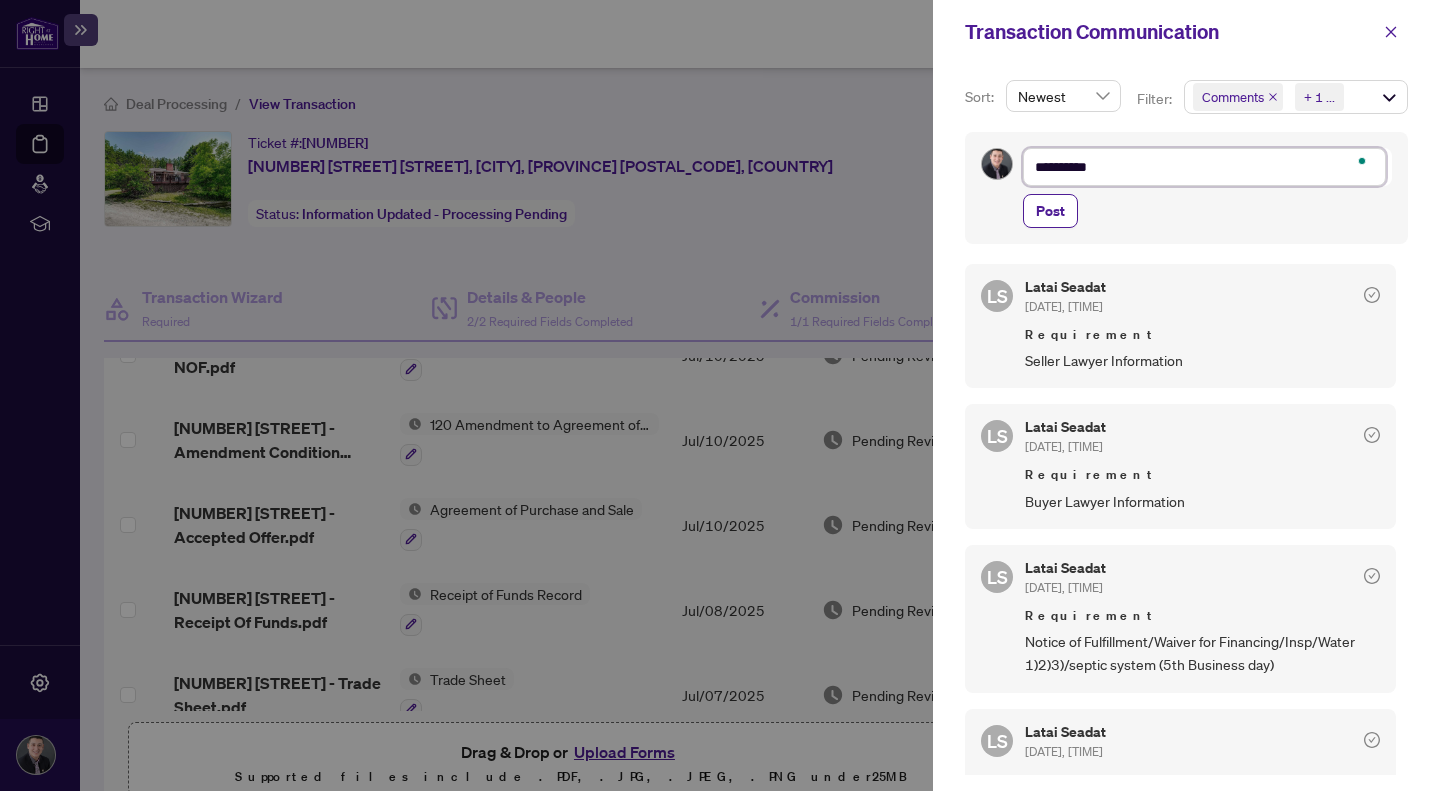 type on "**********" 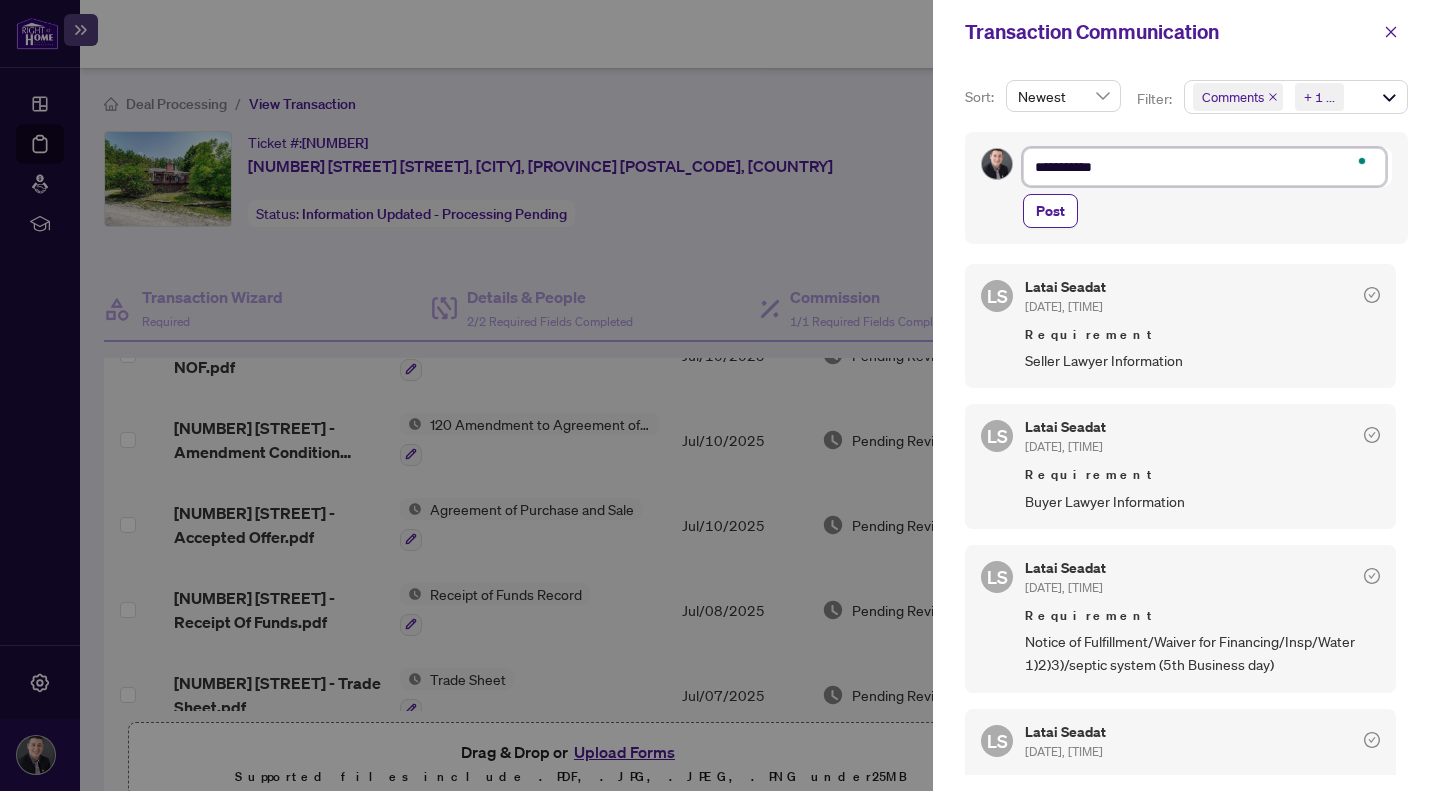 type on "**********" 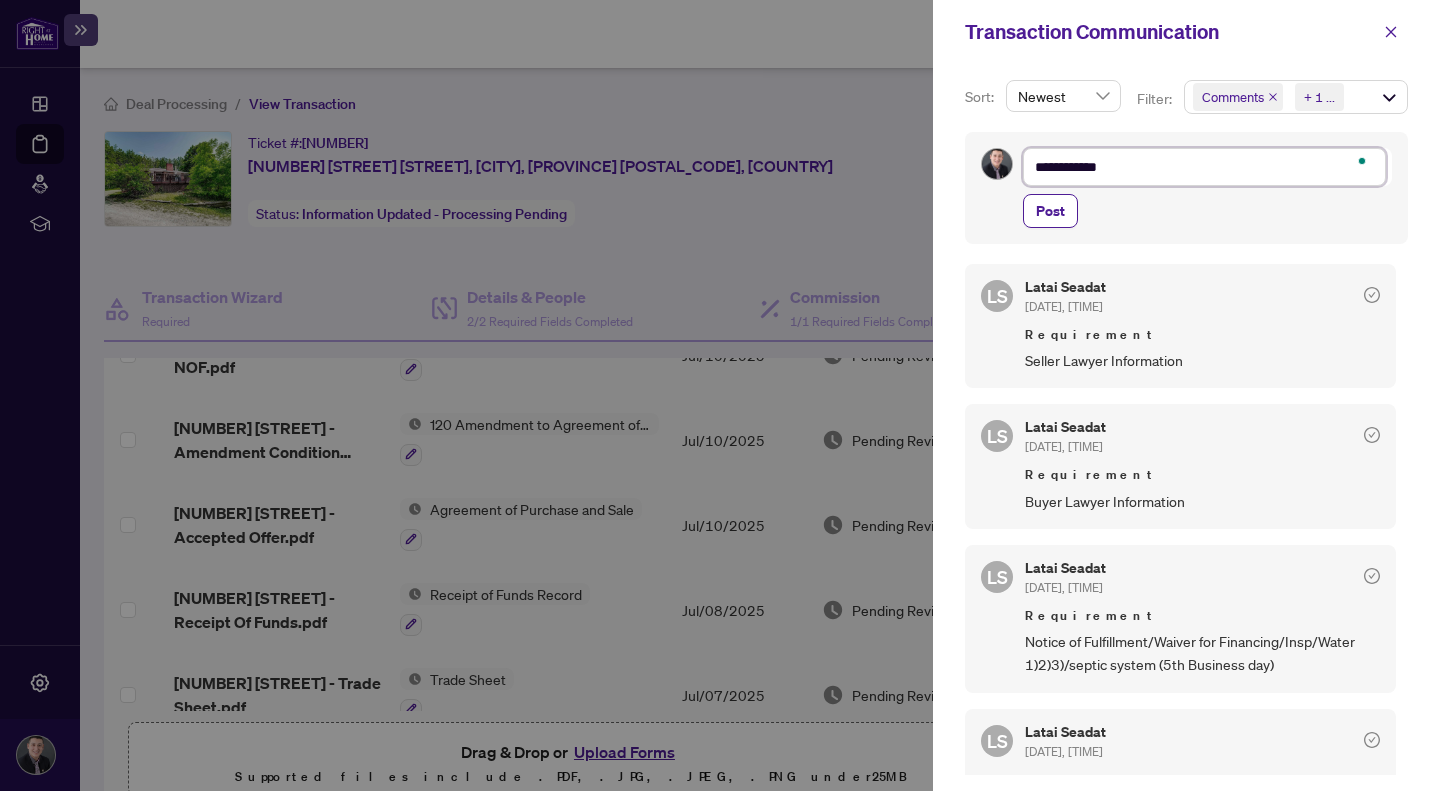 type on "**********" 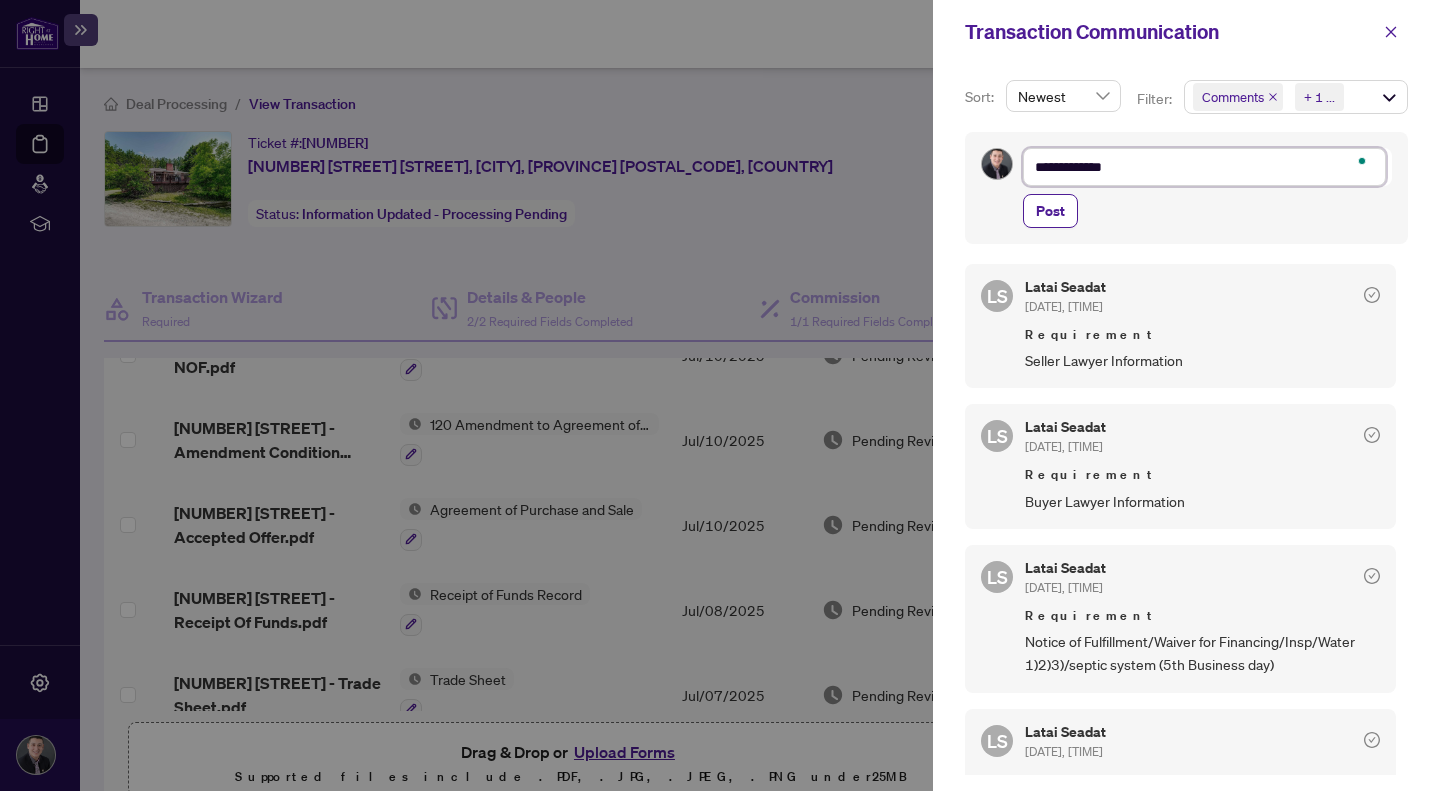 type on "**********" 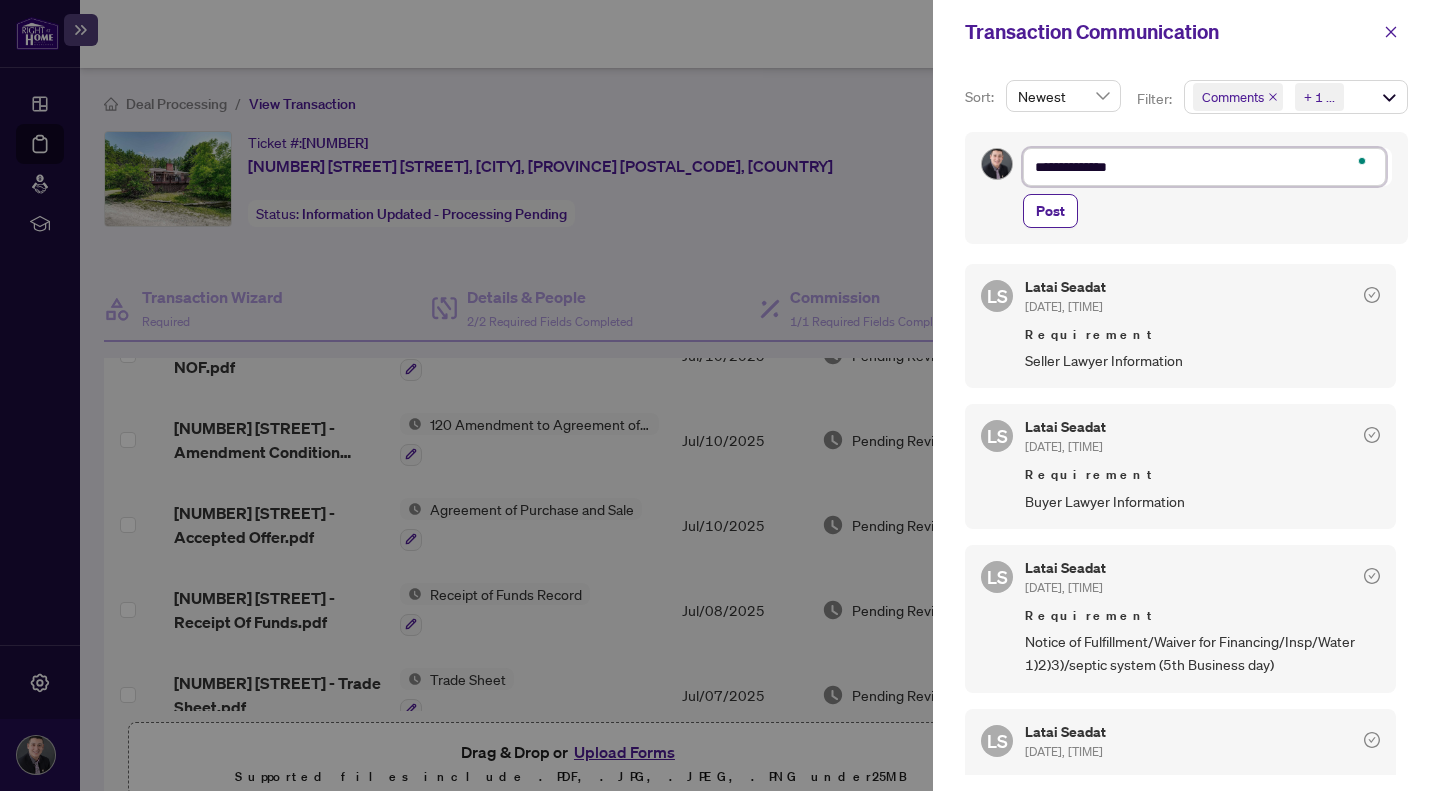 type on "**********" 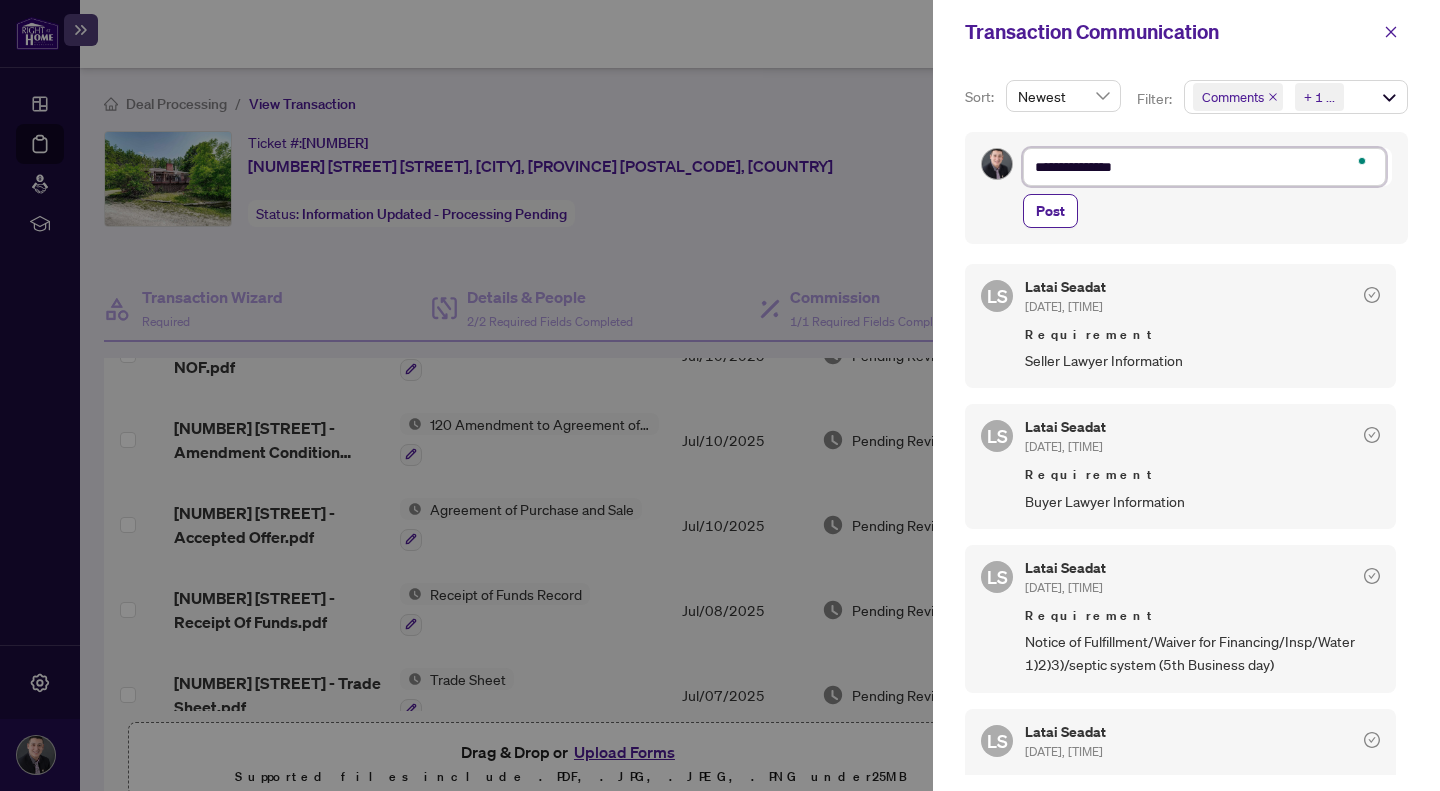 type on "**********" 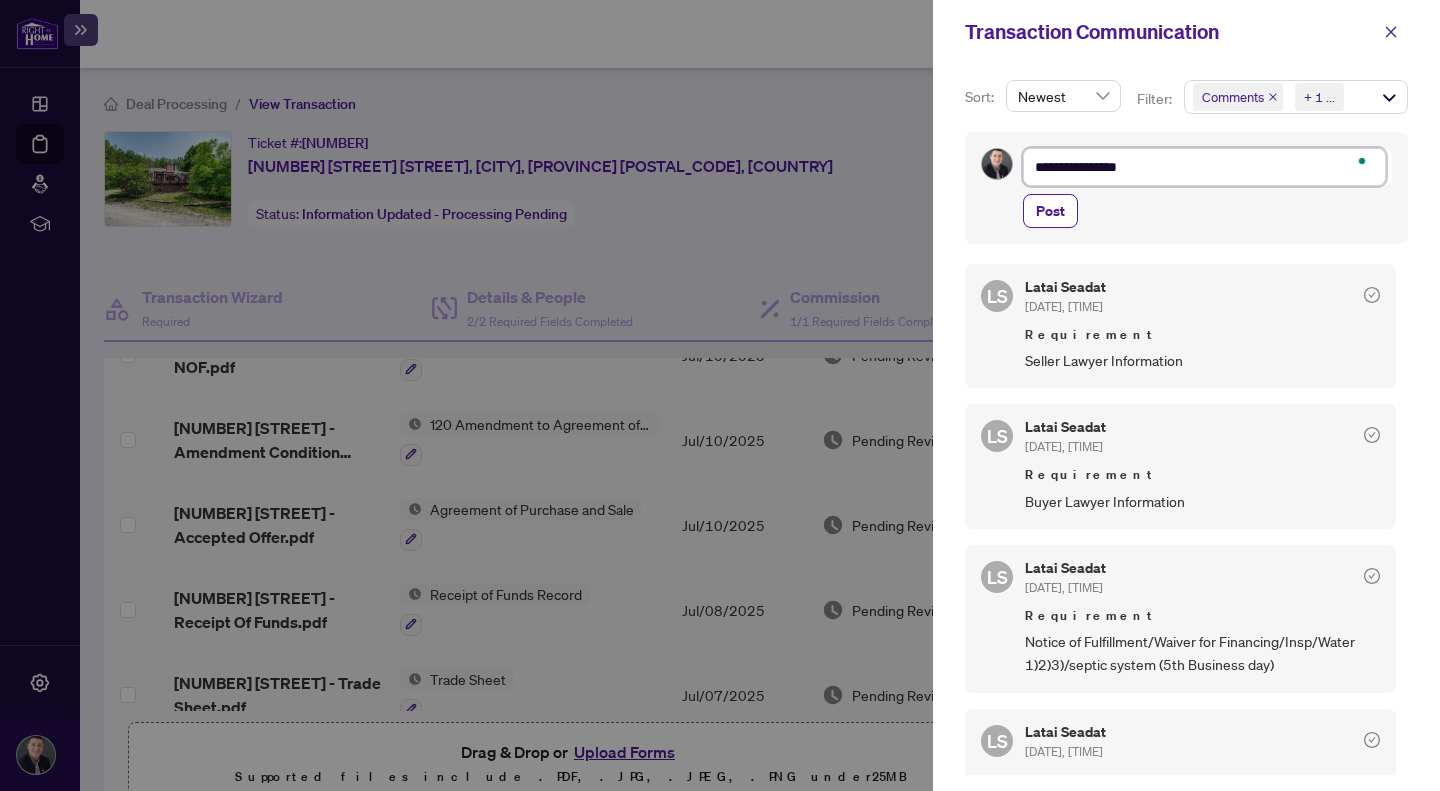 type on "**********" 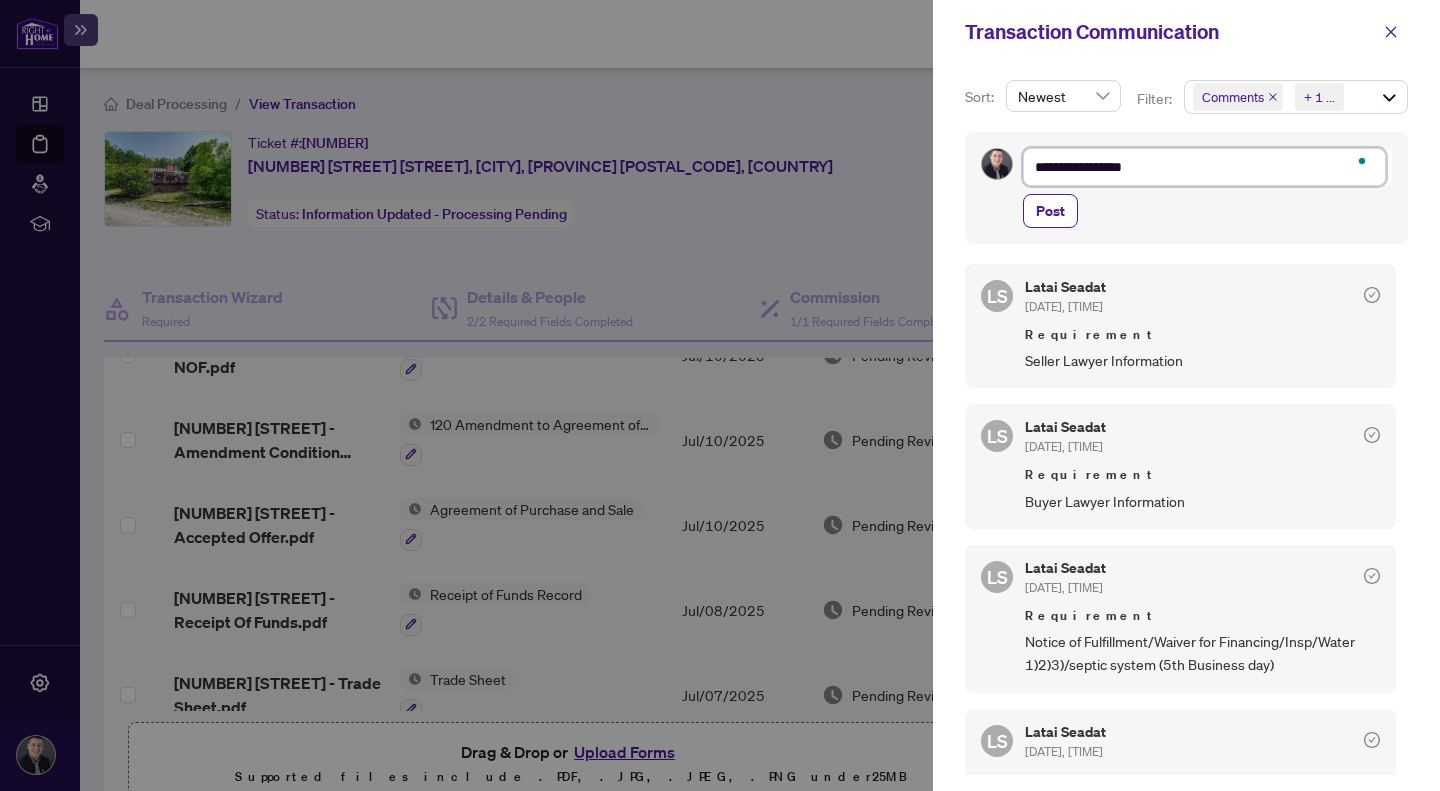 type on "**********" 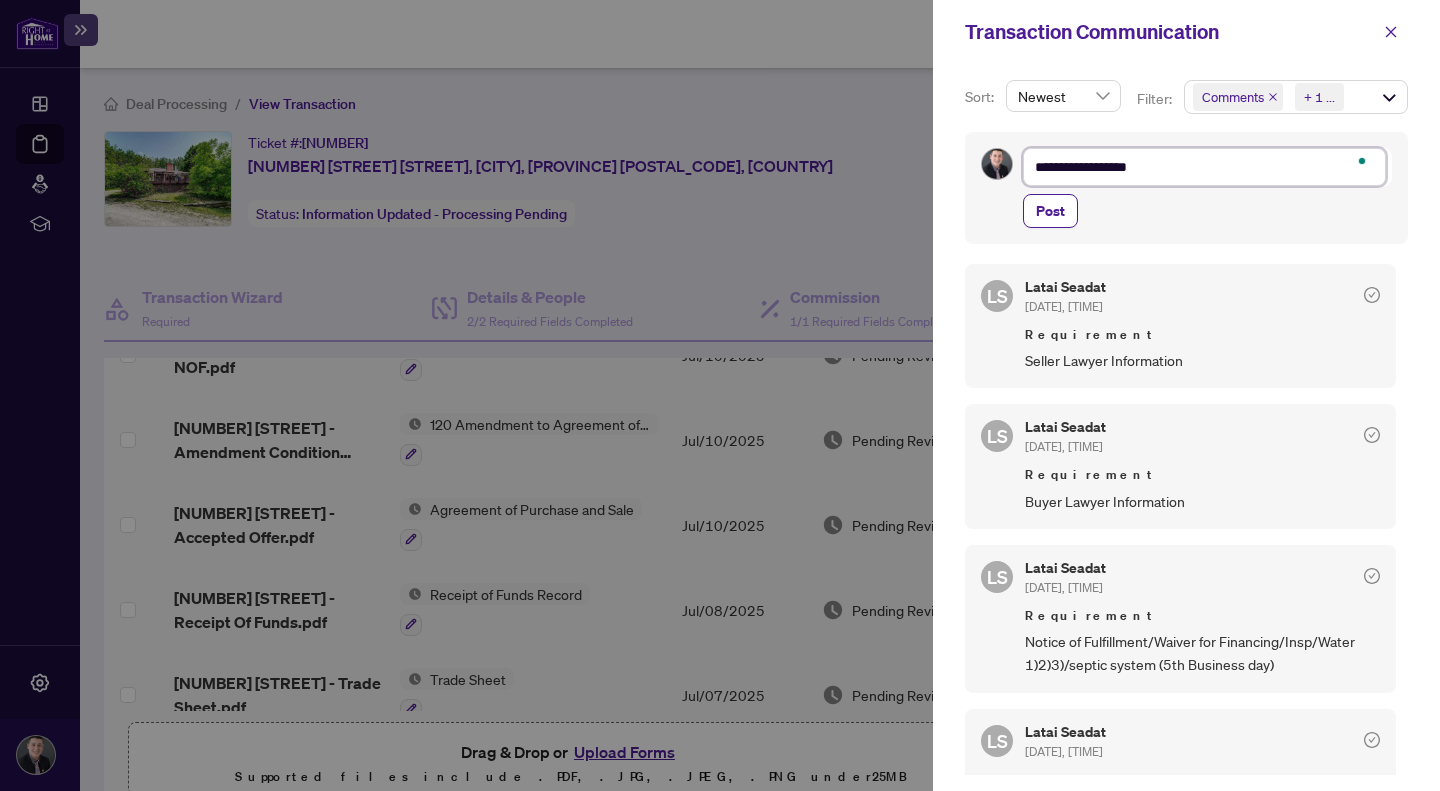 type on "**********" 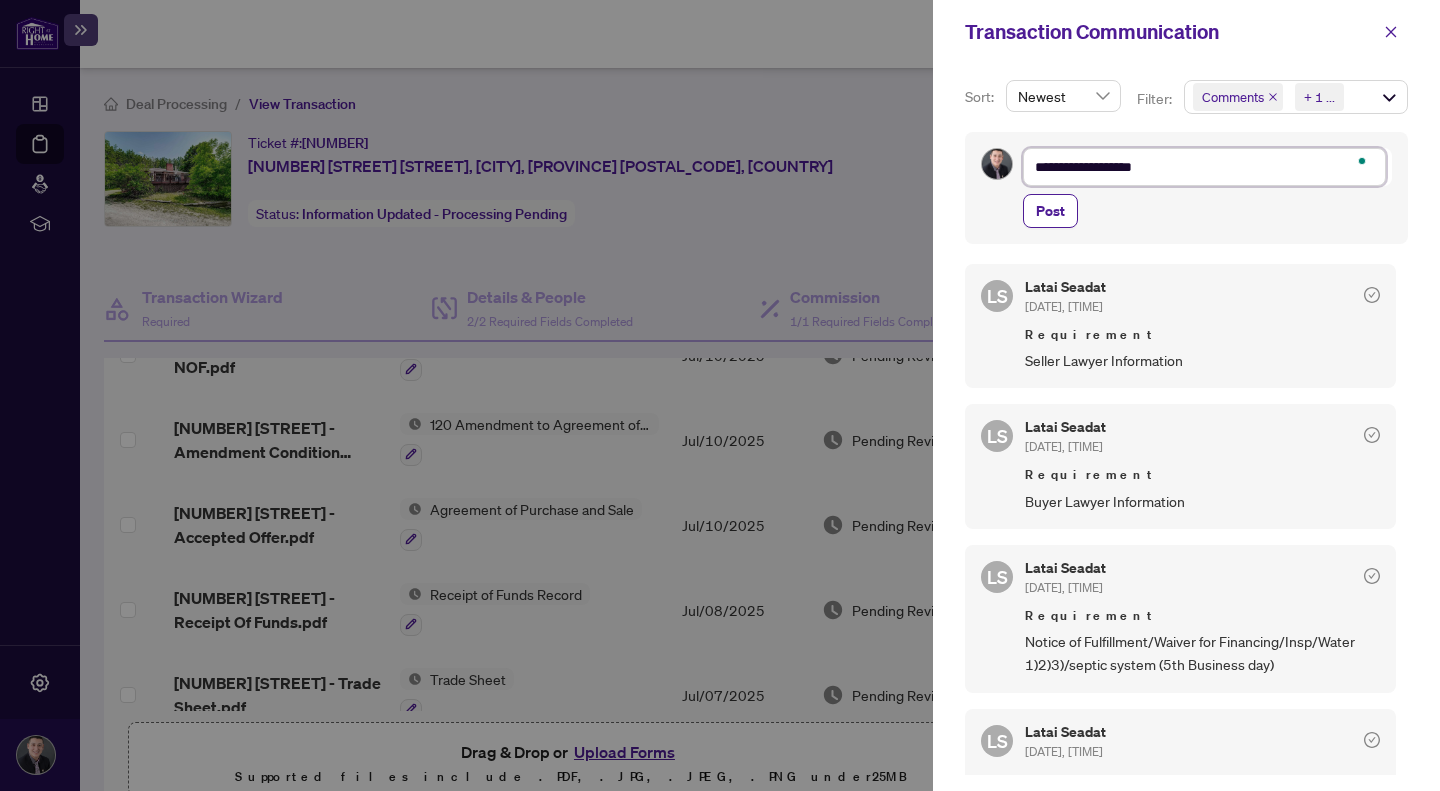 type on "**********" 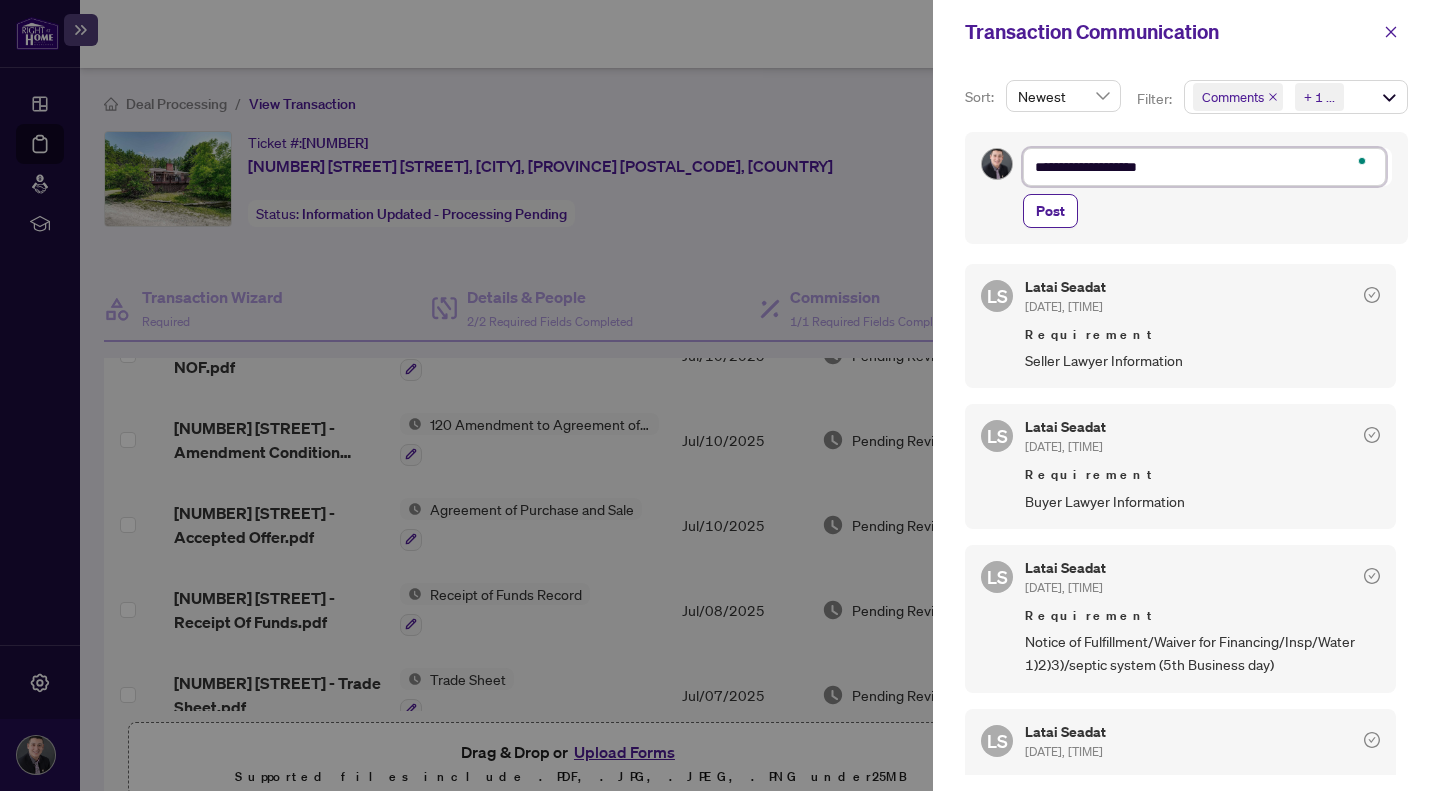 type on "**********" 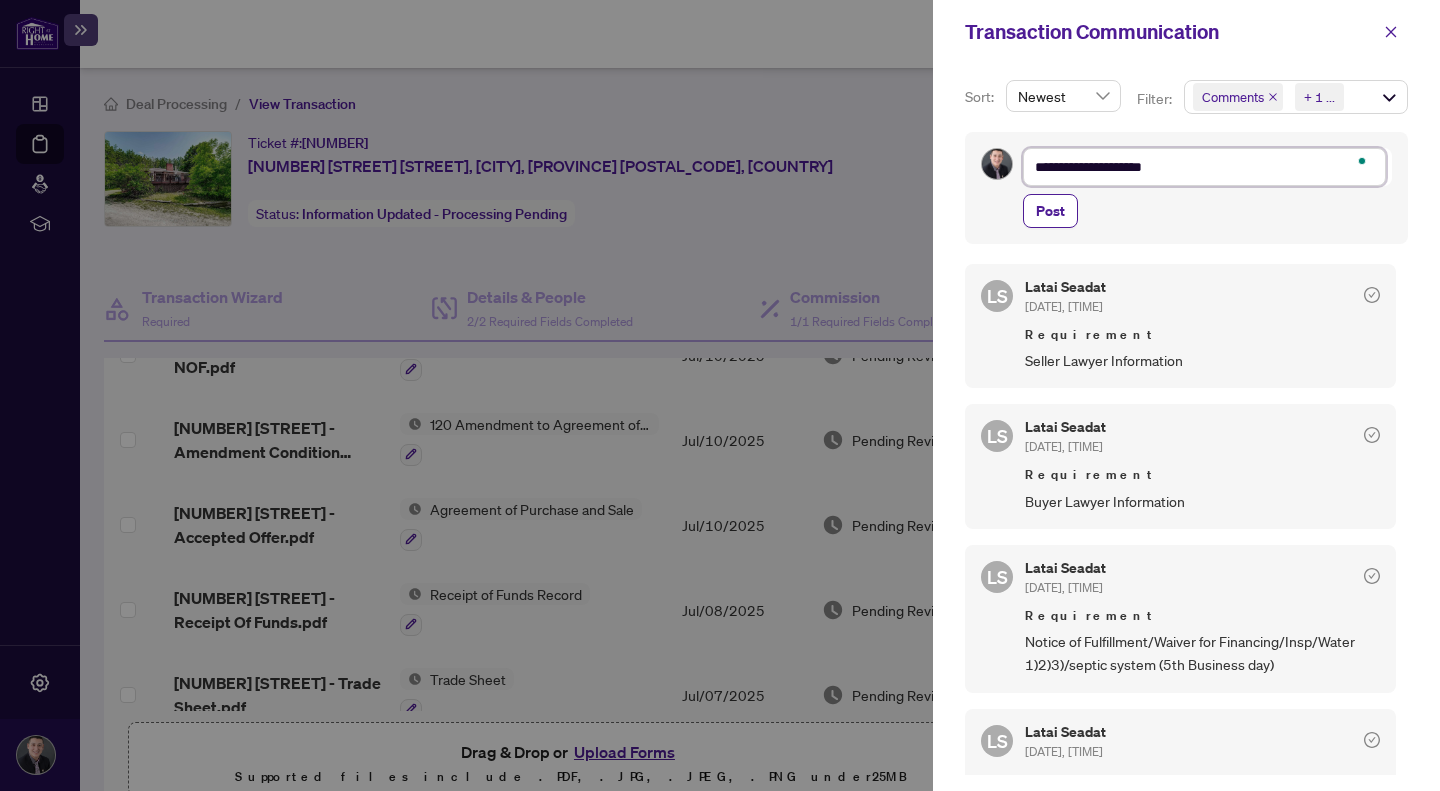 type on "**********" 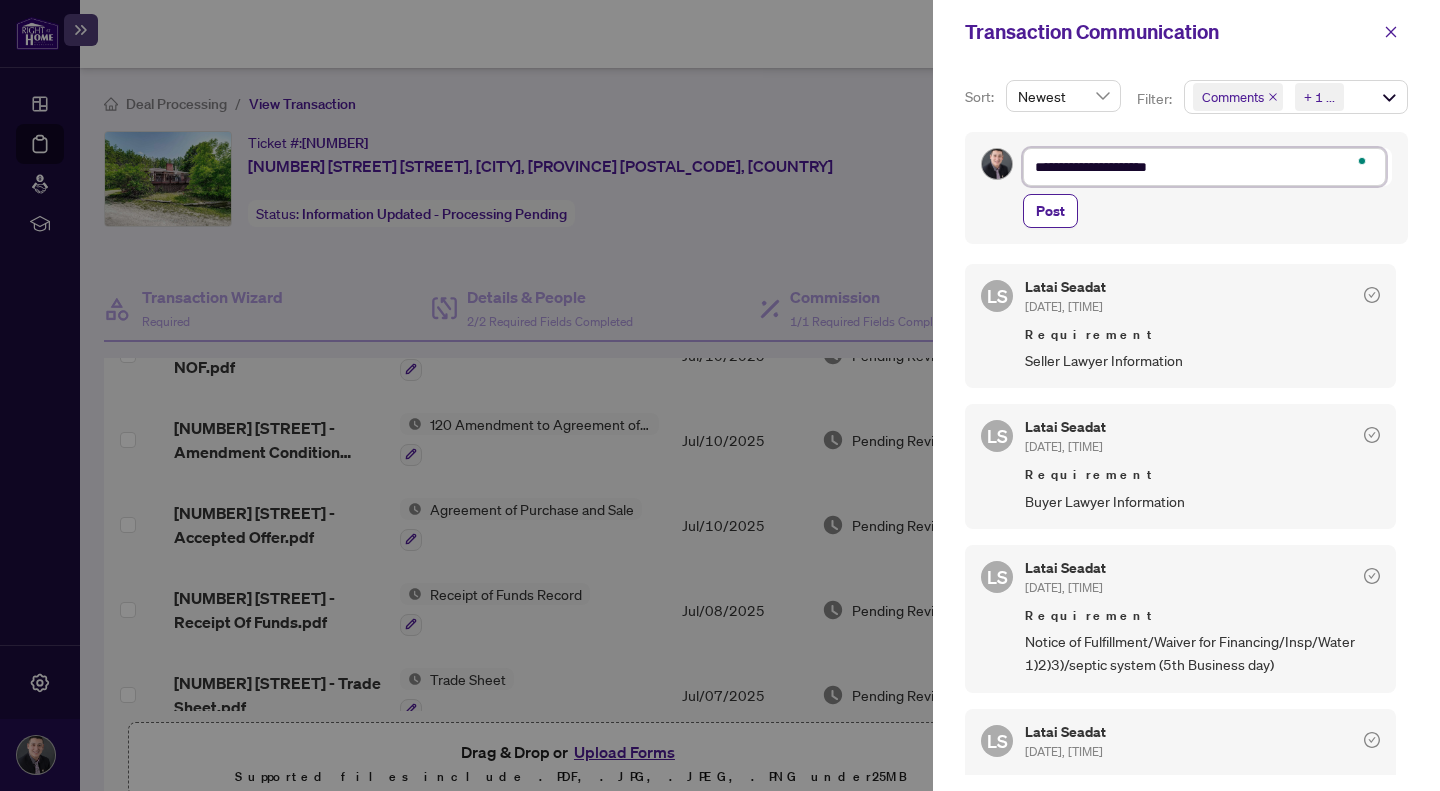 type on "**********" 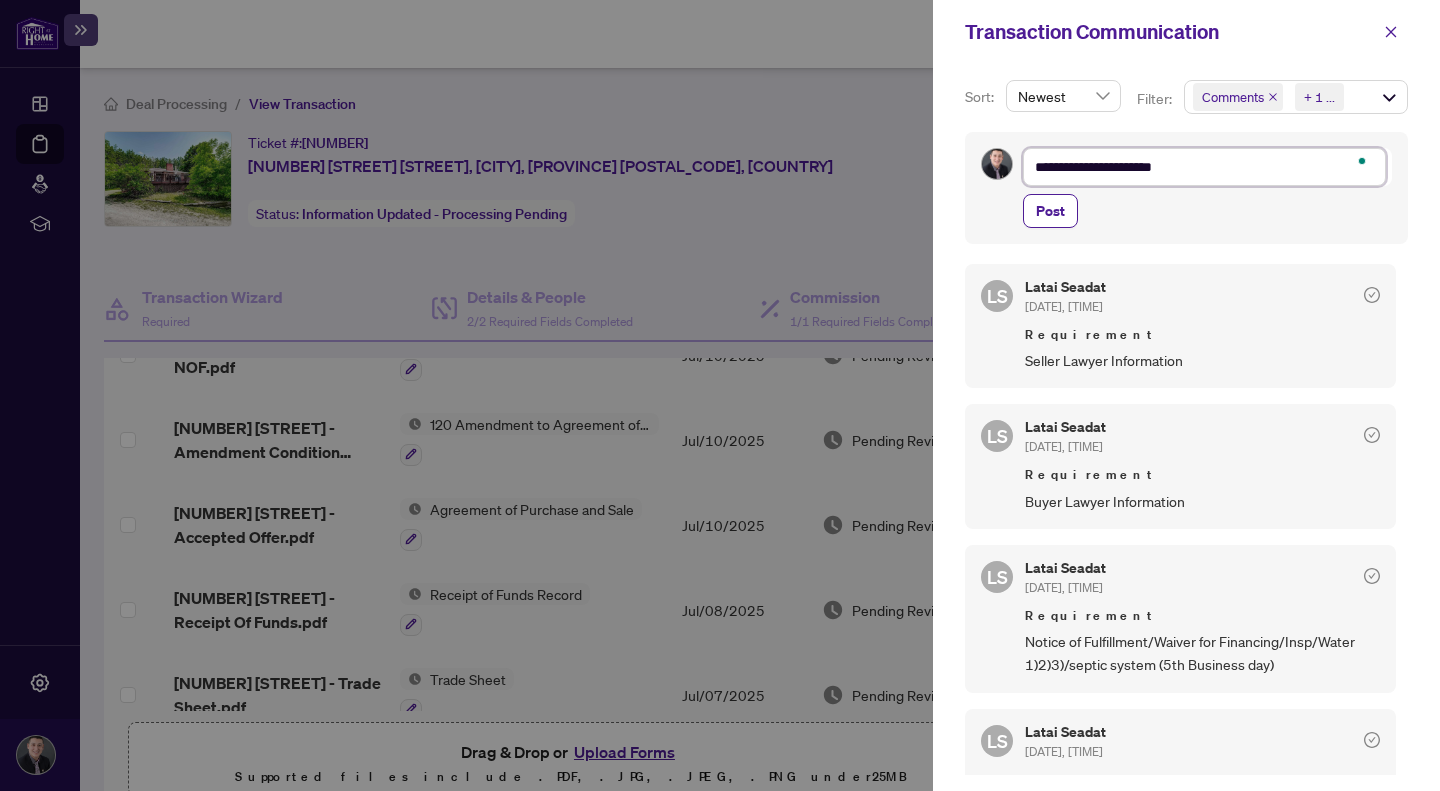 type on "**********" 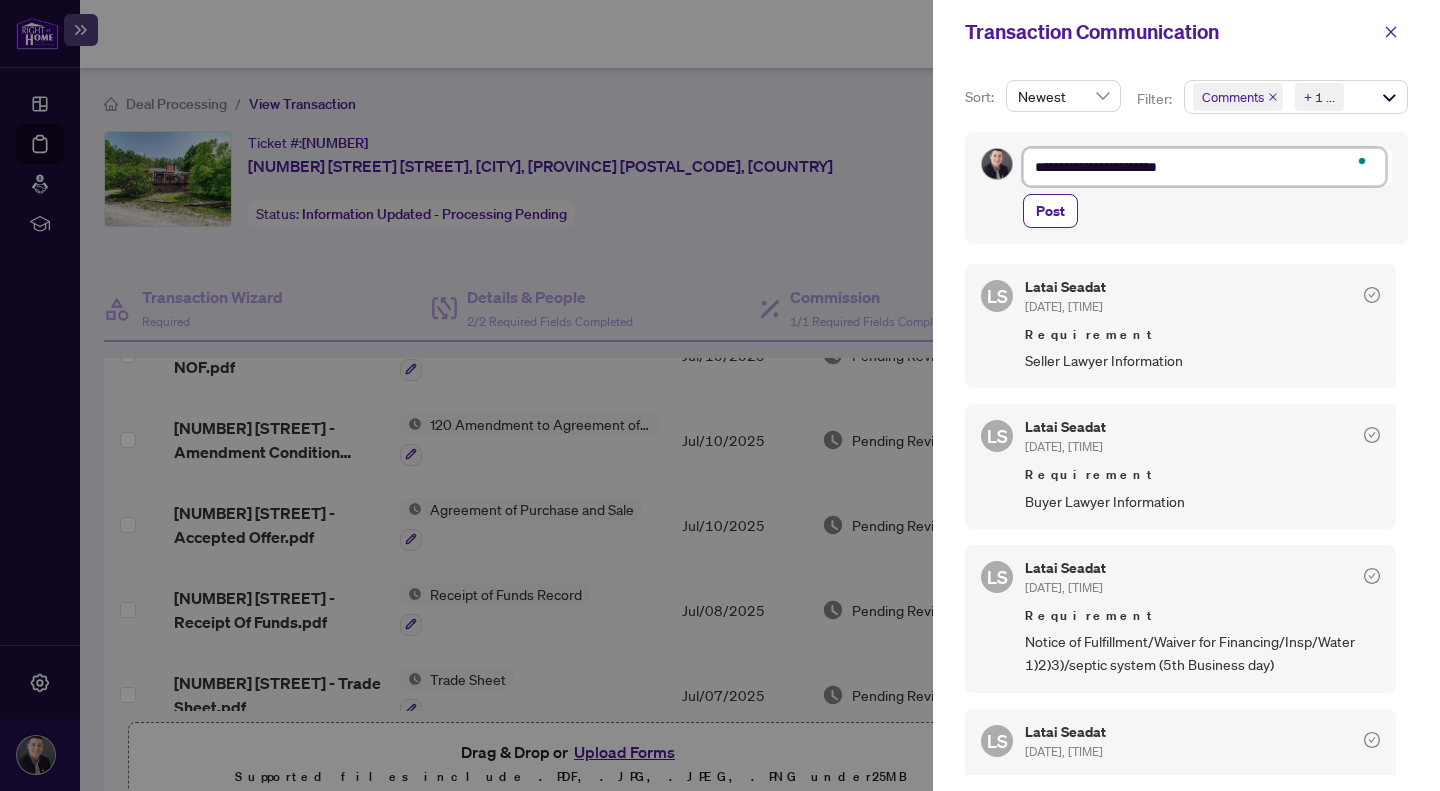 type on "**********" 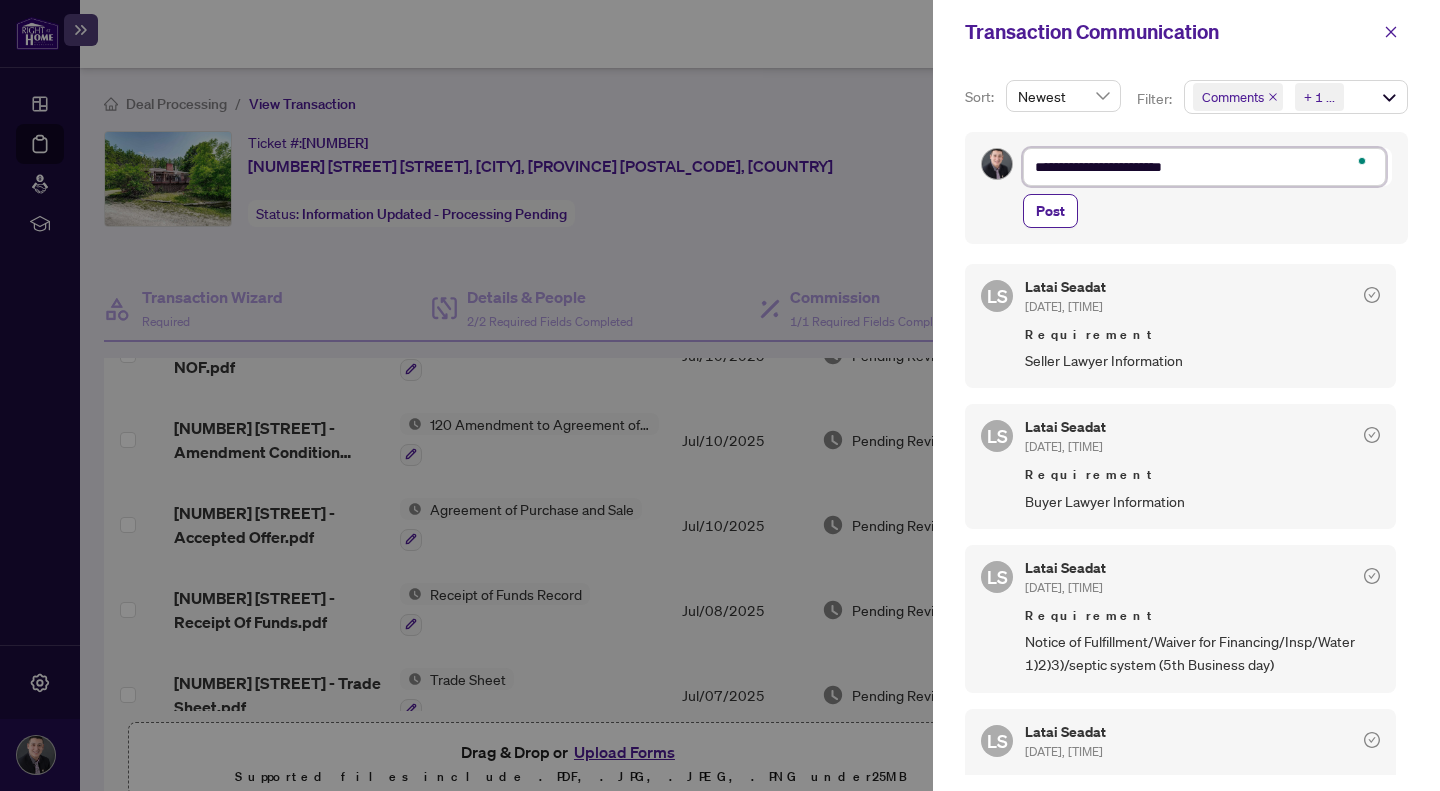 type on "**********" 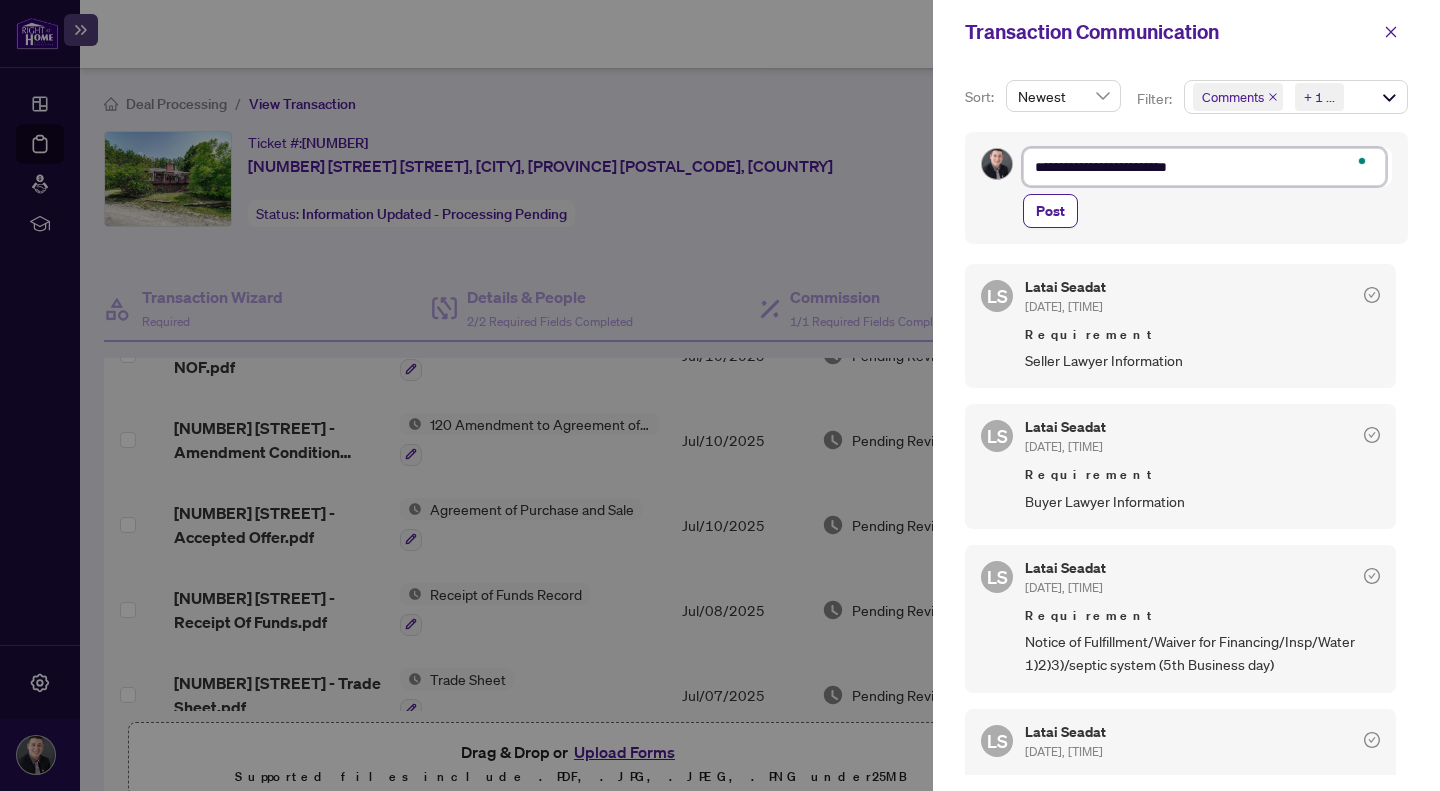 type on "**********" 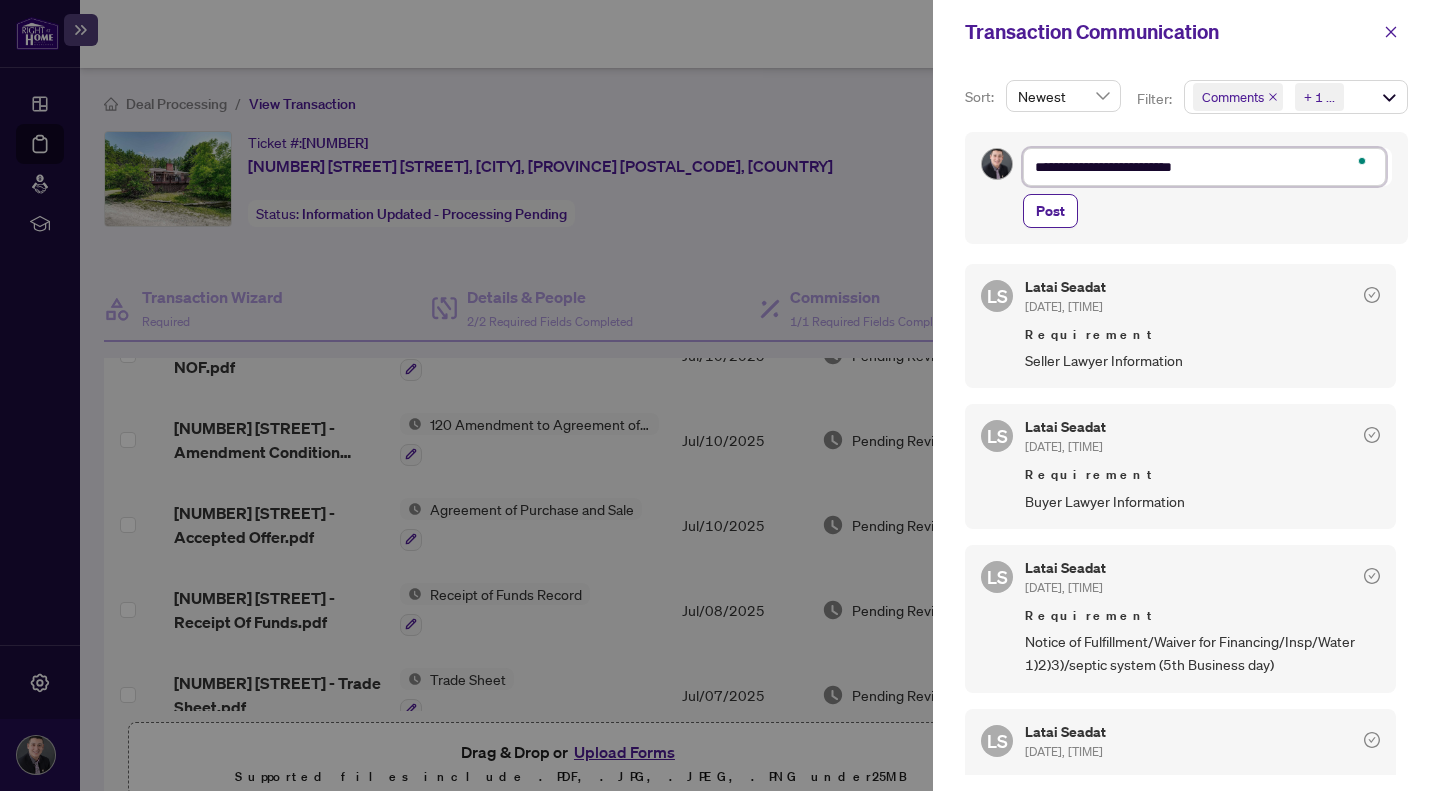 type on "**********" 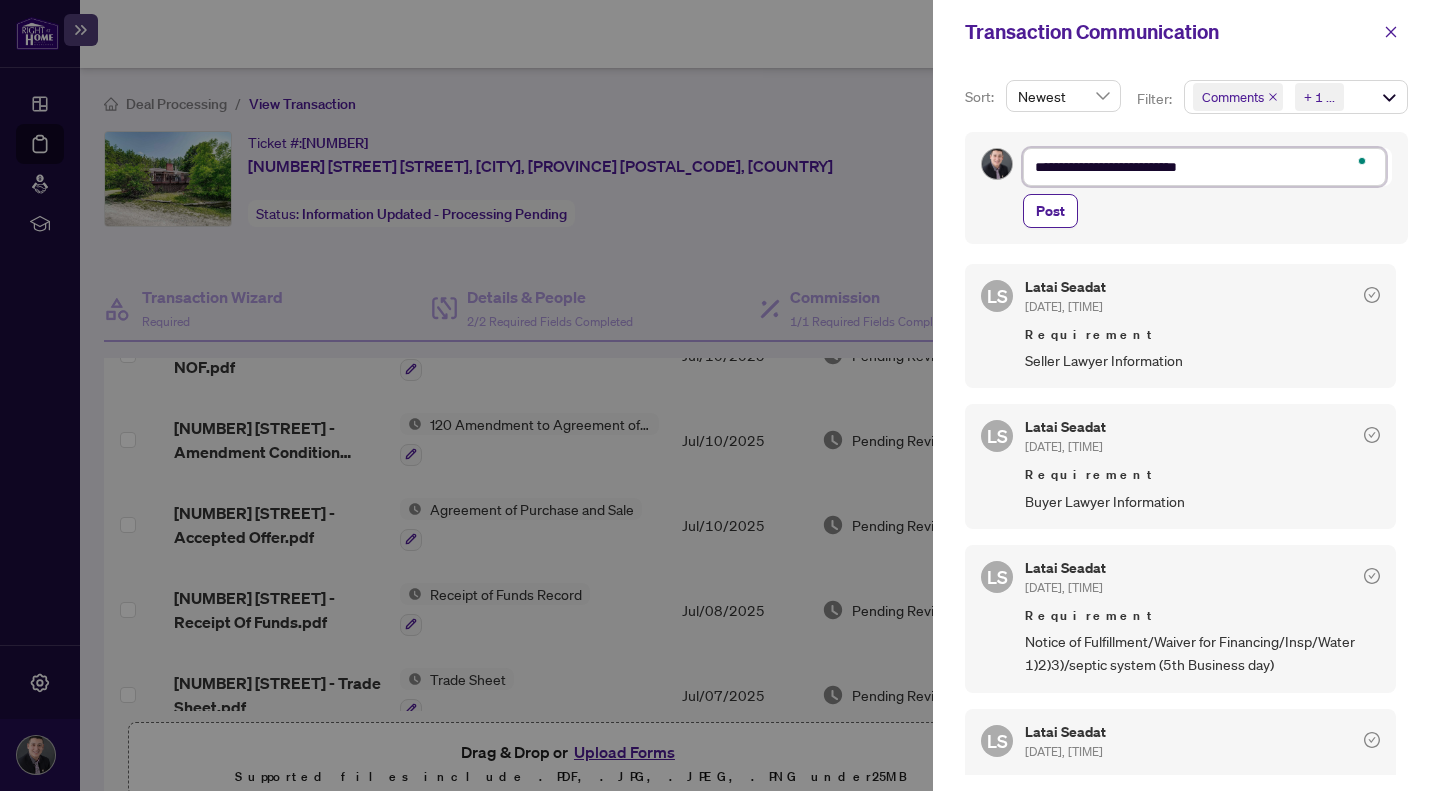 type on "**********" 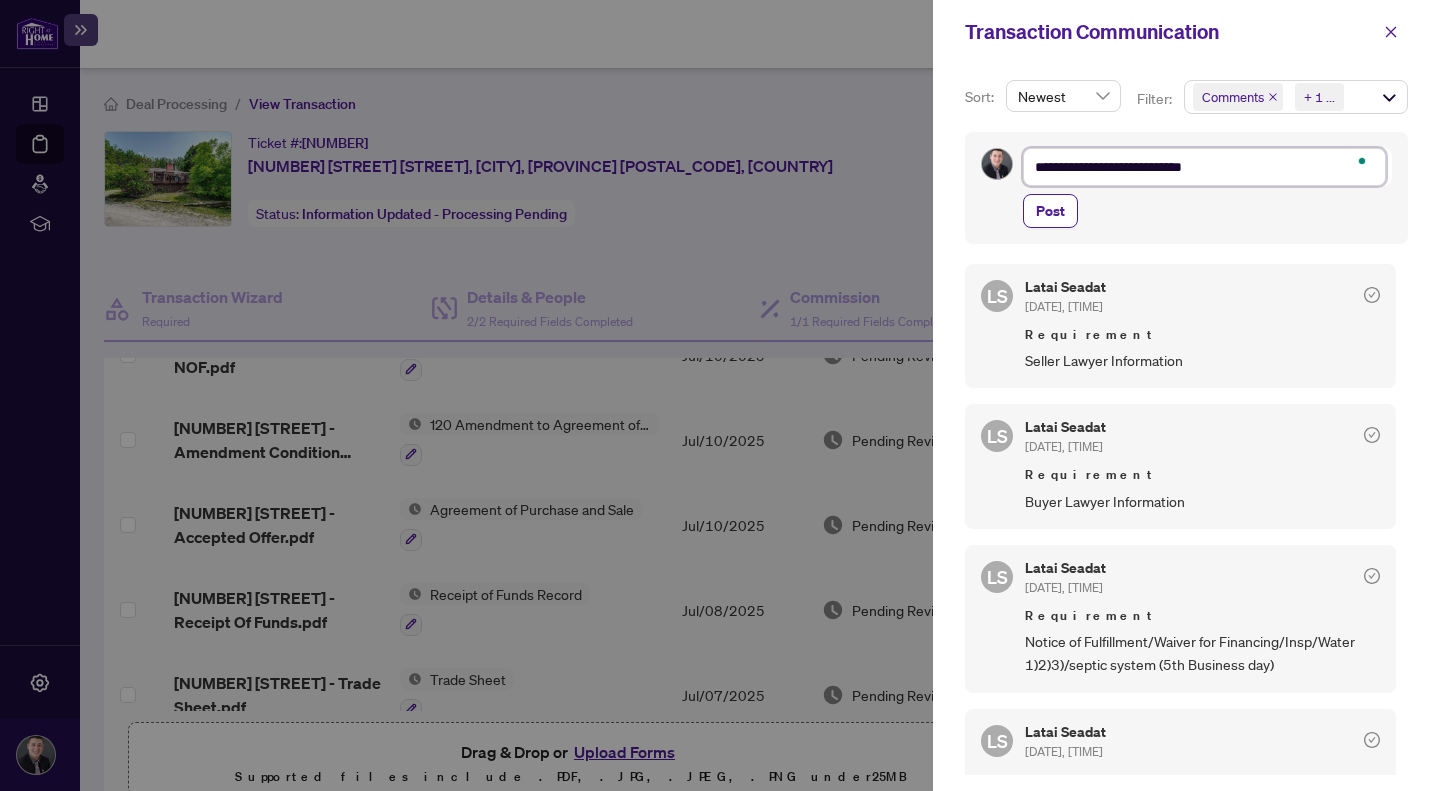 type on "**********" 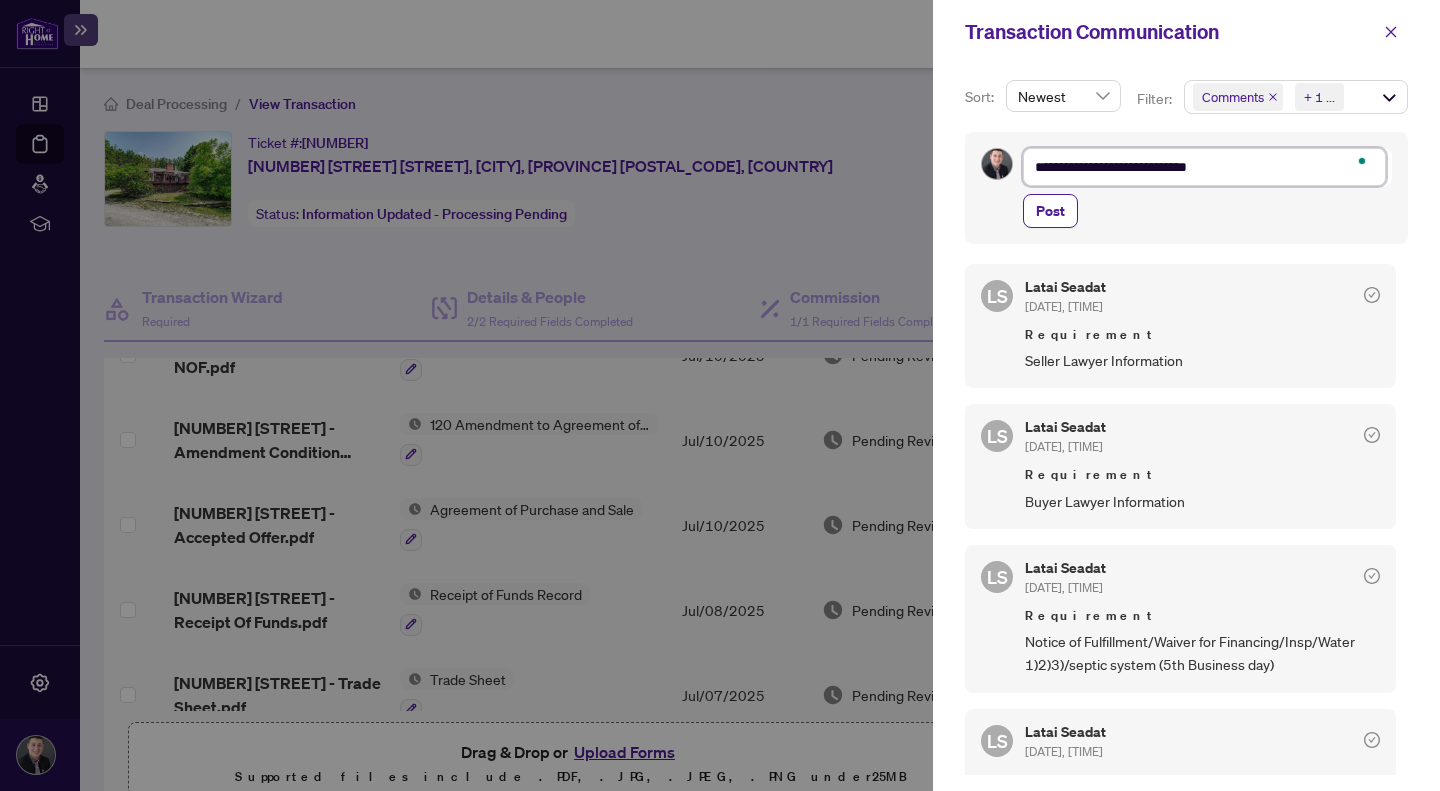 type on "**********" 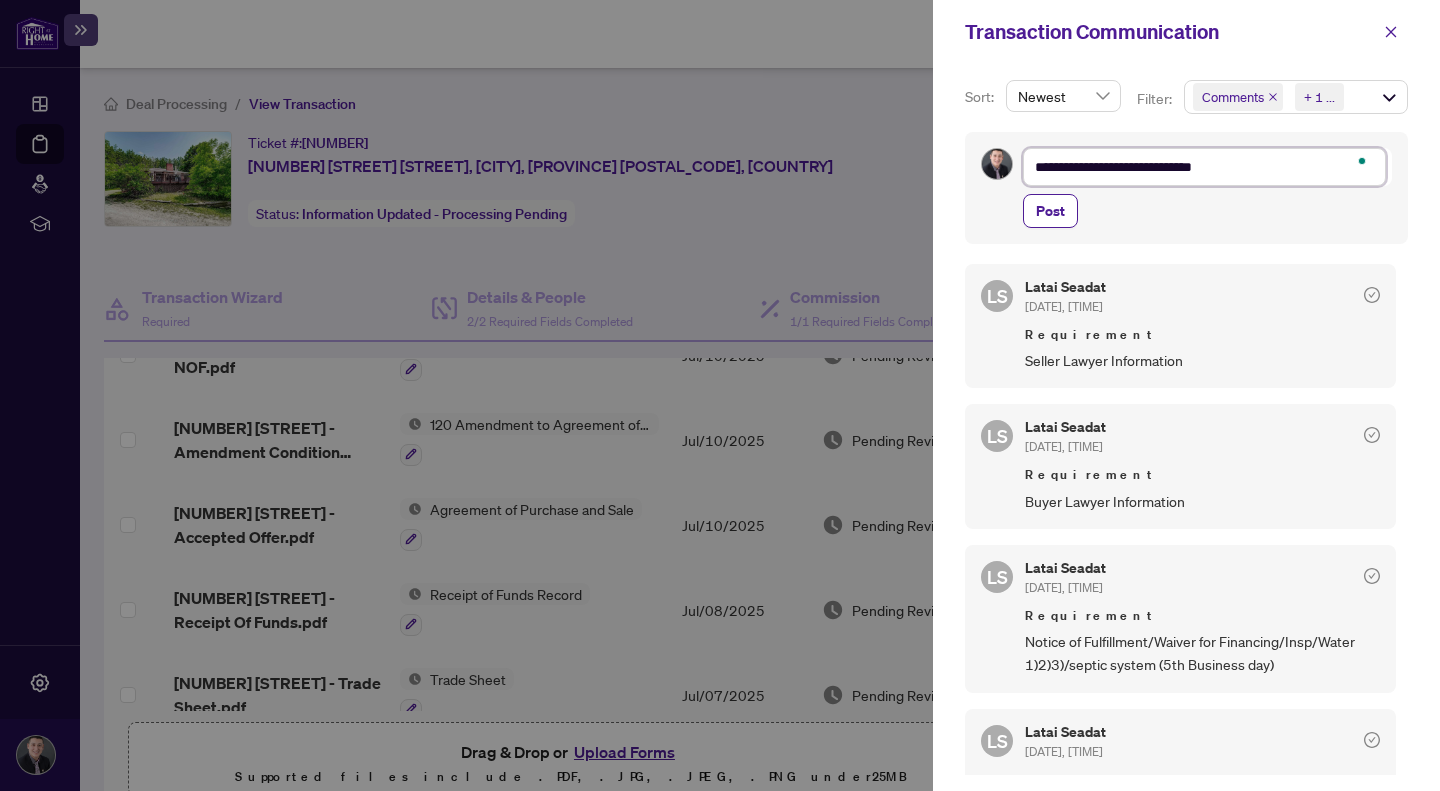 type on "**********" 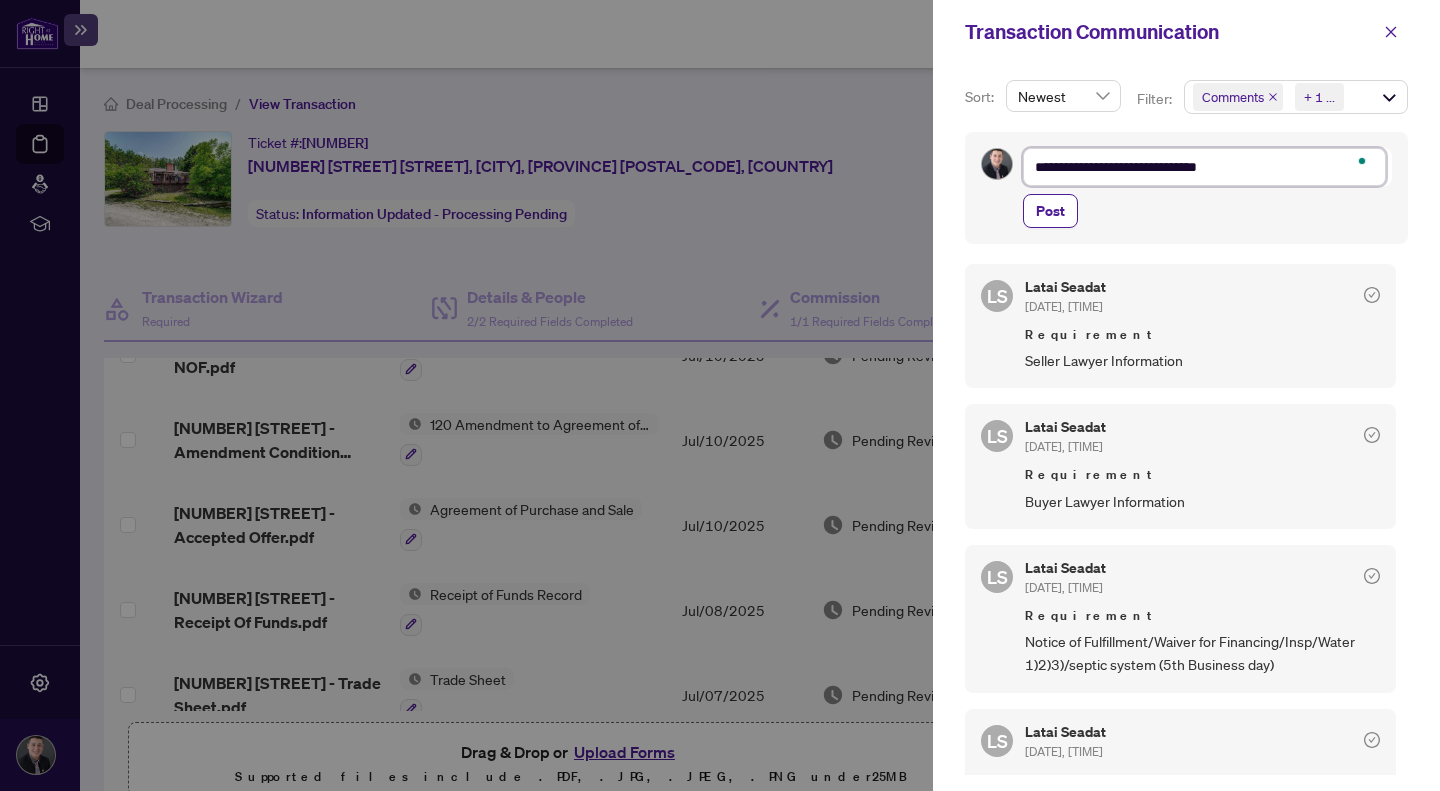 type on "**********" 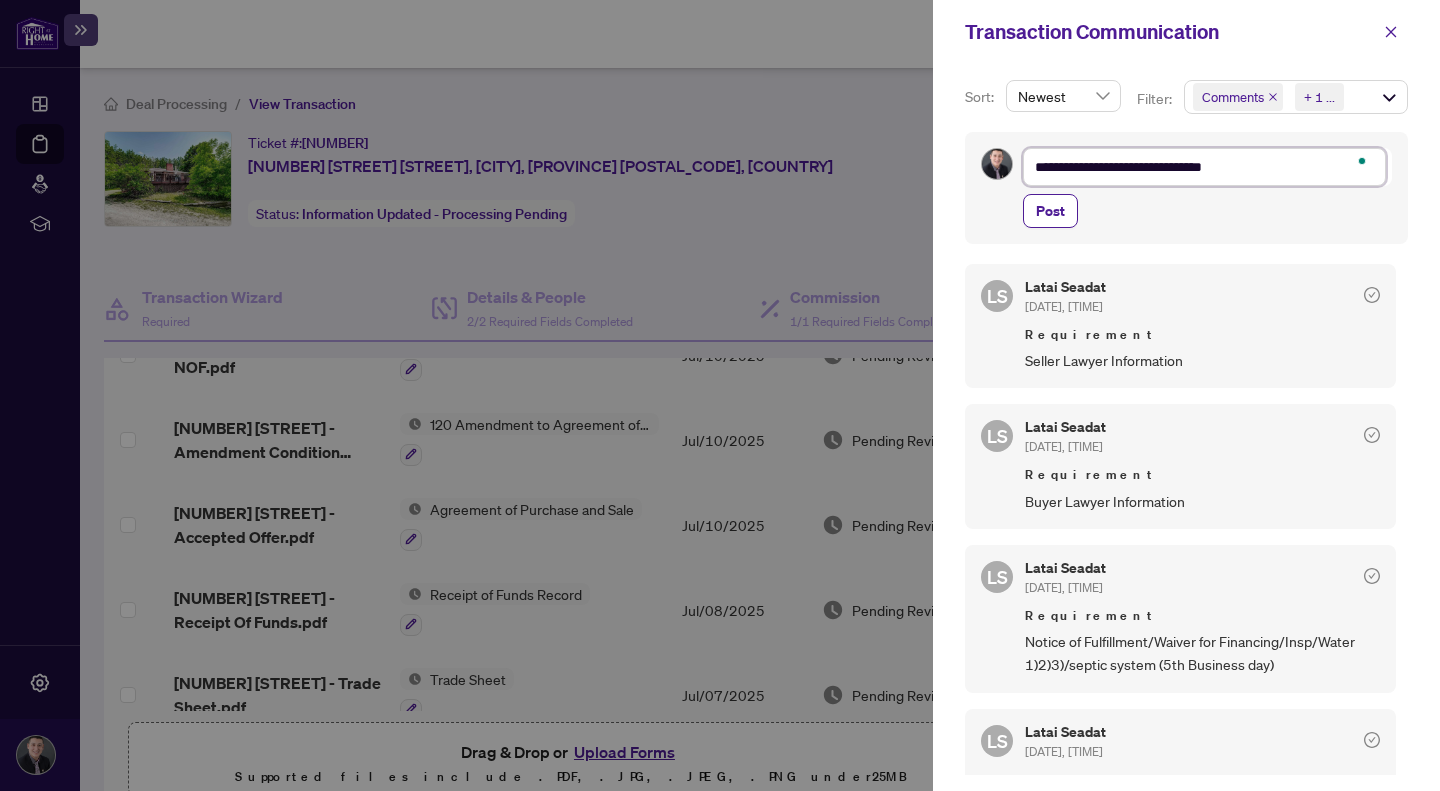 type on "**********" 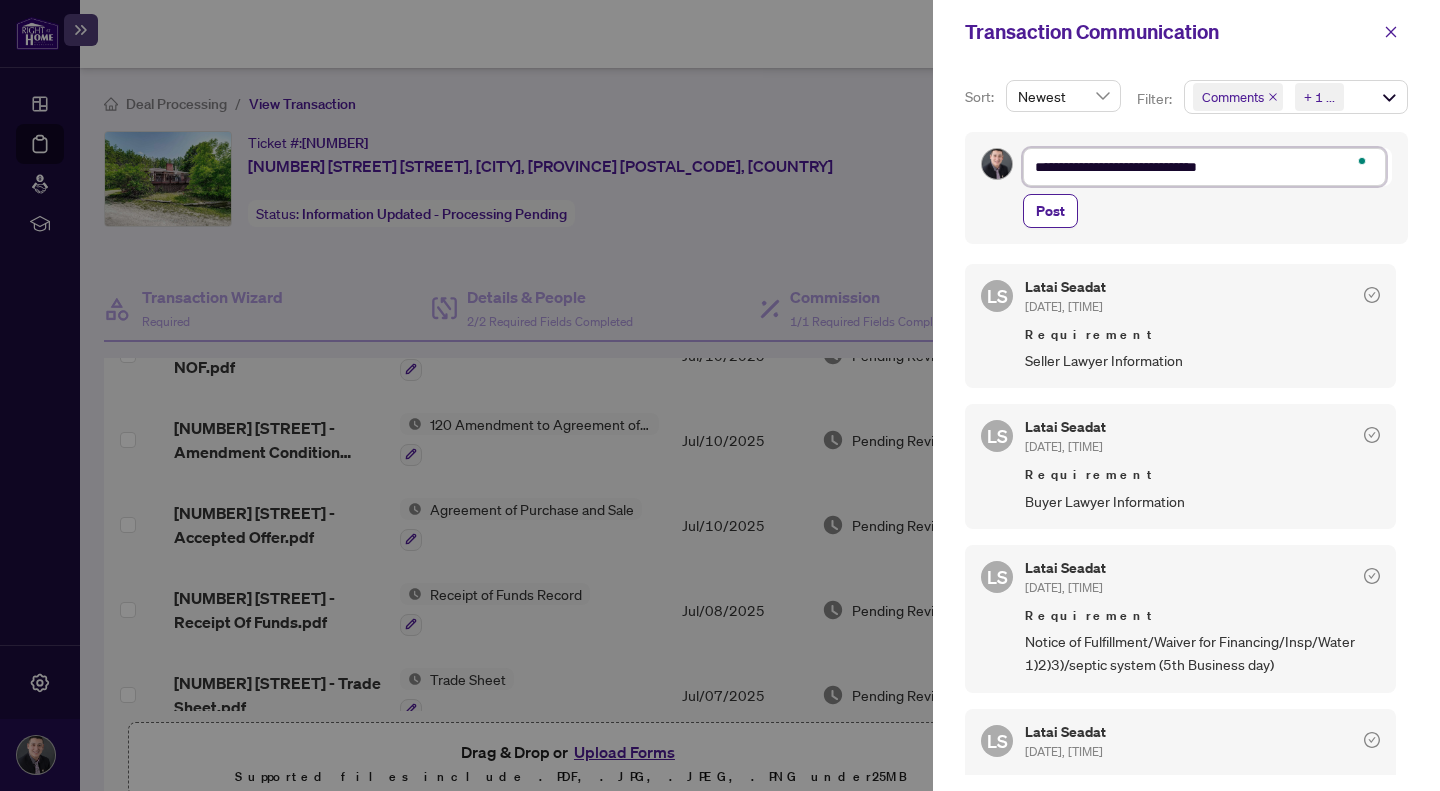 type on "**********" 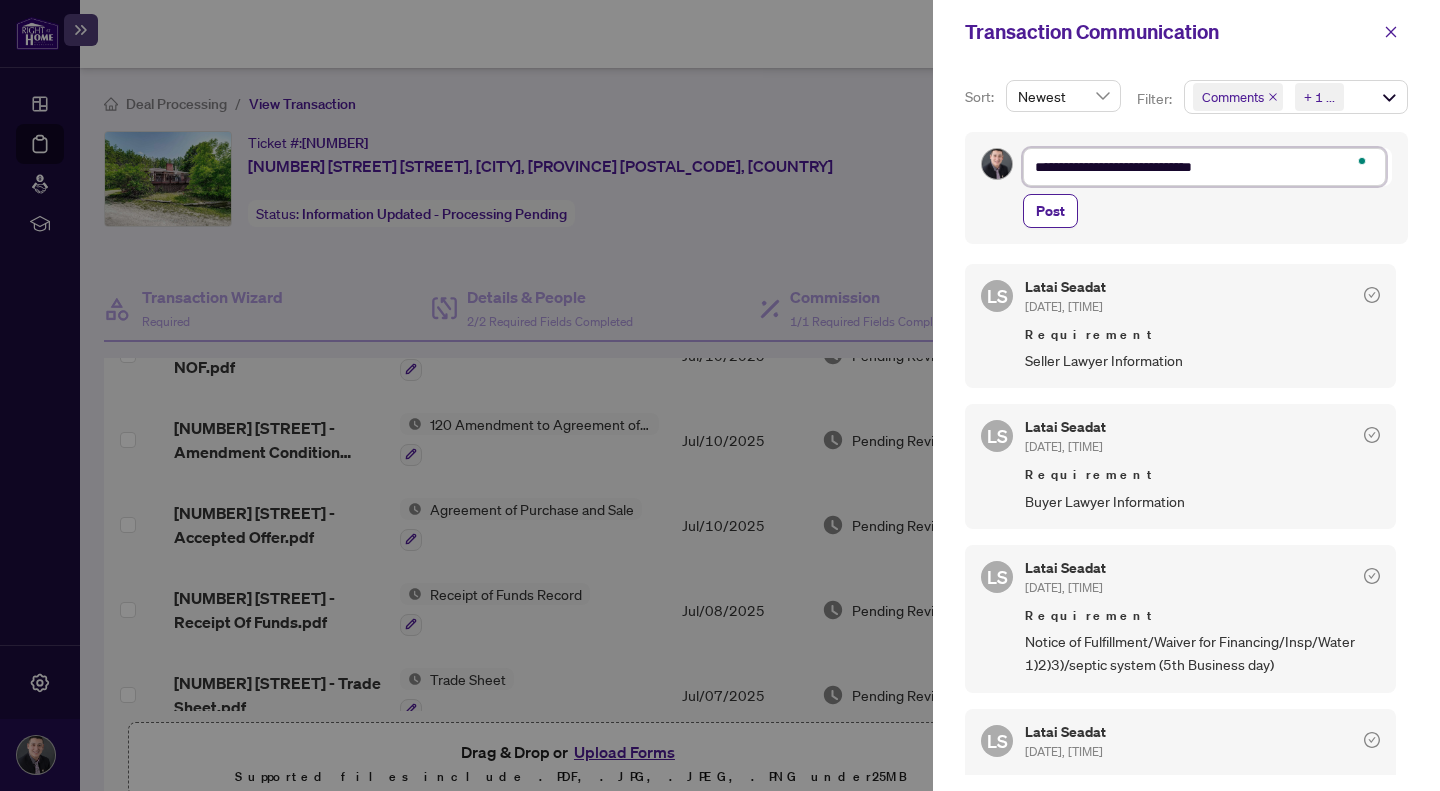 type on "**********" 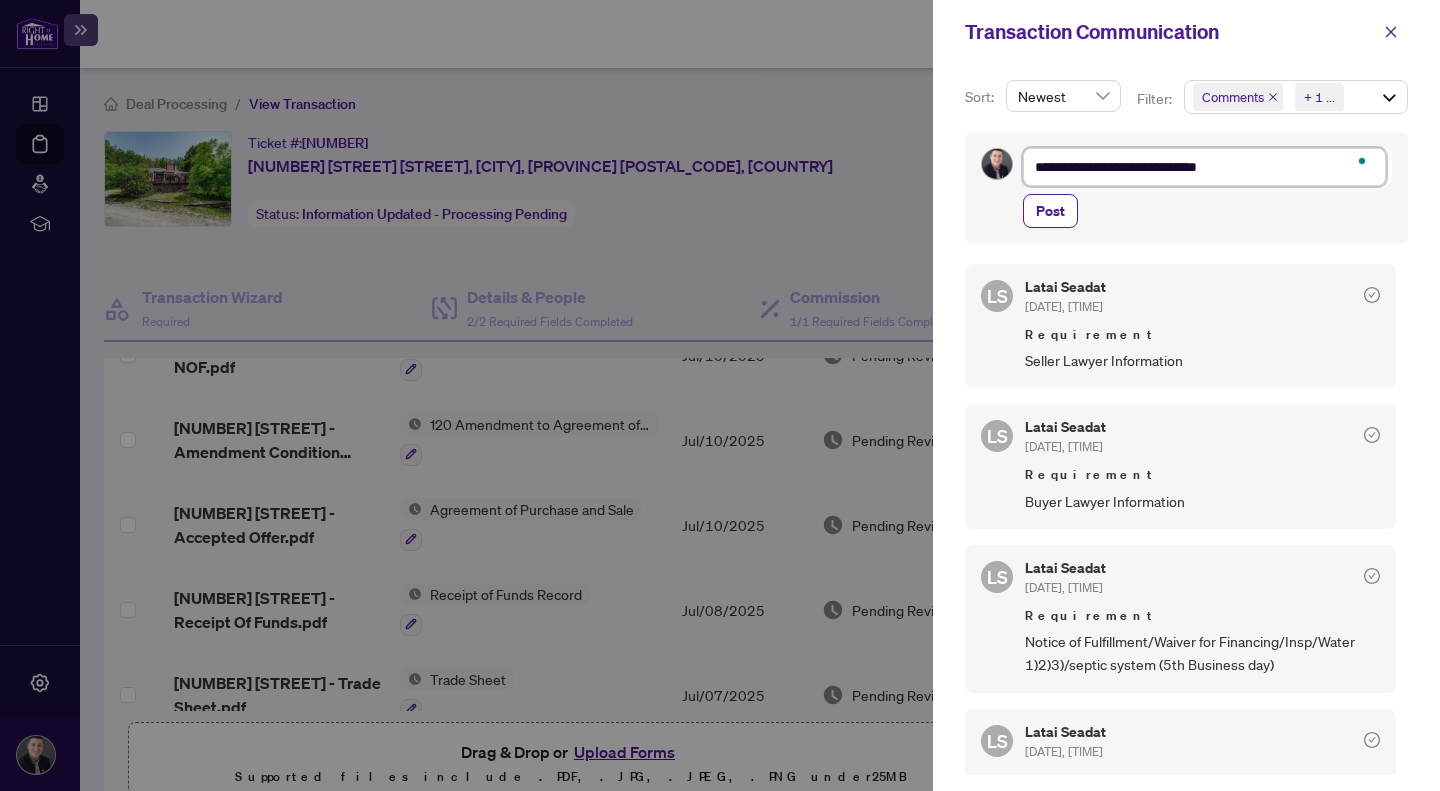 type on "**********" 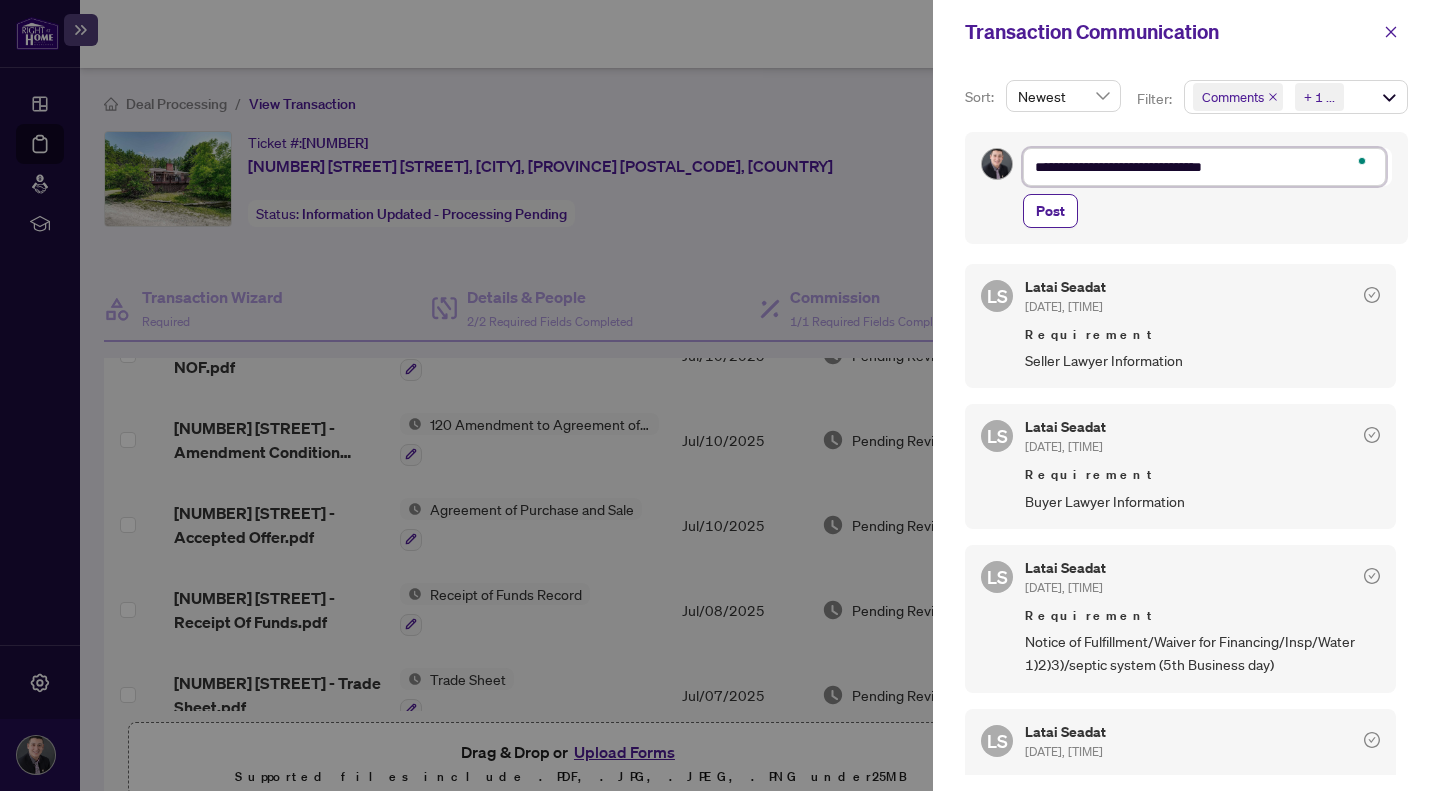 type on "**********" 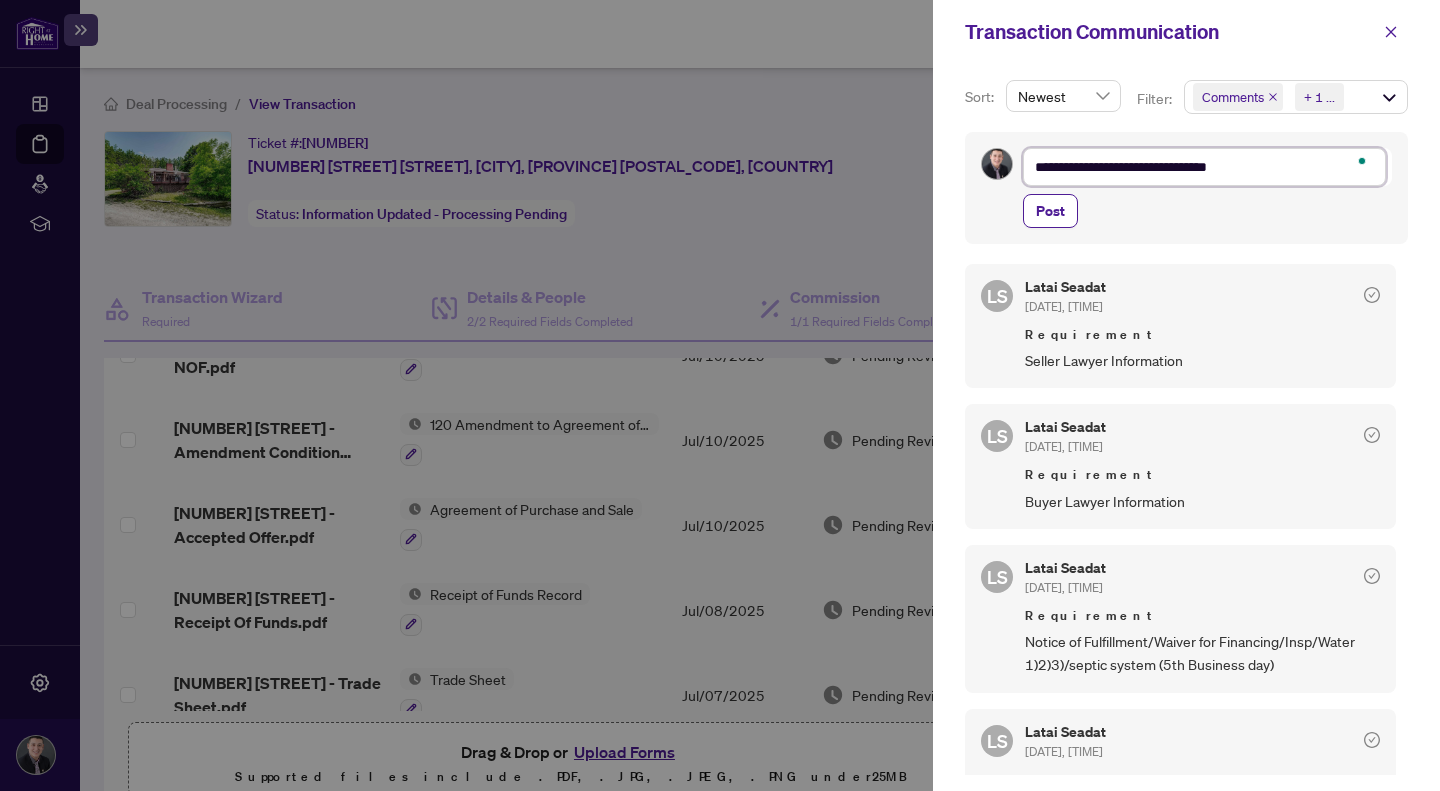type on "**********" 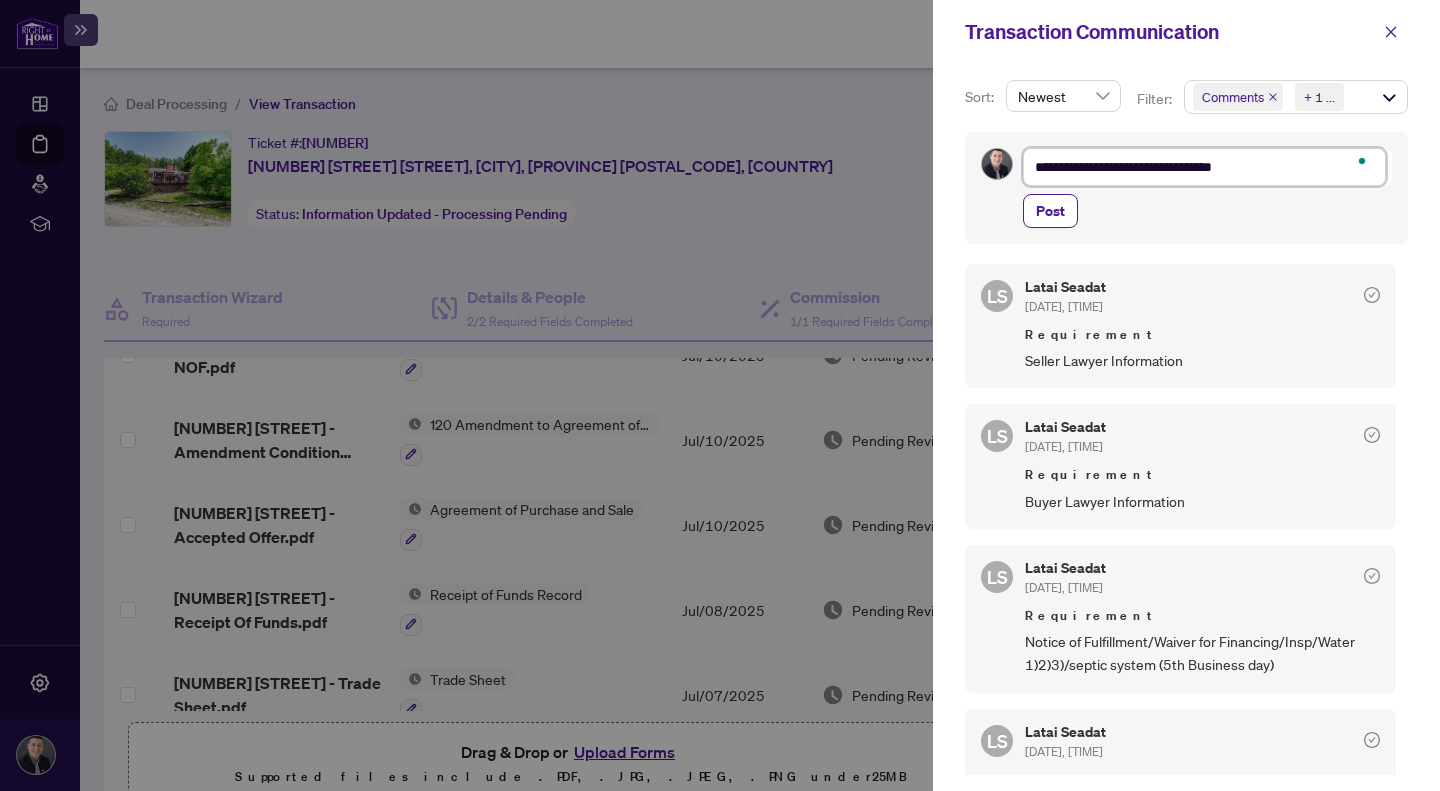 type on "**********" 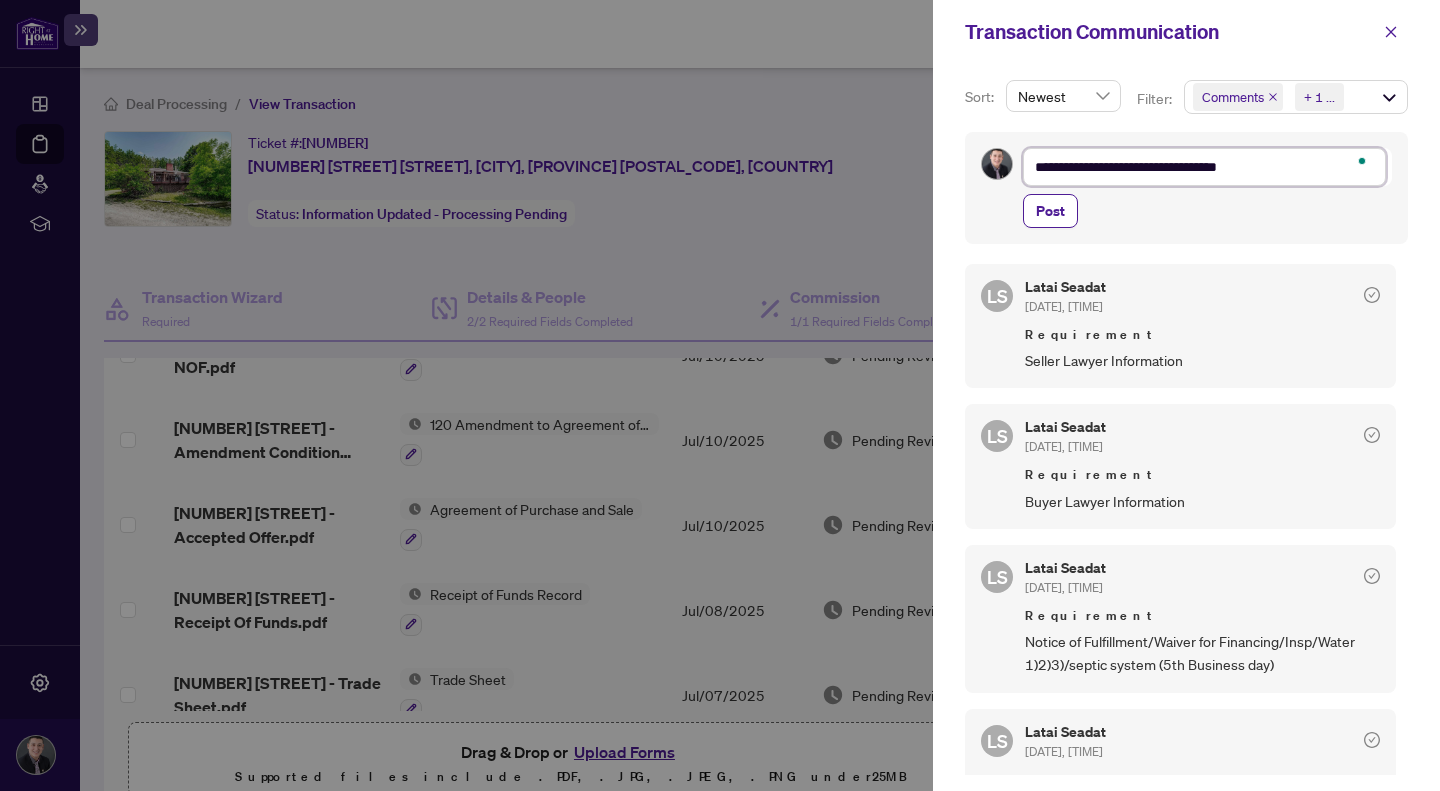 type on "**********" 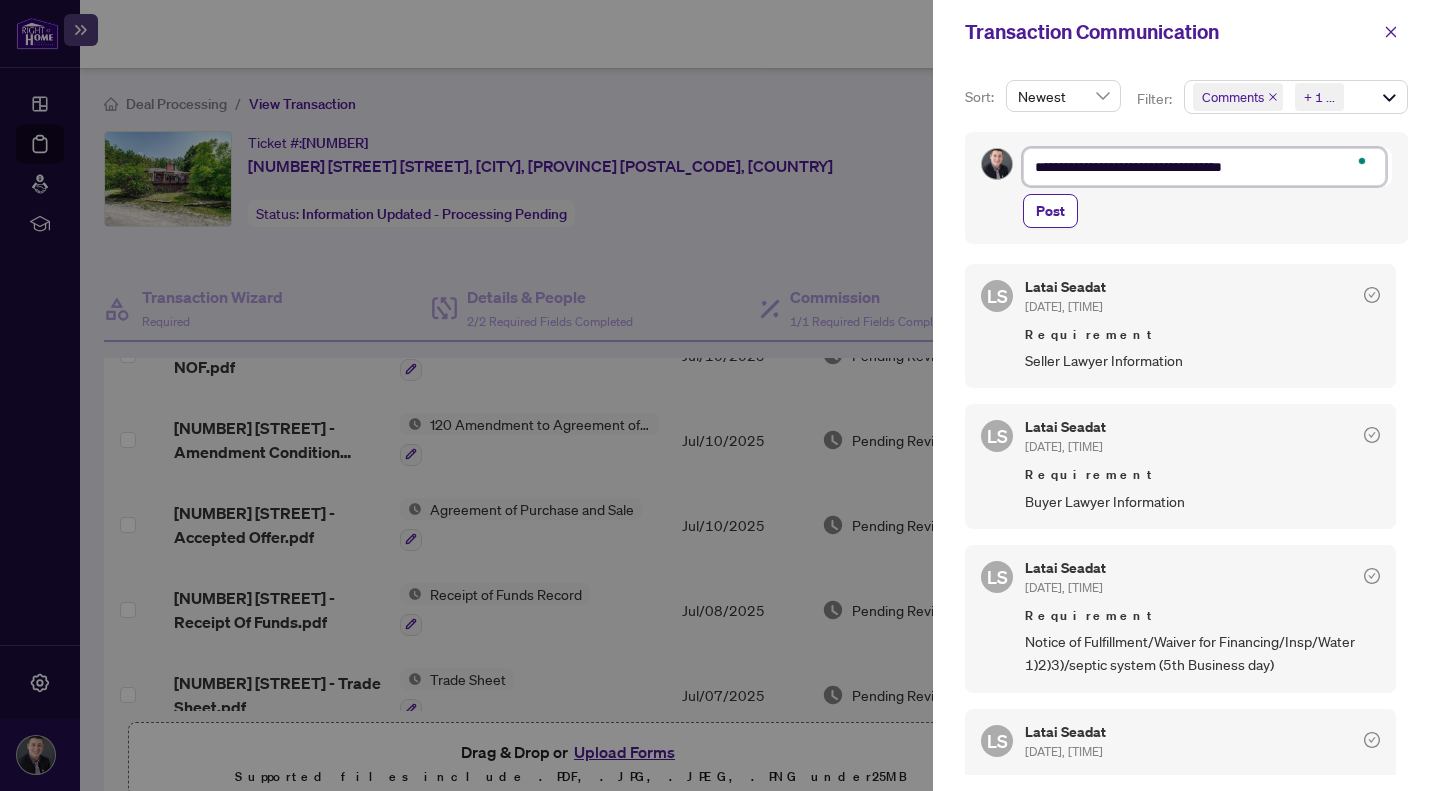 type on "**********" 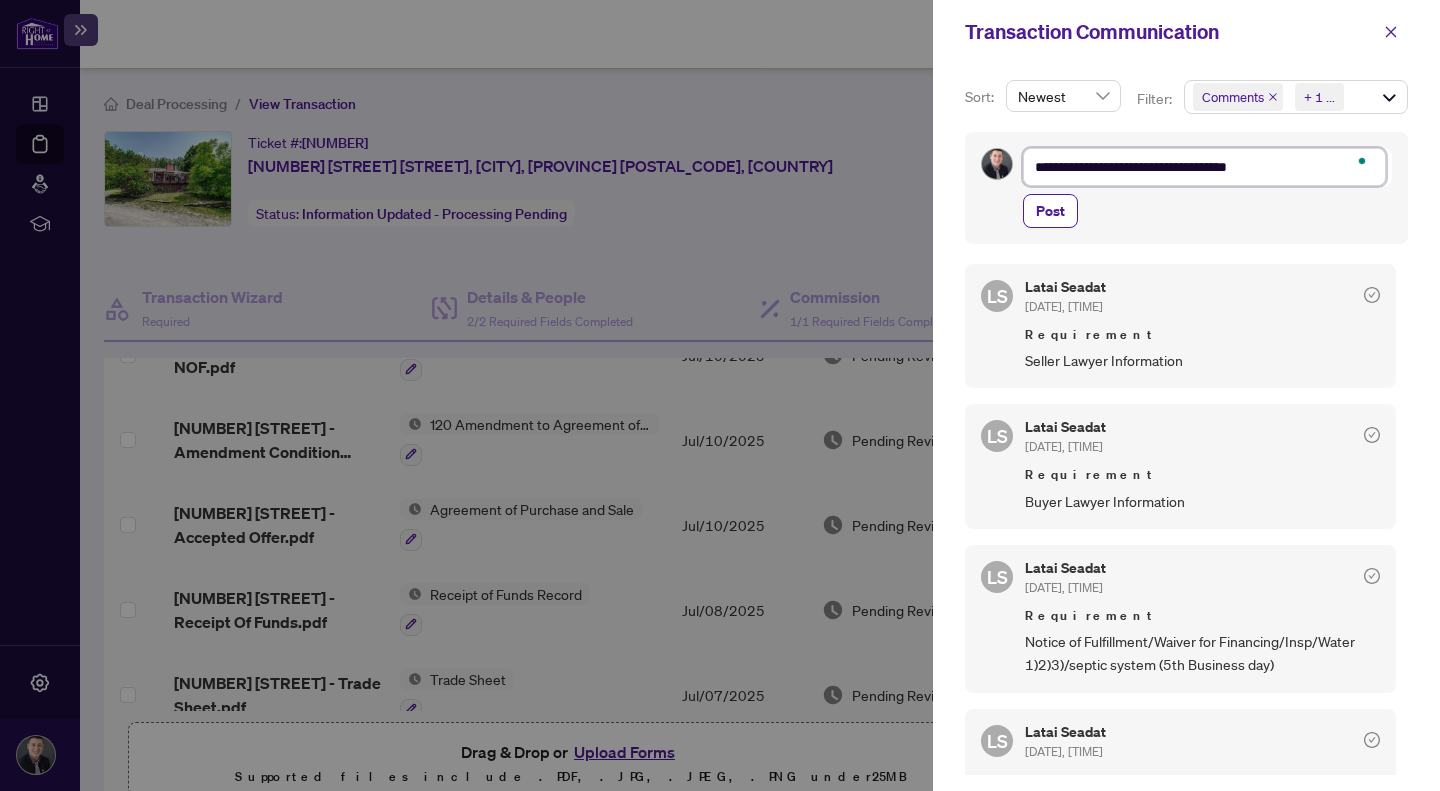 type on "**********" 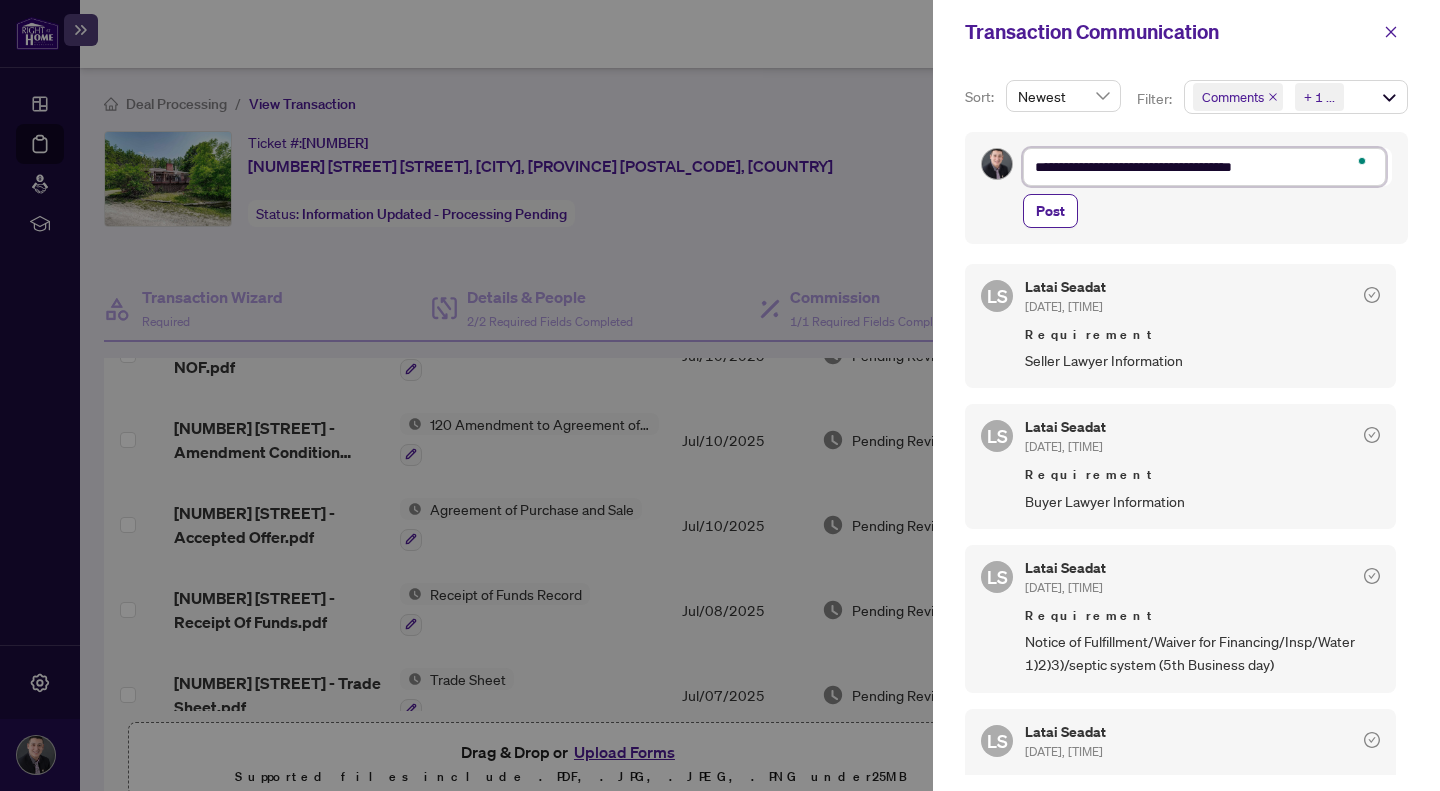 type on "**********" 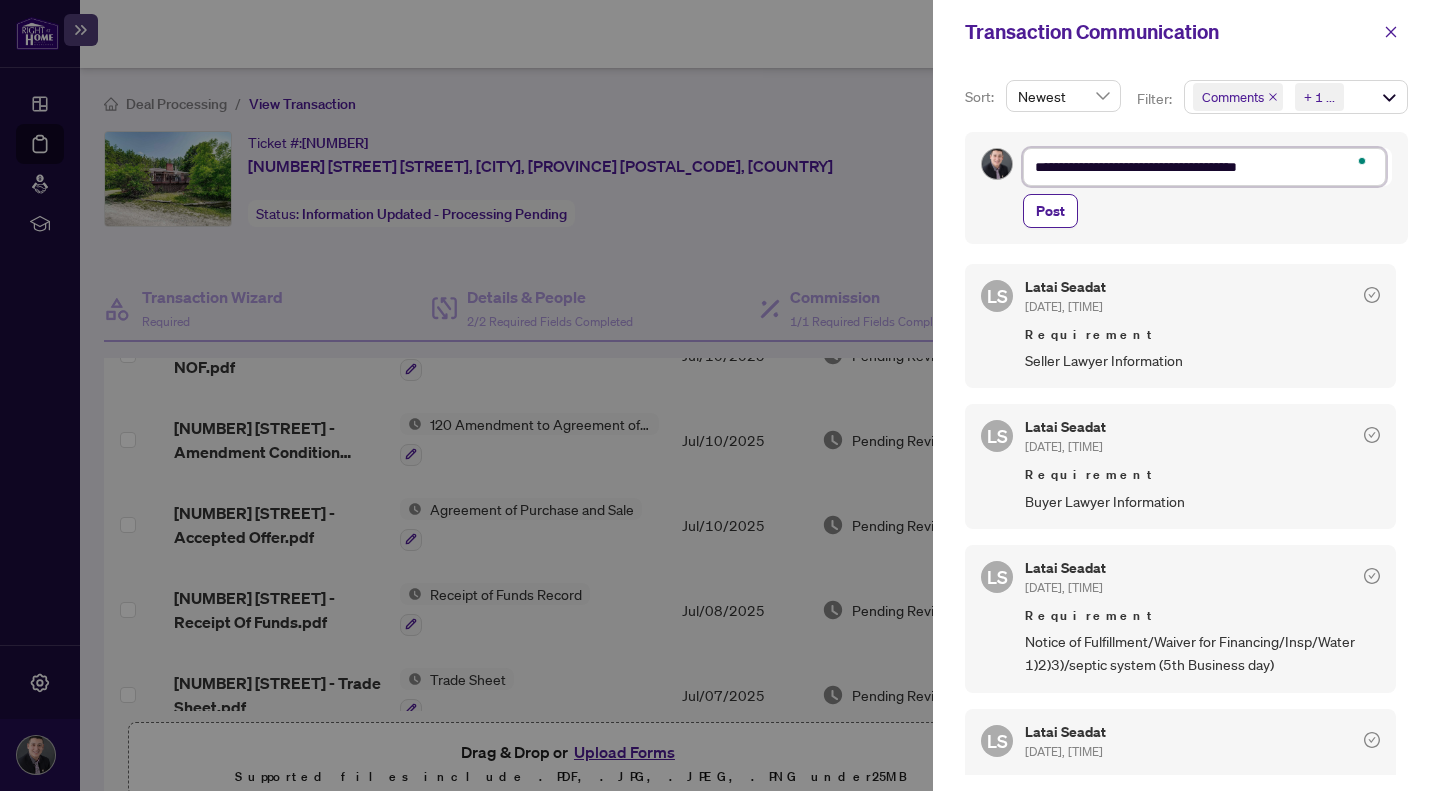 type on "**********" 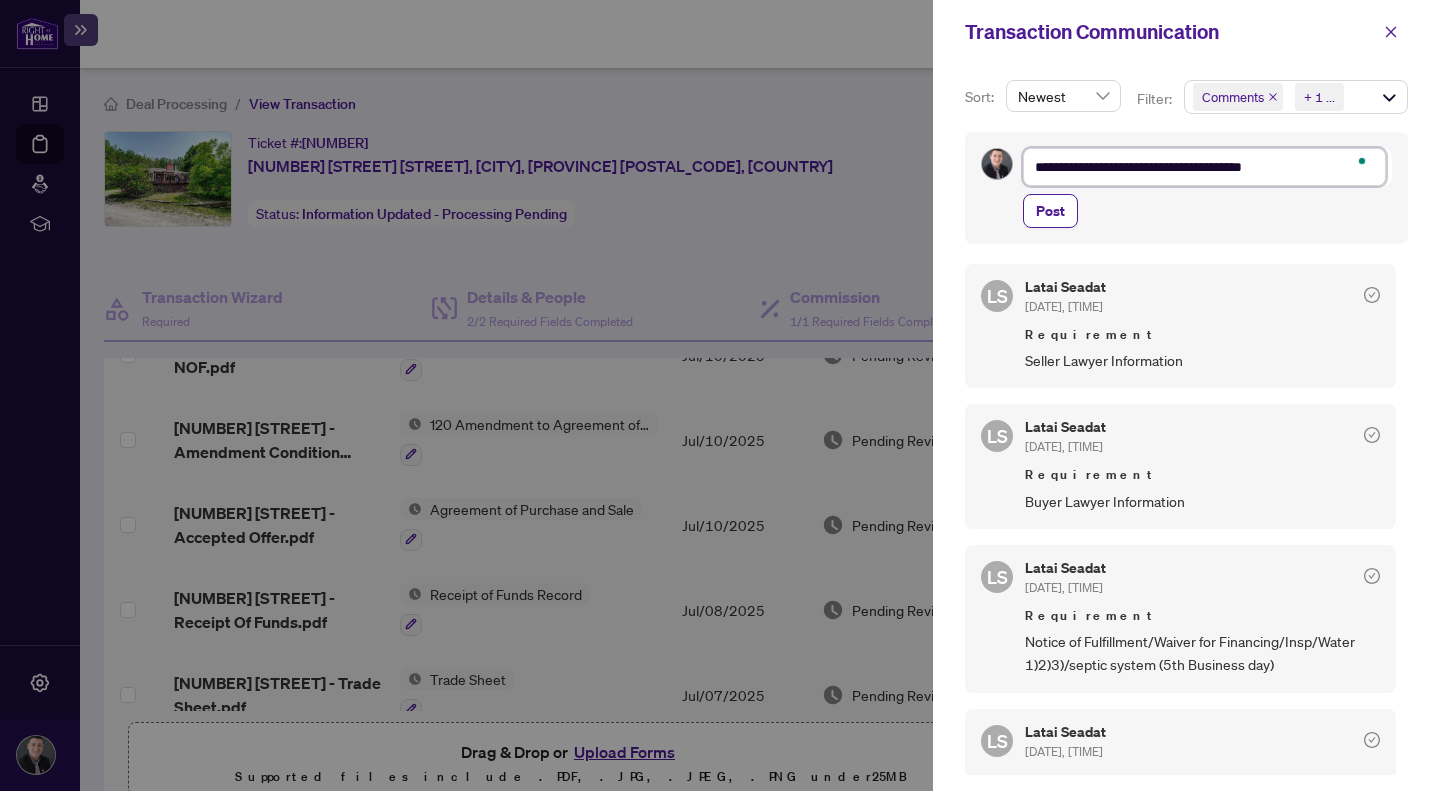 type on "**********" 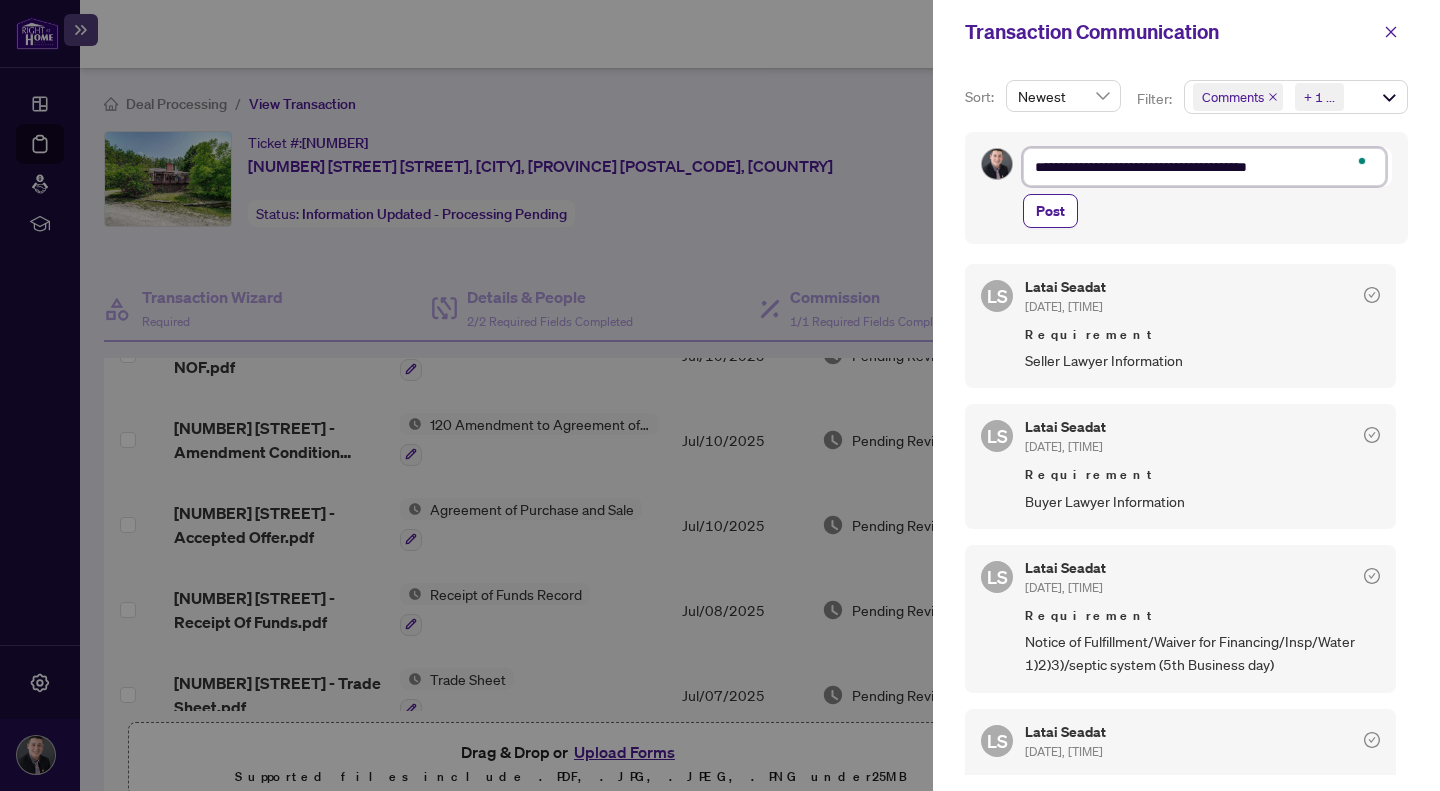 type on "**********" 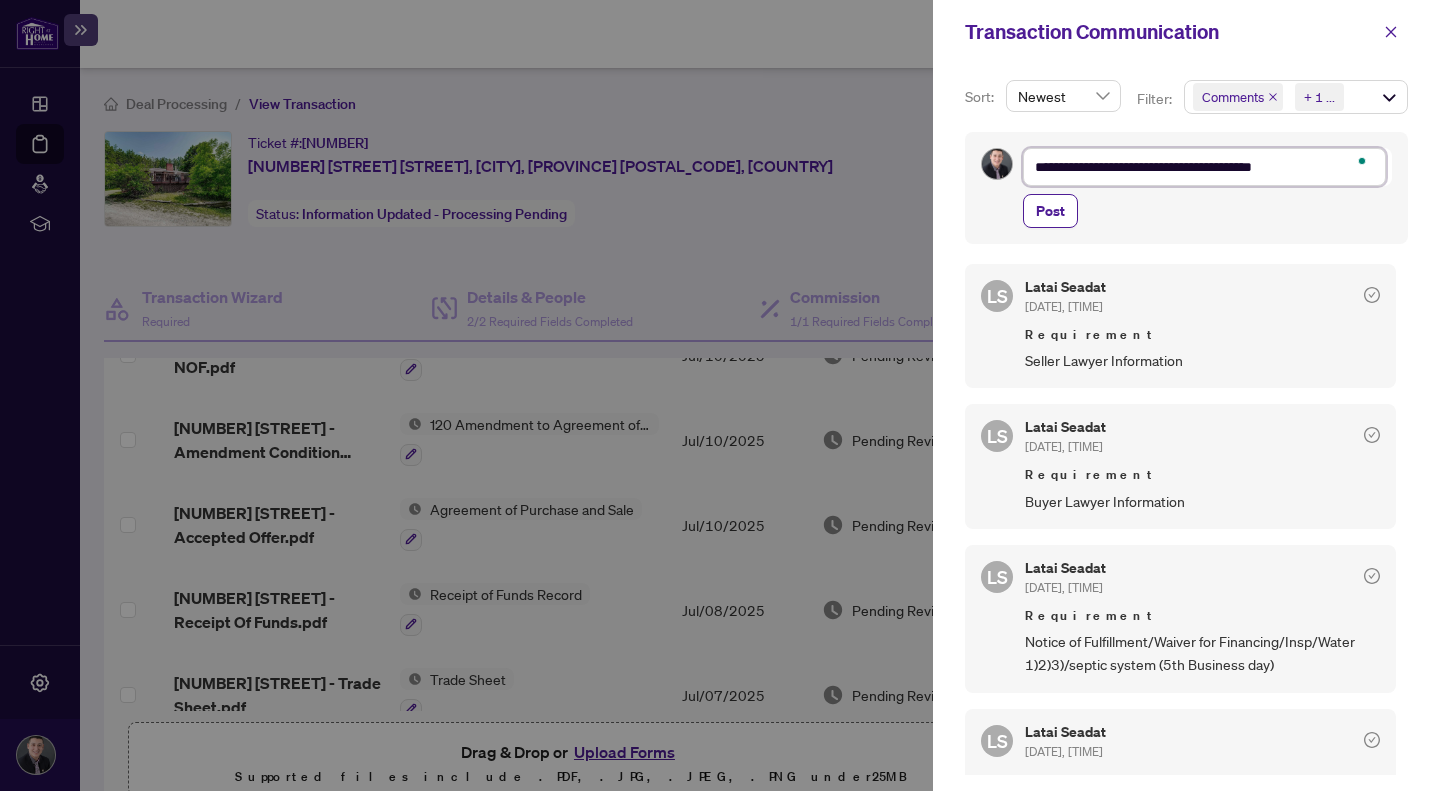type on "**********" 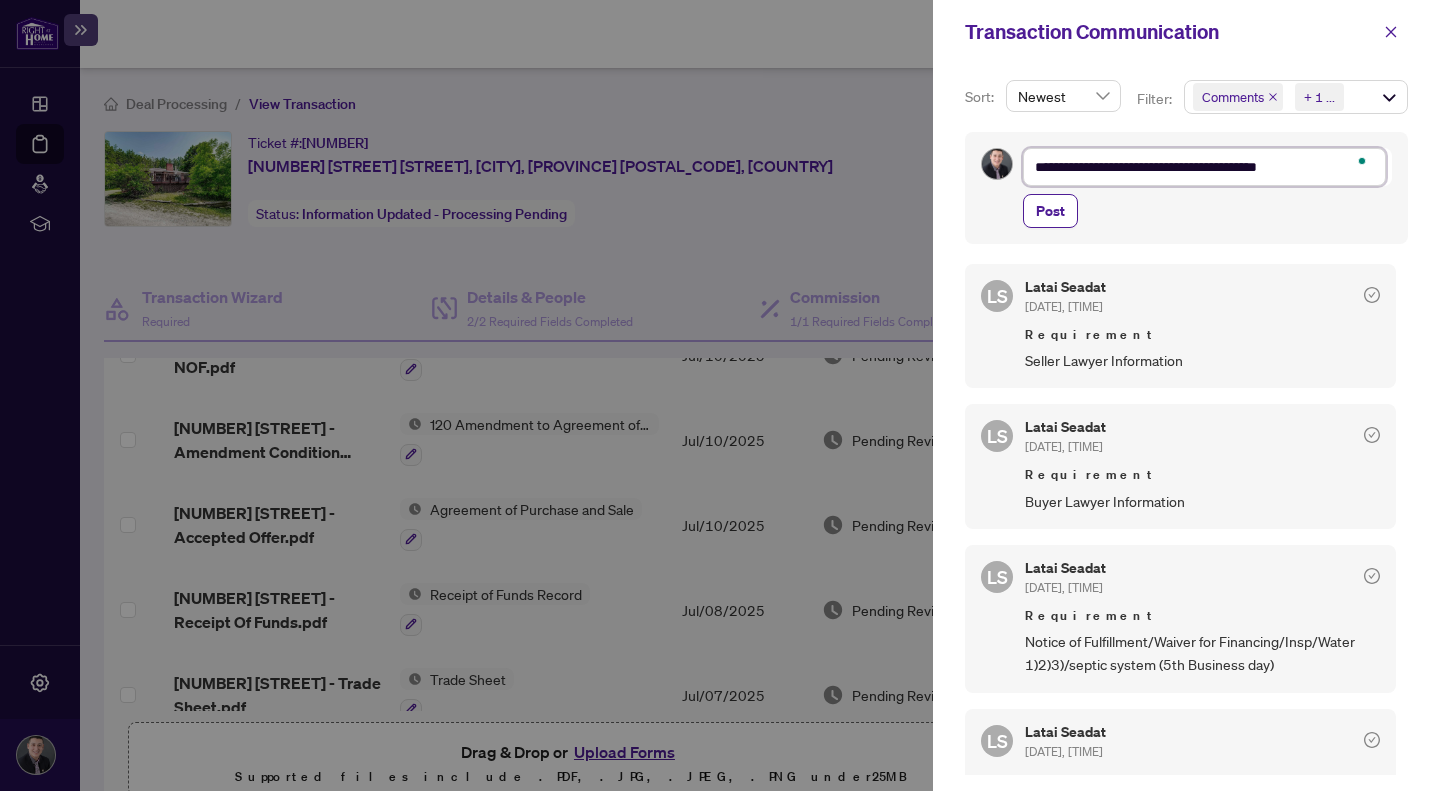 type on "**********" 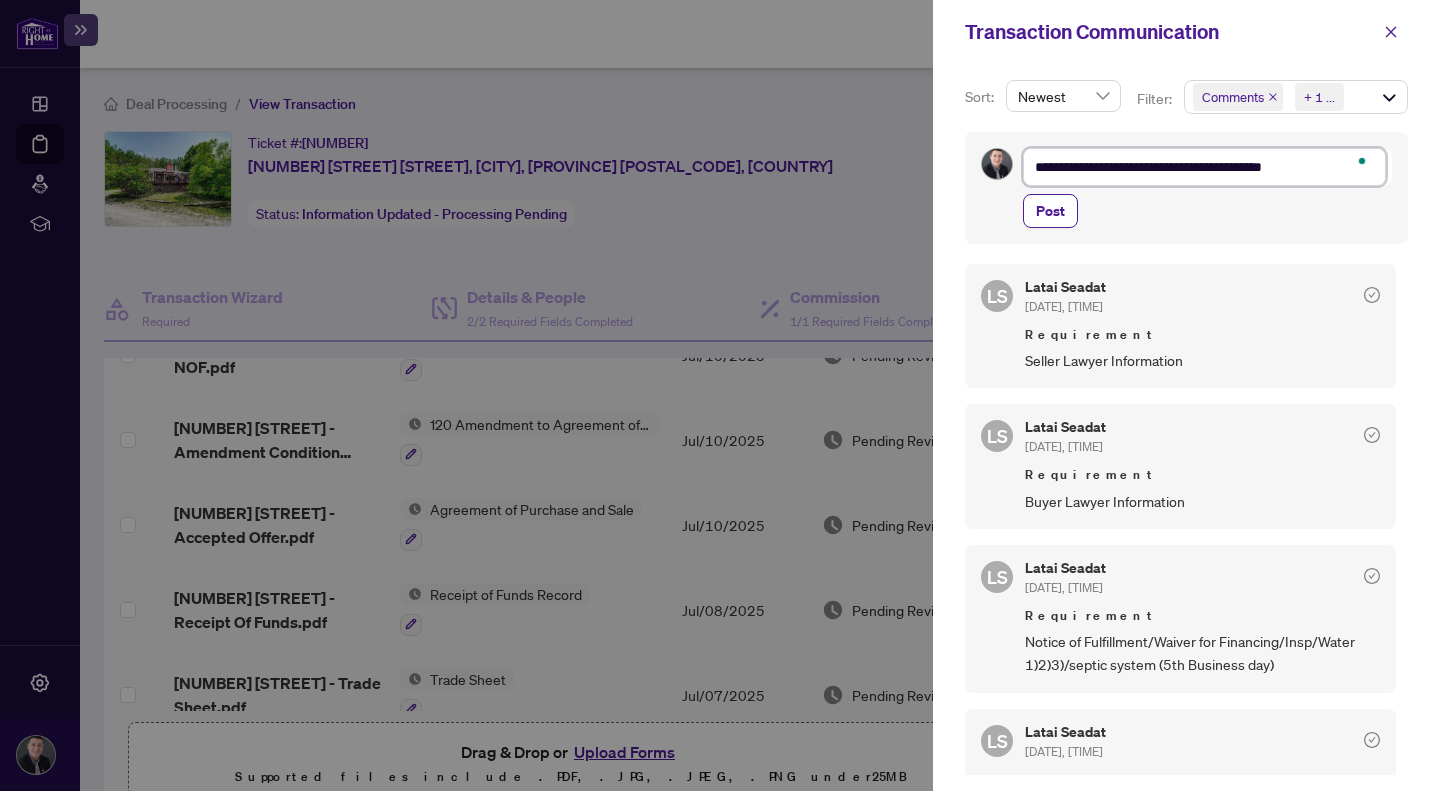 type on "**********" 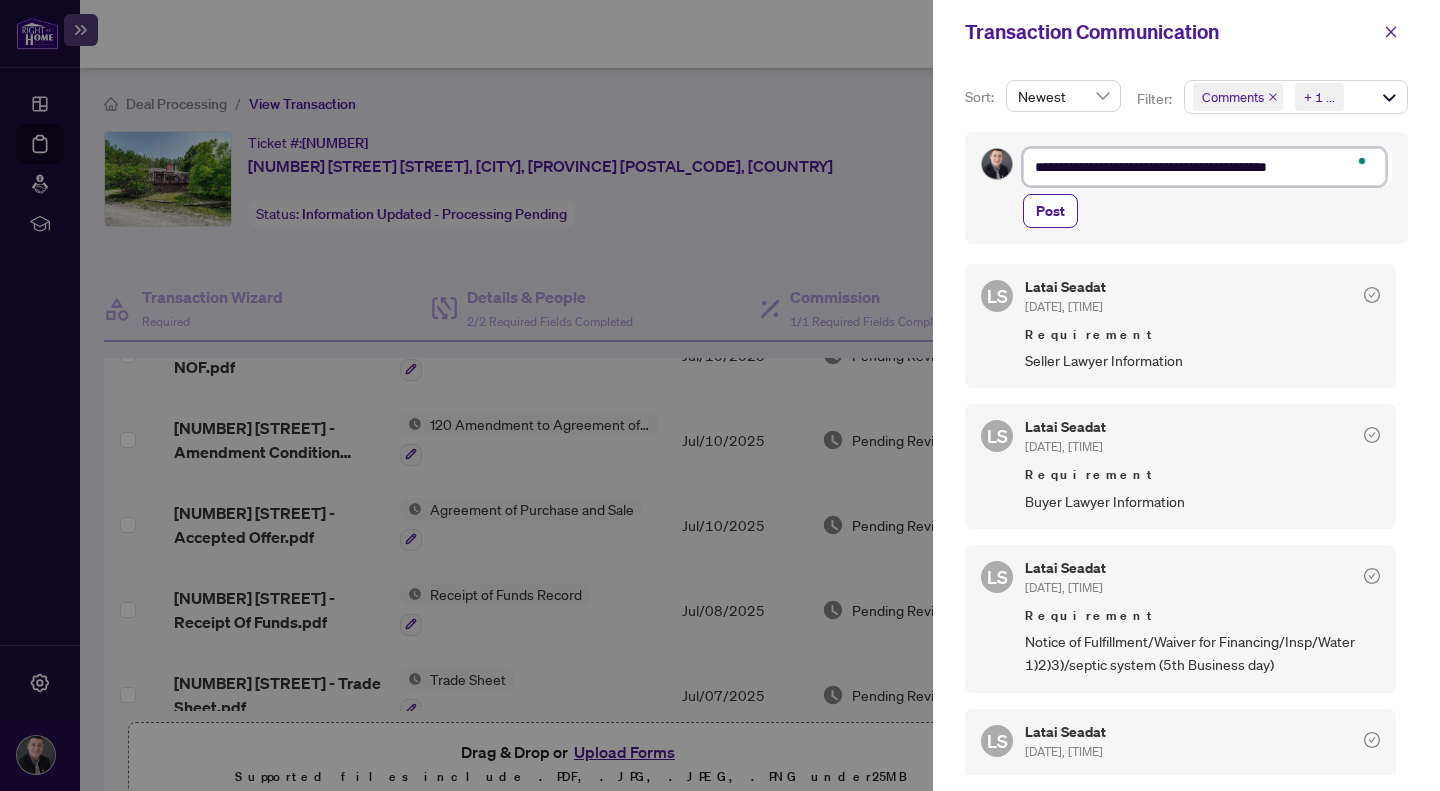 type on "**********" 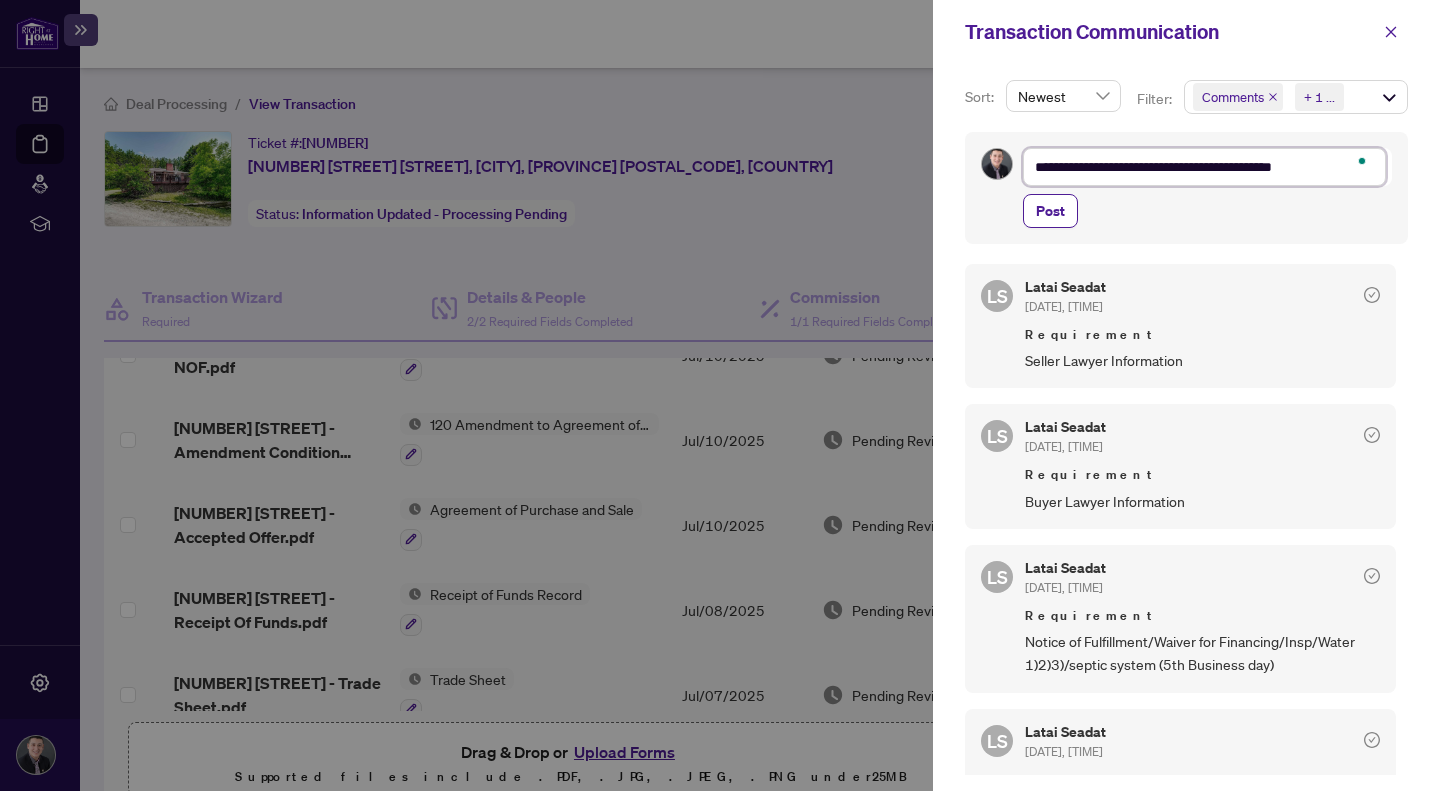 type on "**********" 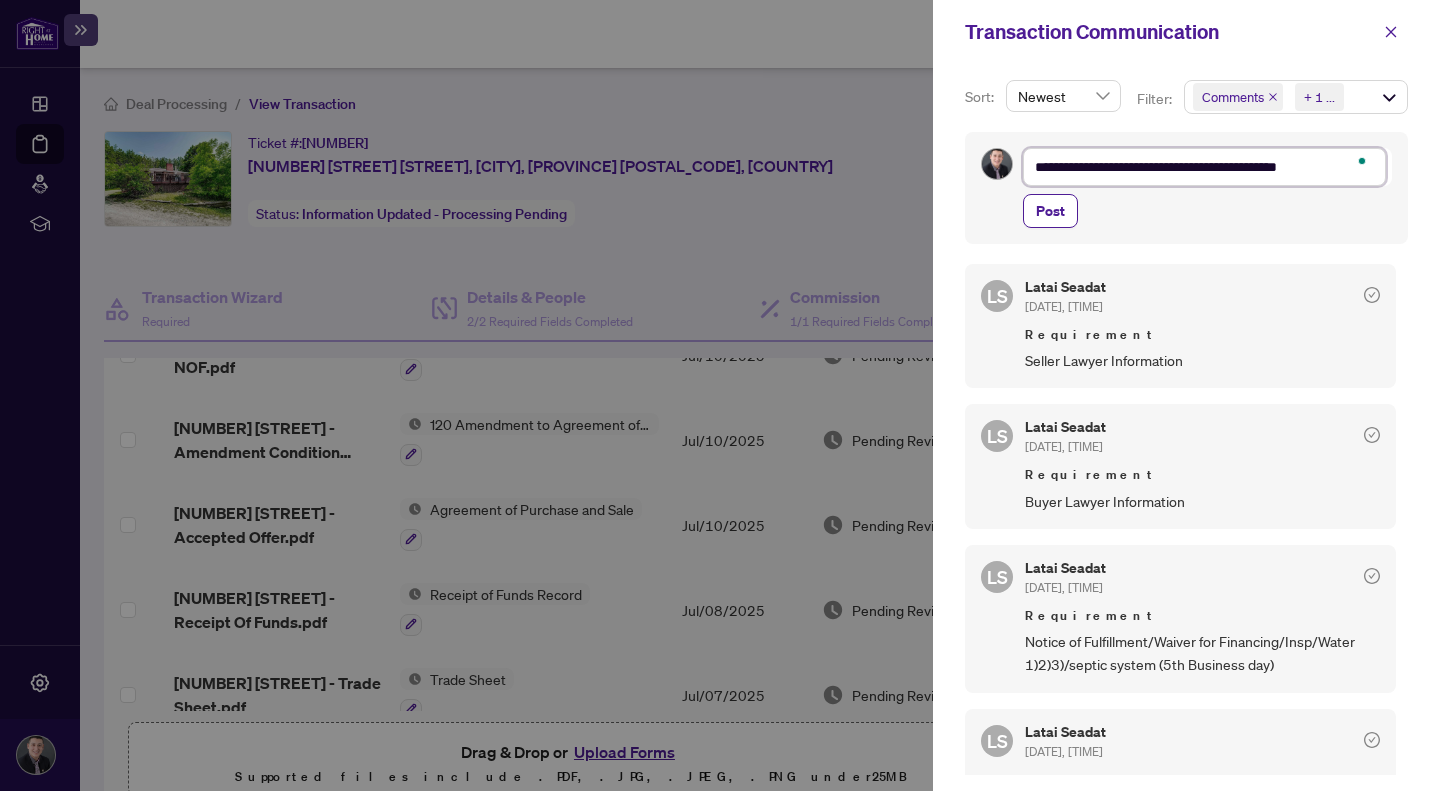 type on "**********" 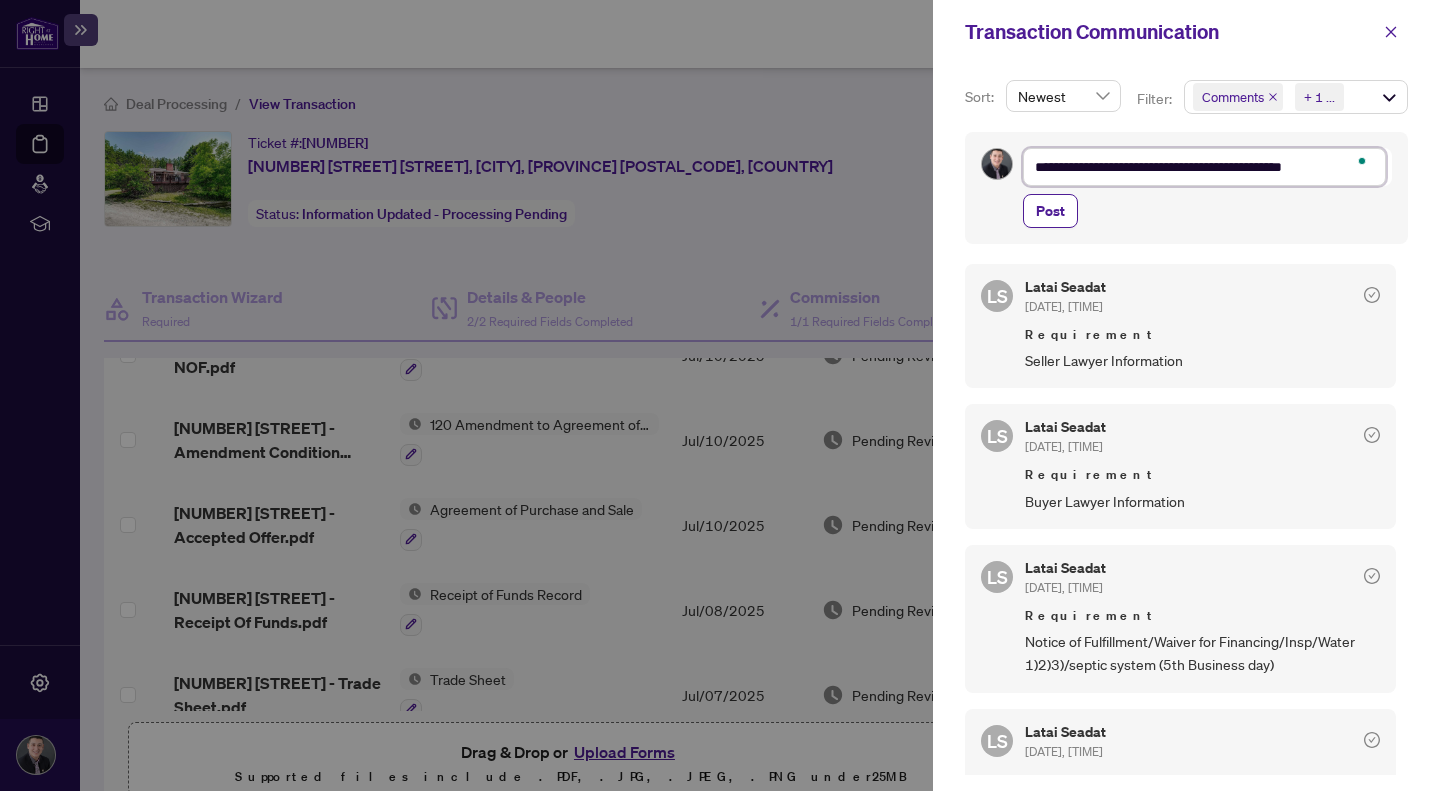 type on "**********" 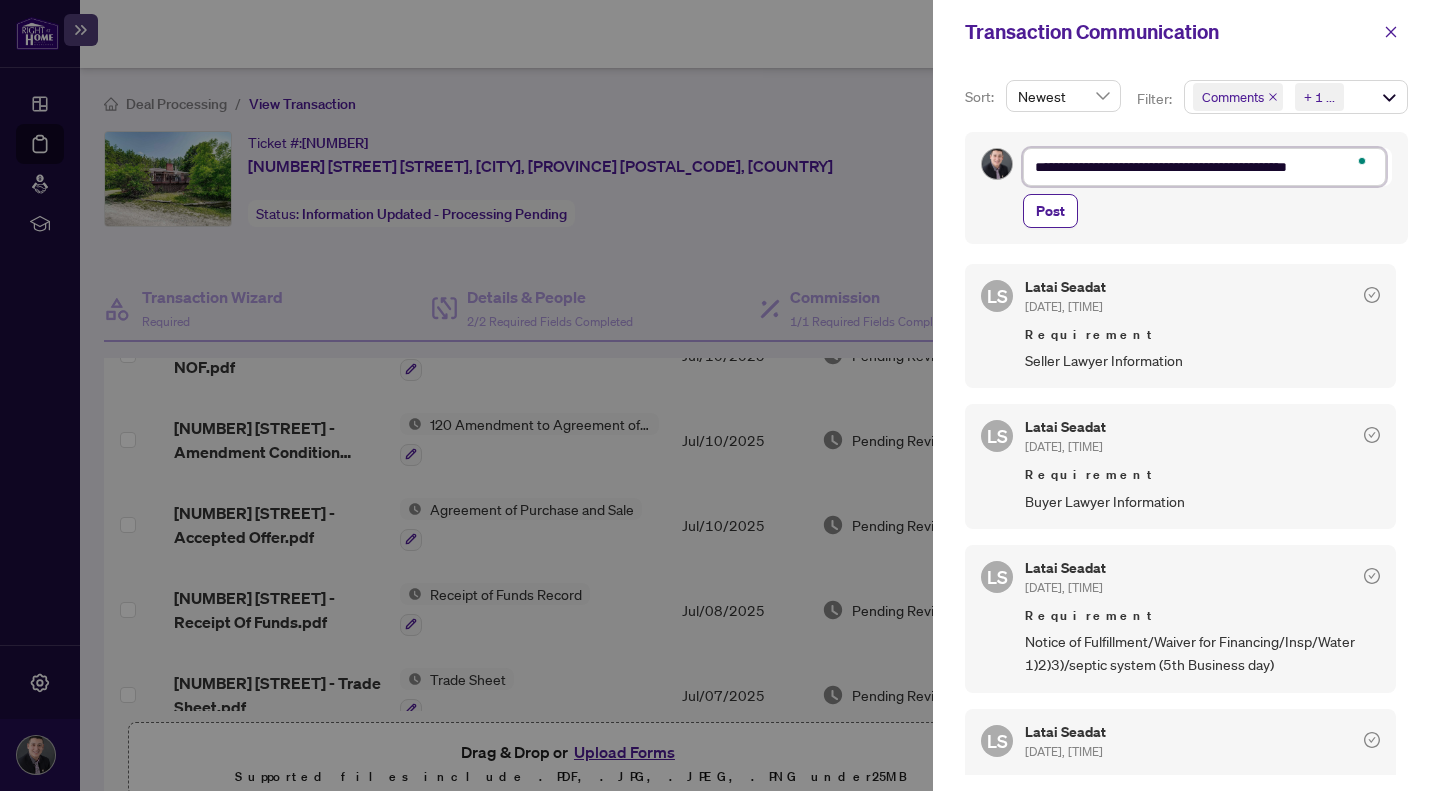 type on "**********" 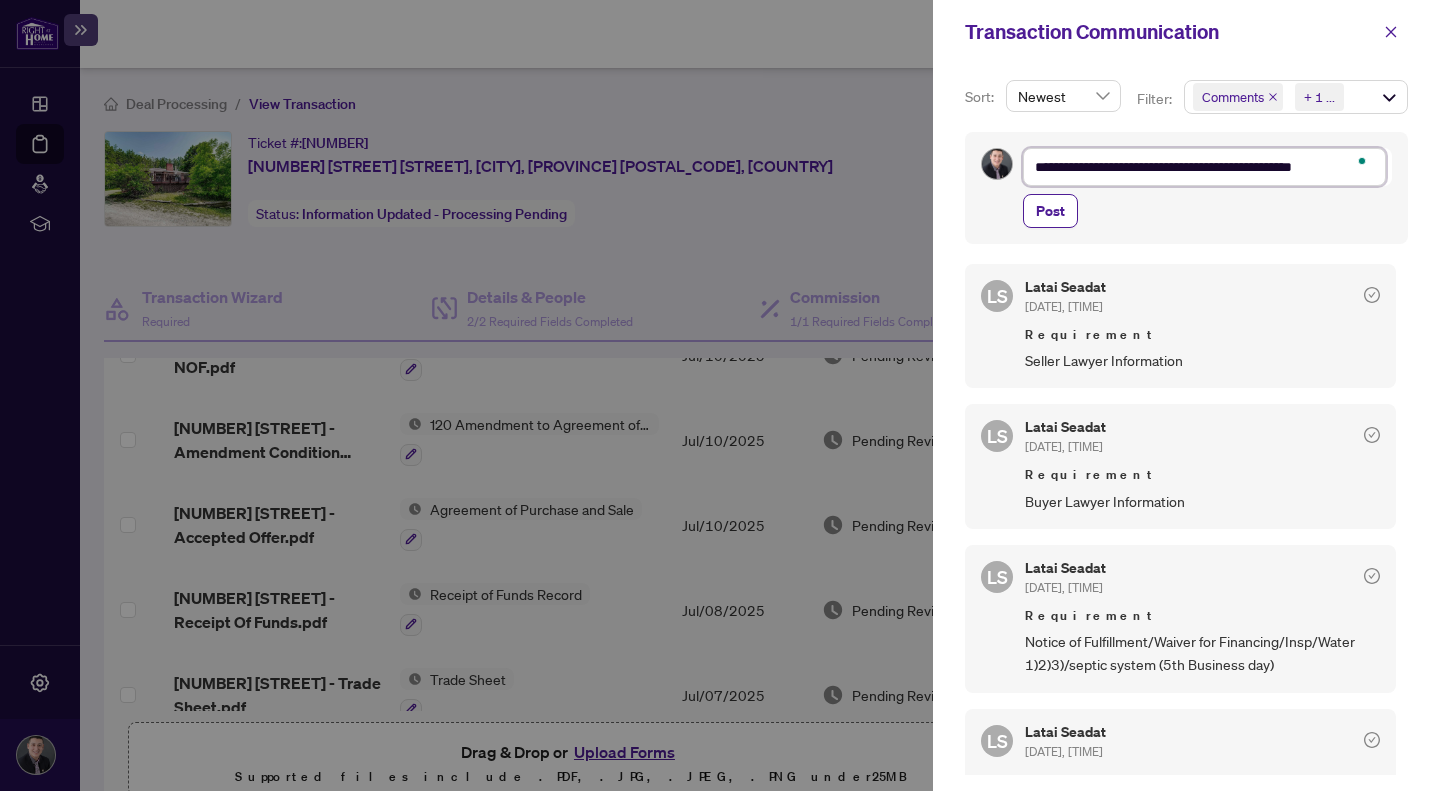 type on "**********" 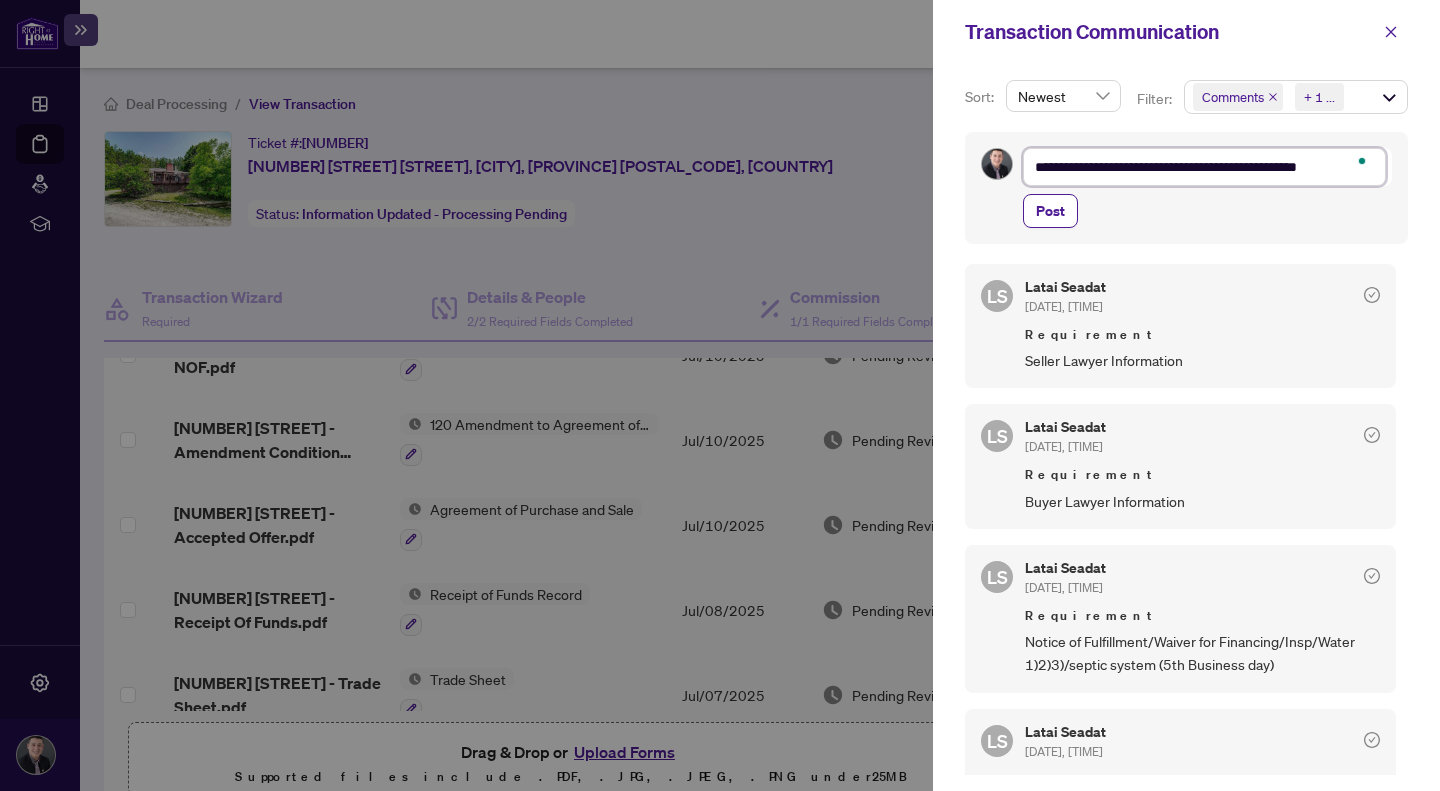 type on "**********" 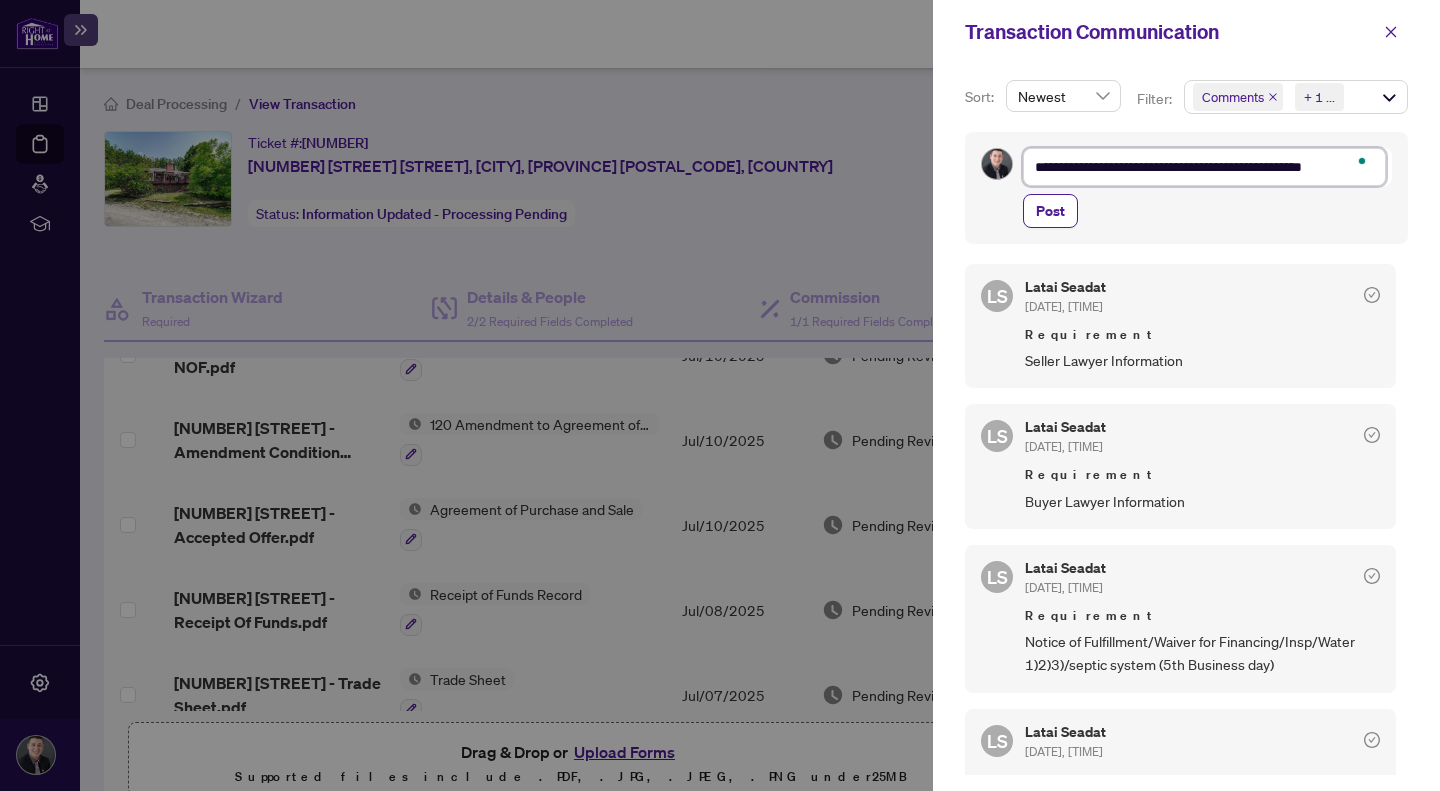 type on "**********" 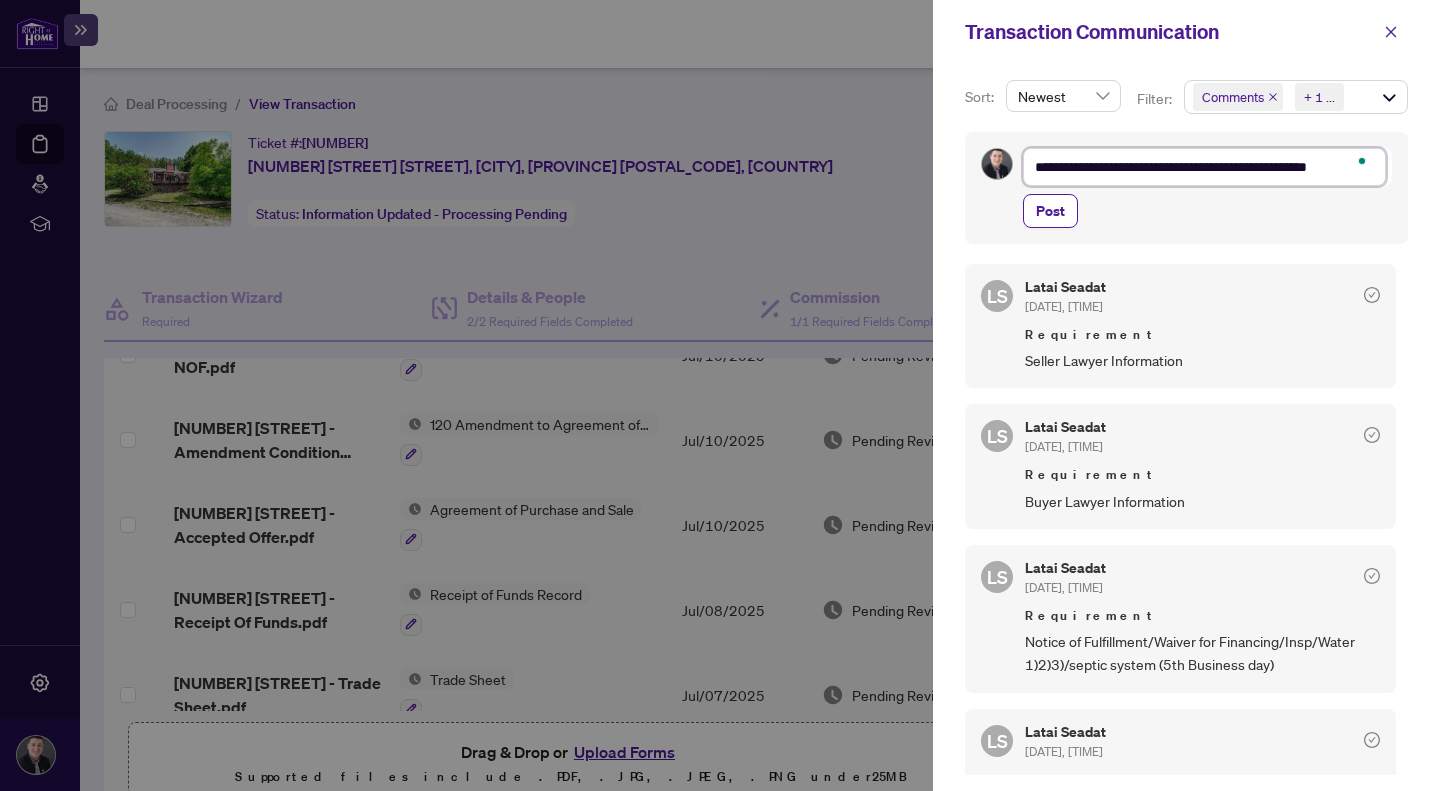 type on "**********" 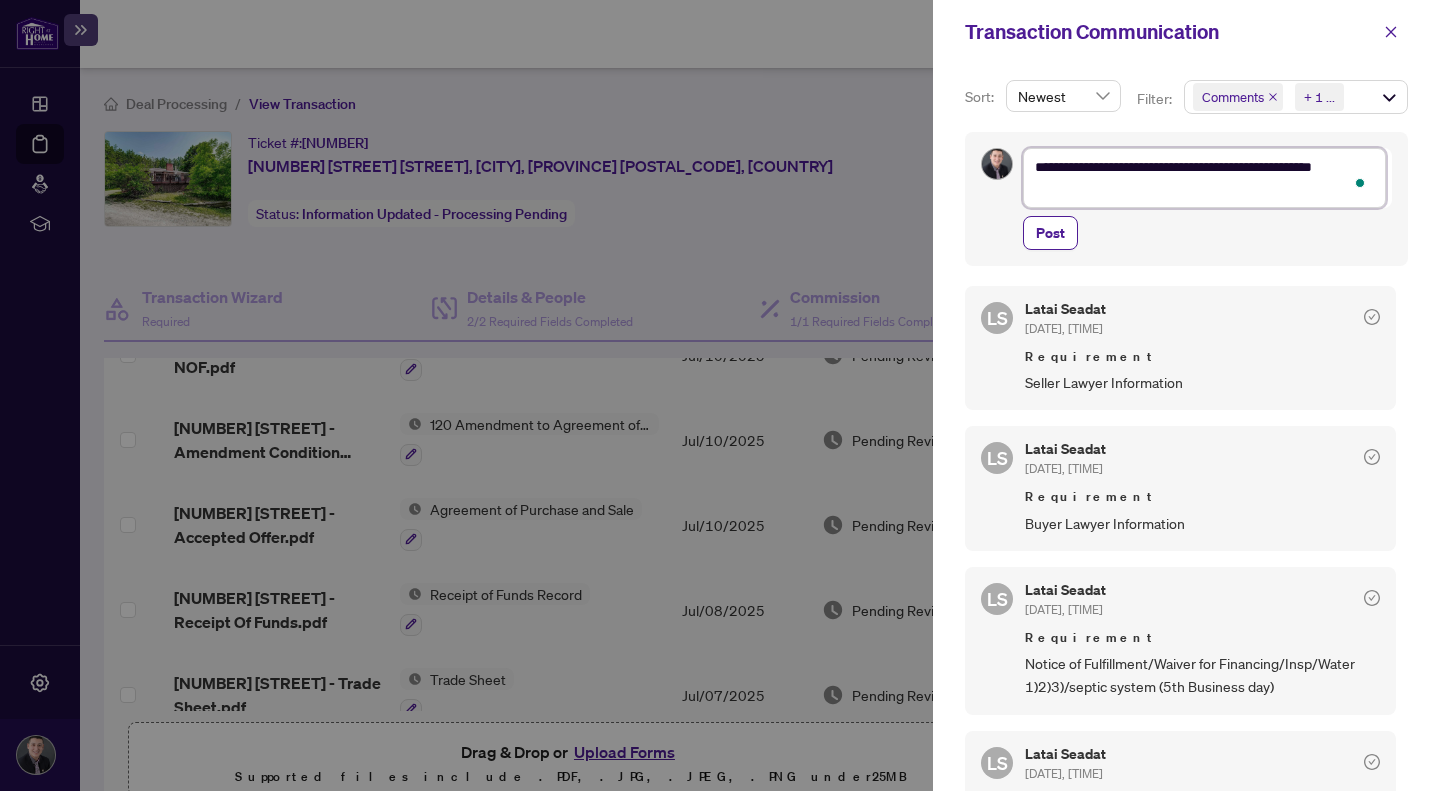 scroll, scrollTop: 26, scrollLeft: 0, axis: vertical 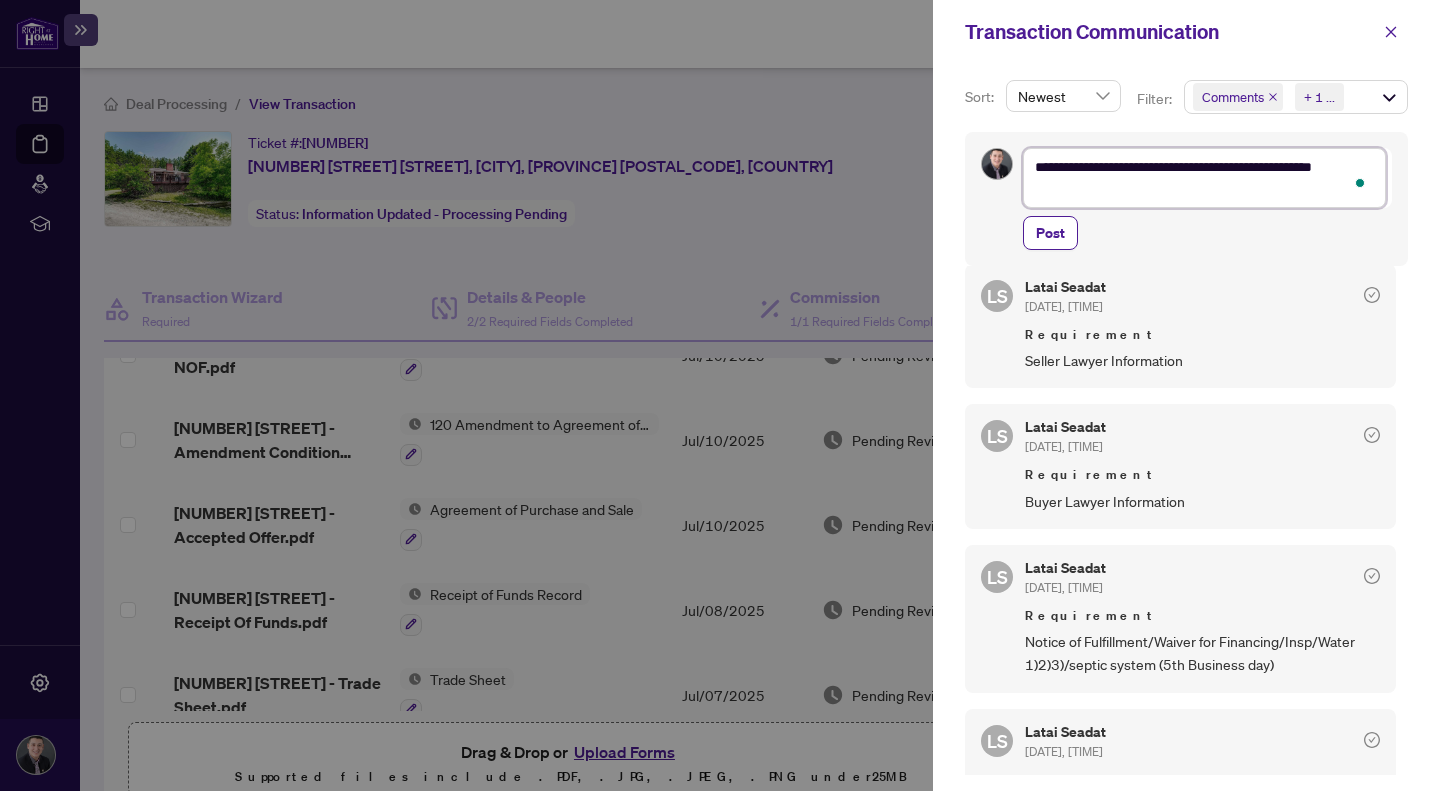 type on "**********" 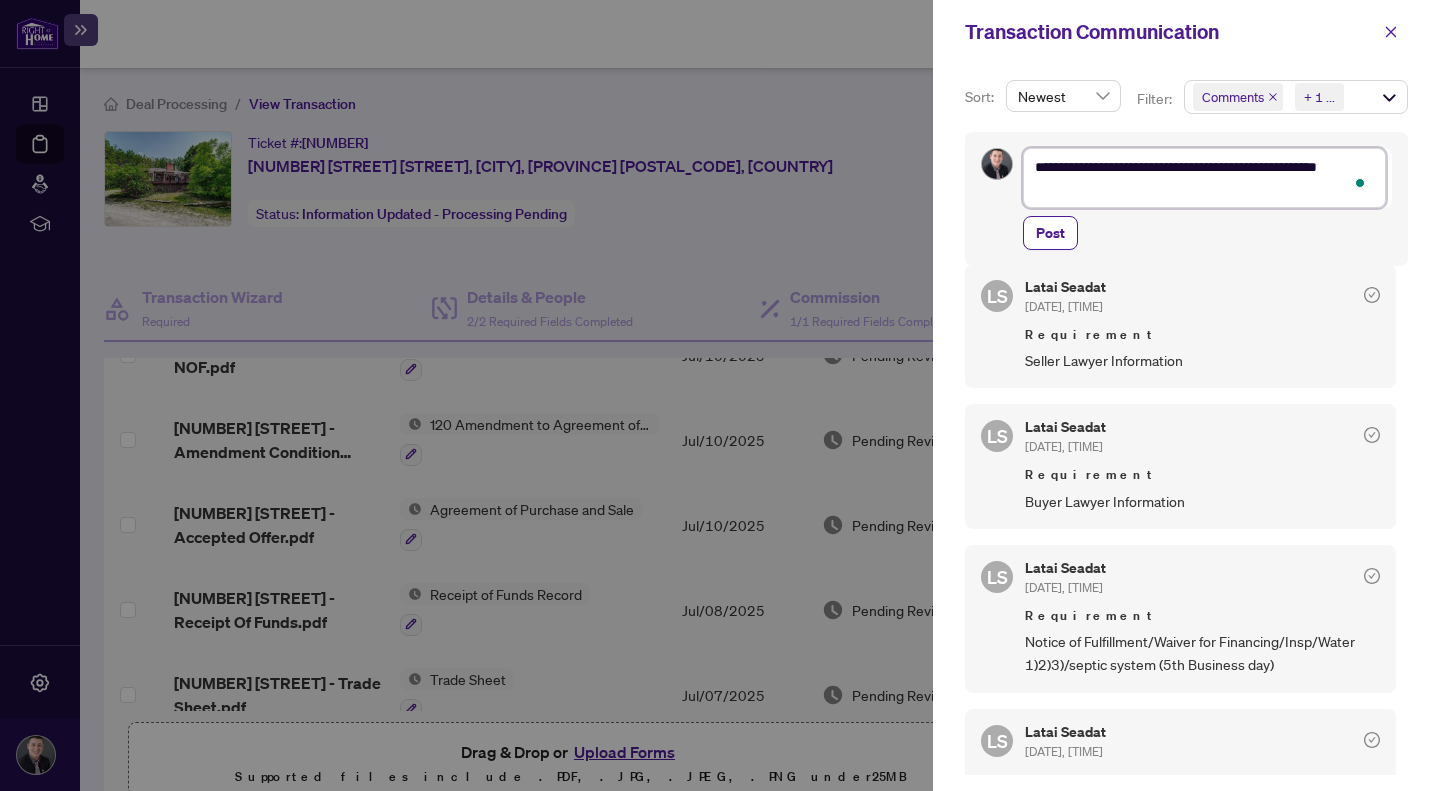 type on "**********" 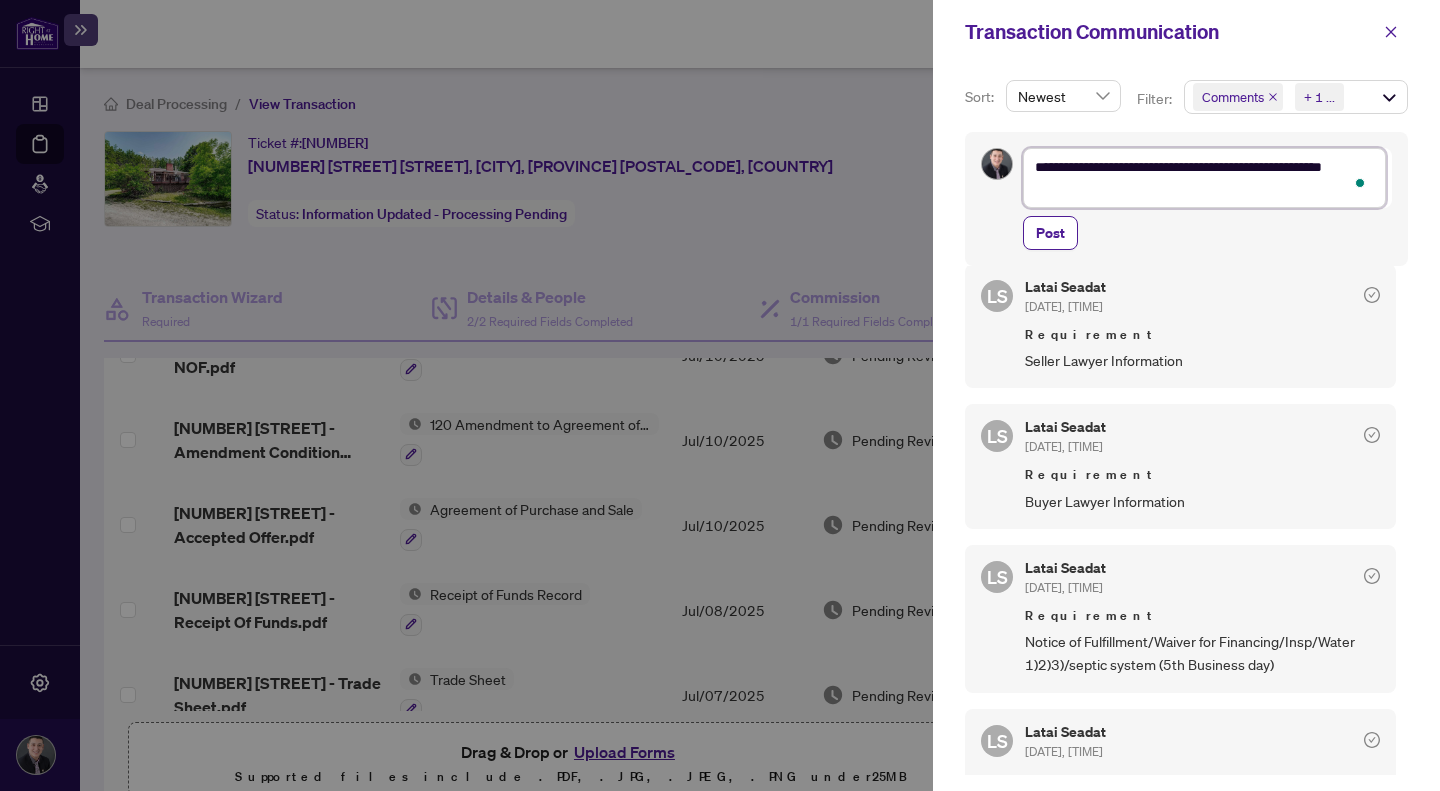 type on "**********" 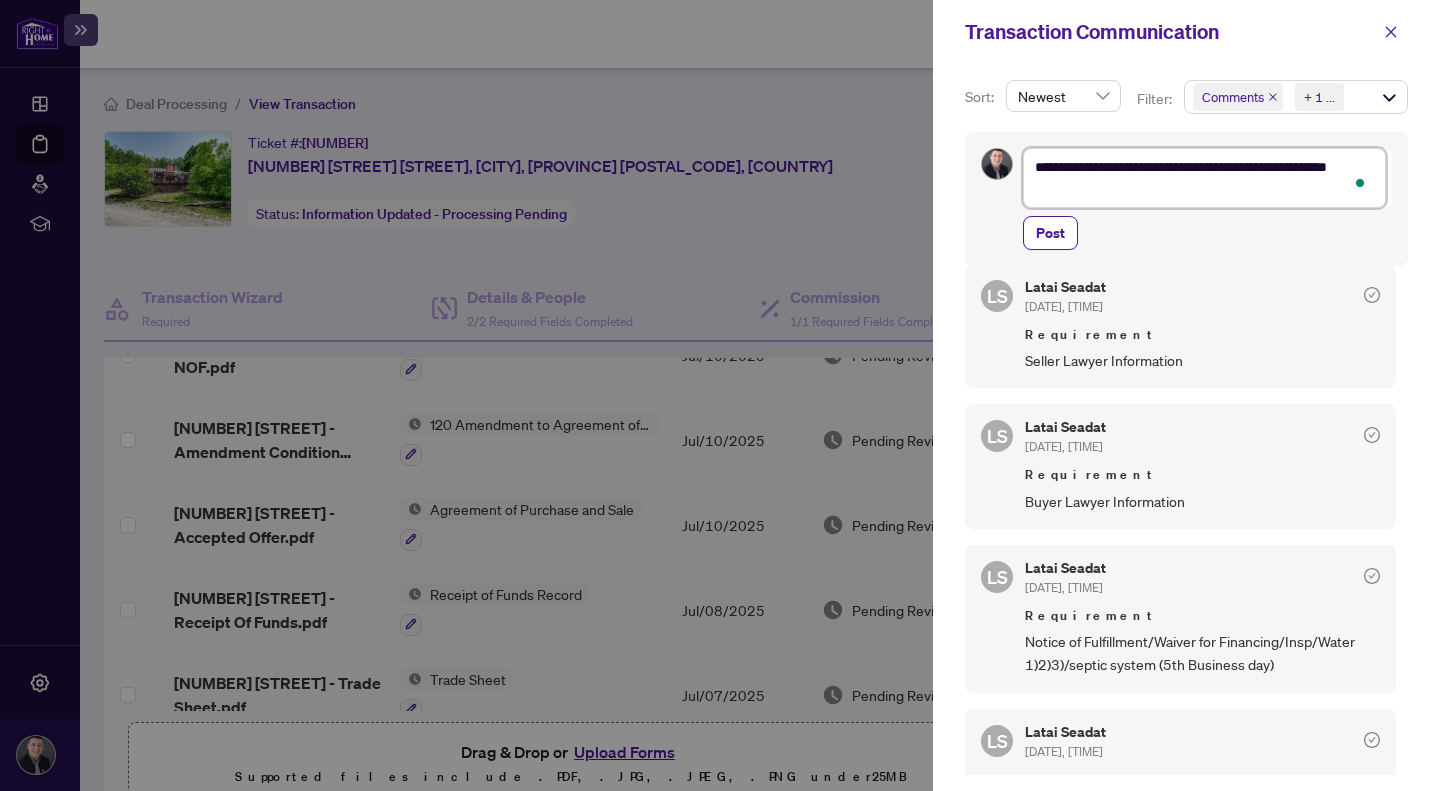 type on "**********" 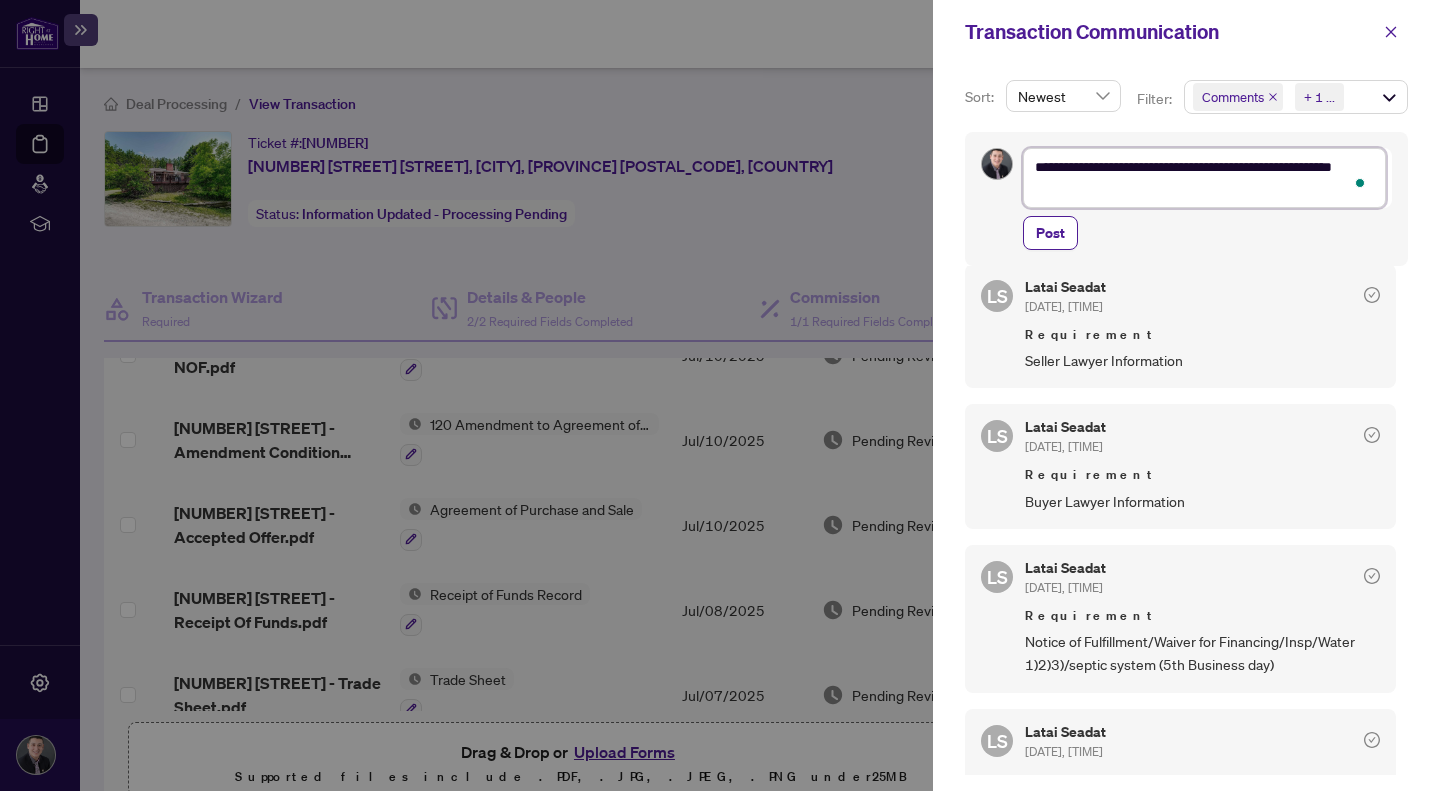 type on "**********" 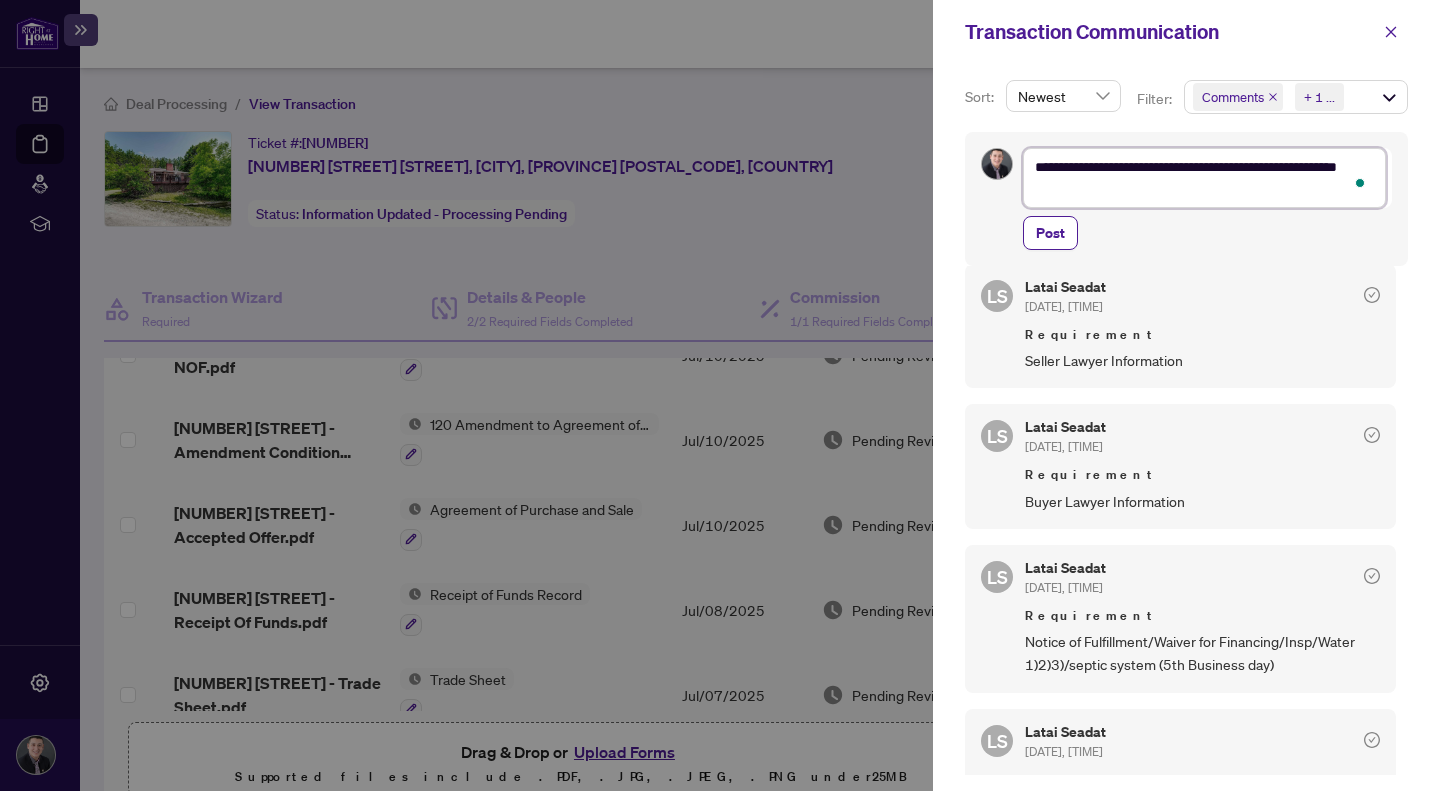 type on "**********" 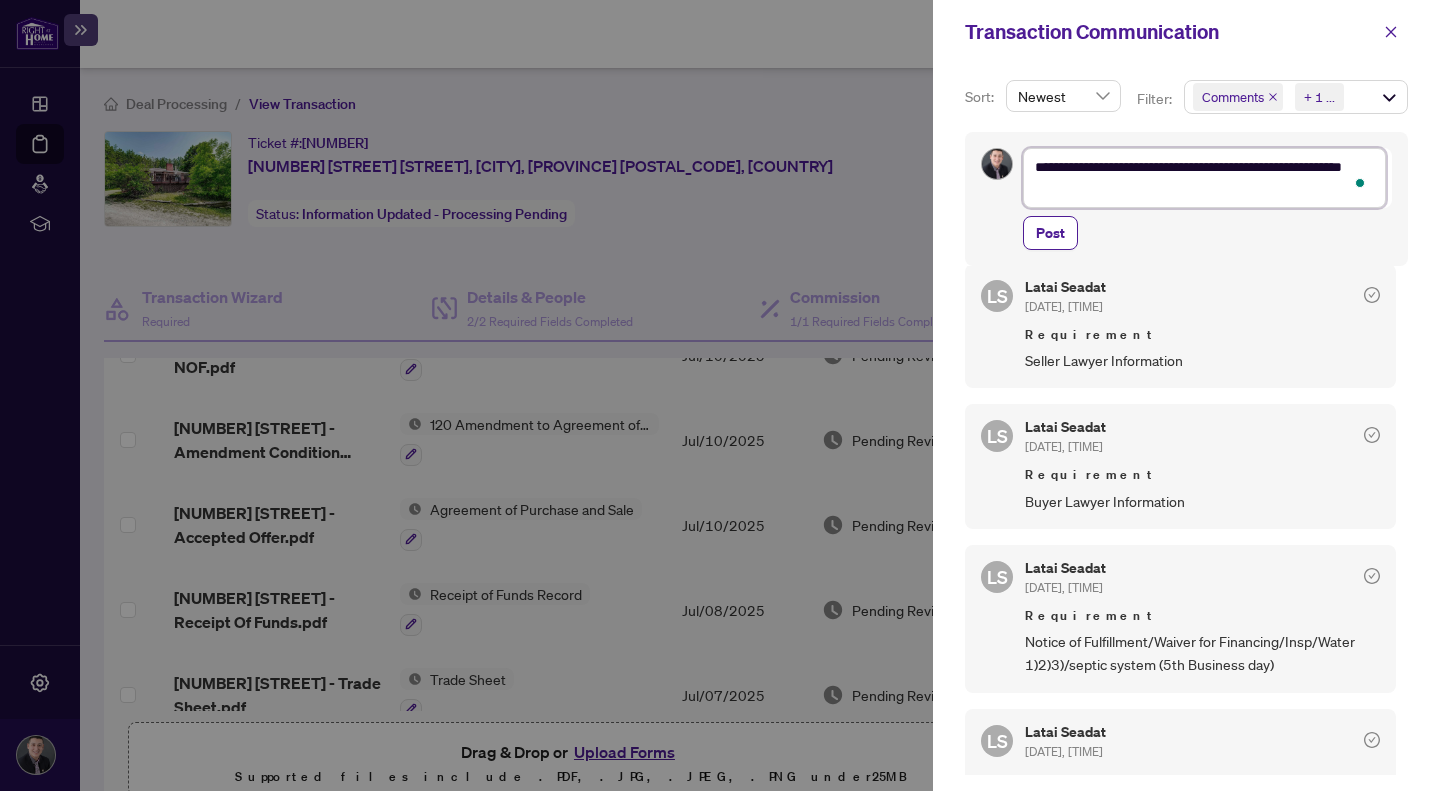 type on "**********" 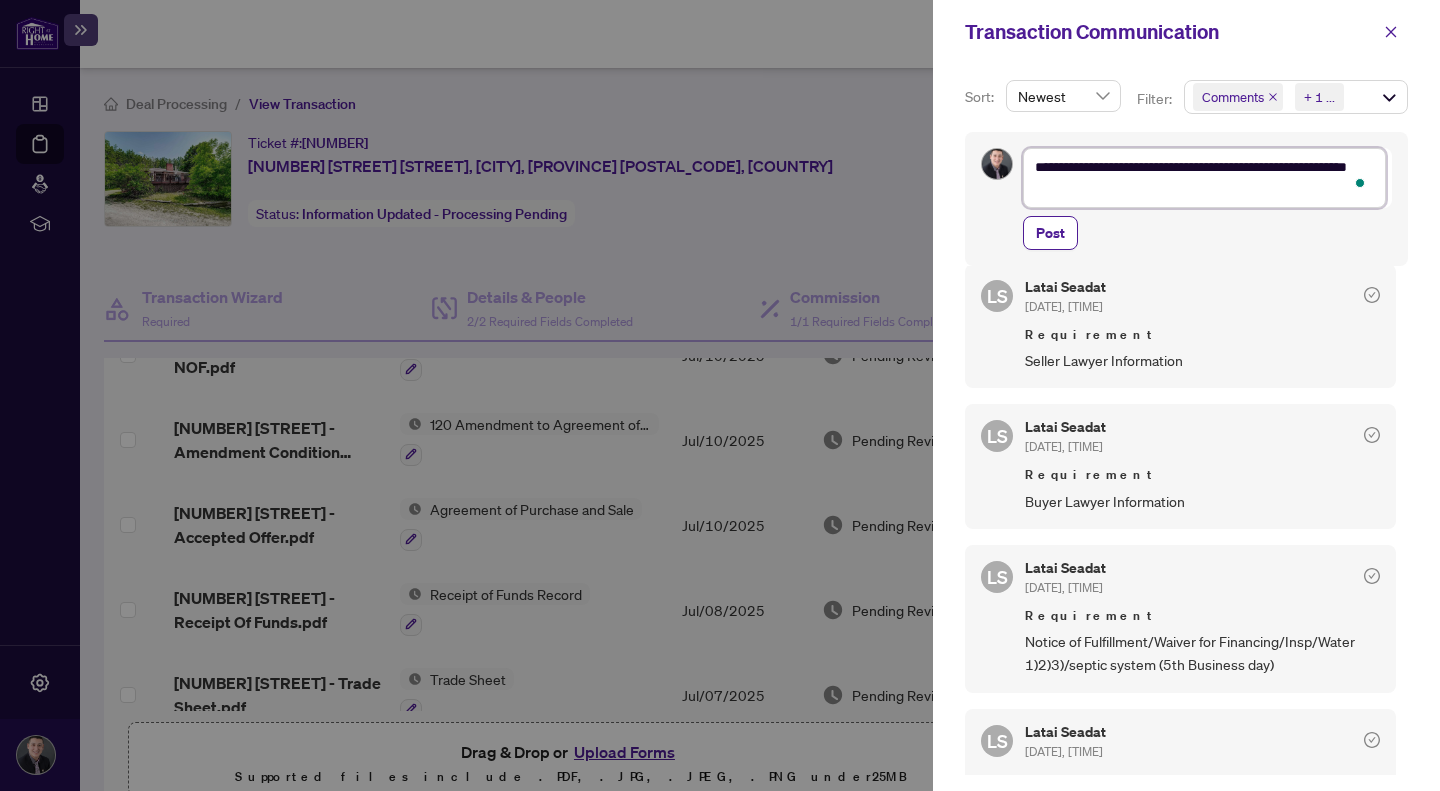 type on "**********" 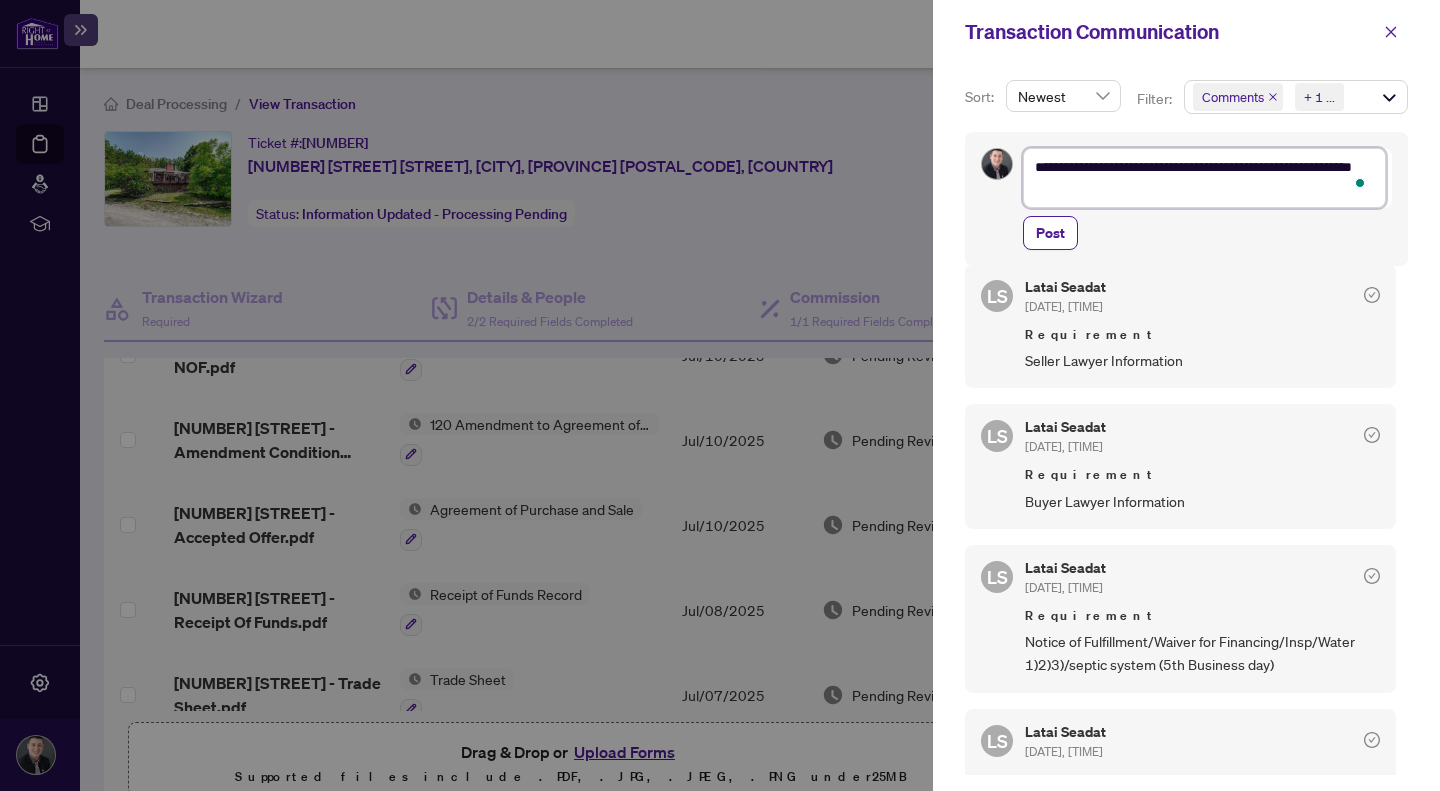 type on "**********" 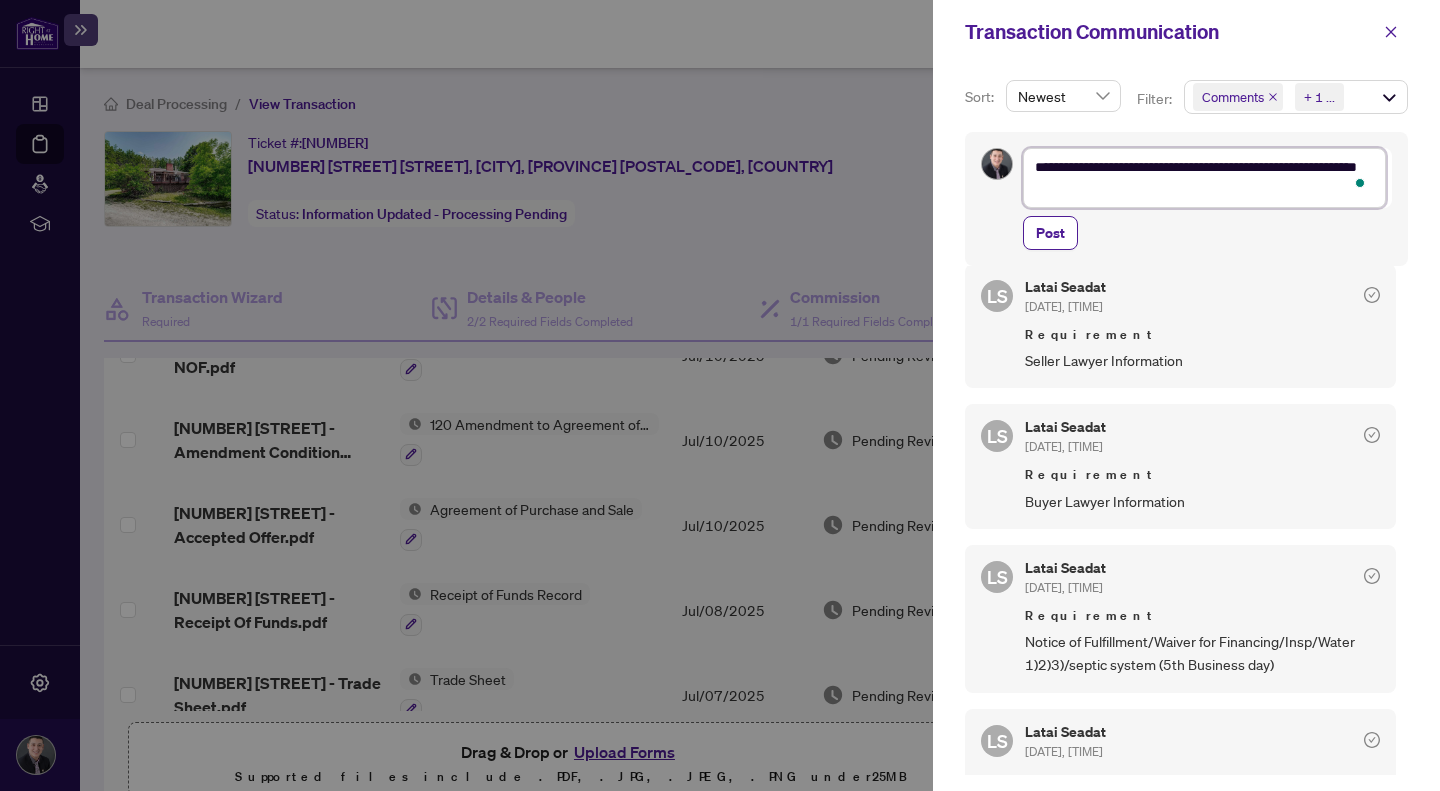type on "**********" 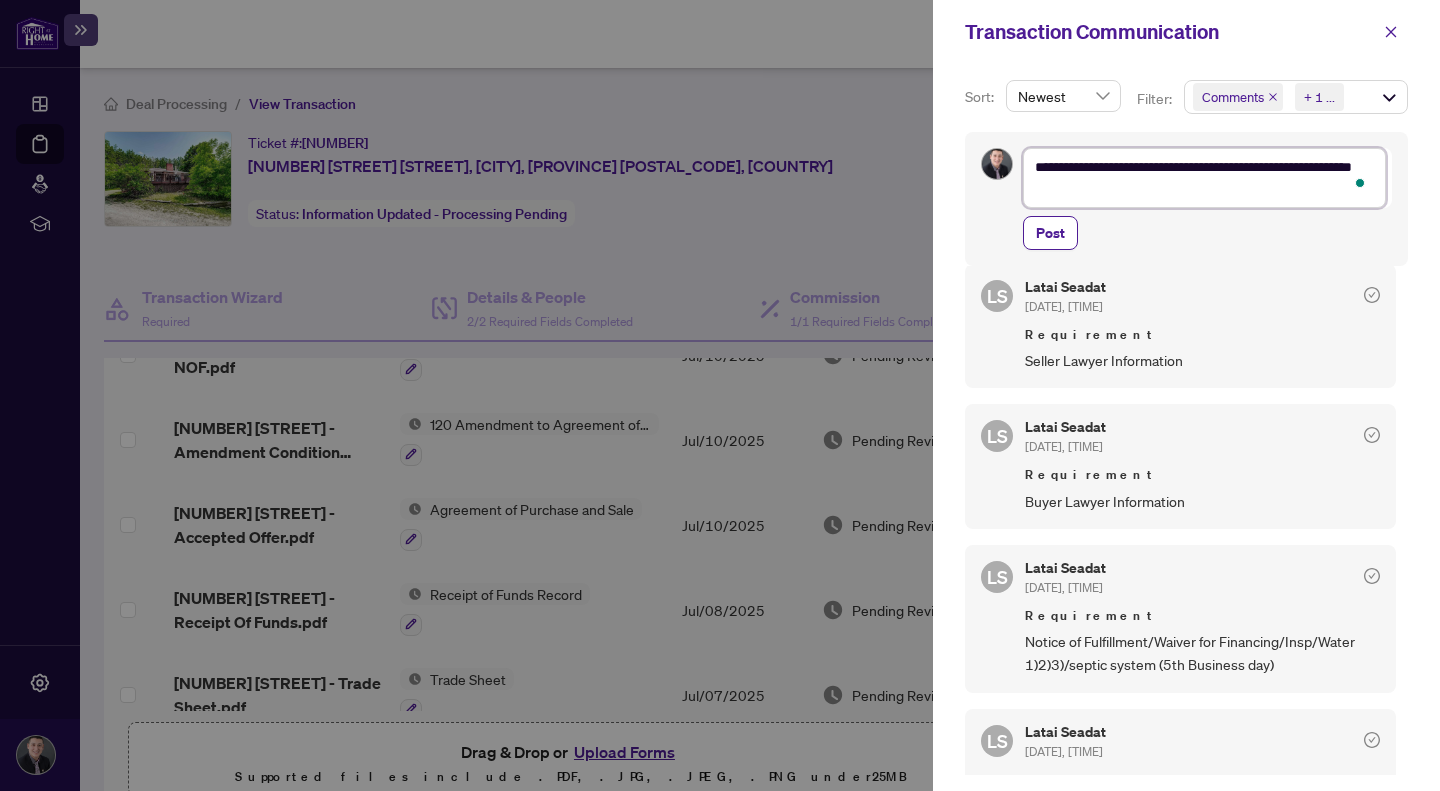 type on "**********" 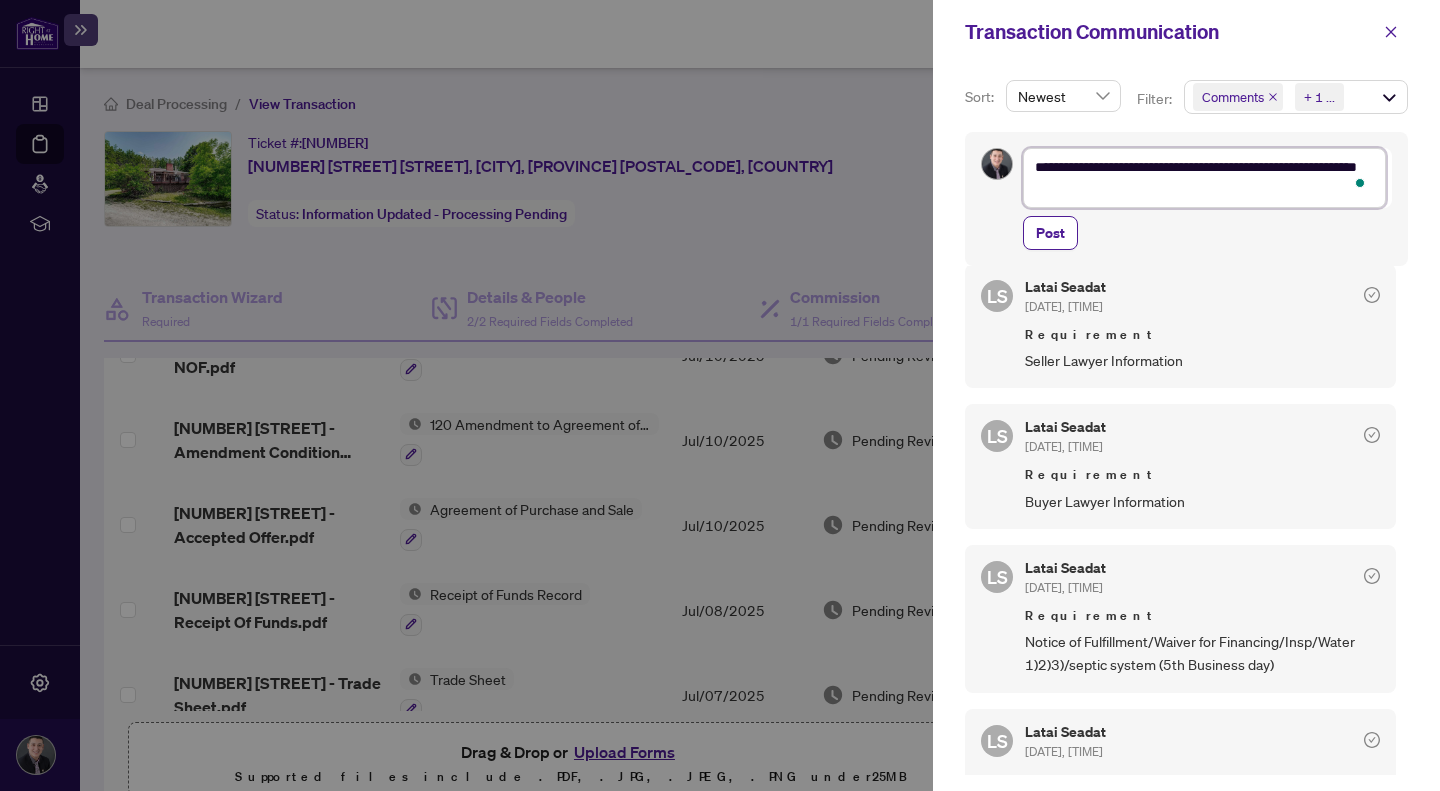 type on "**********" 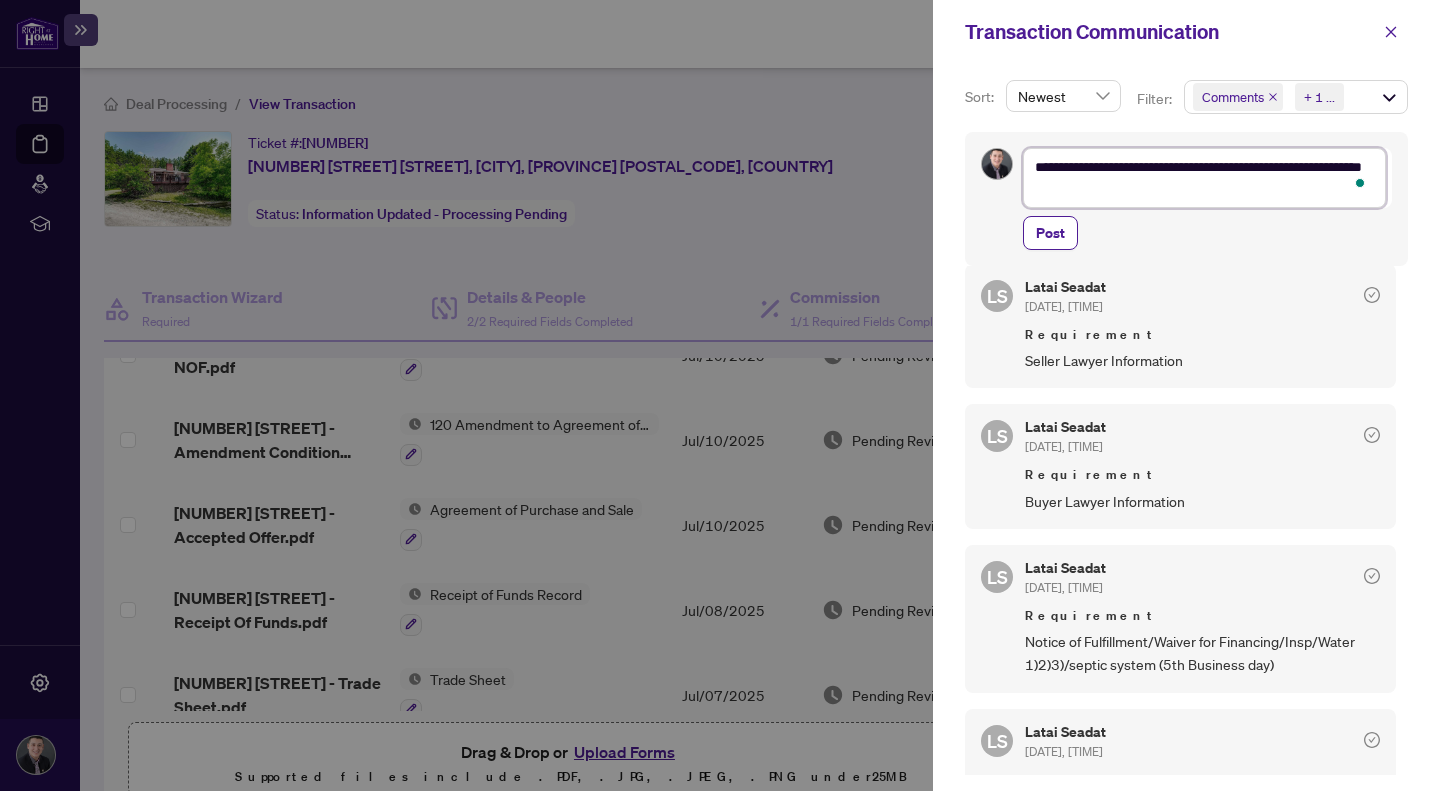 type on "**********" 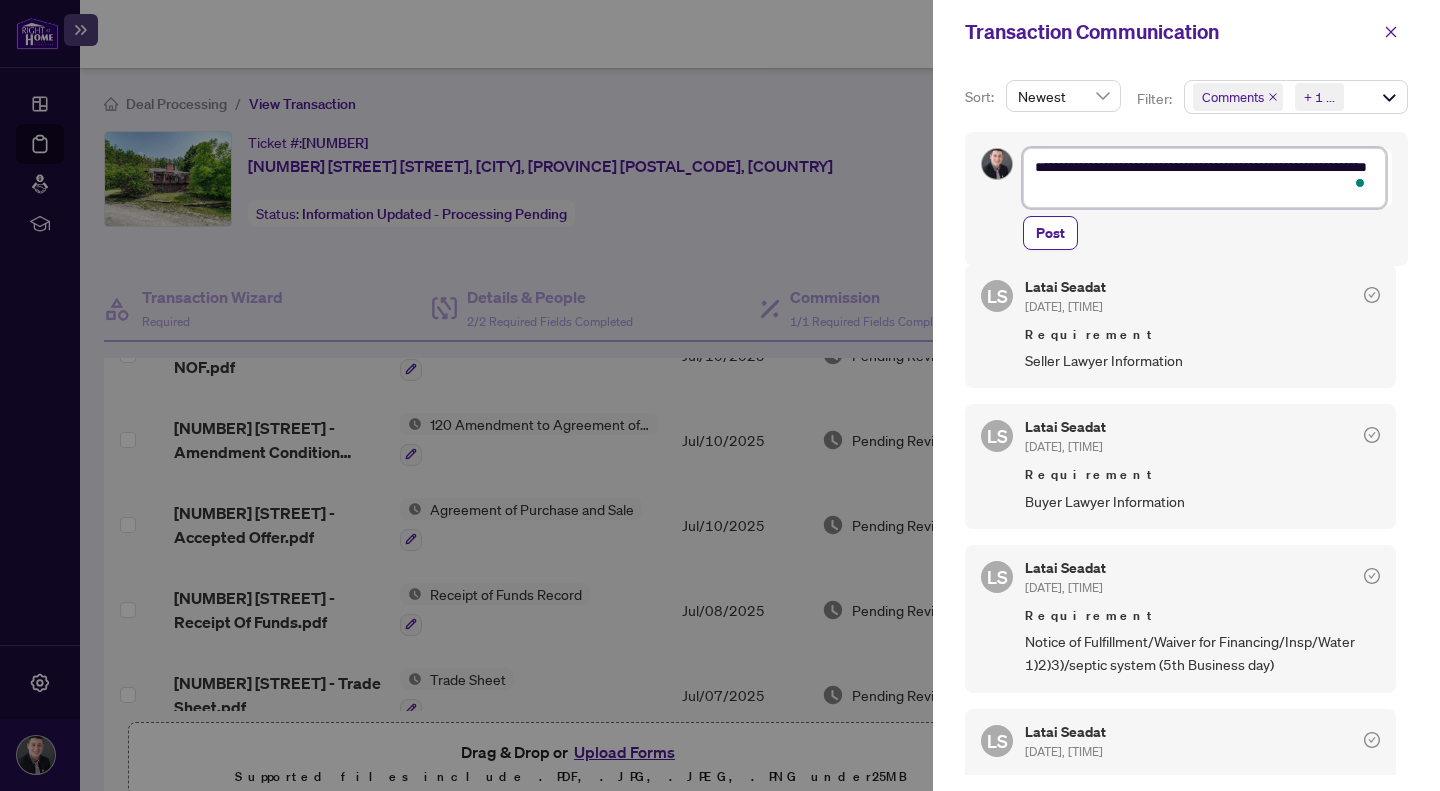 type on "**********" 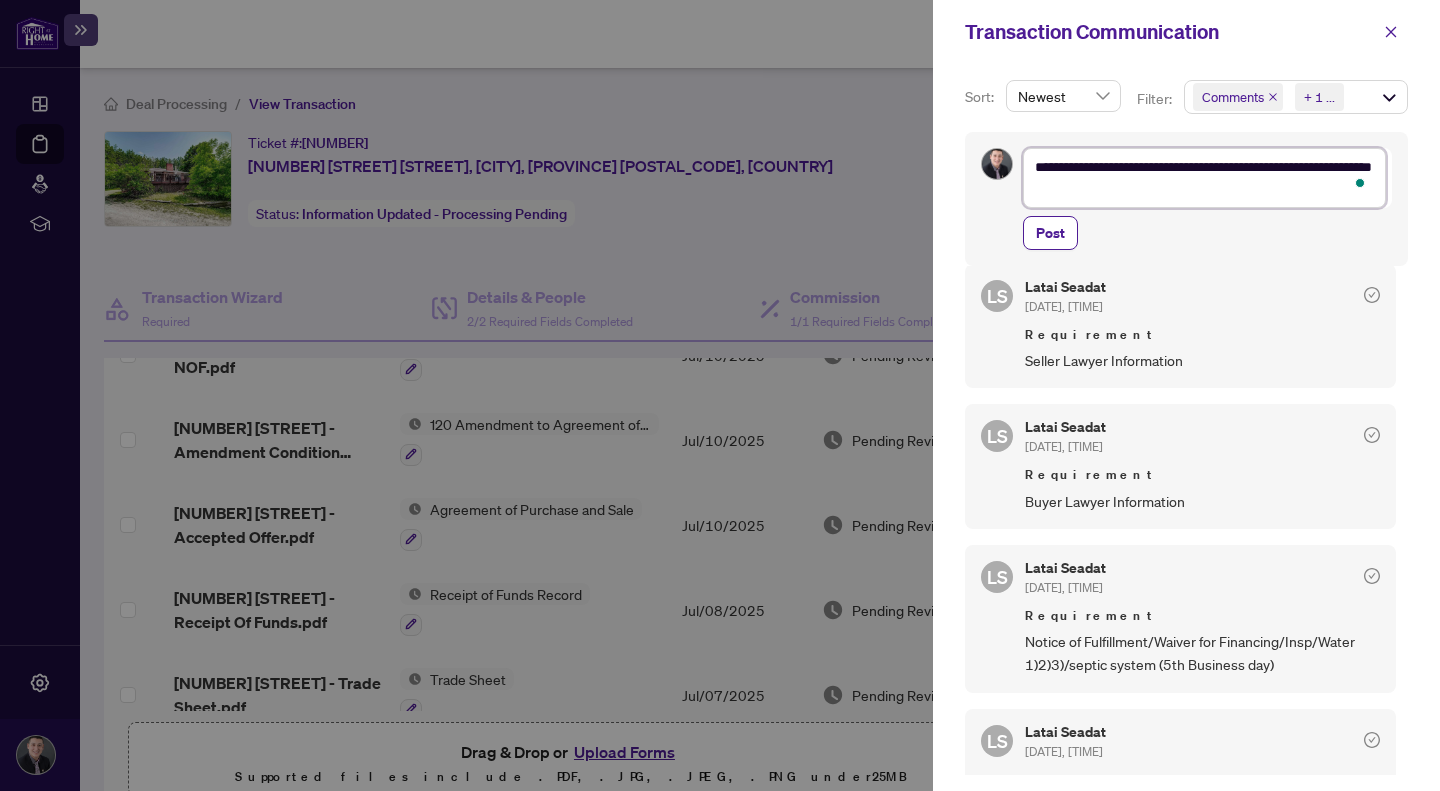 type on "**********" 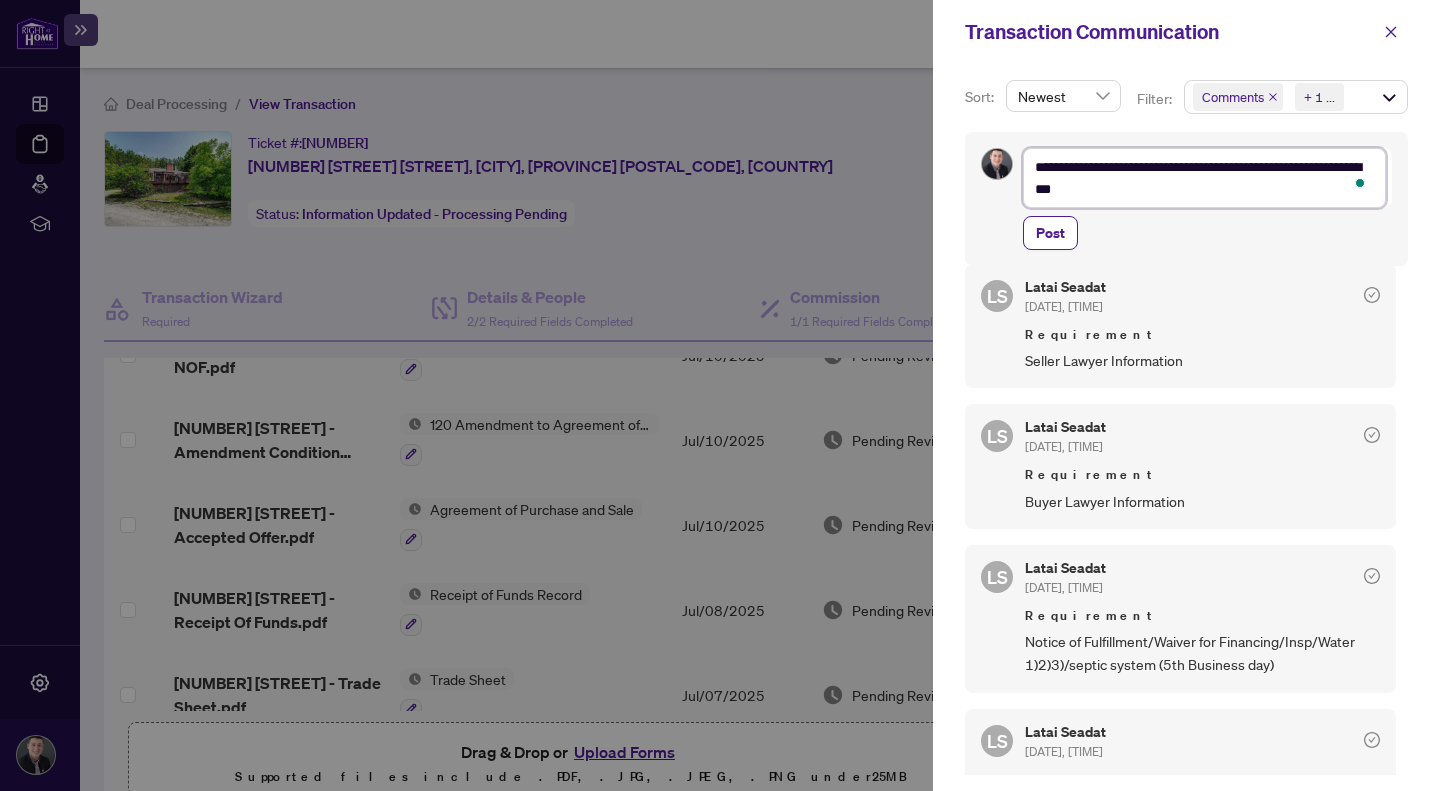 type on "**********" 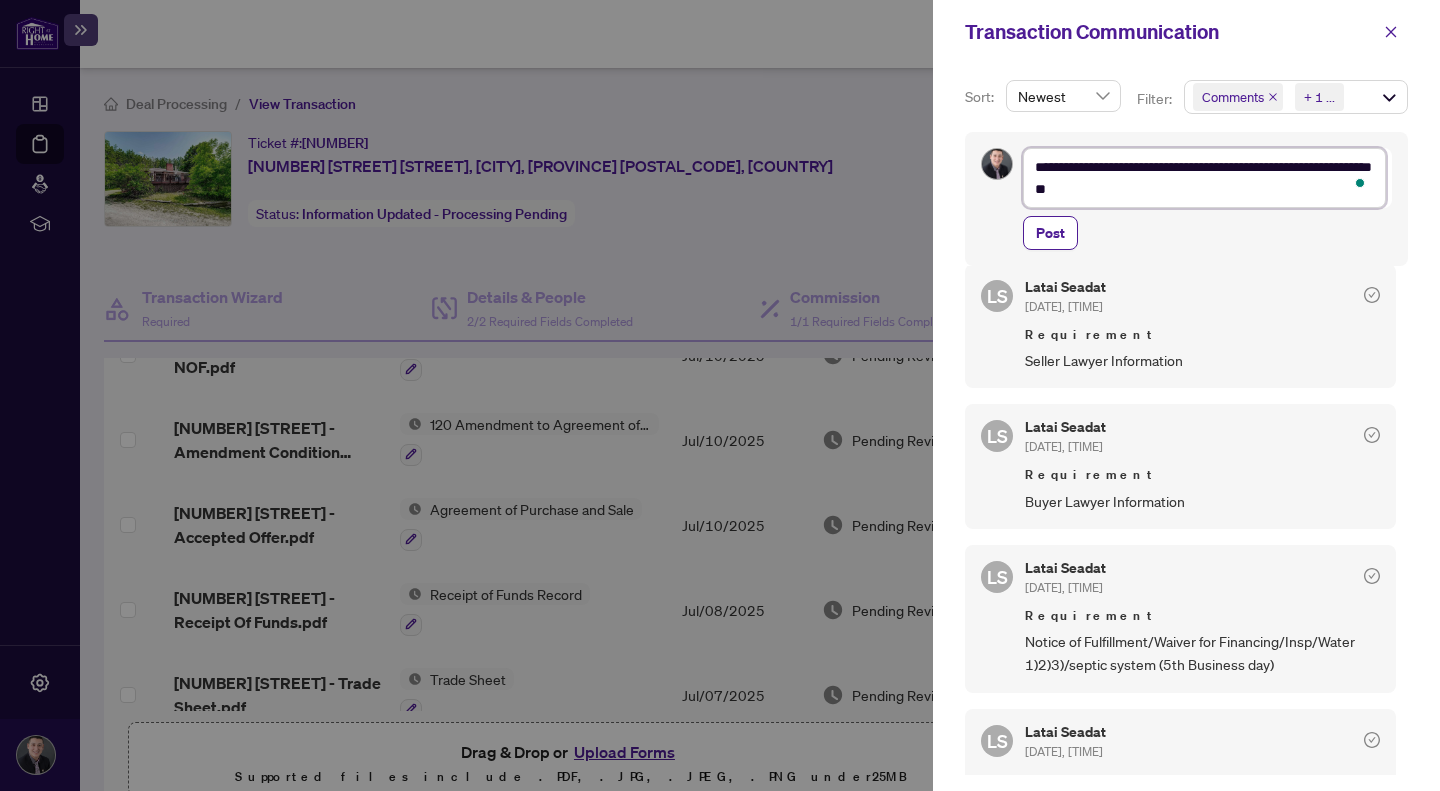 type on "**********" 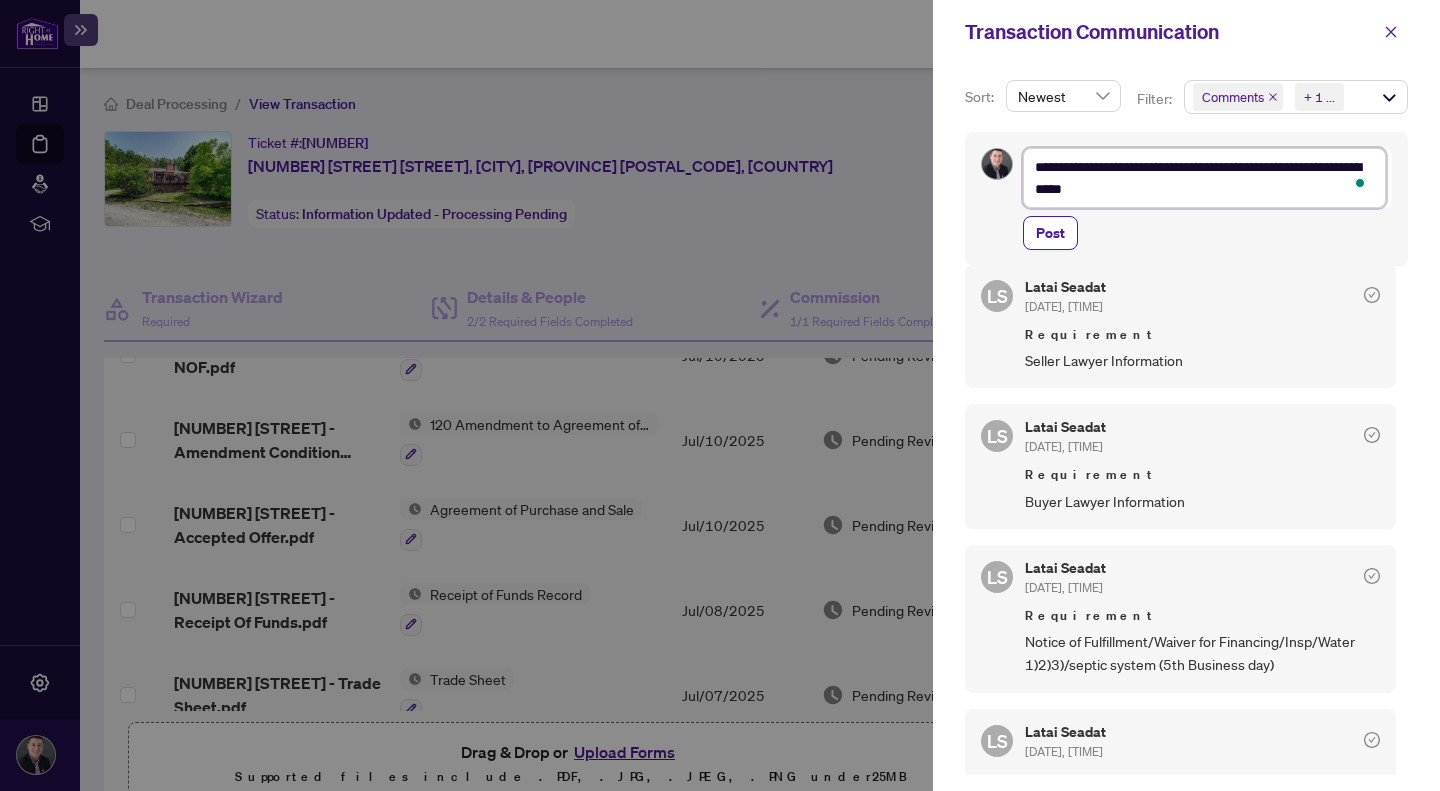 type on "**********" 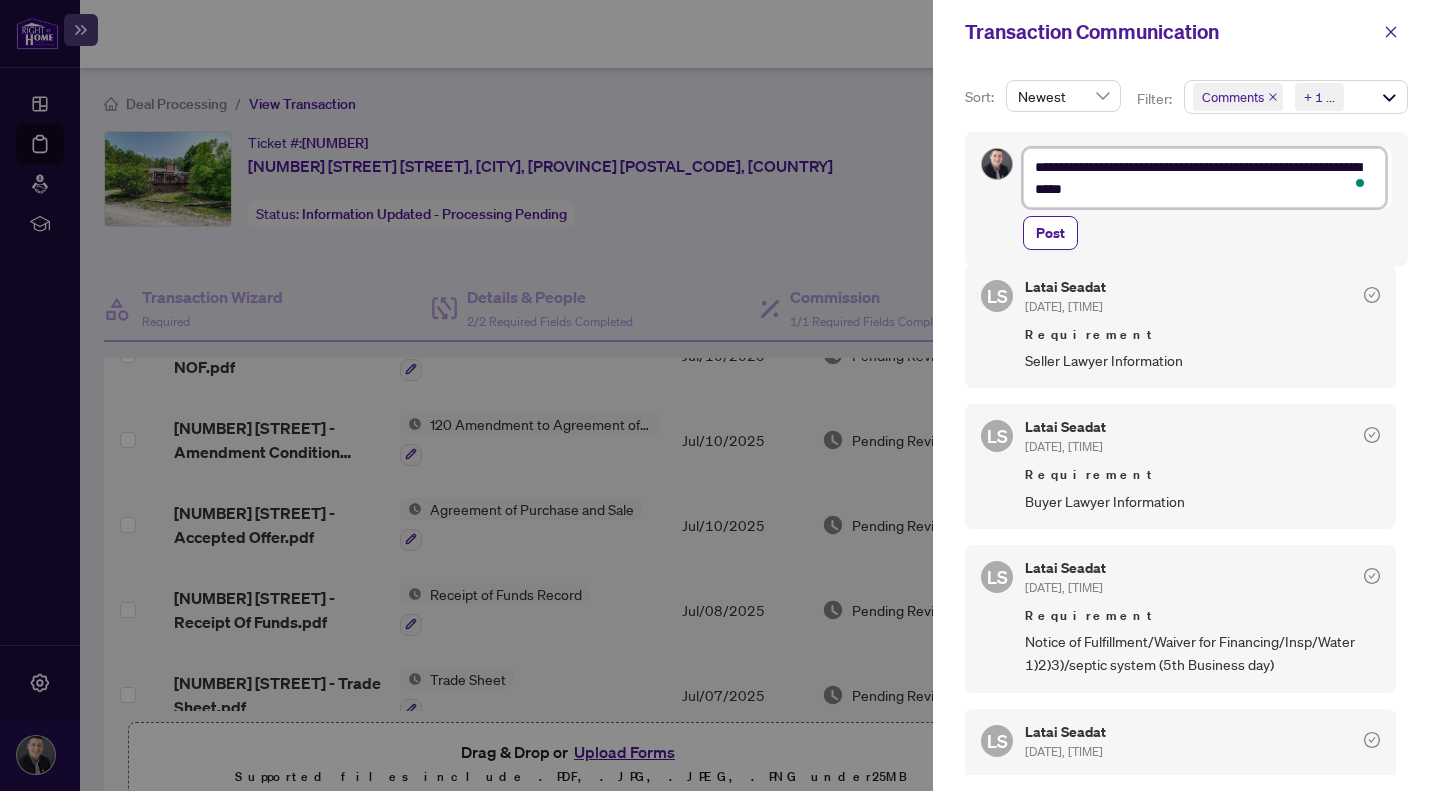 type on "**********" 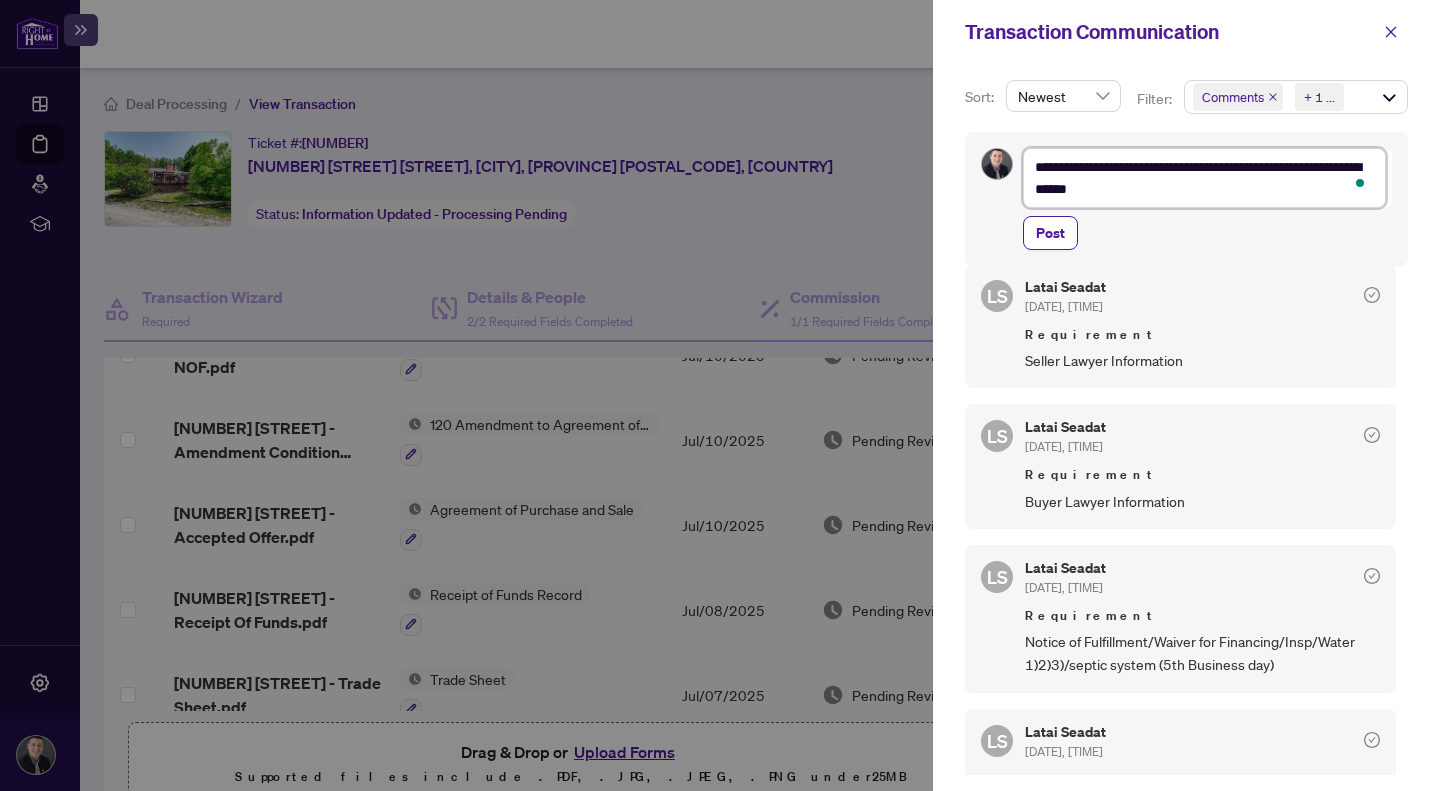 type on "**********" 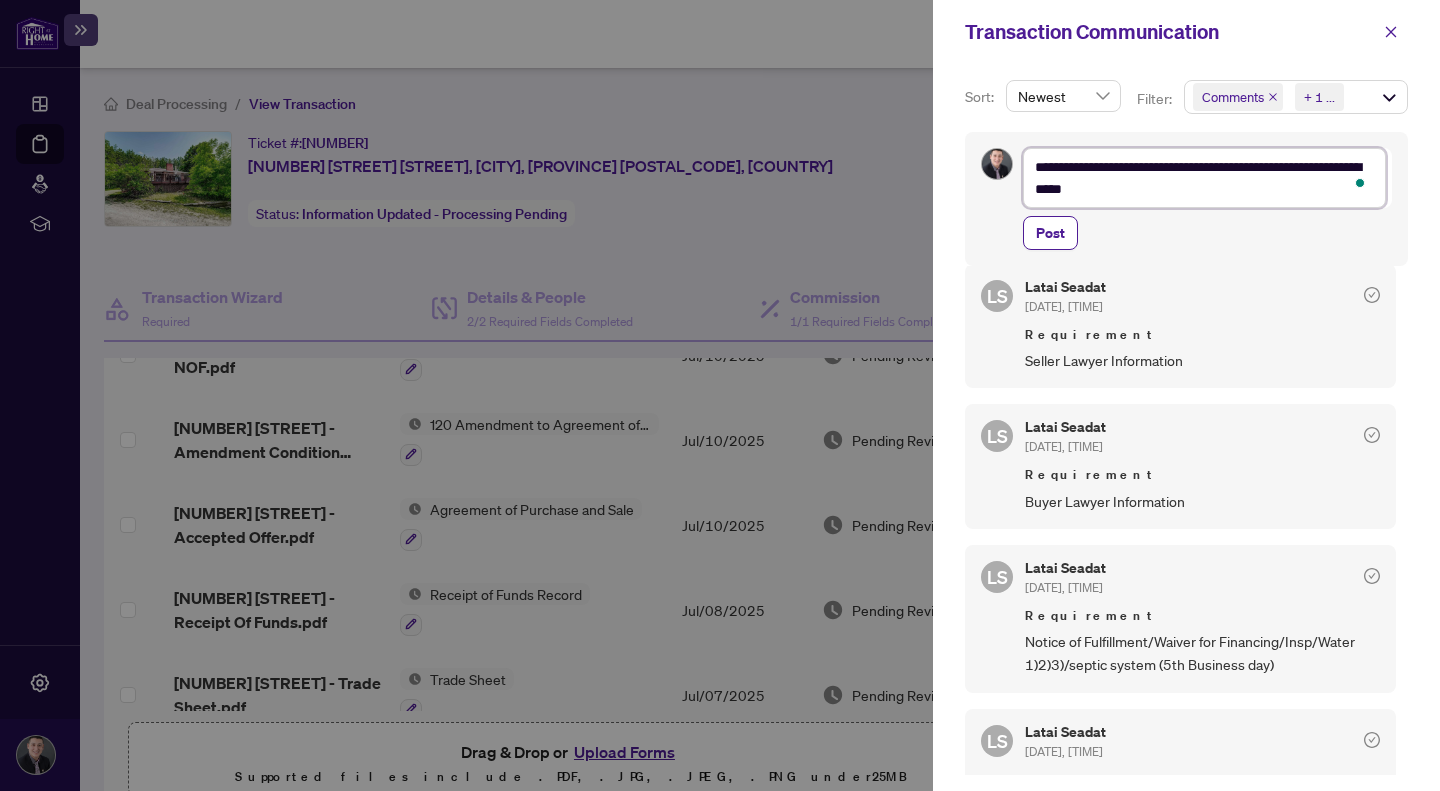 type on "**********" 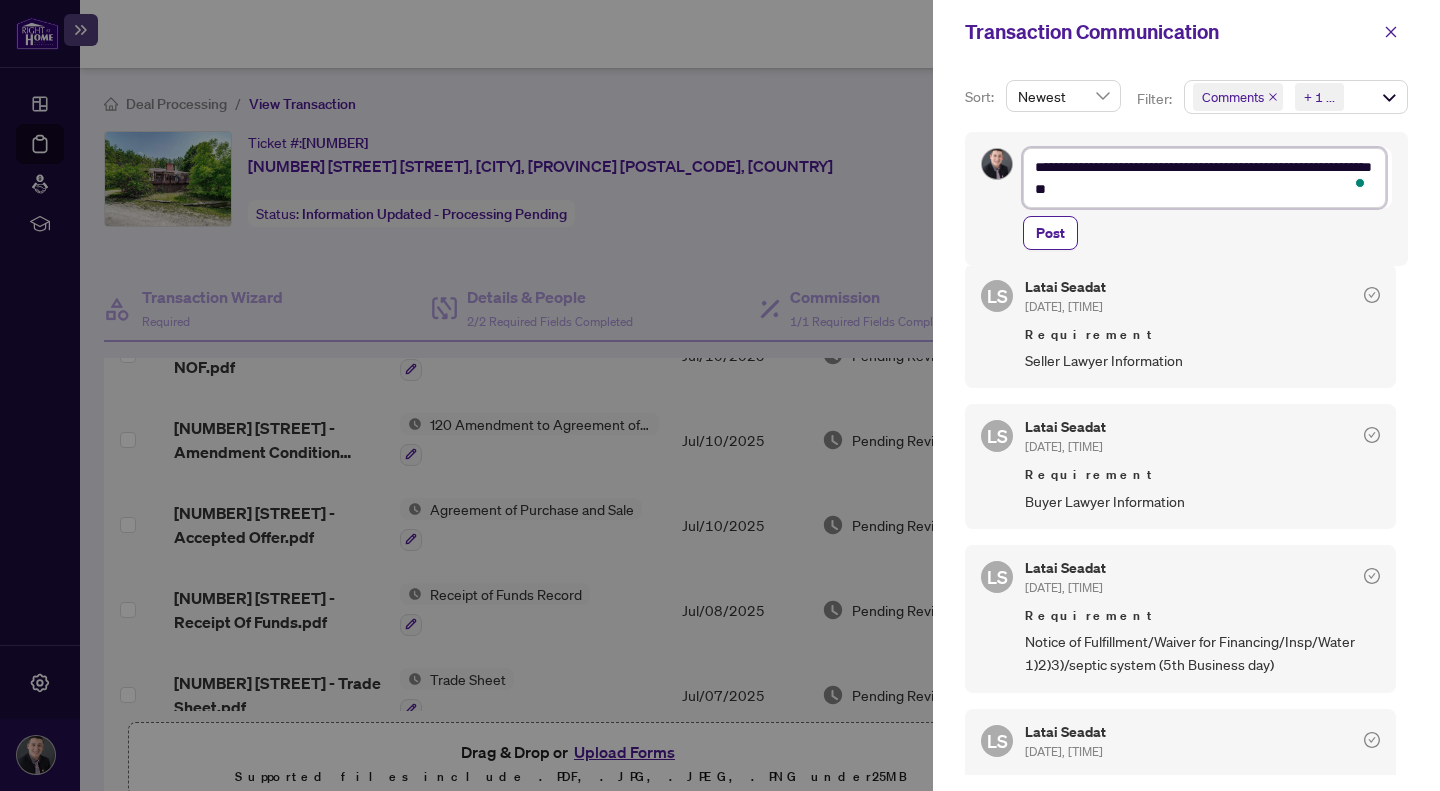 type on "**********" 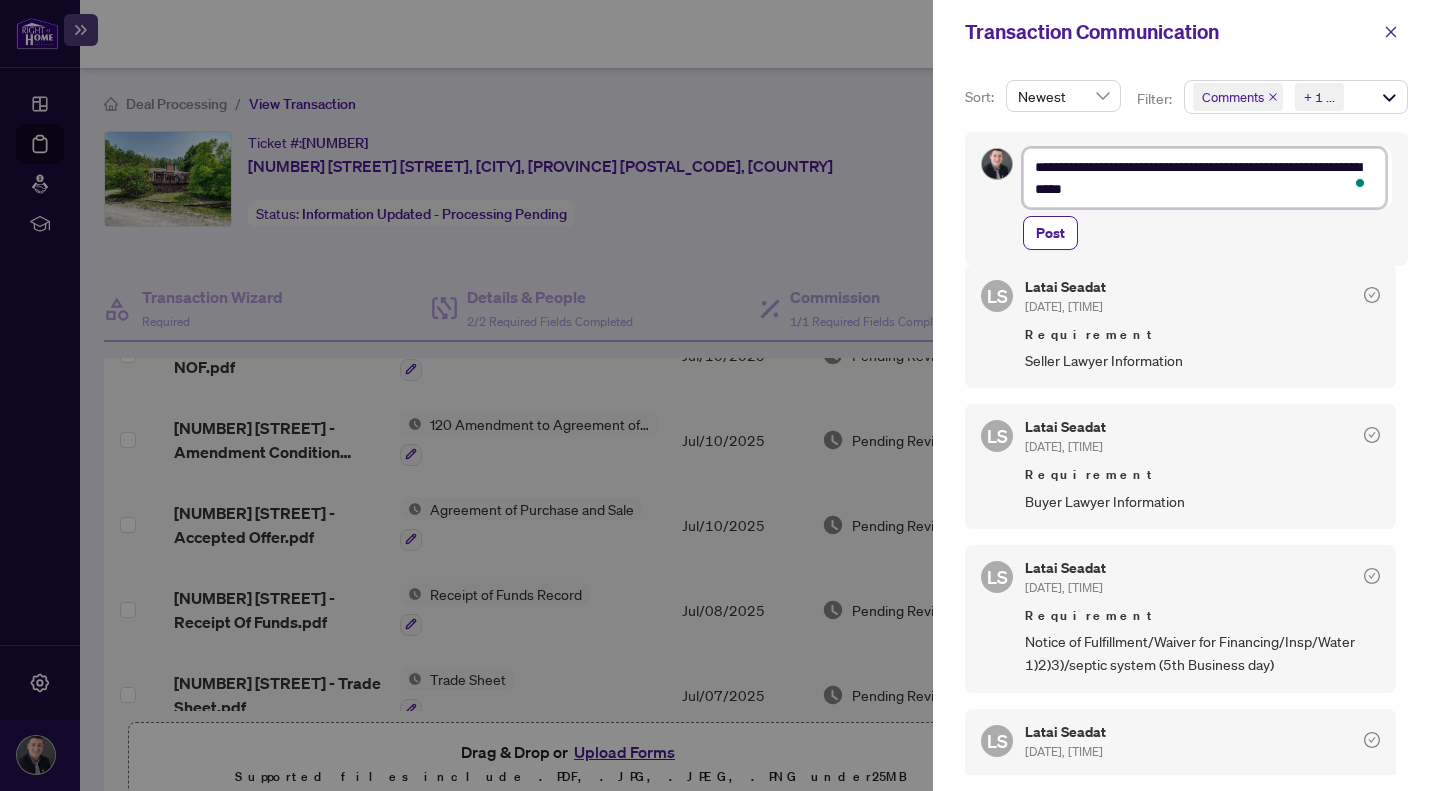 type on "**********" 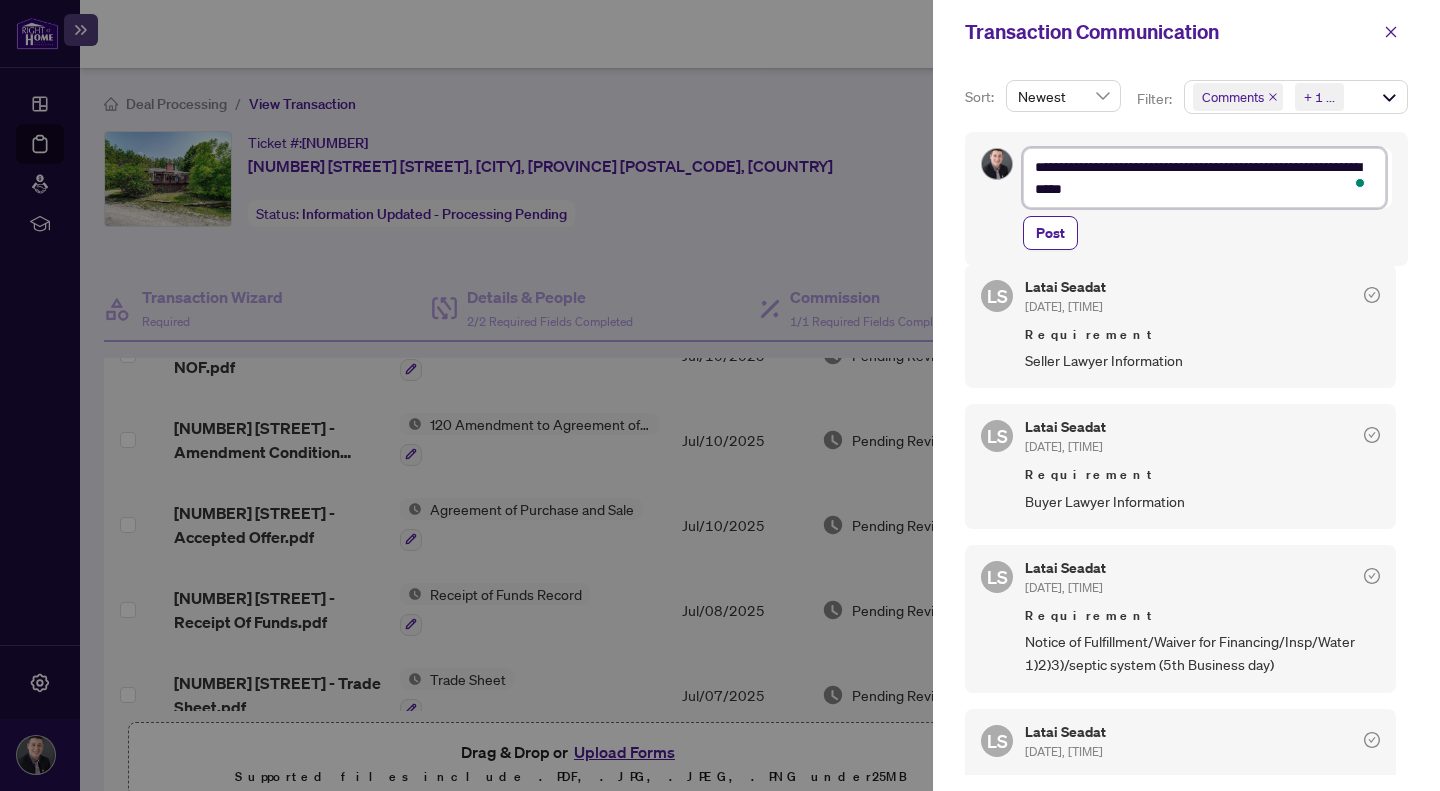 type on "**********" 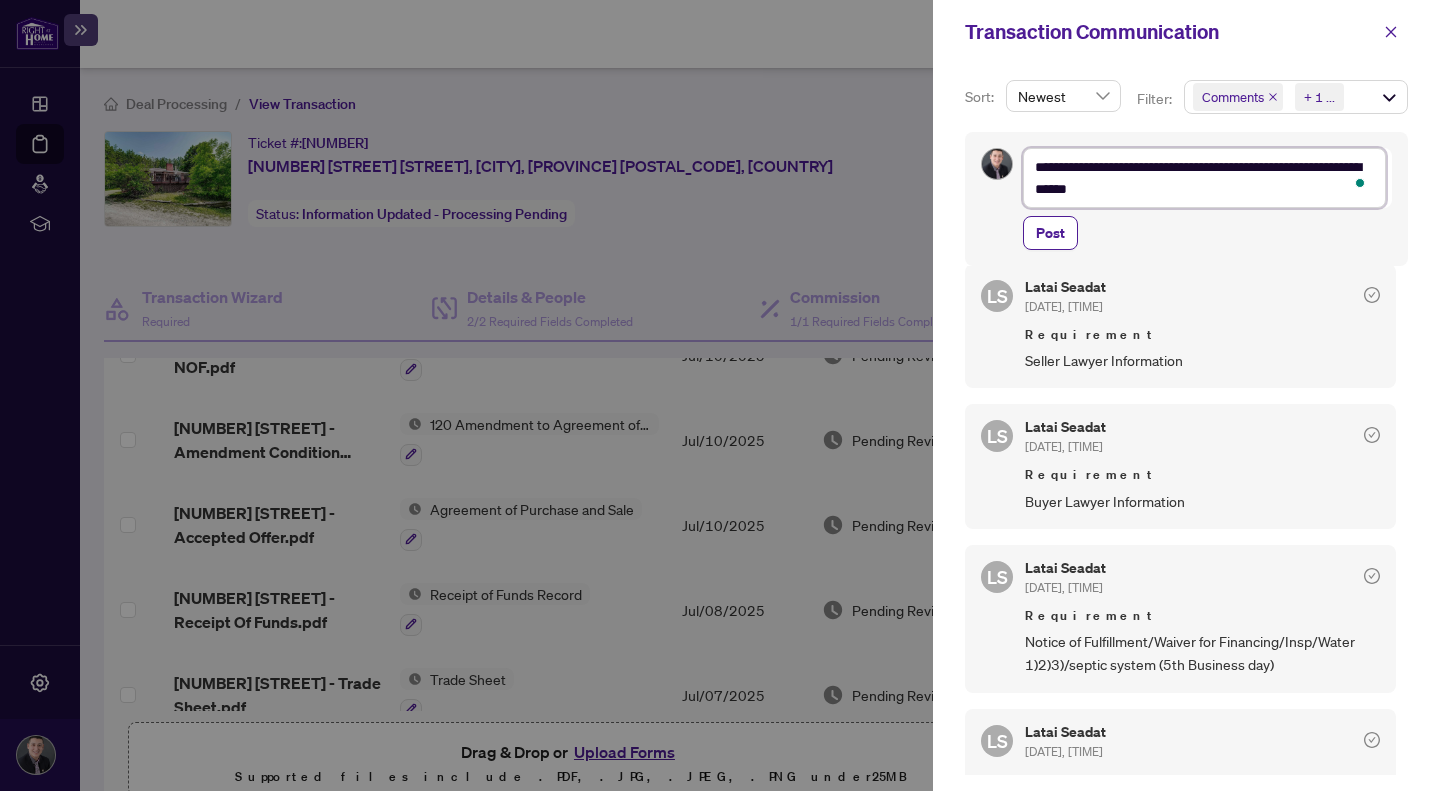 type on "**********" 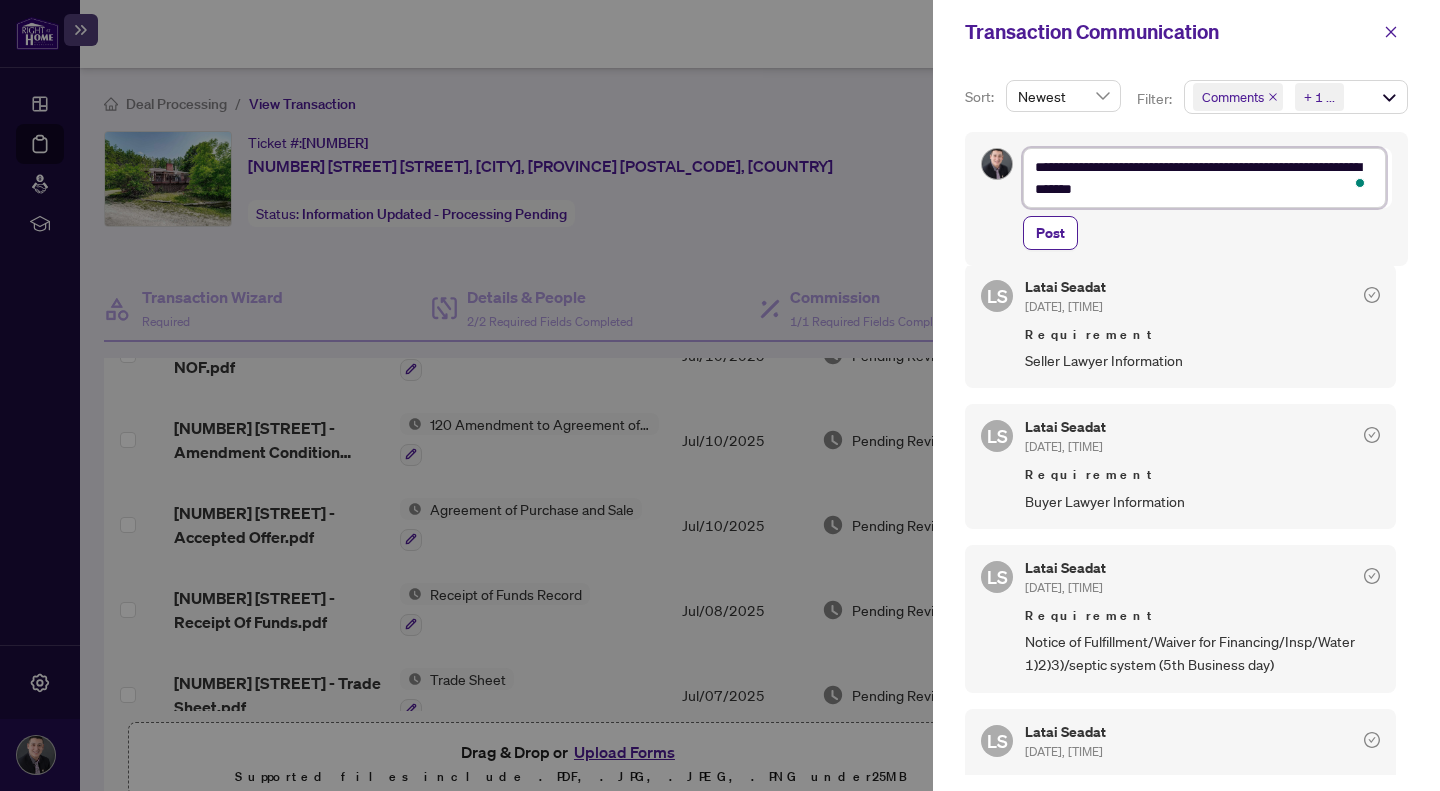 type on "**********" 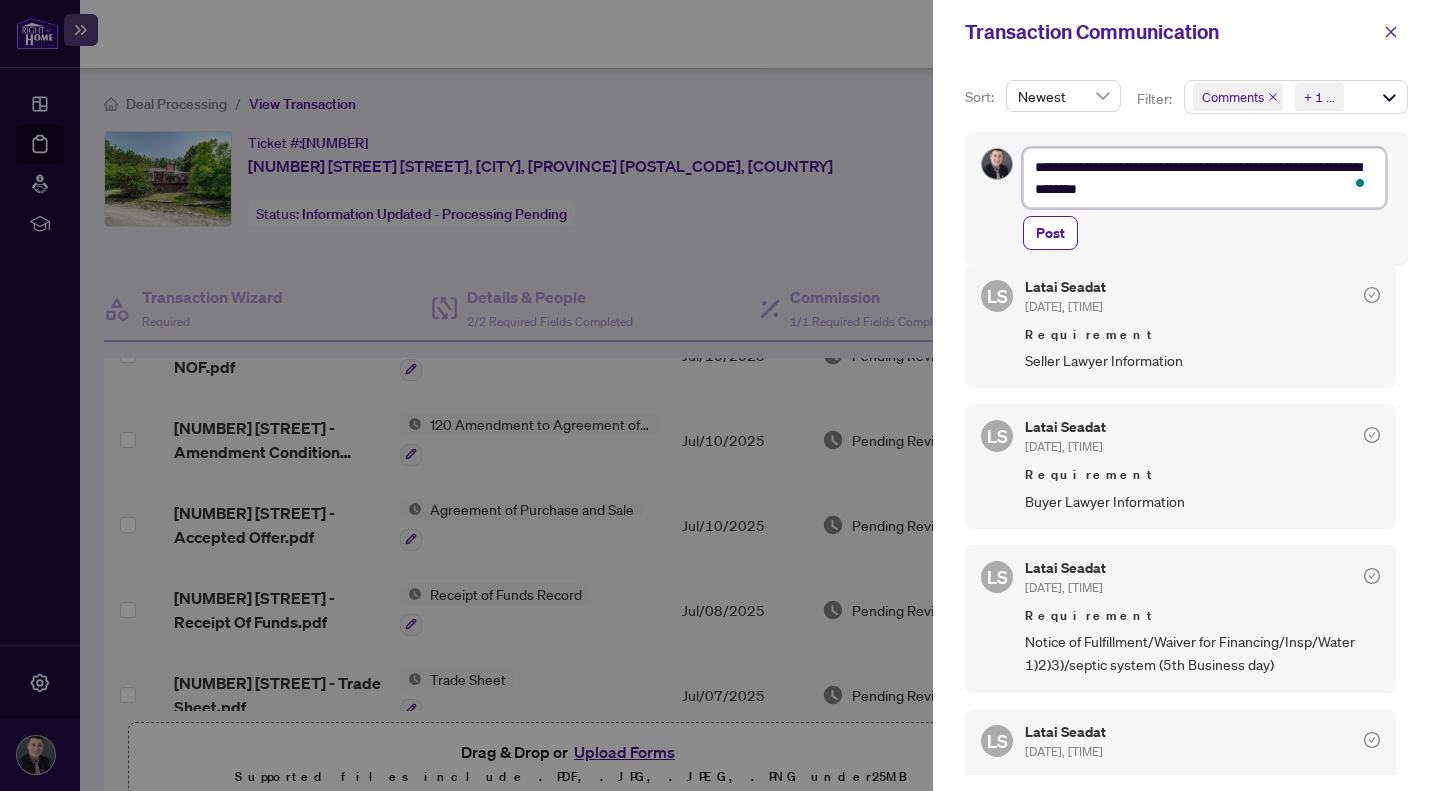 type on "**********" 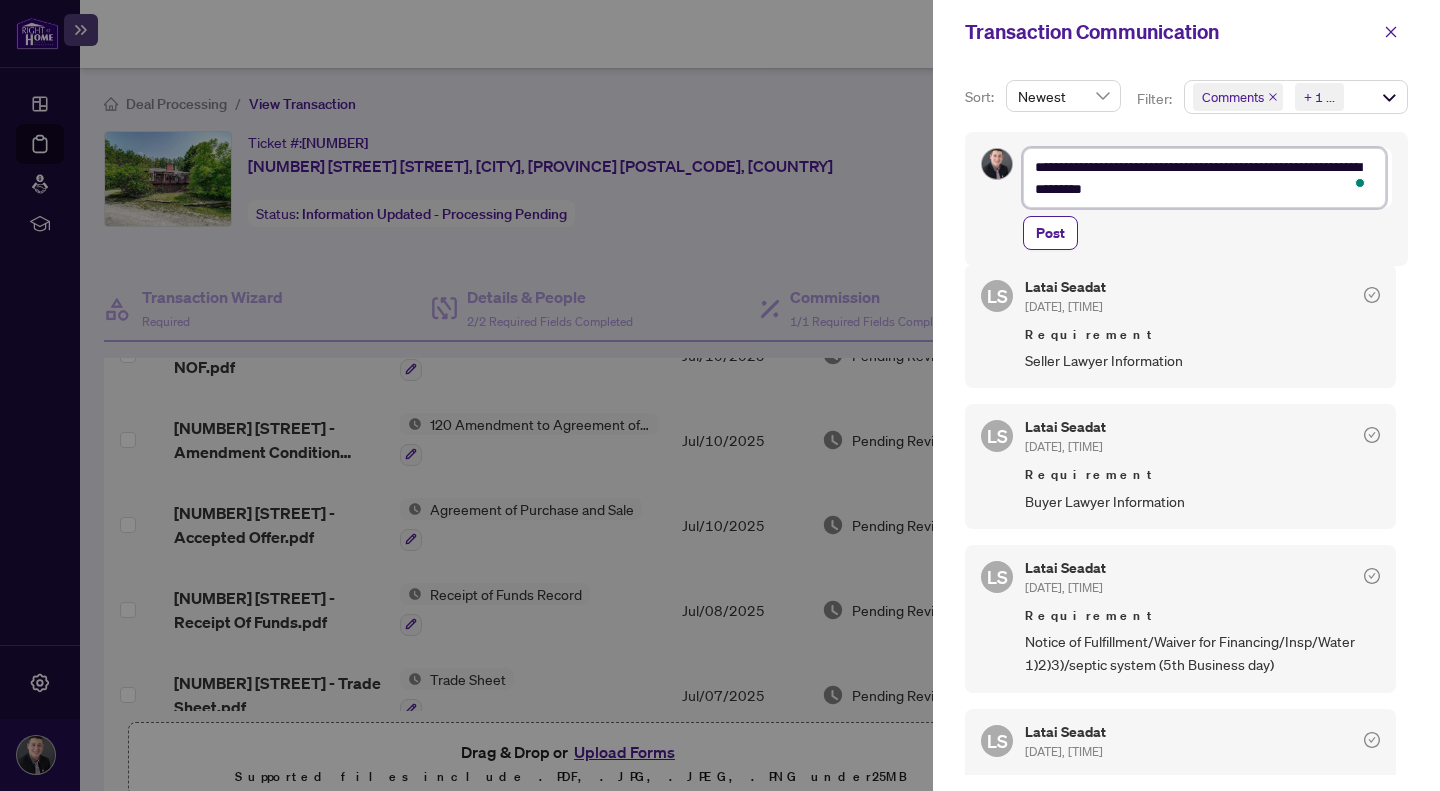 type on "**********" 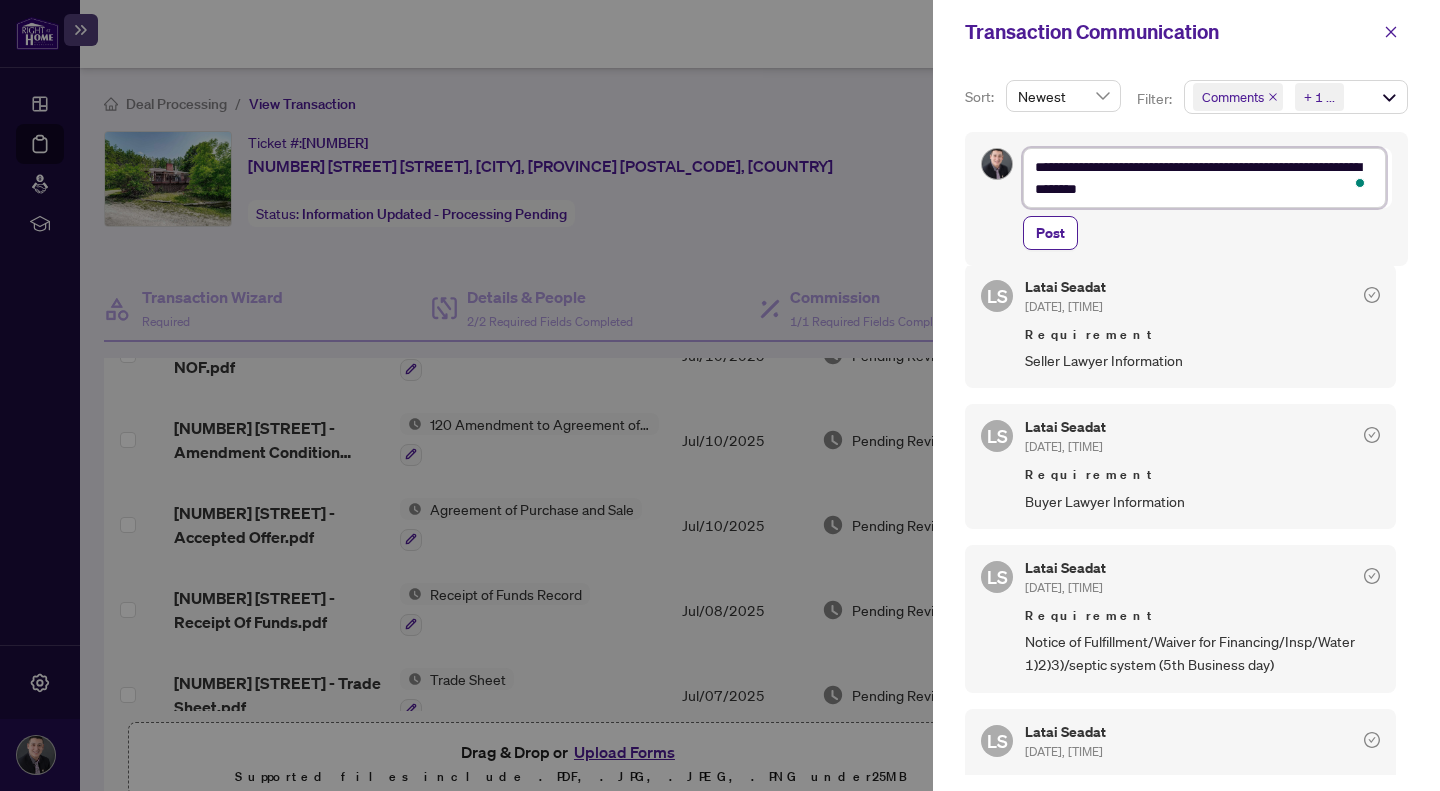 type on "**********" 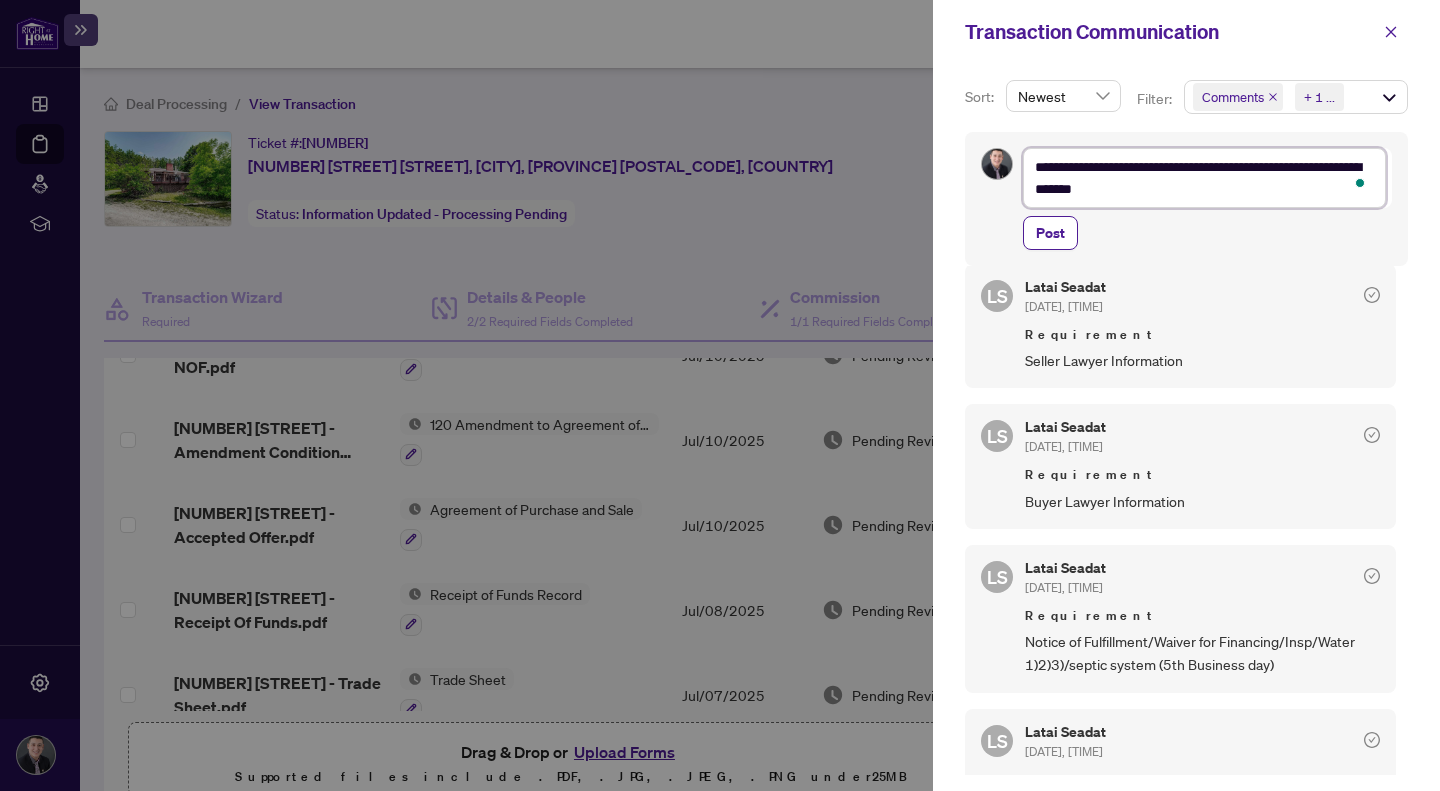 type on "**********" 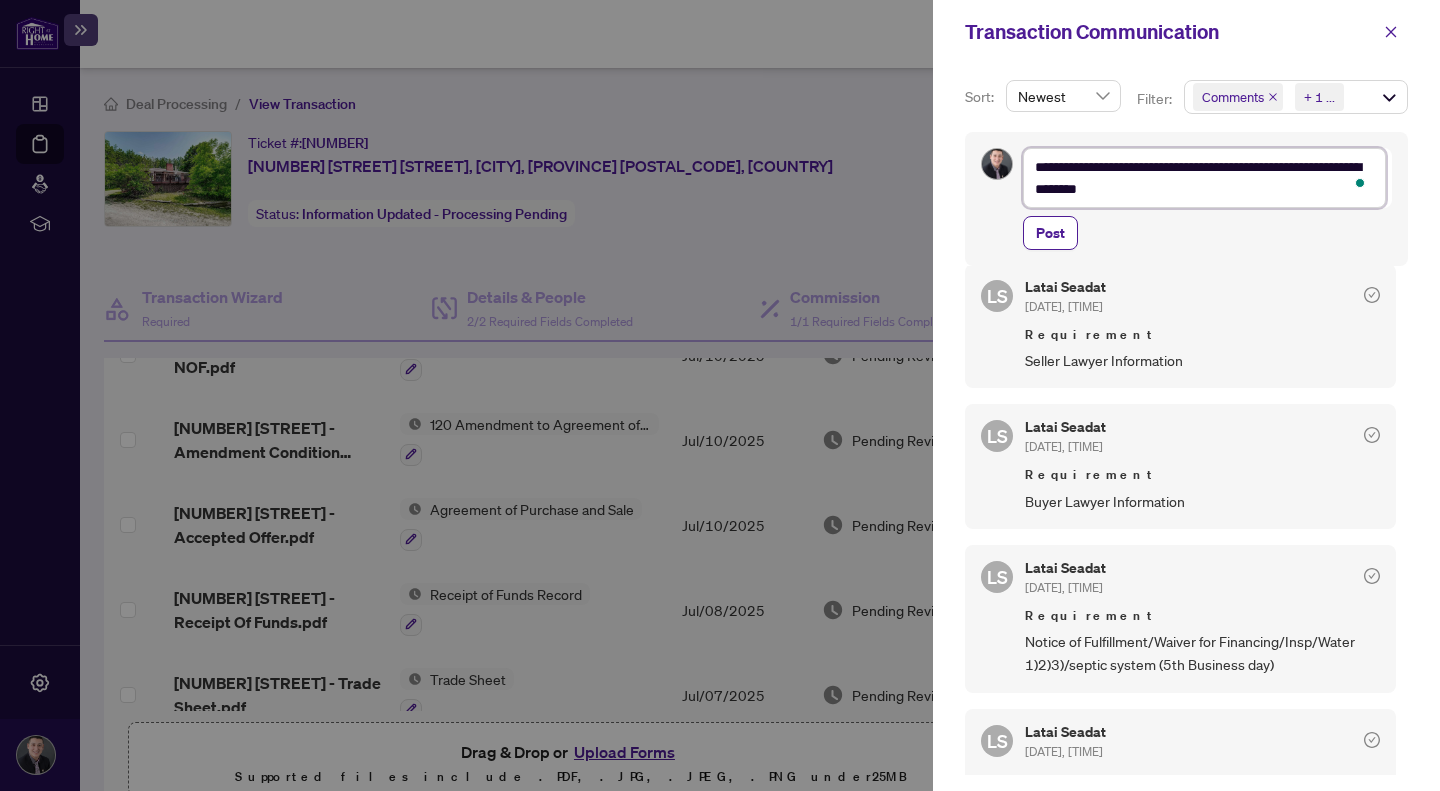type on "**********" 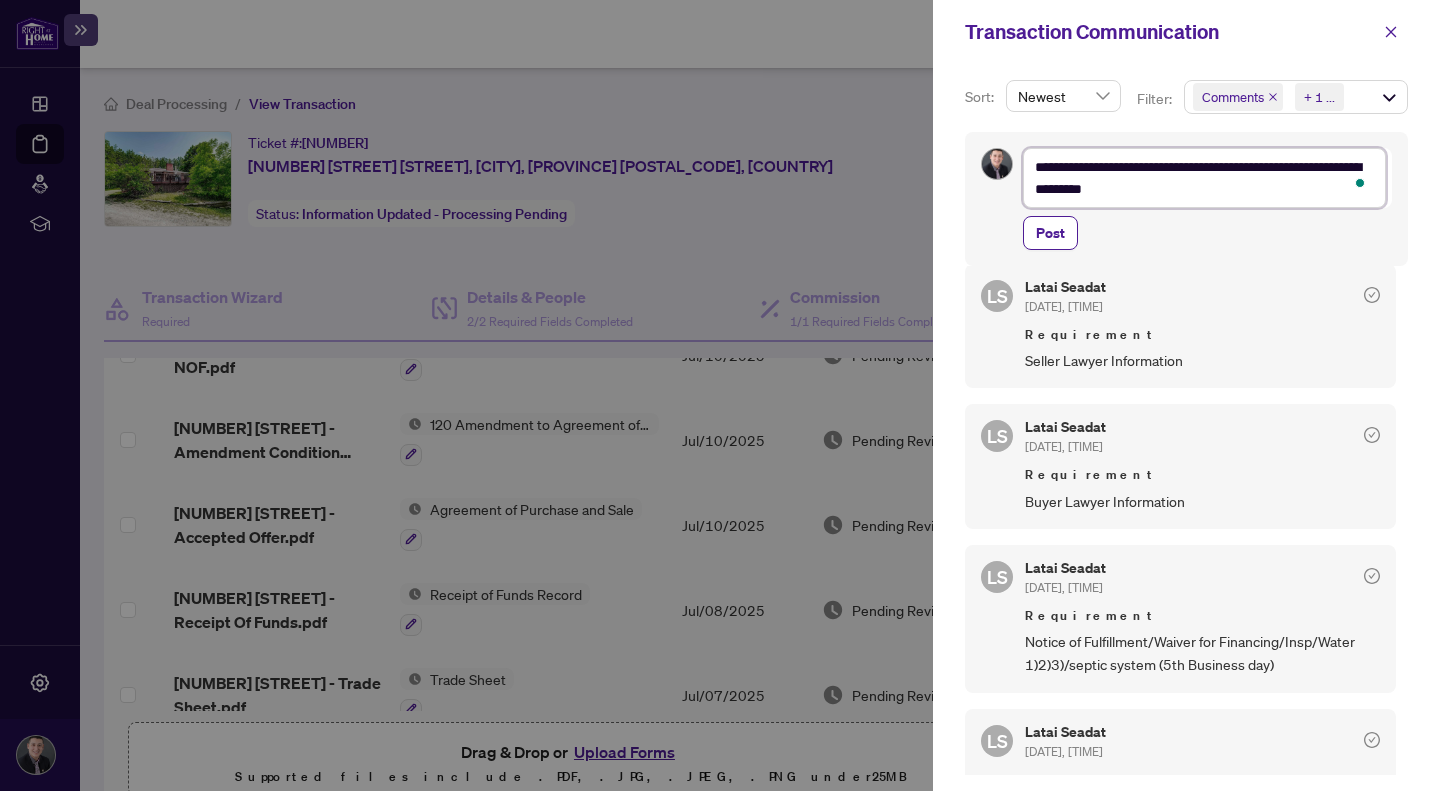 type on "**********" 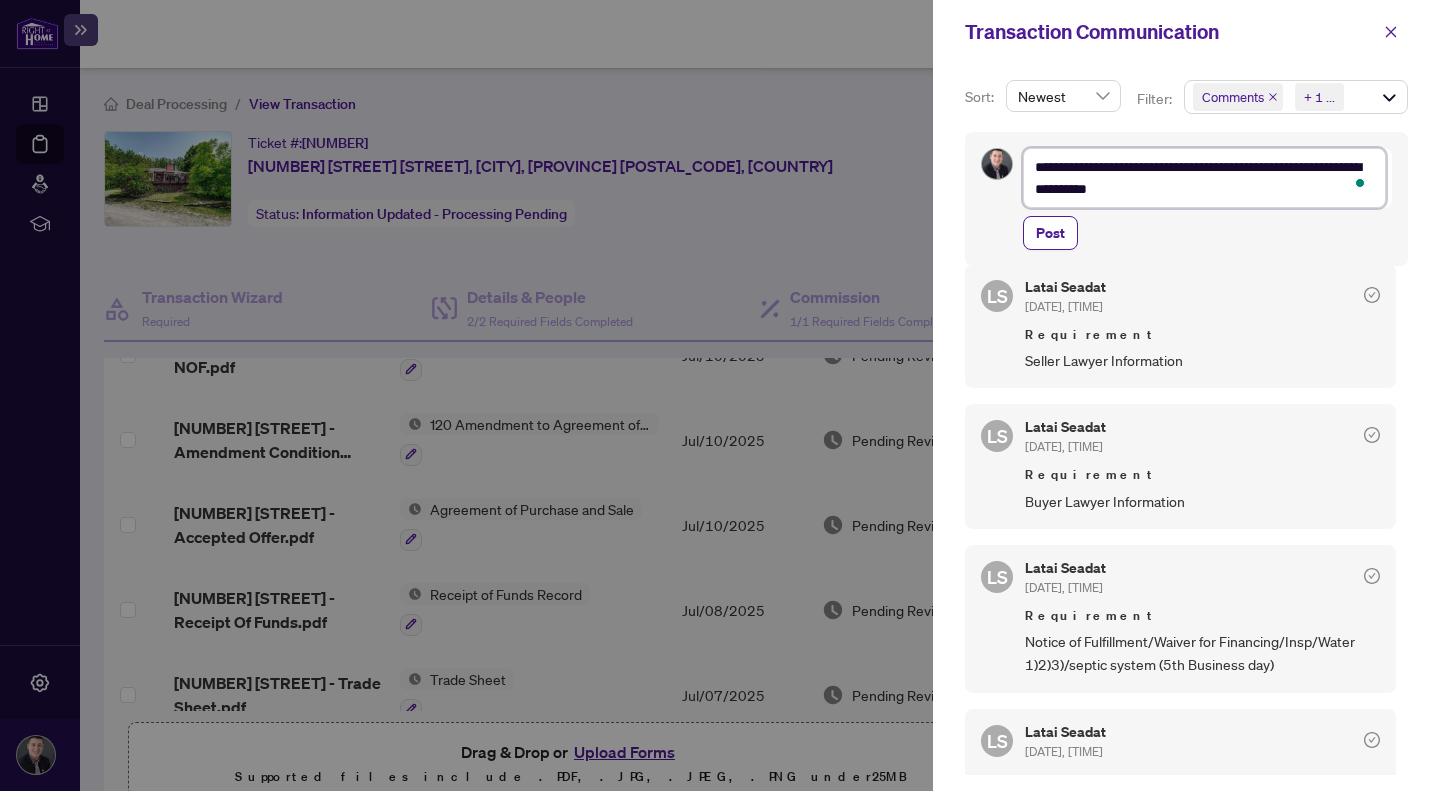 type on "**********" 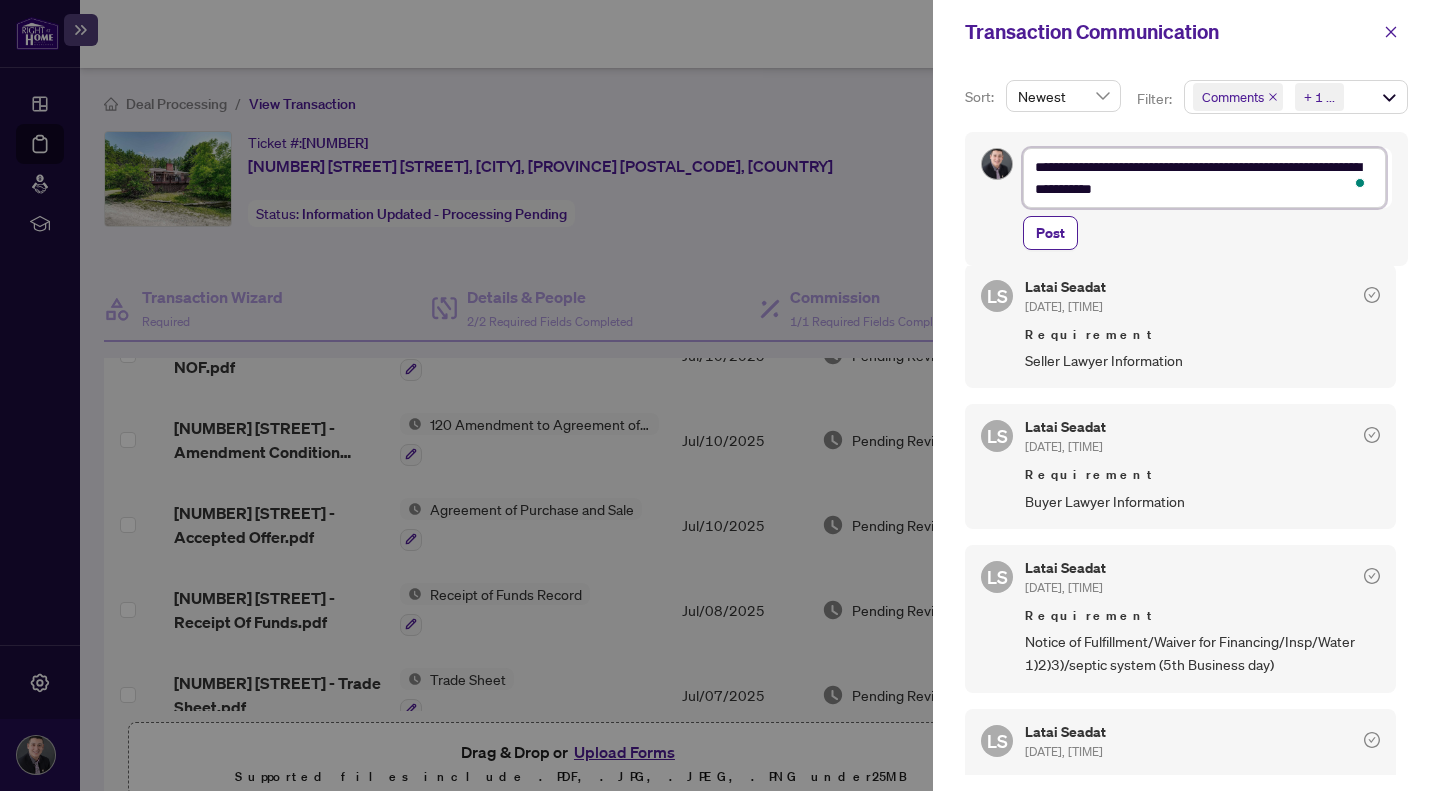 type on "**********" 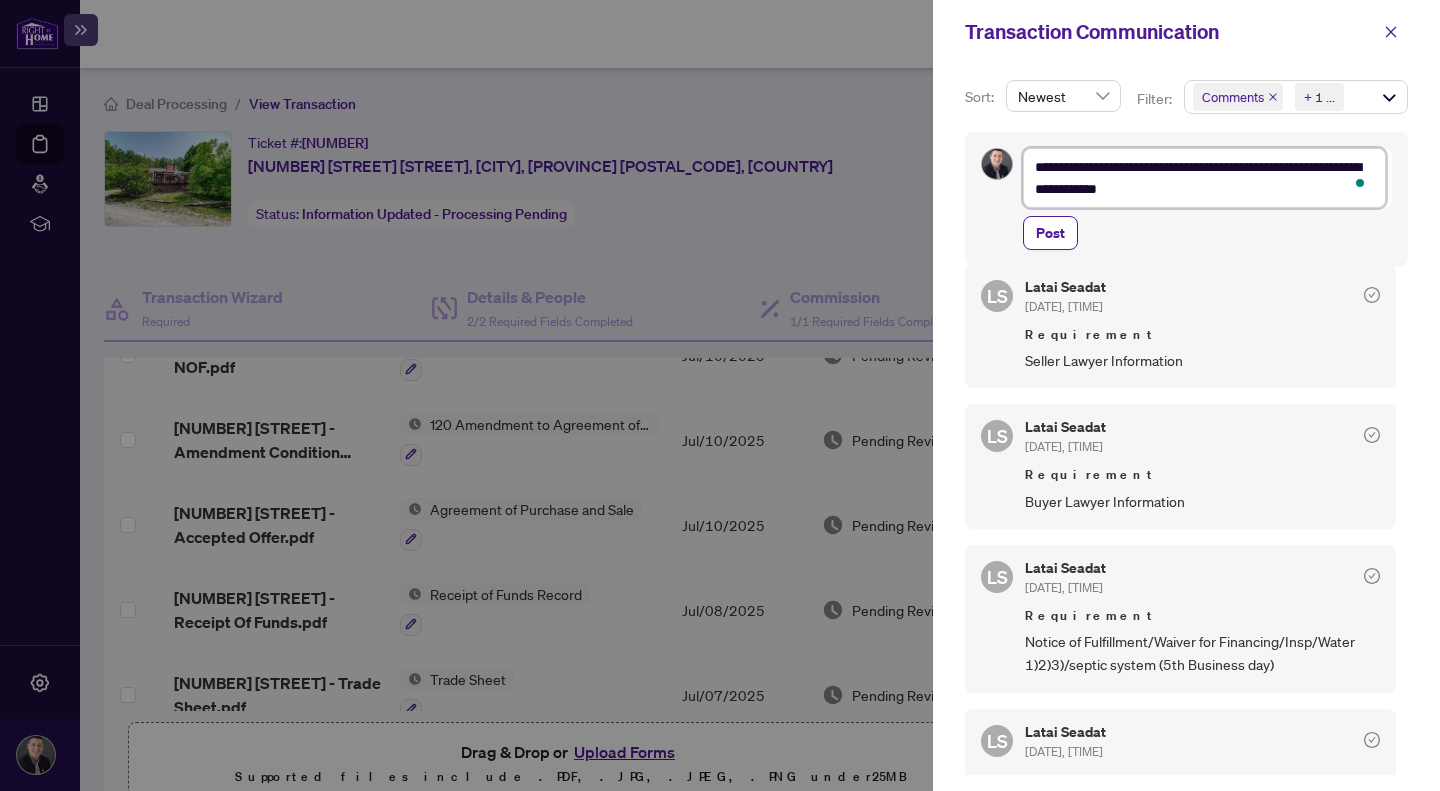 type on "**********" 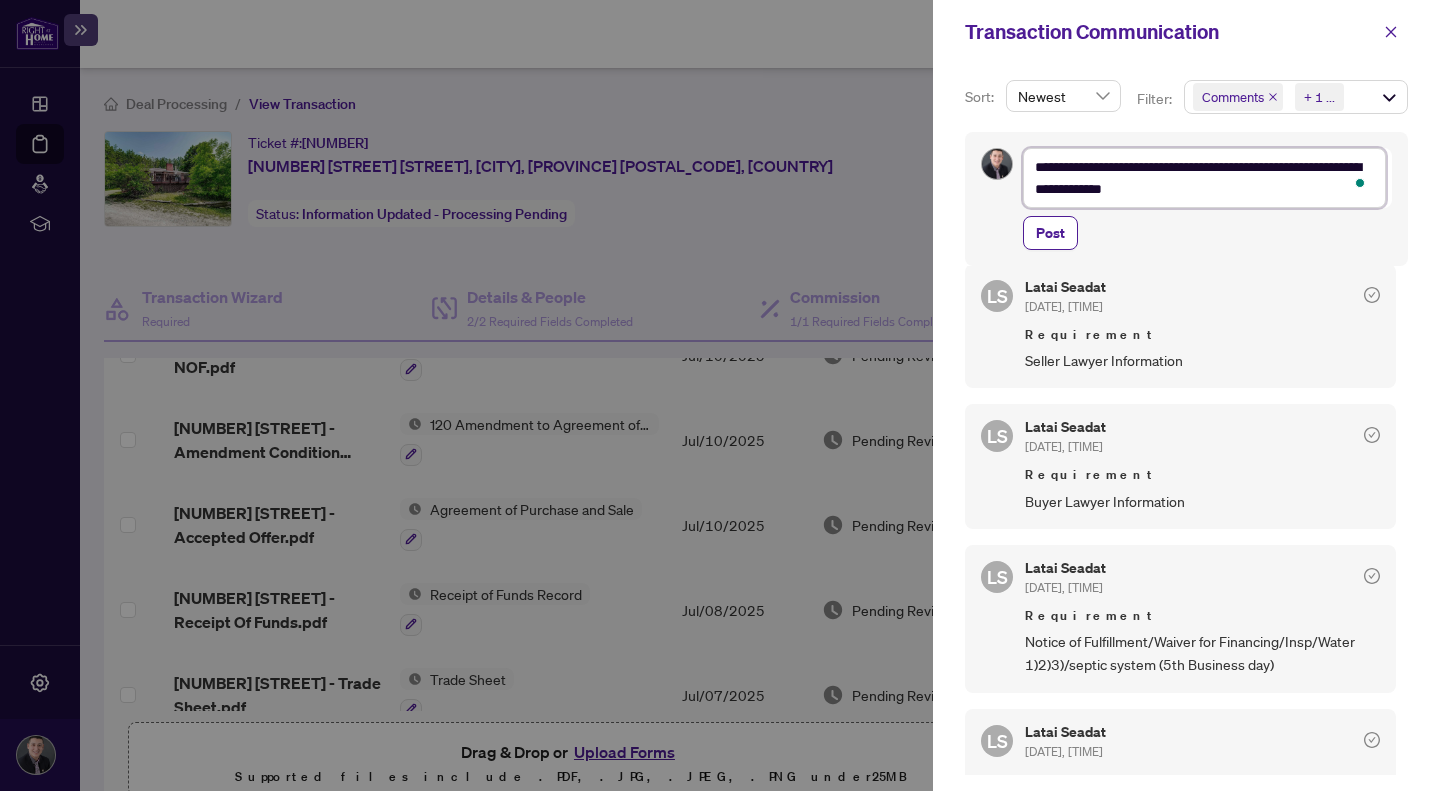 type on "**********" 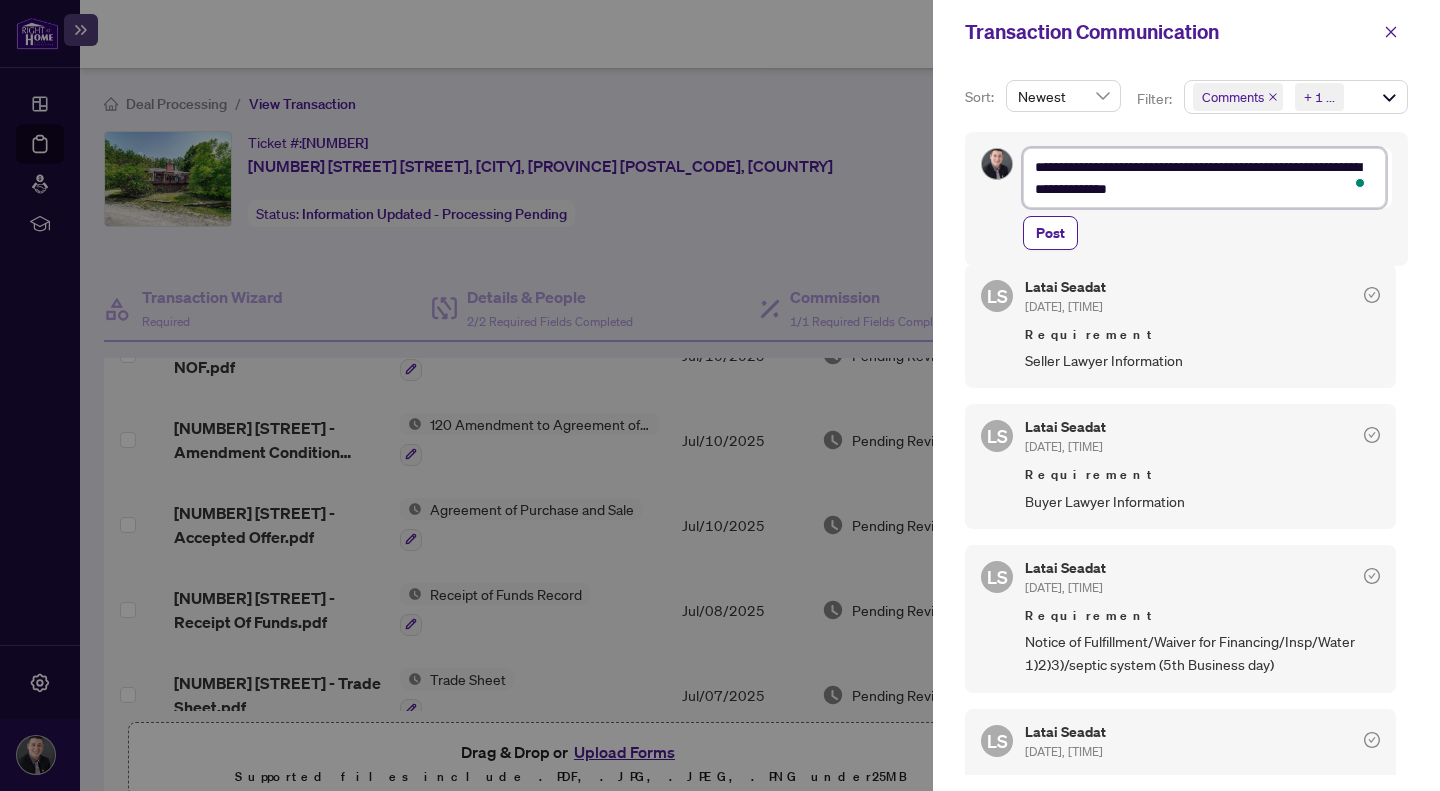 type on "**********" 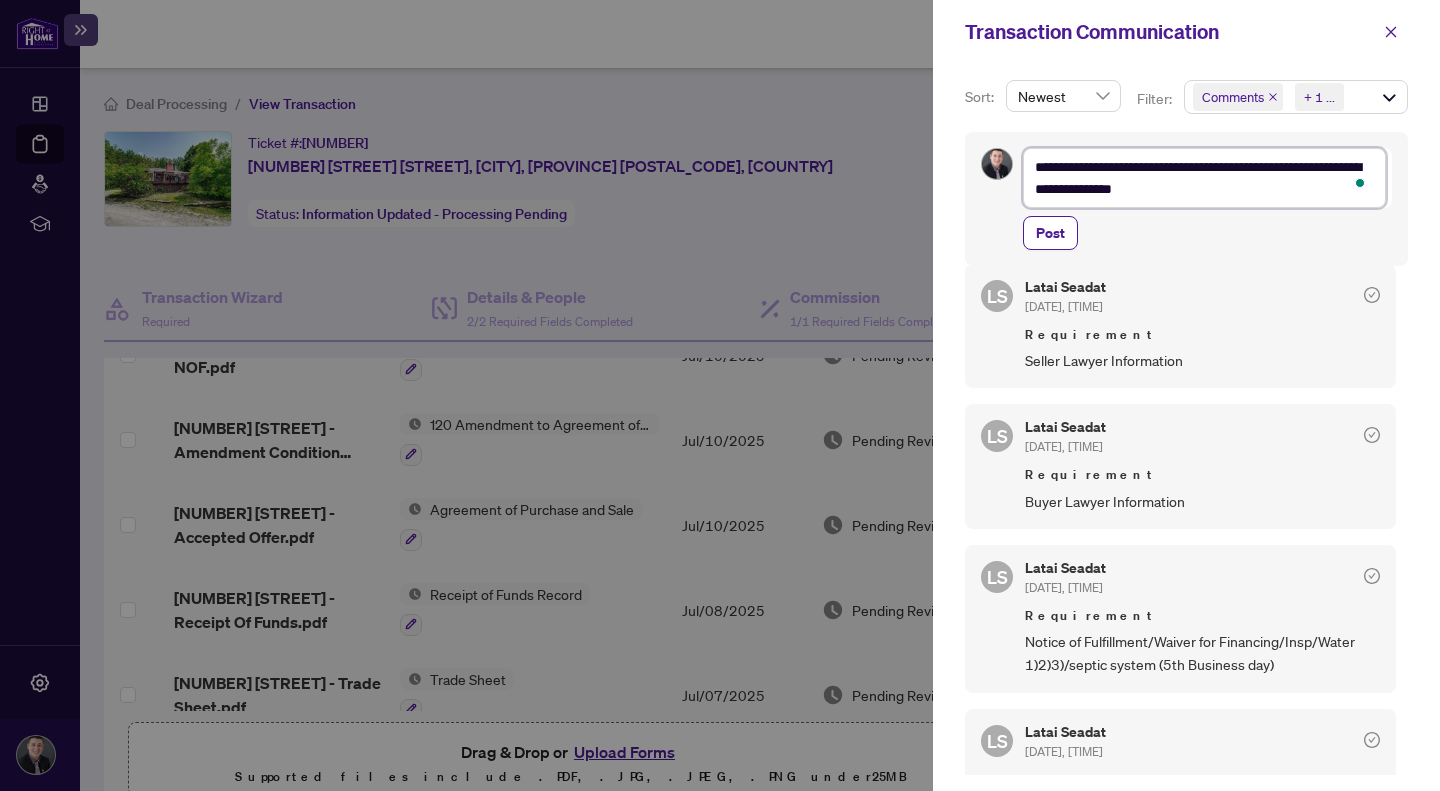 type on "**********" 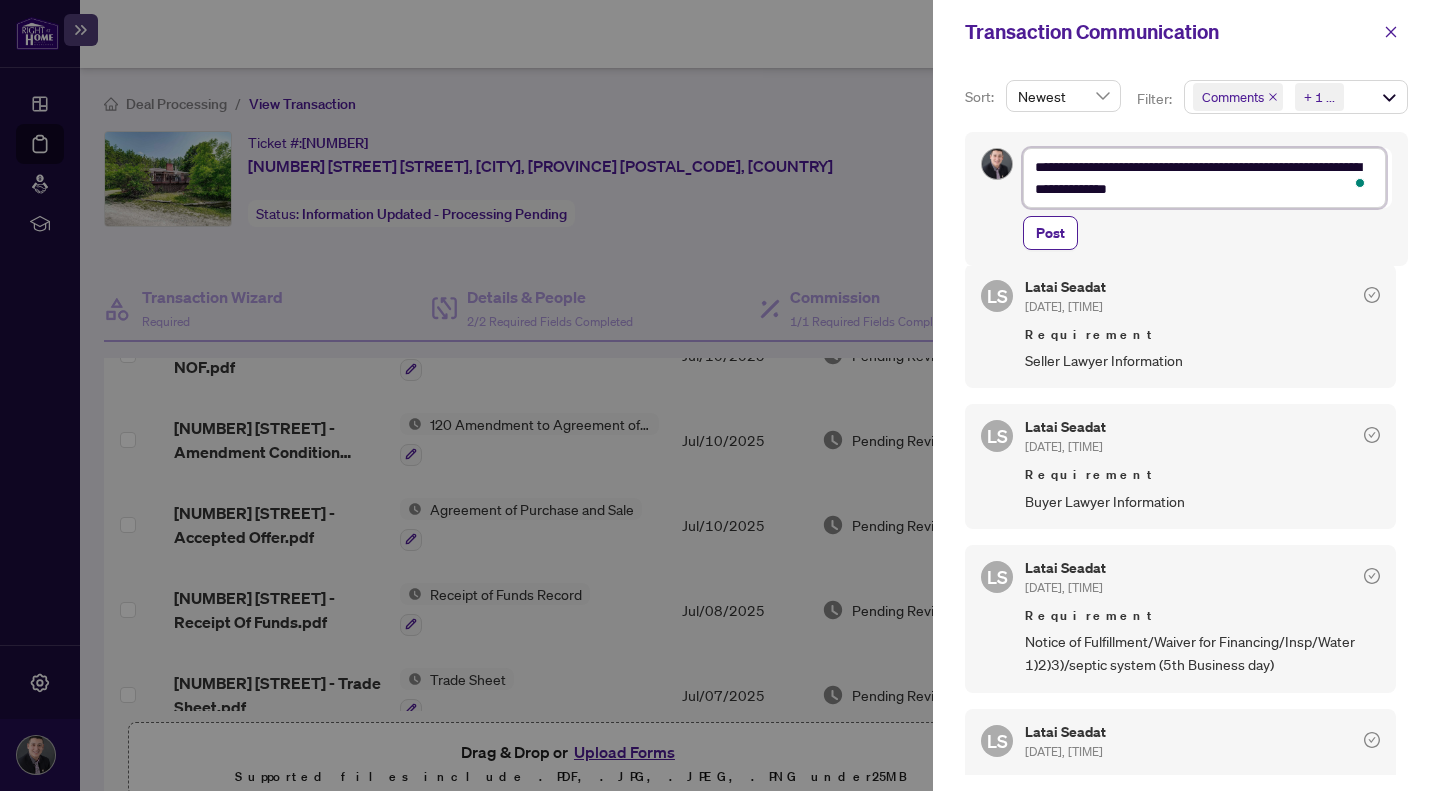 type on "**********" 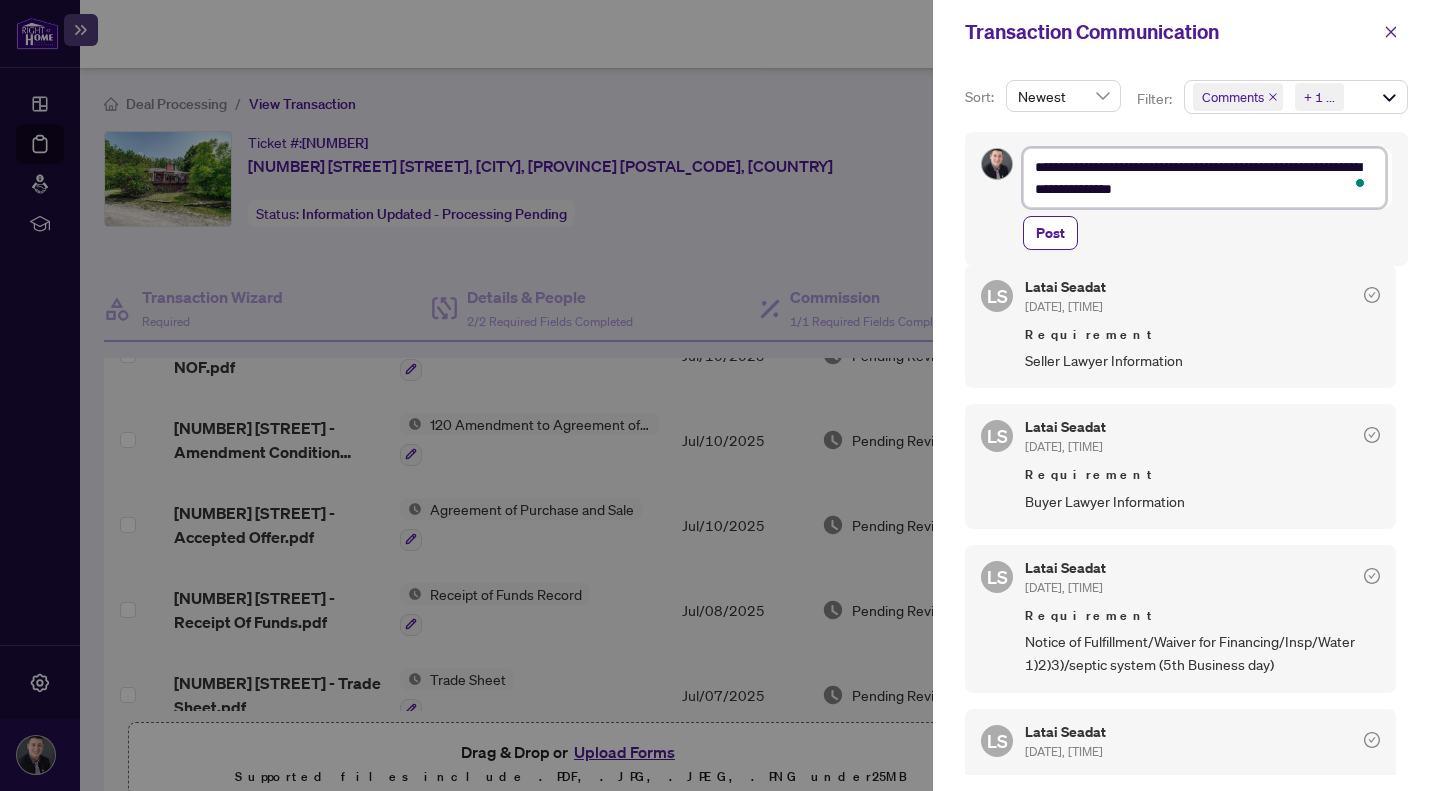 type on "**********" 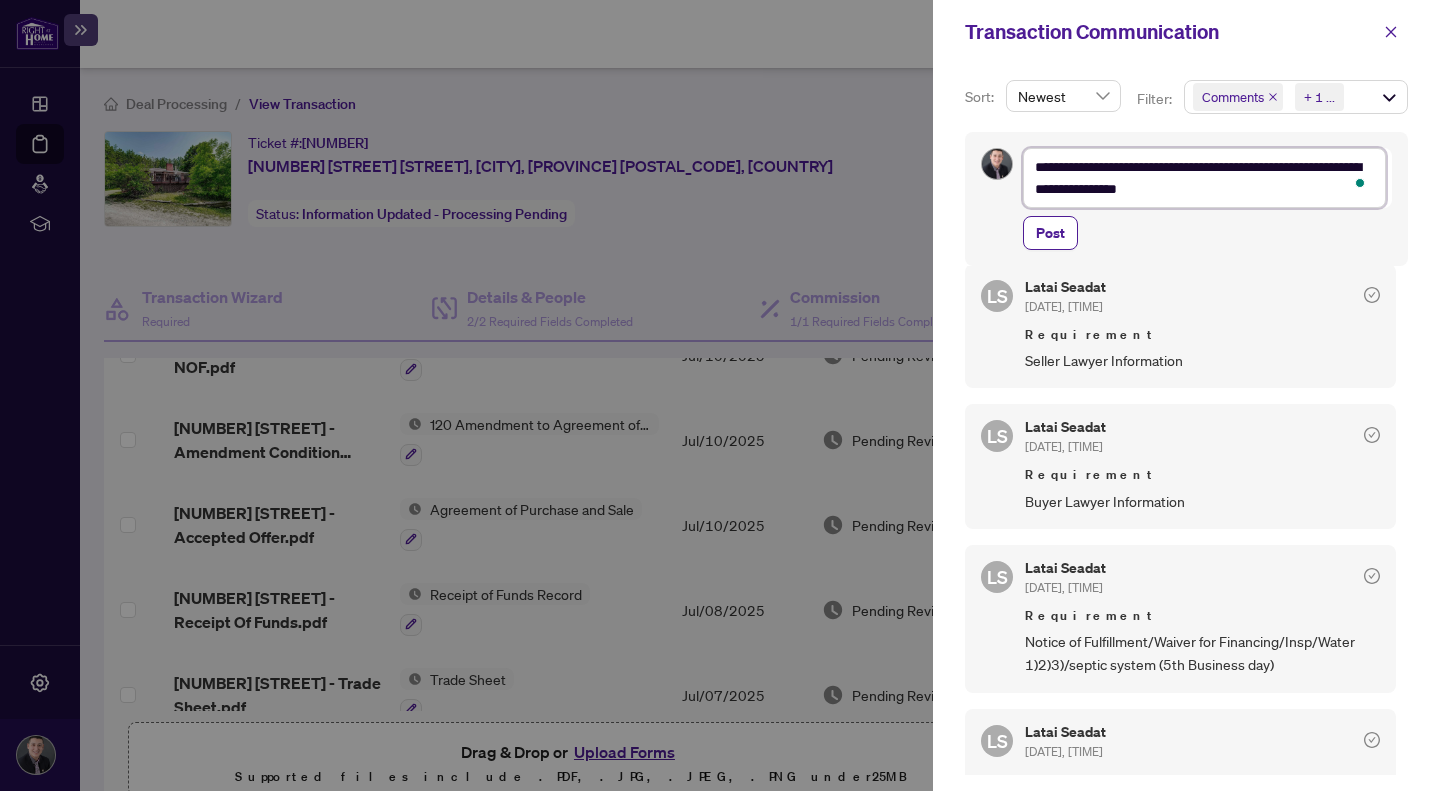 type on "**********" 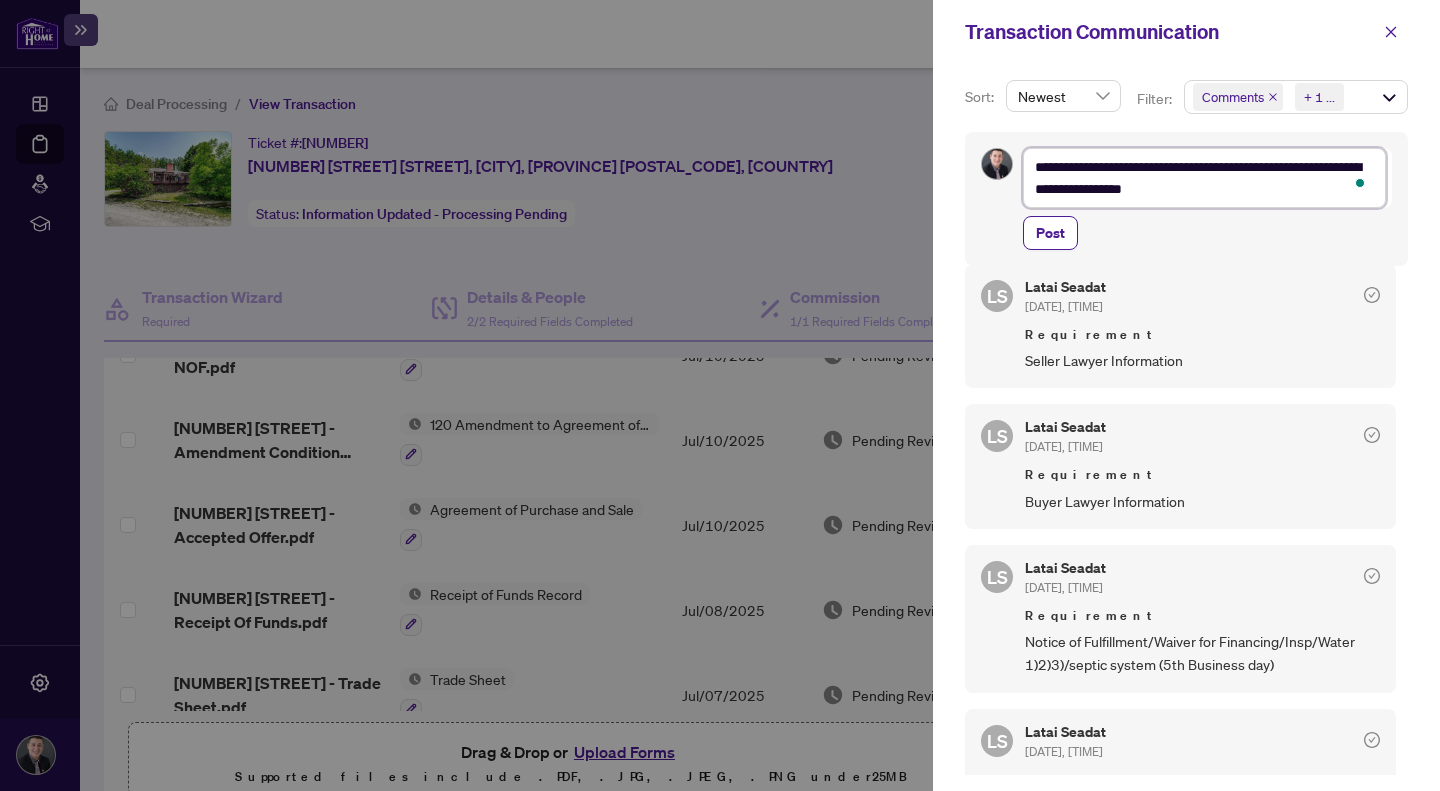 type on "**********" 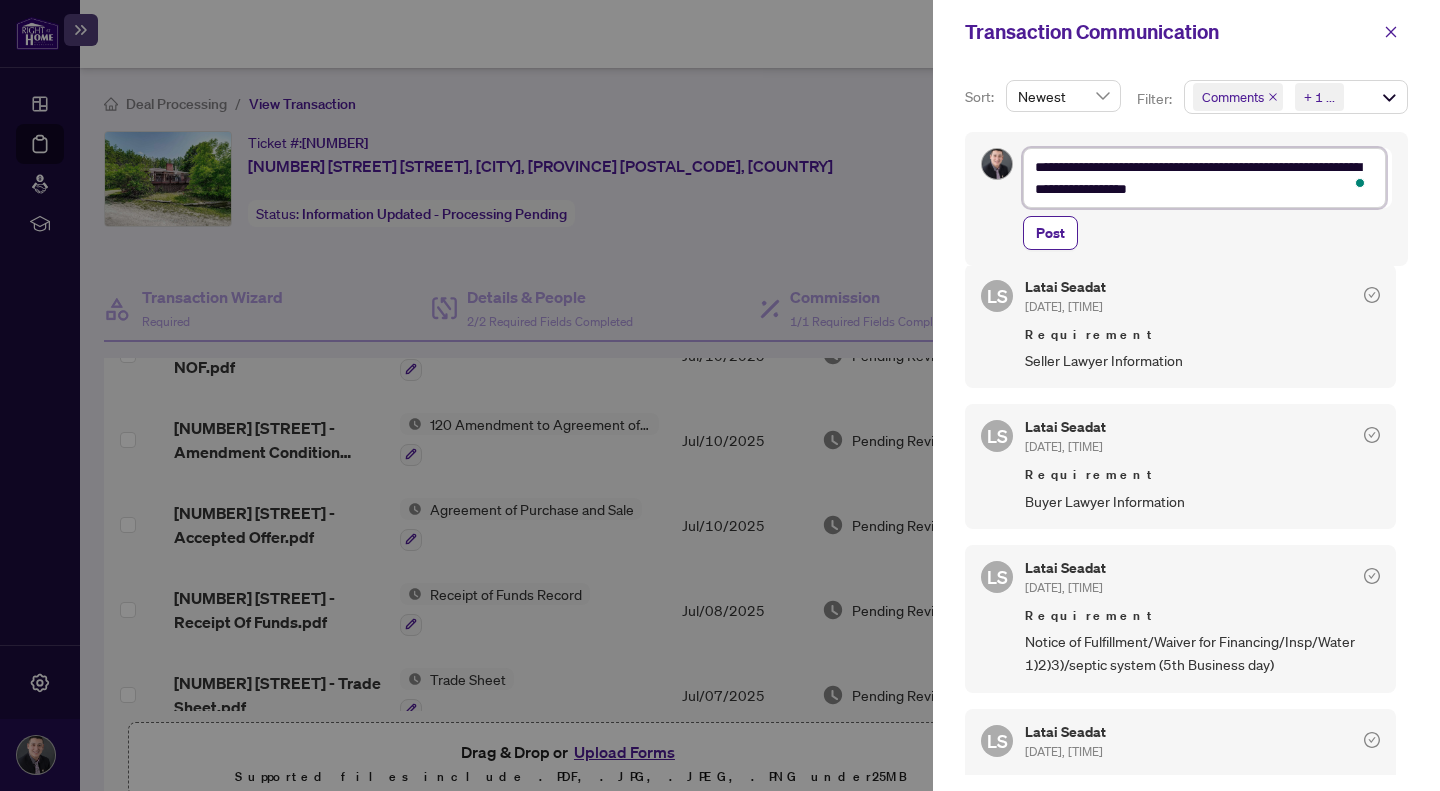 type on "**********" 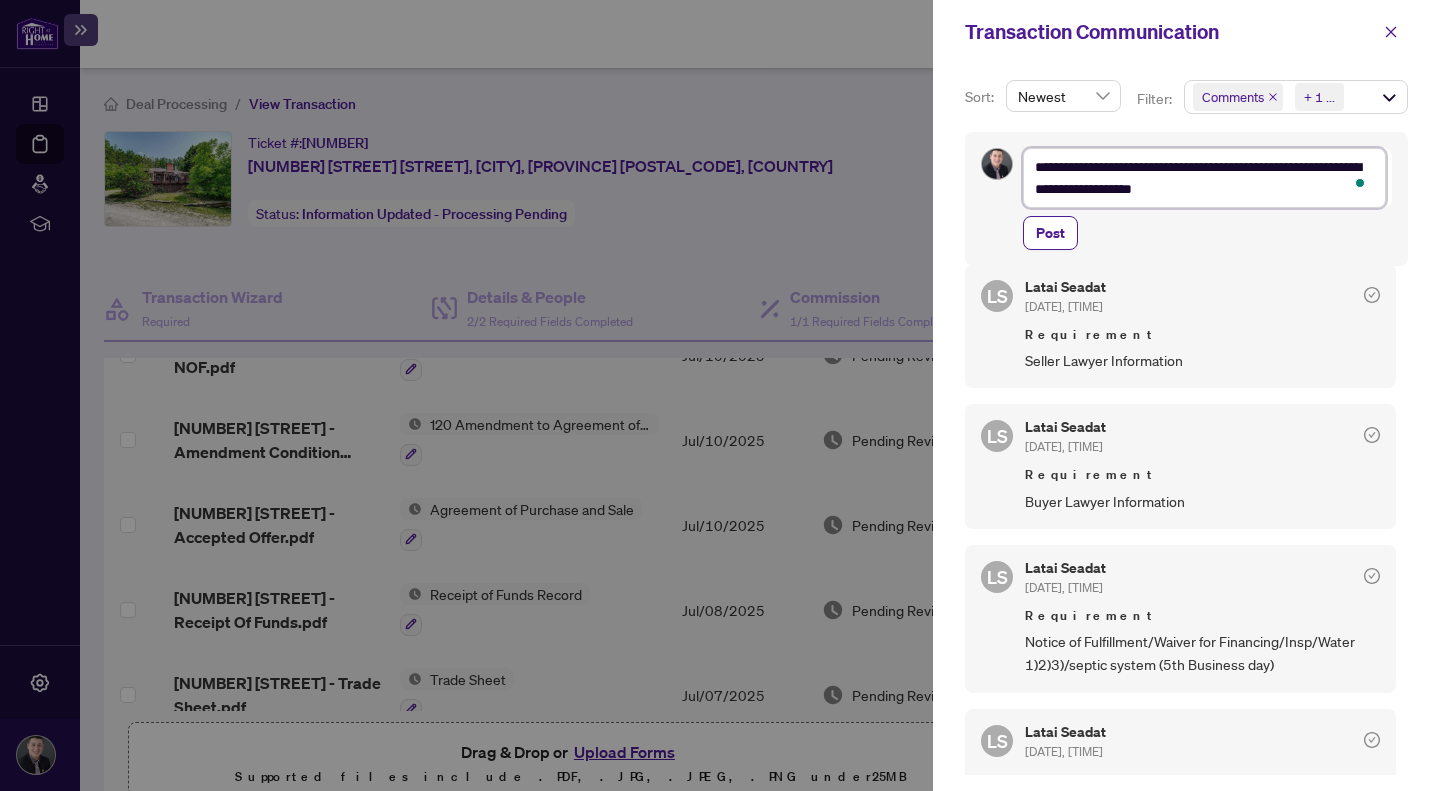 type on "**********" 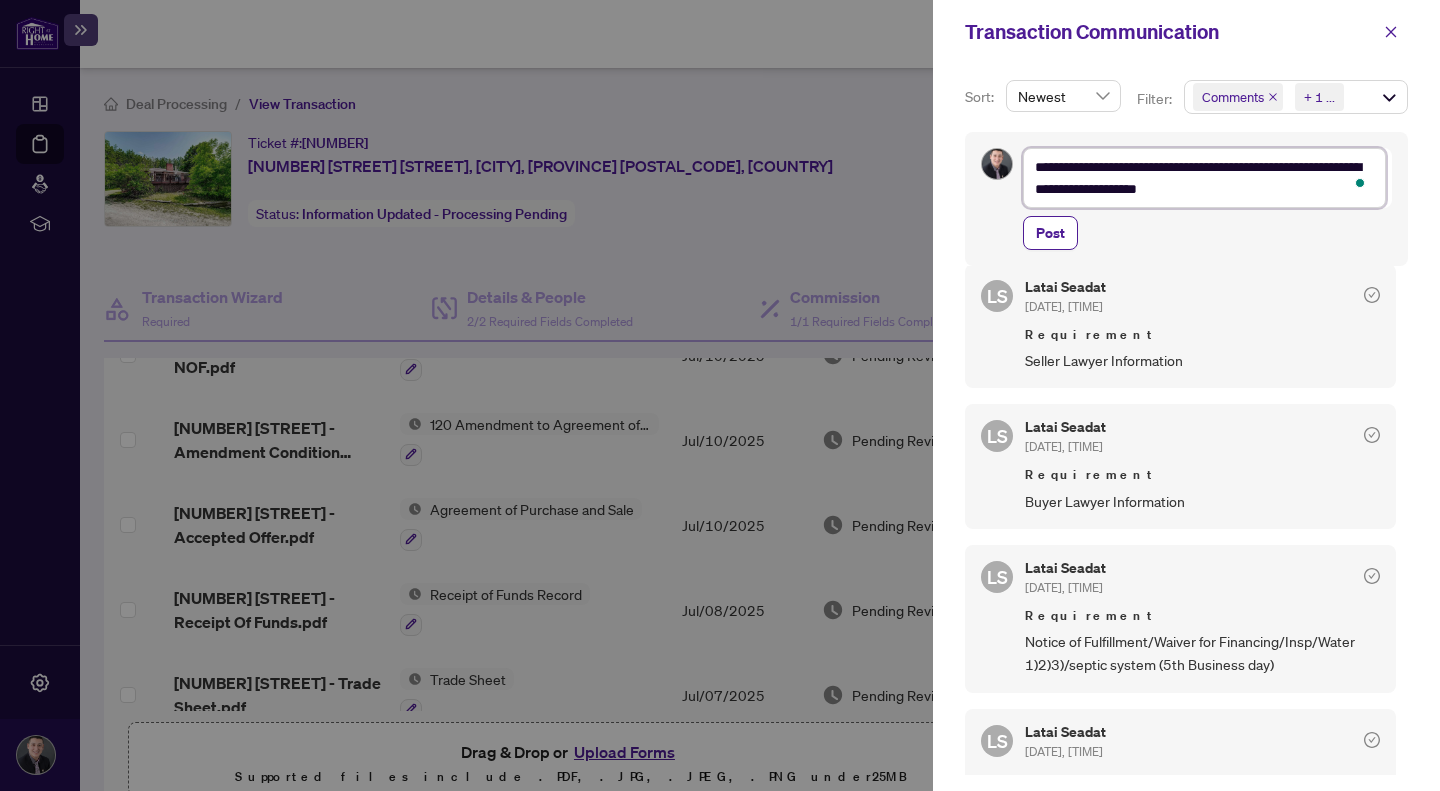 type on "**********" 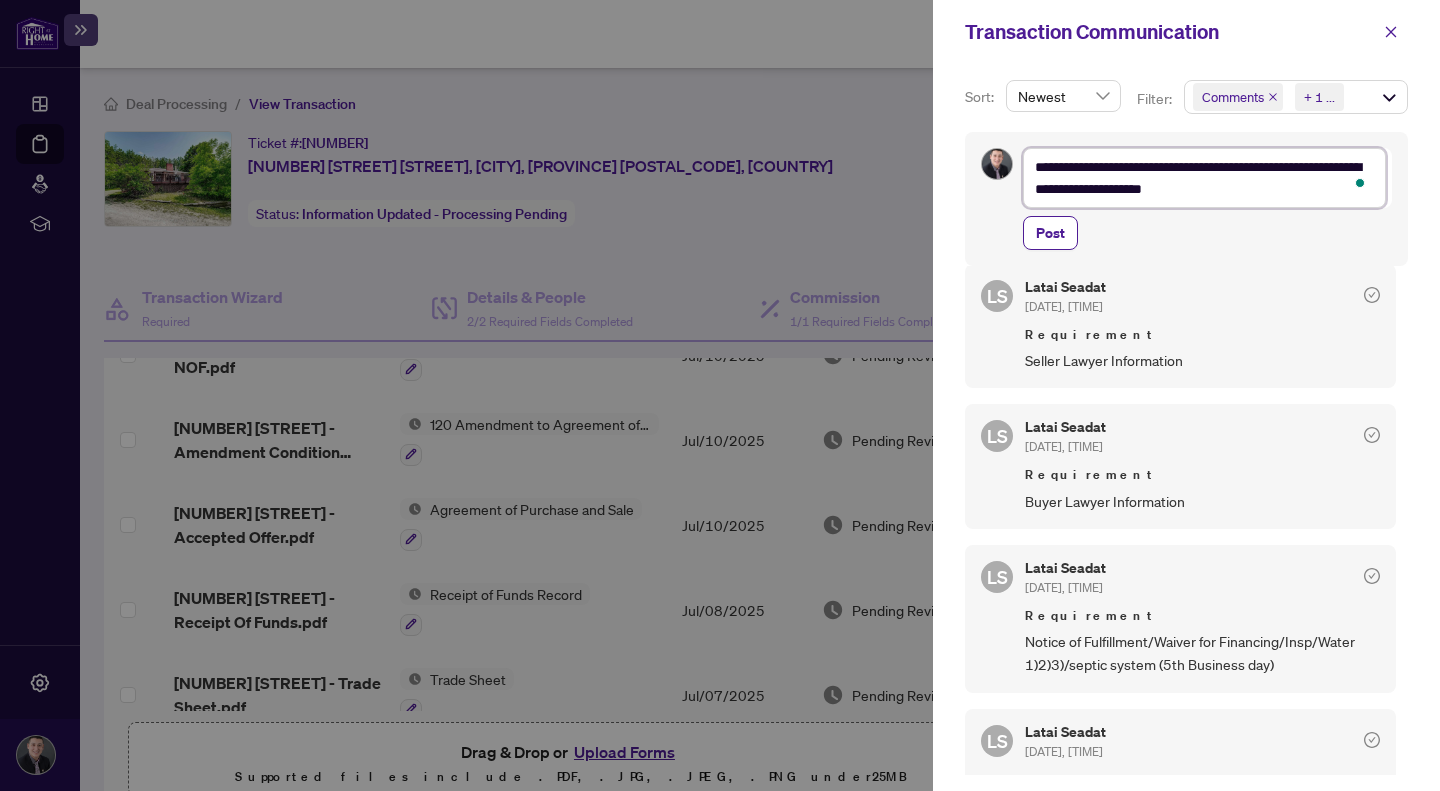 type on "**********" 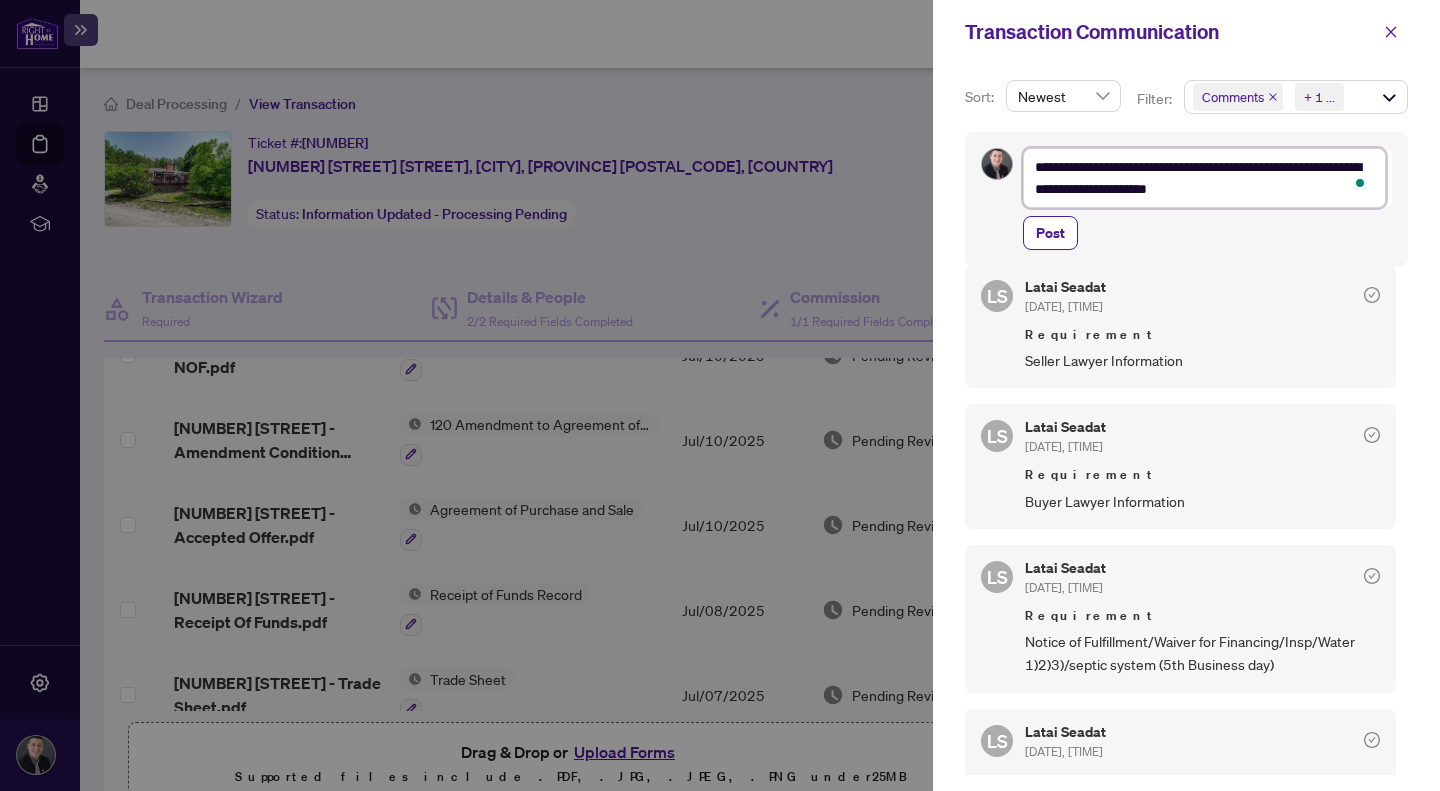 type on "**********" 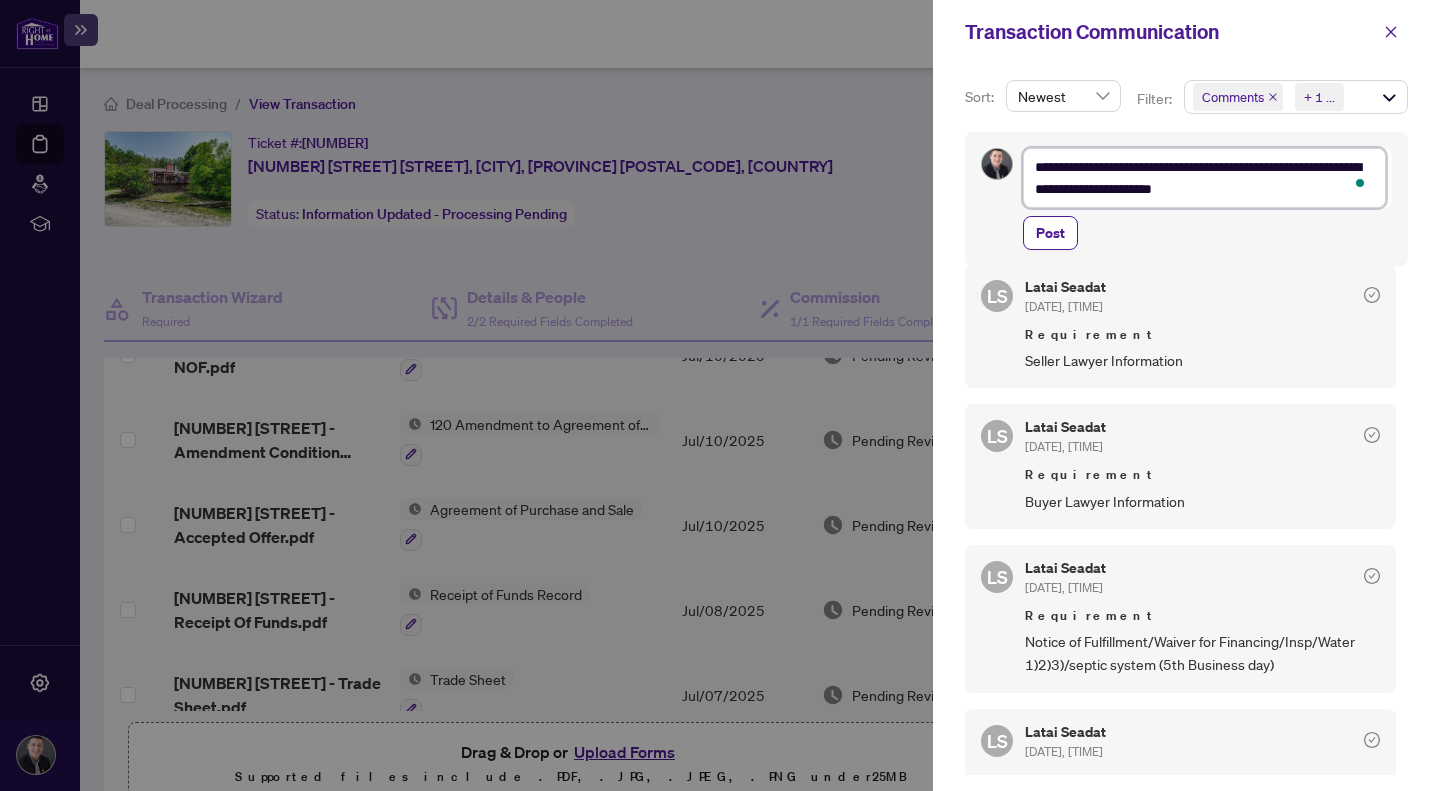 type on "**********" 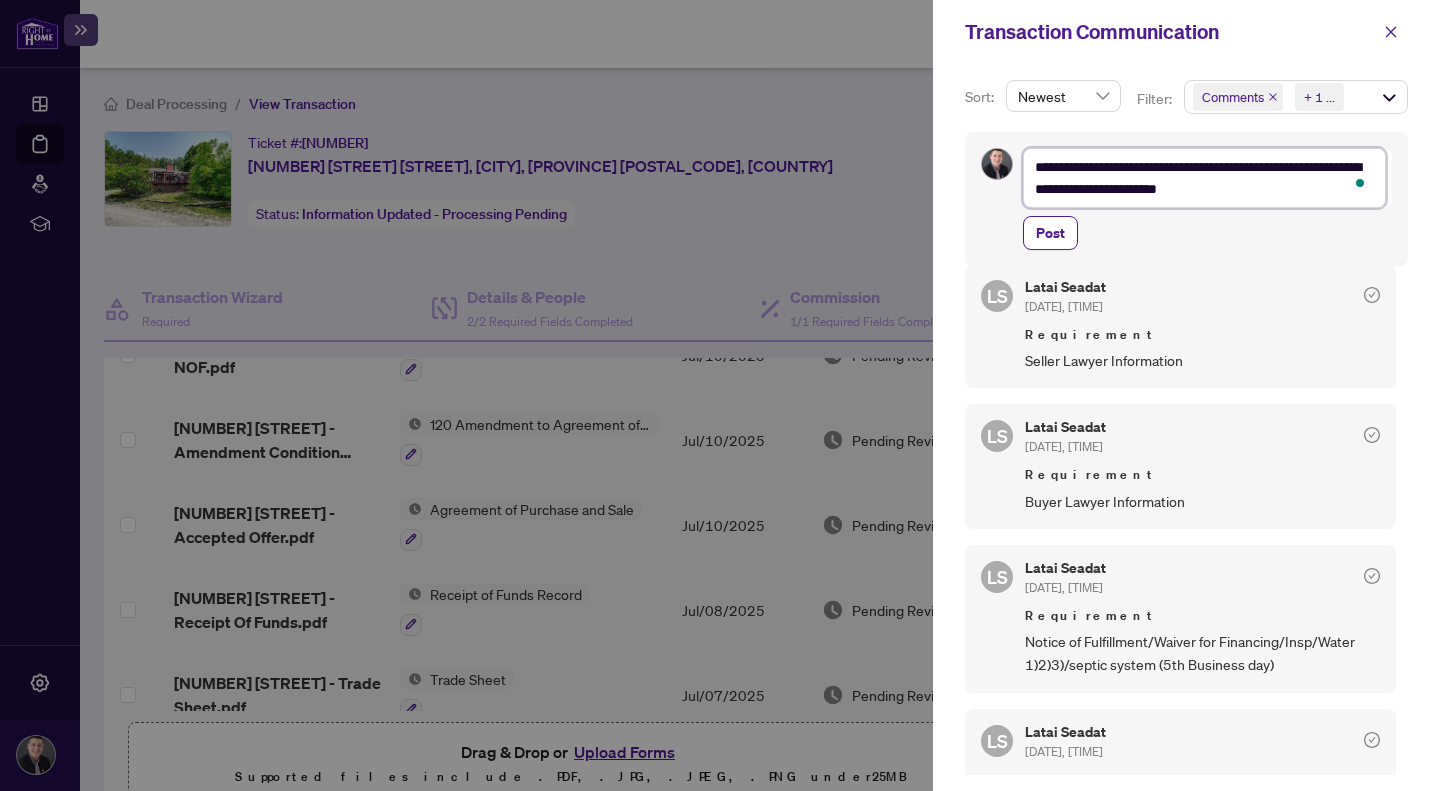 type on "**********" 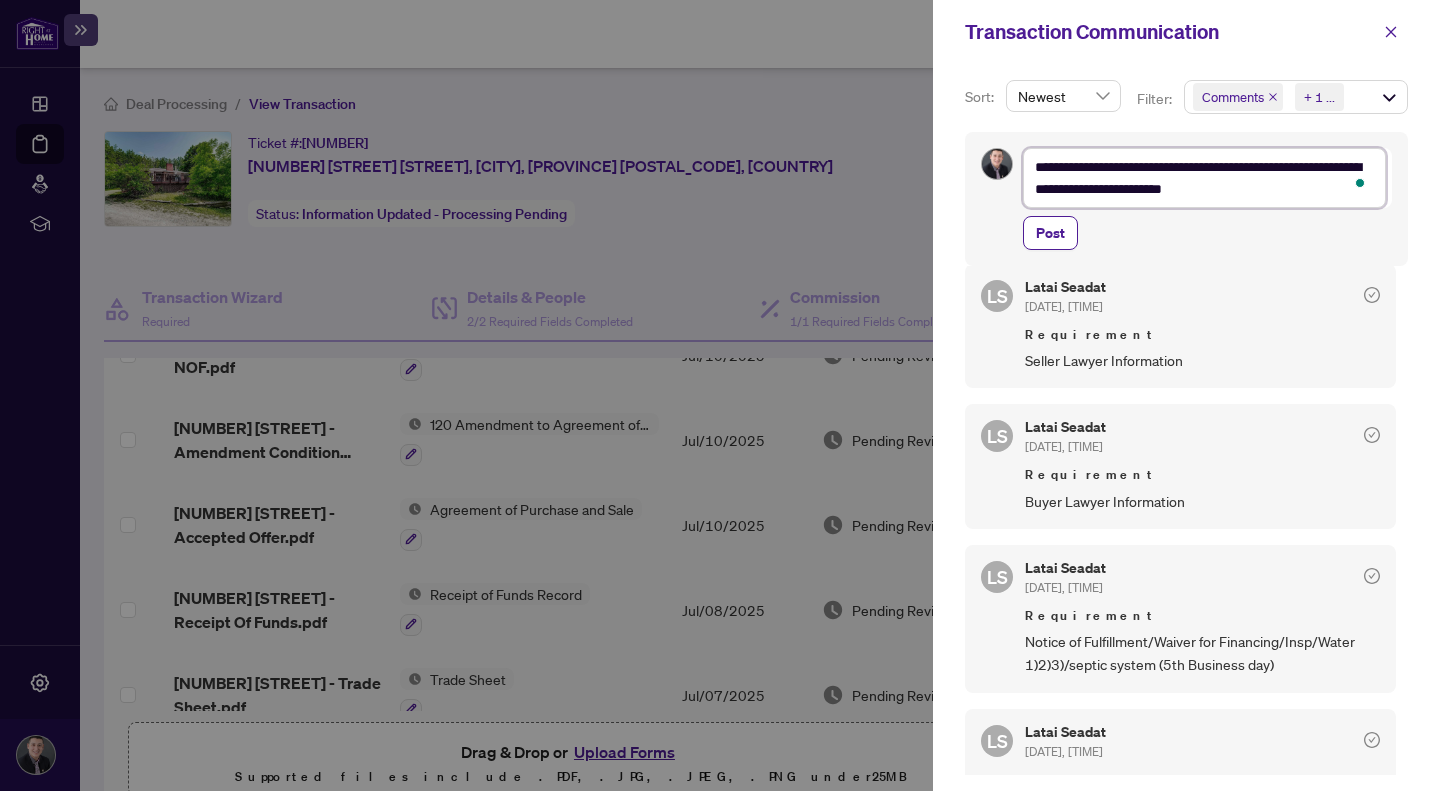 type on "**********" 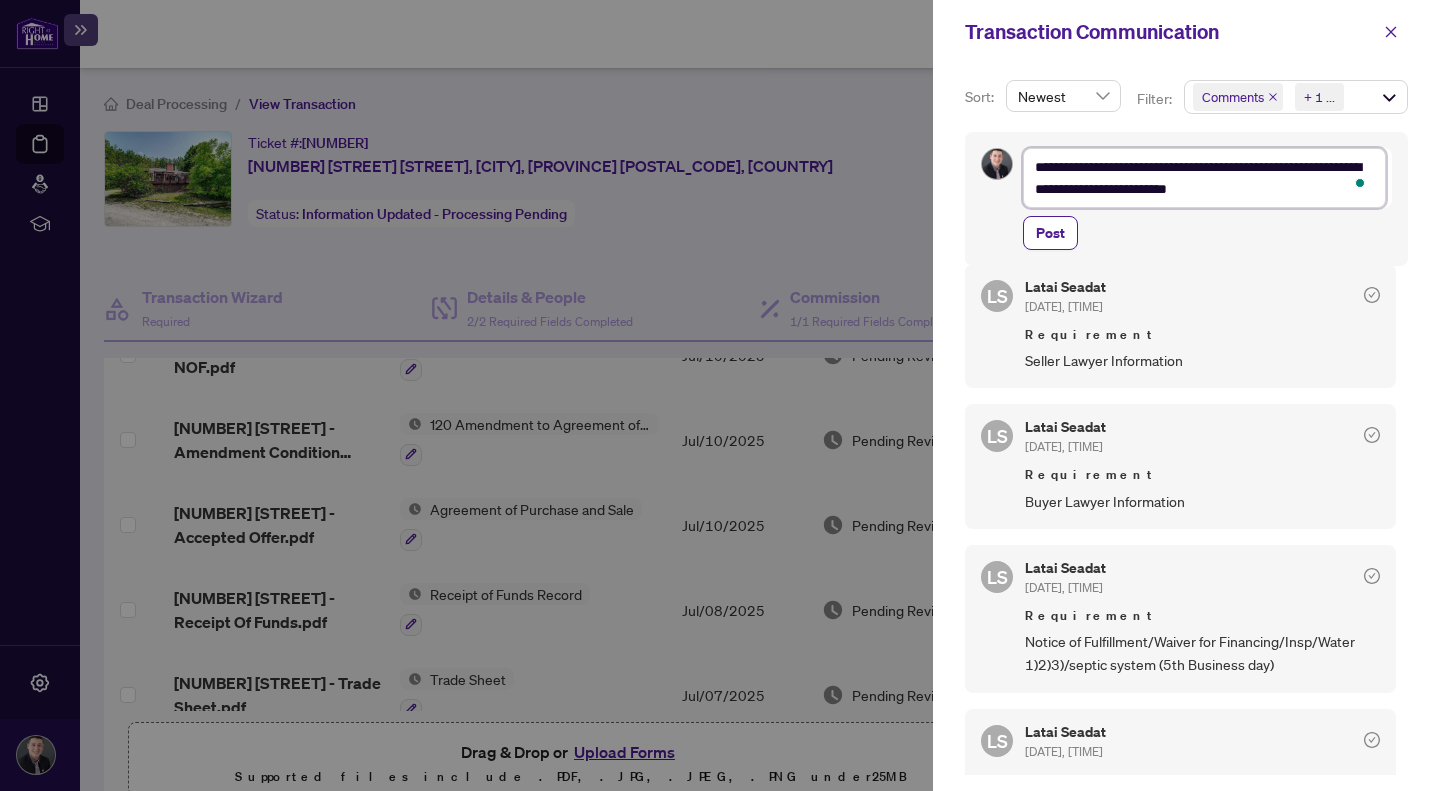 type on "**********" 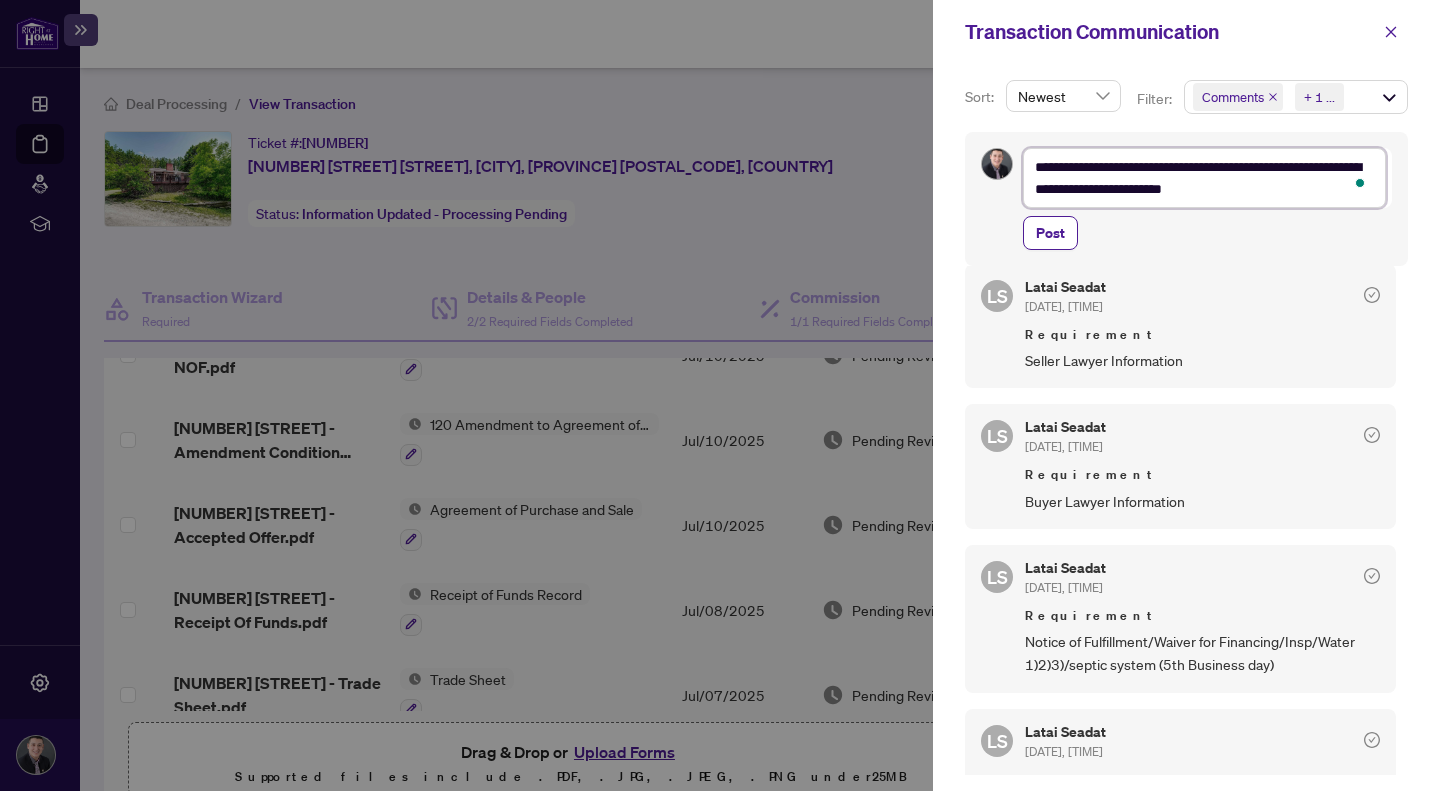 type on "**********" 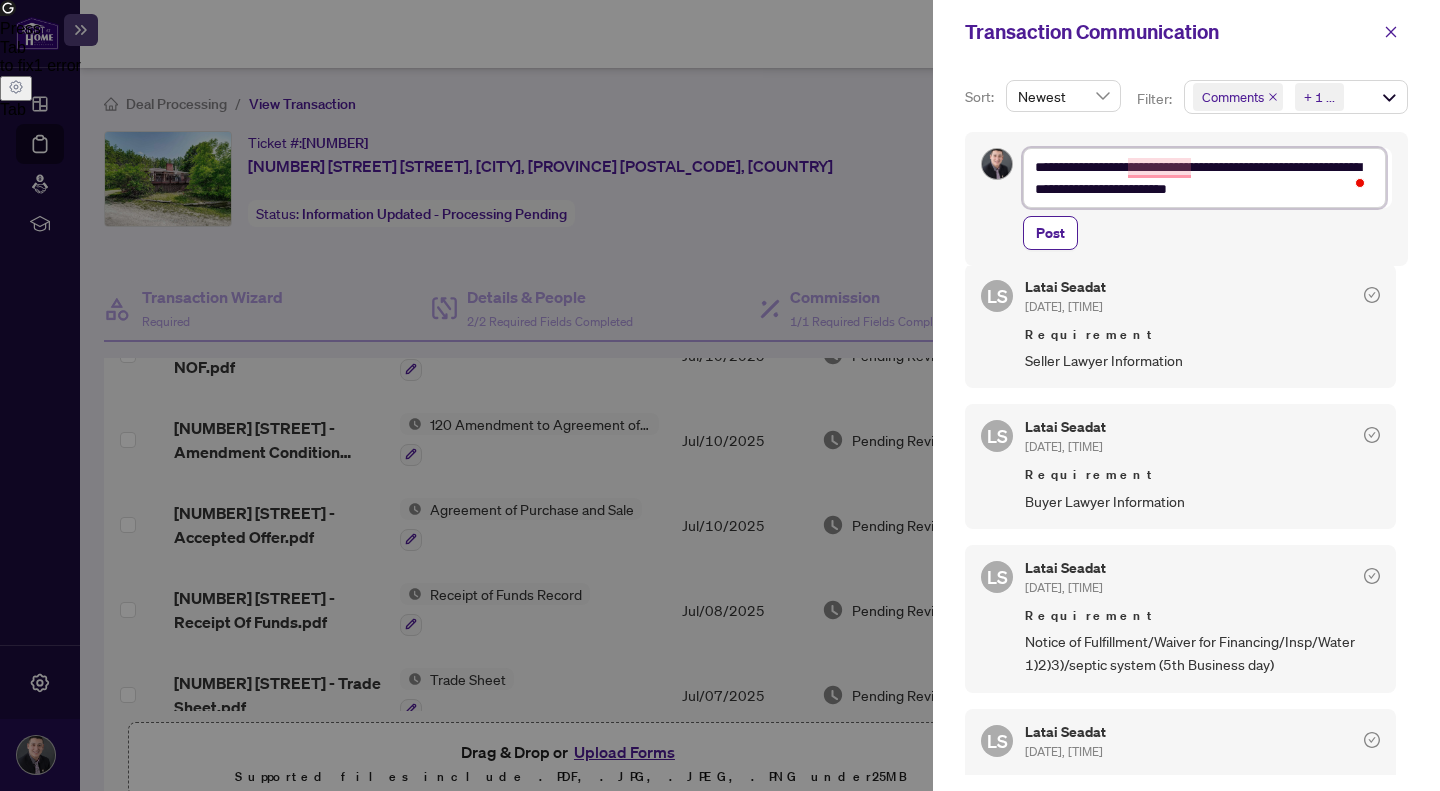 click on "**********" at bounding box center [1204, 178] 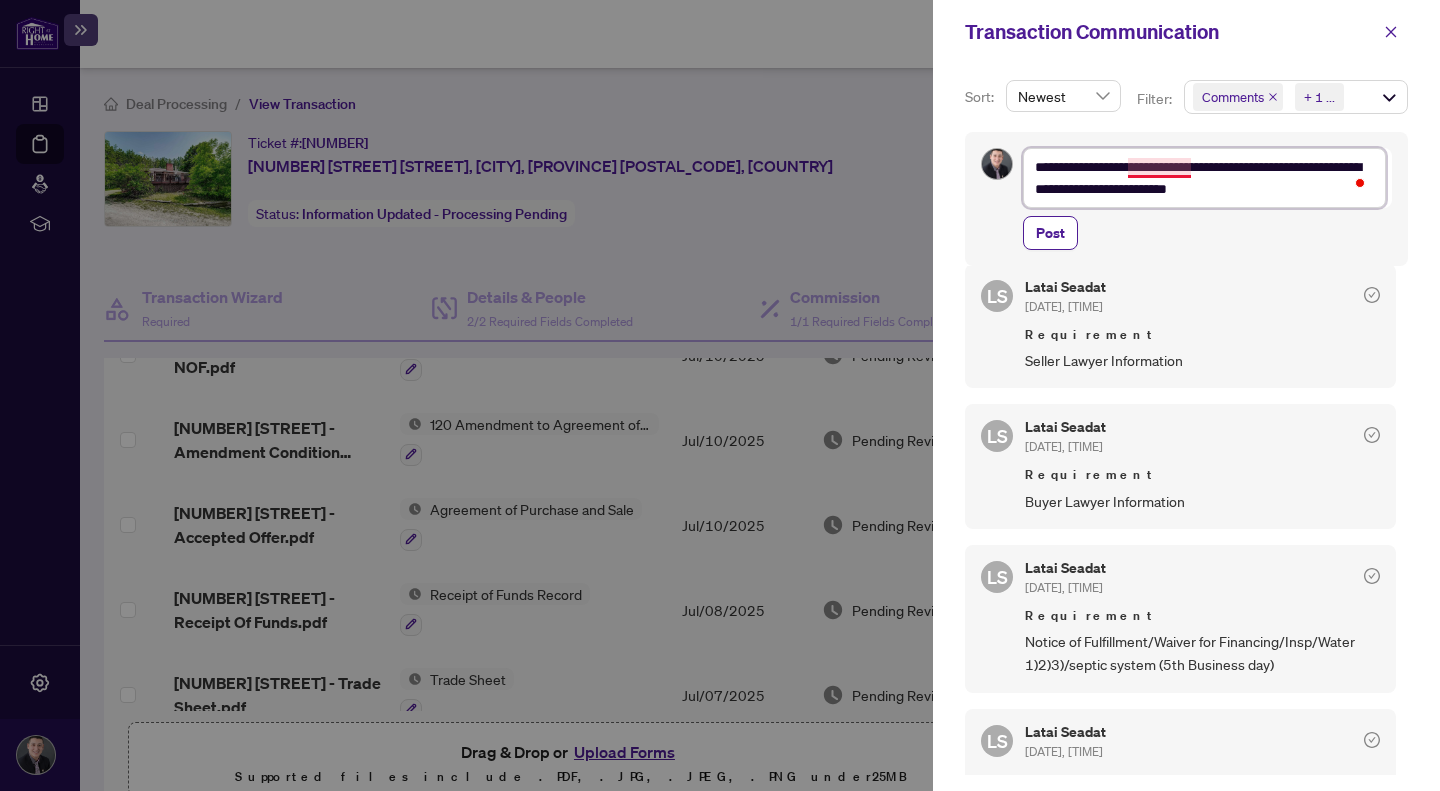 click on "**********" at bounding box center [1204, 178] 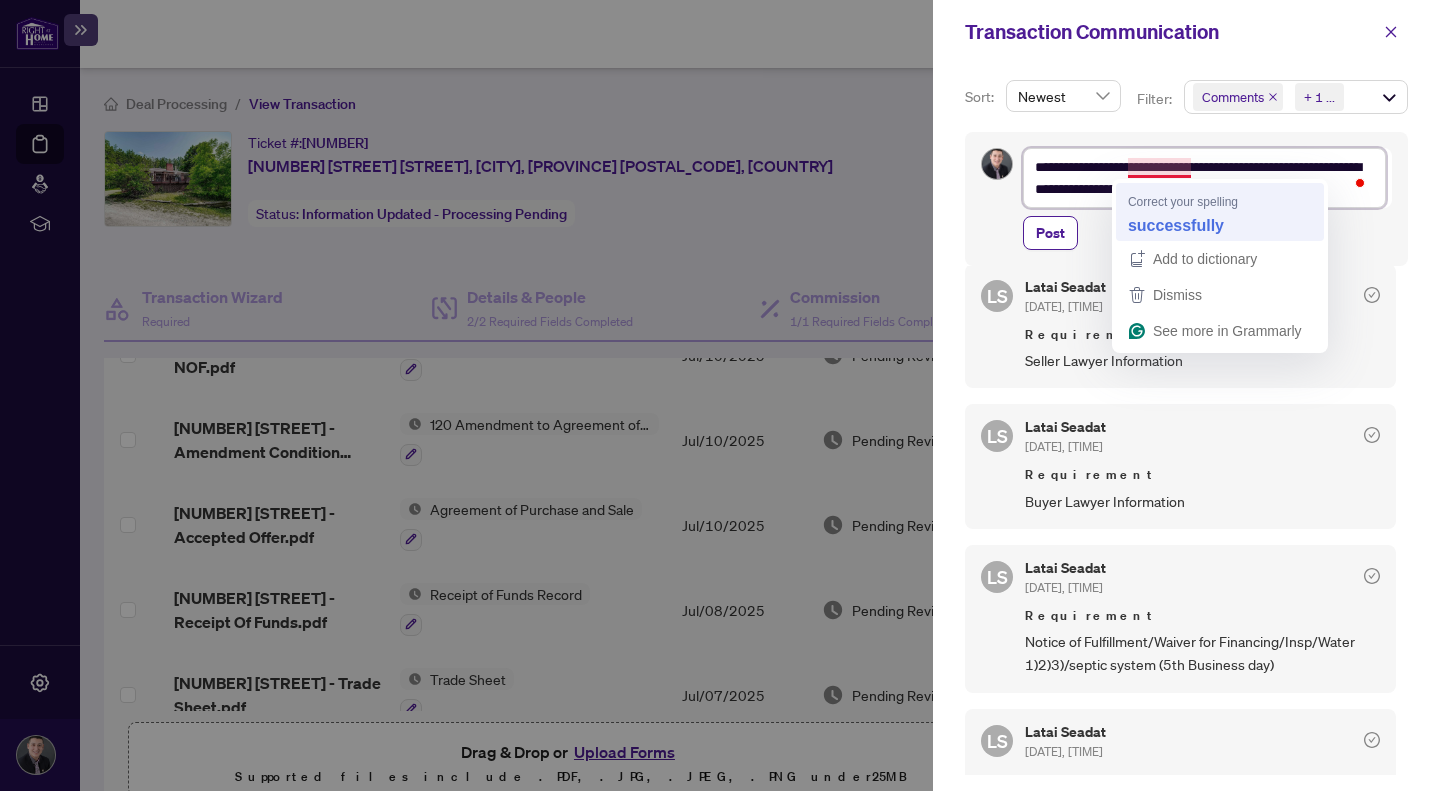 type on "**********" 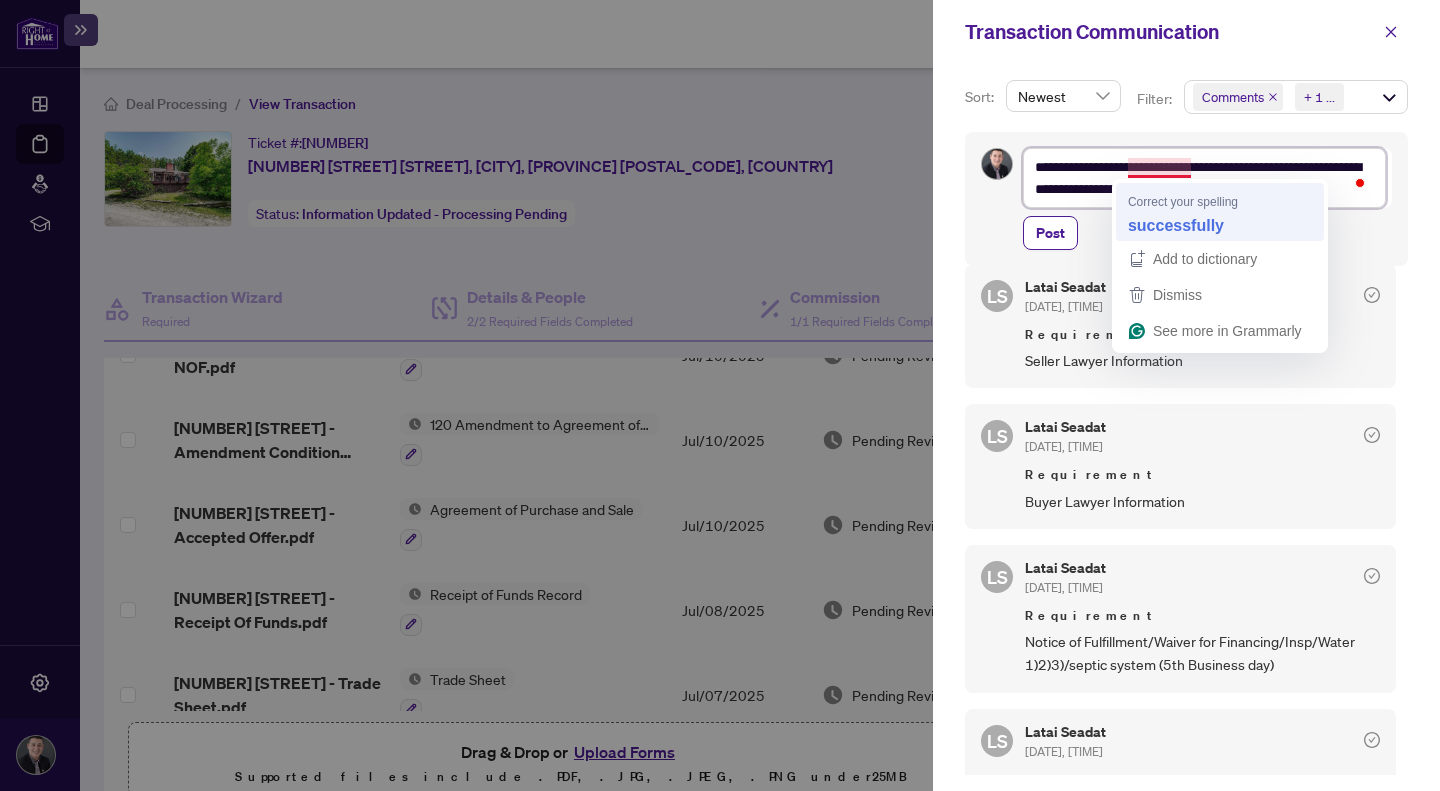 type on "**********" 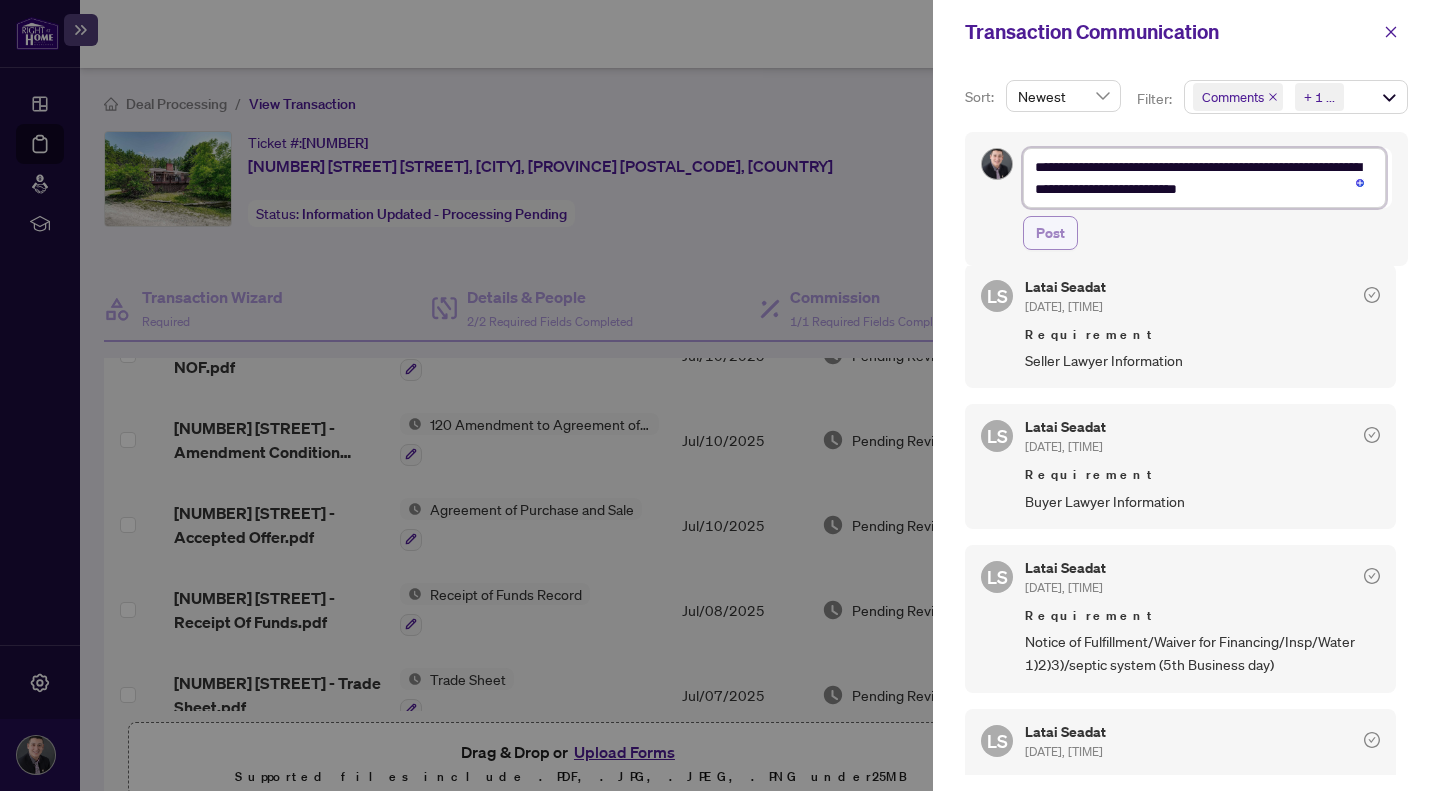 type on "**********" 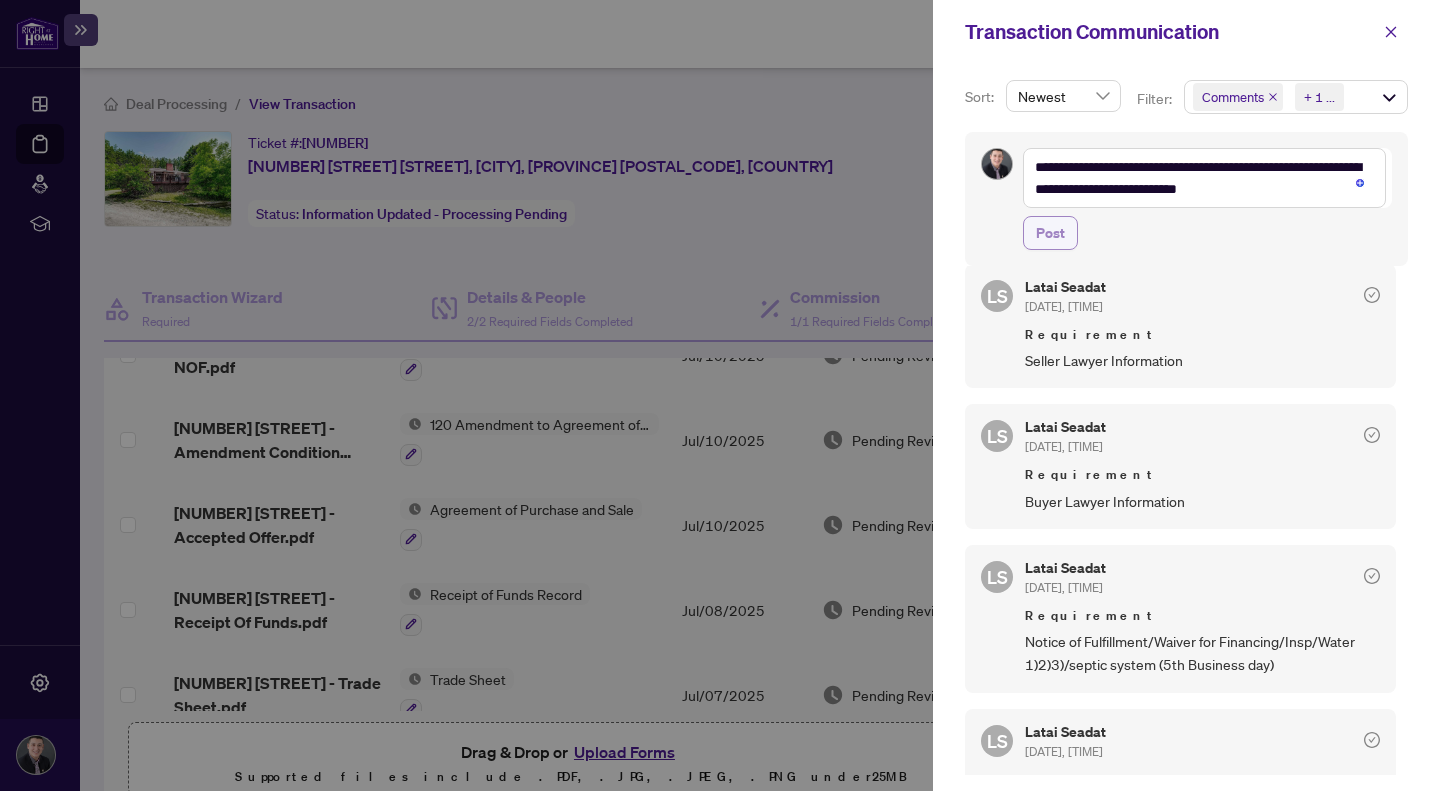click on "Post" at bounding box center (1050, 233) 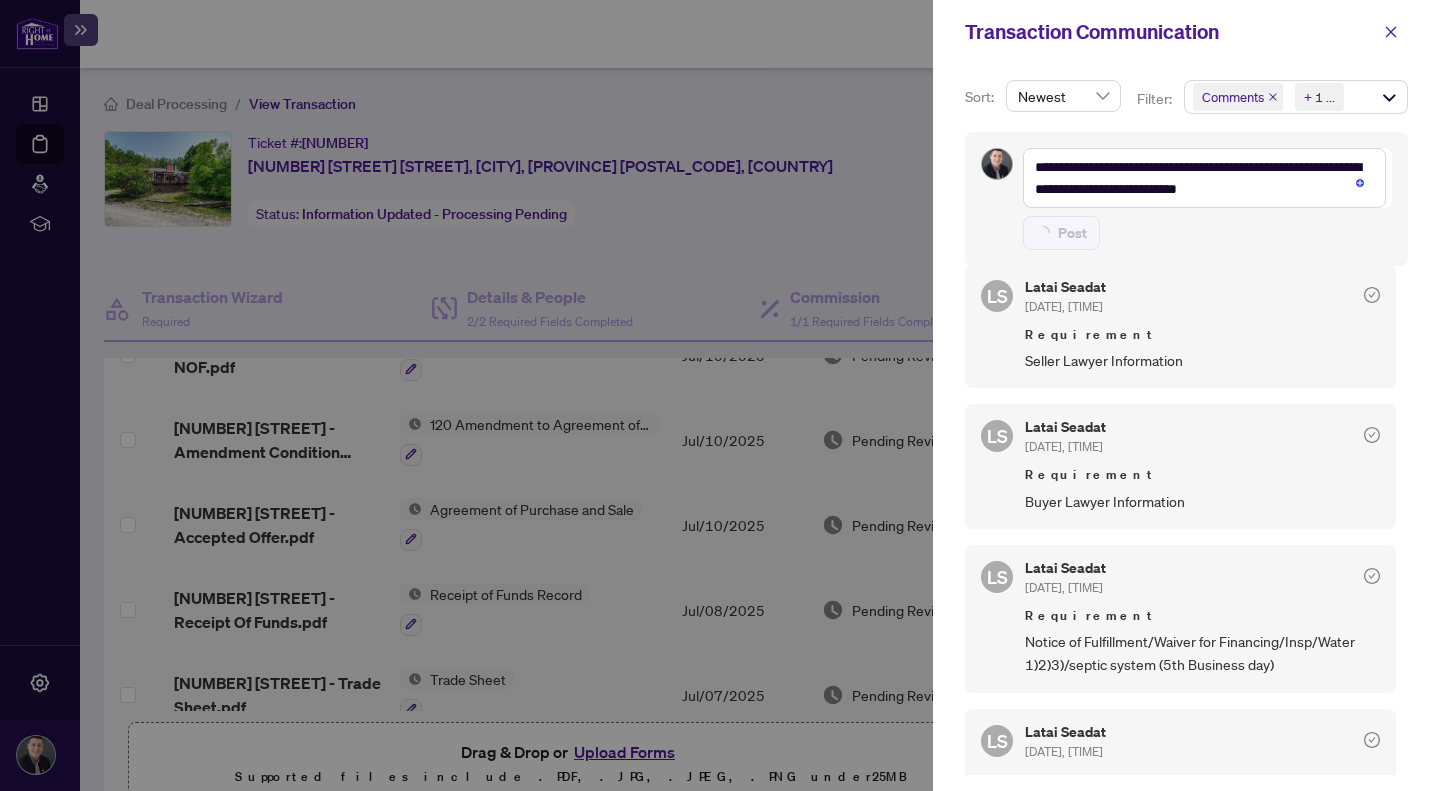 type on "**********" 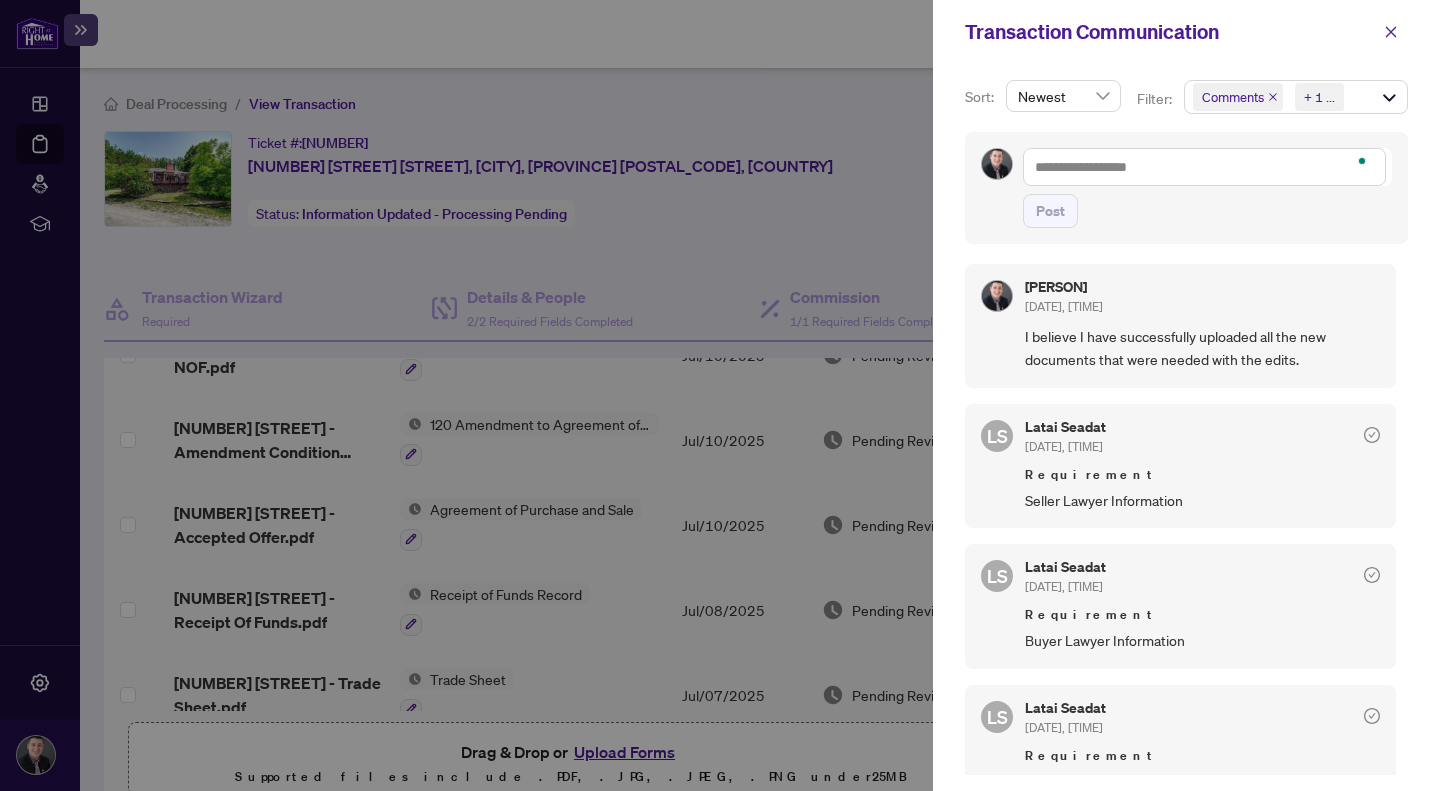 scroll, scrollTop: 4, scrollLeft: 0, axis: vertical 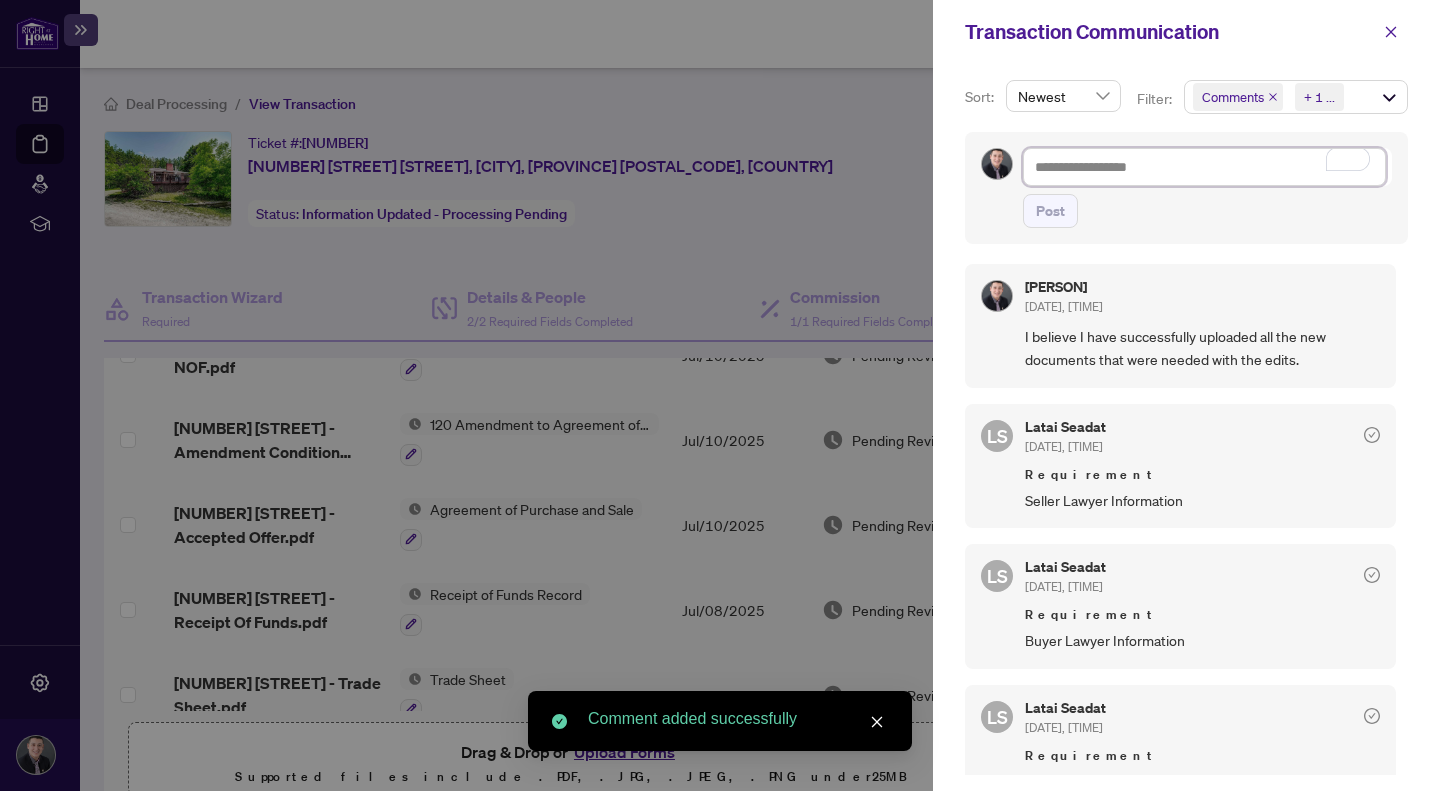 click at bounding box center [1204, 167] 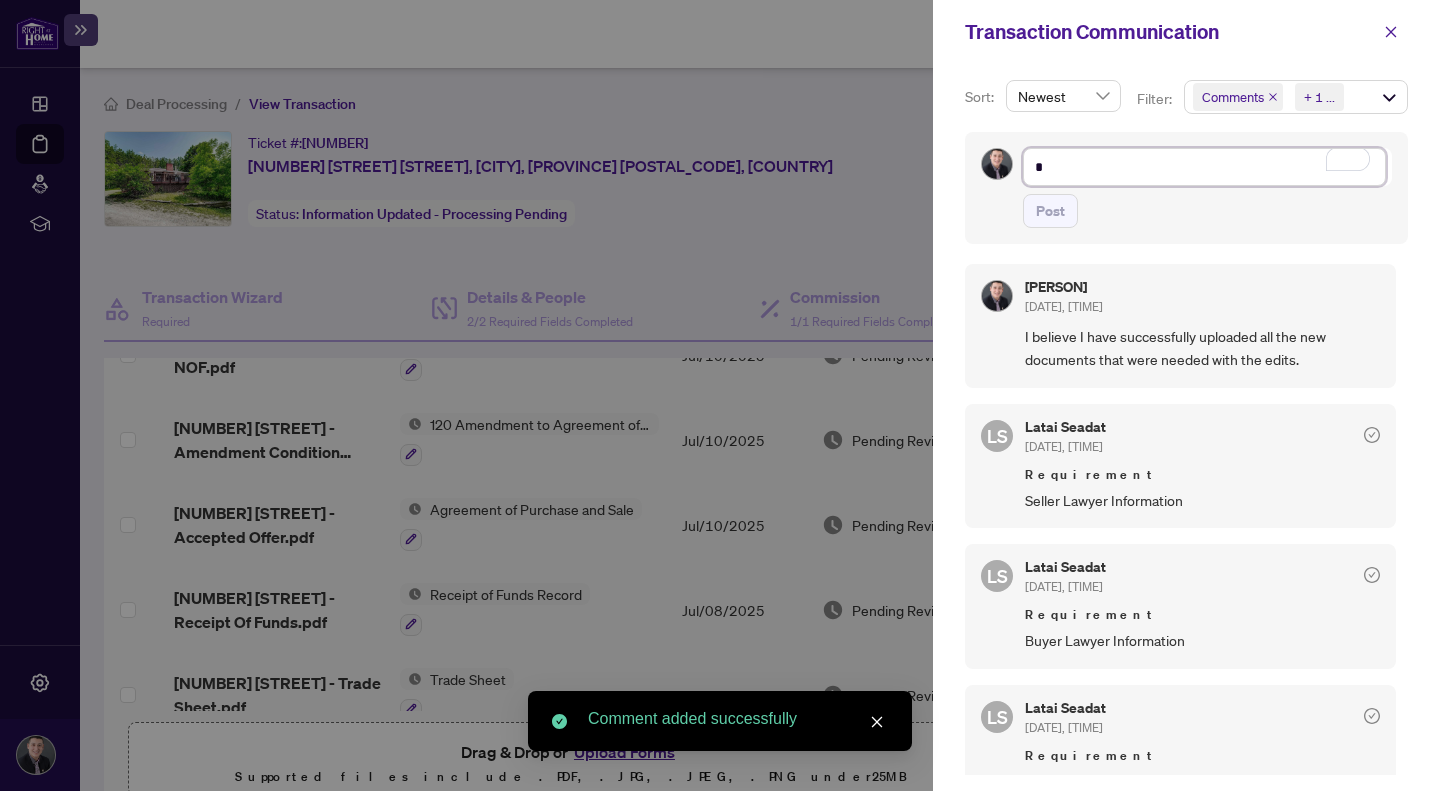 type on "**" 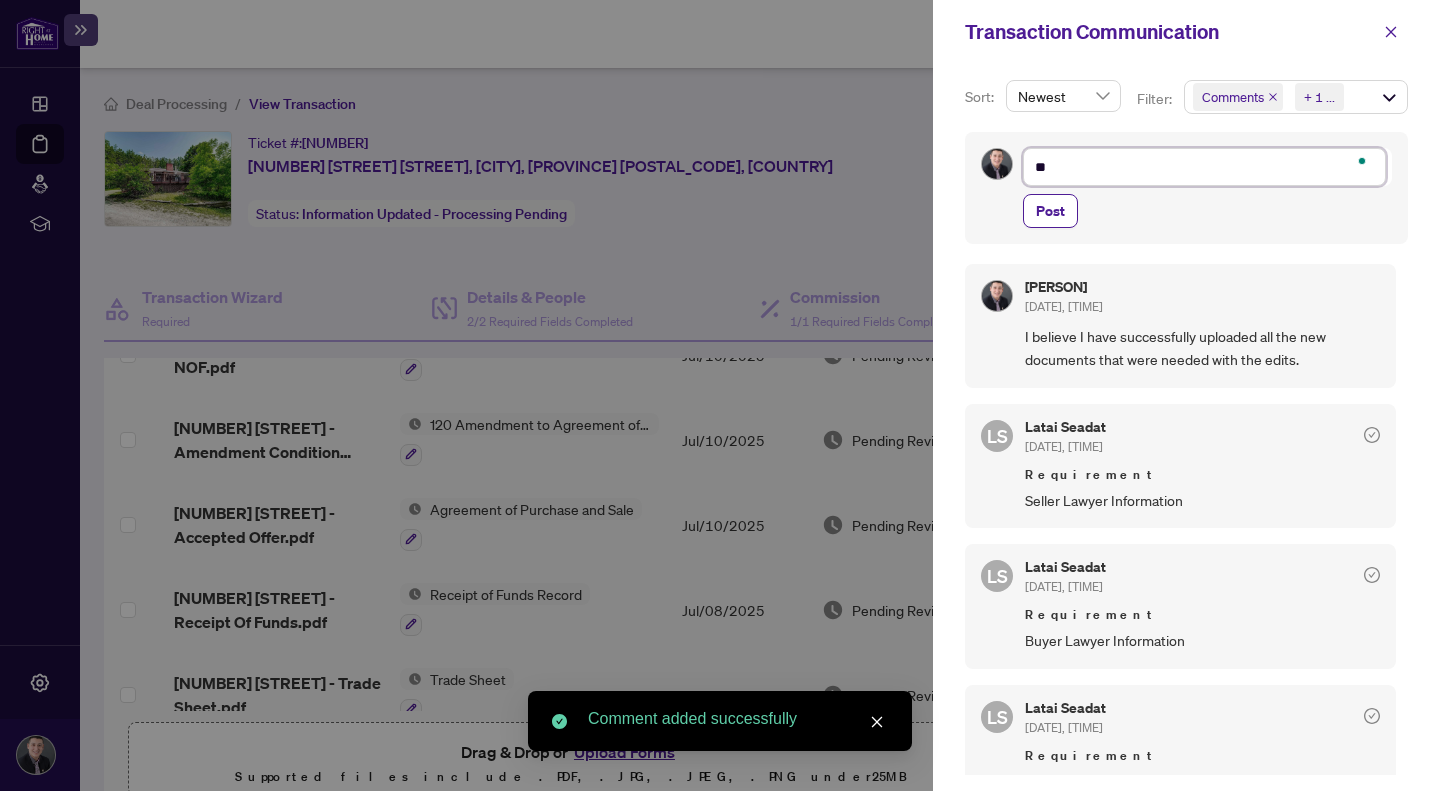 type on "***" 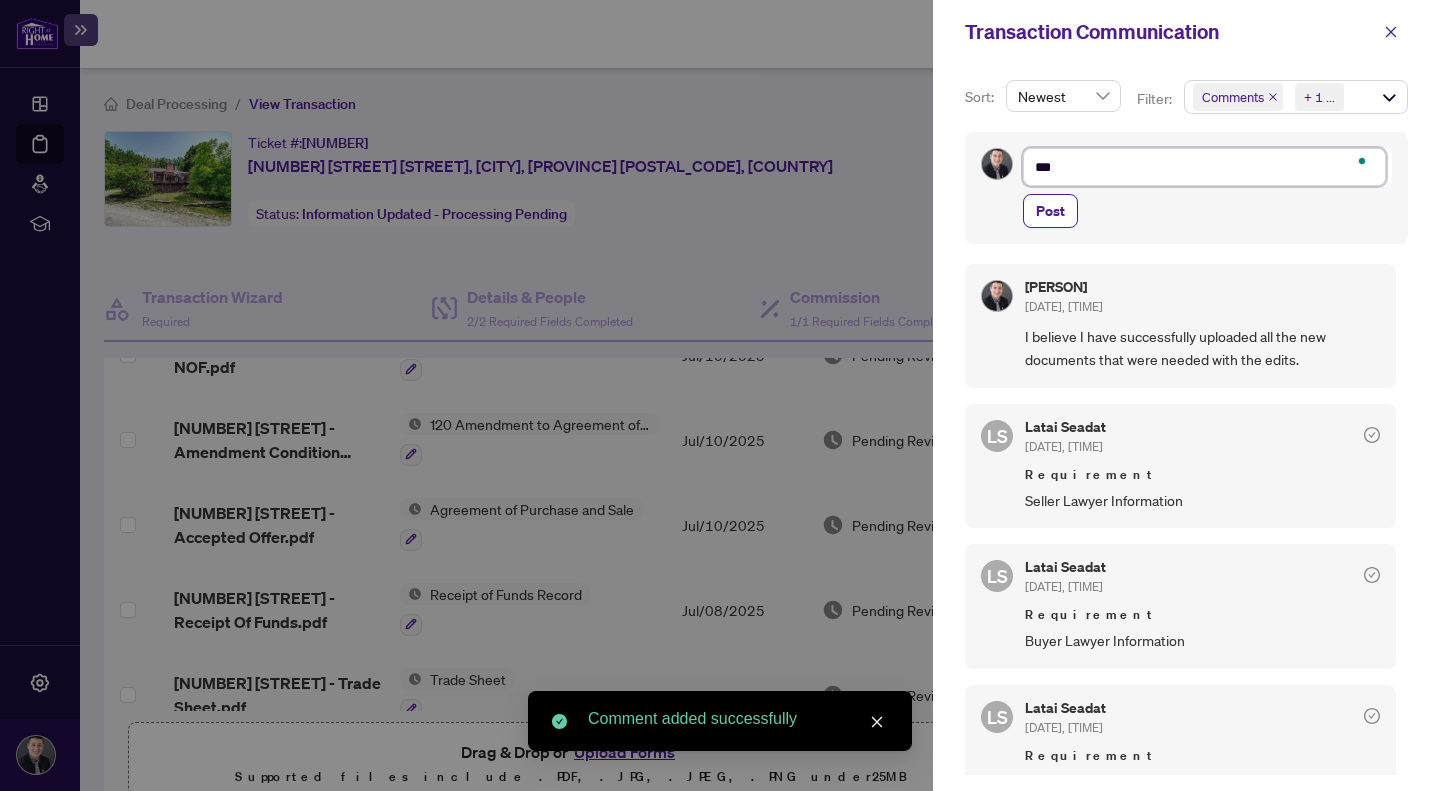 type on "****" 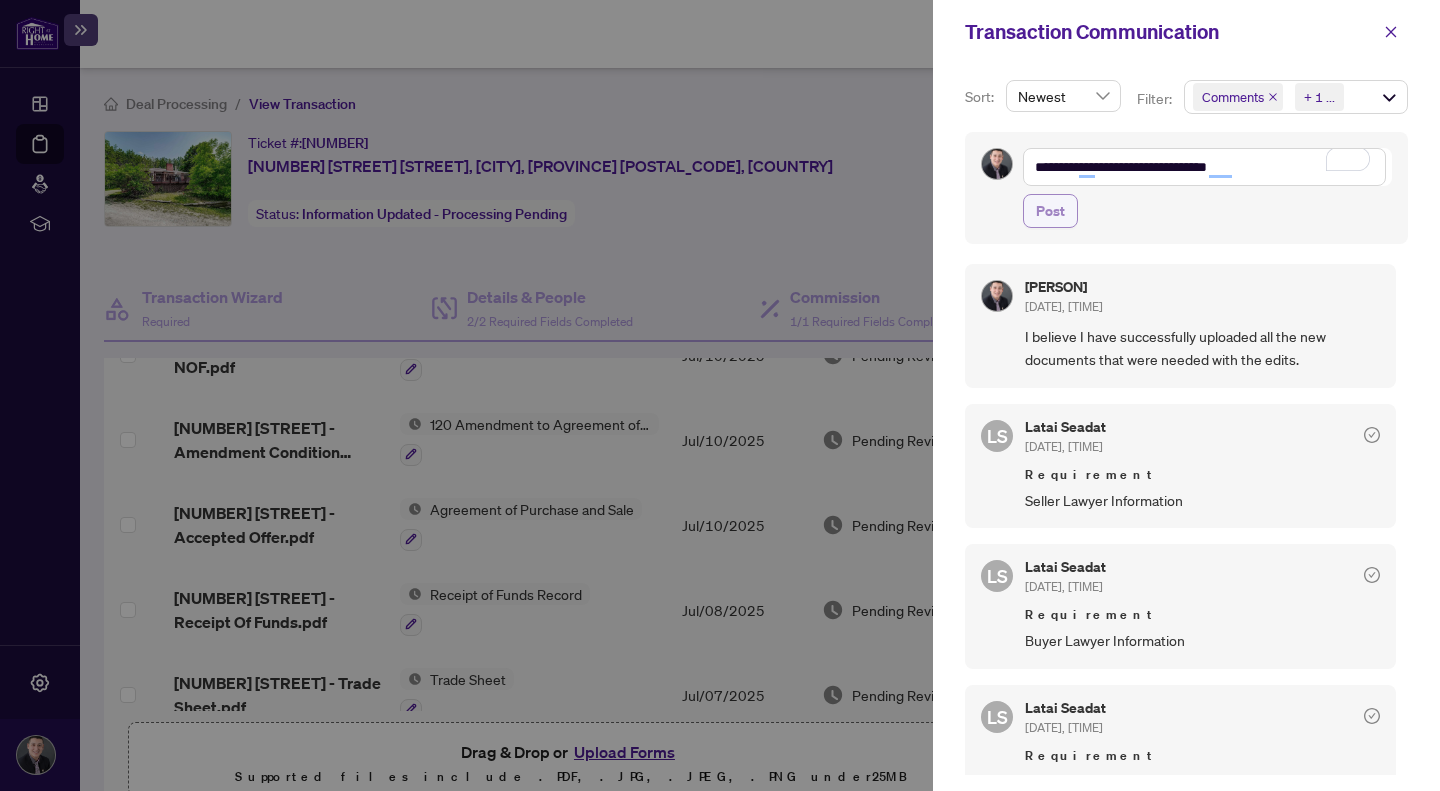 click on "Post" at bounding box center (1050, 211) 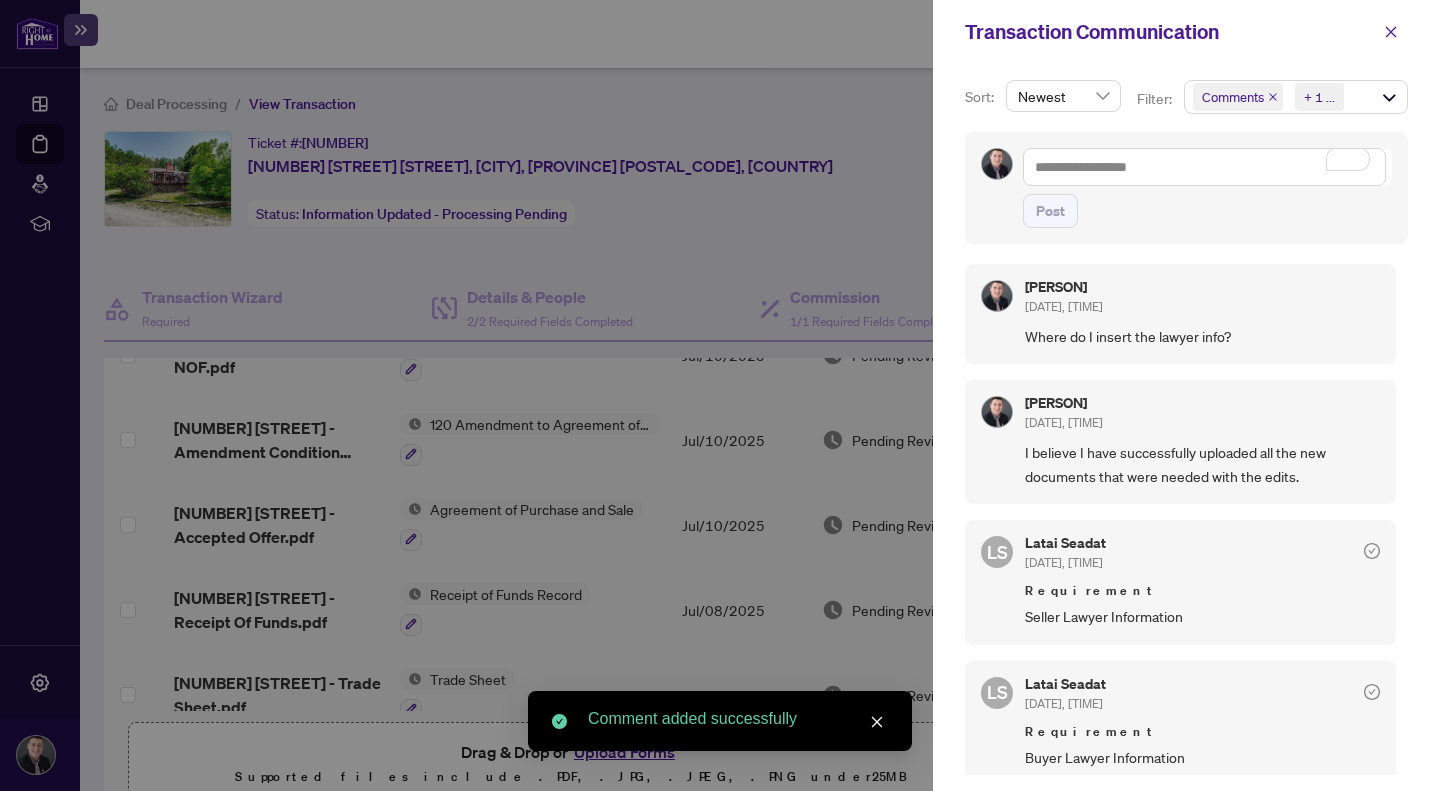 click at bounding box center [720, 395] 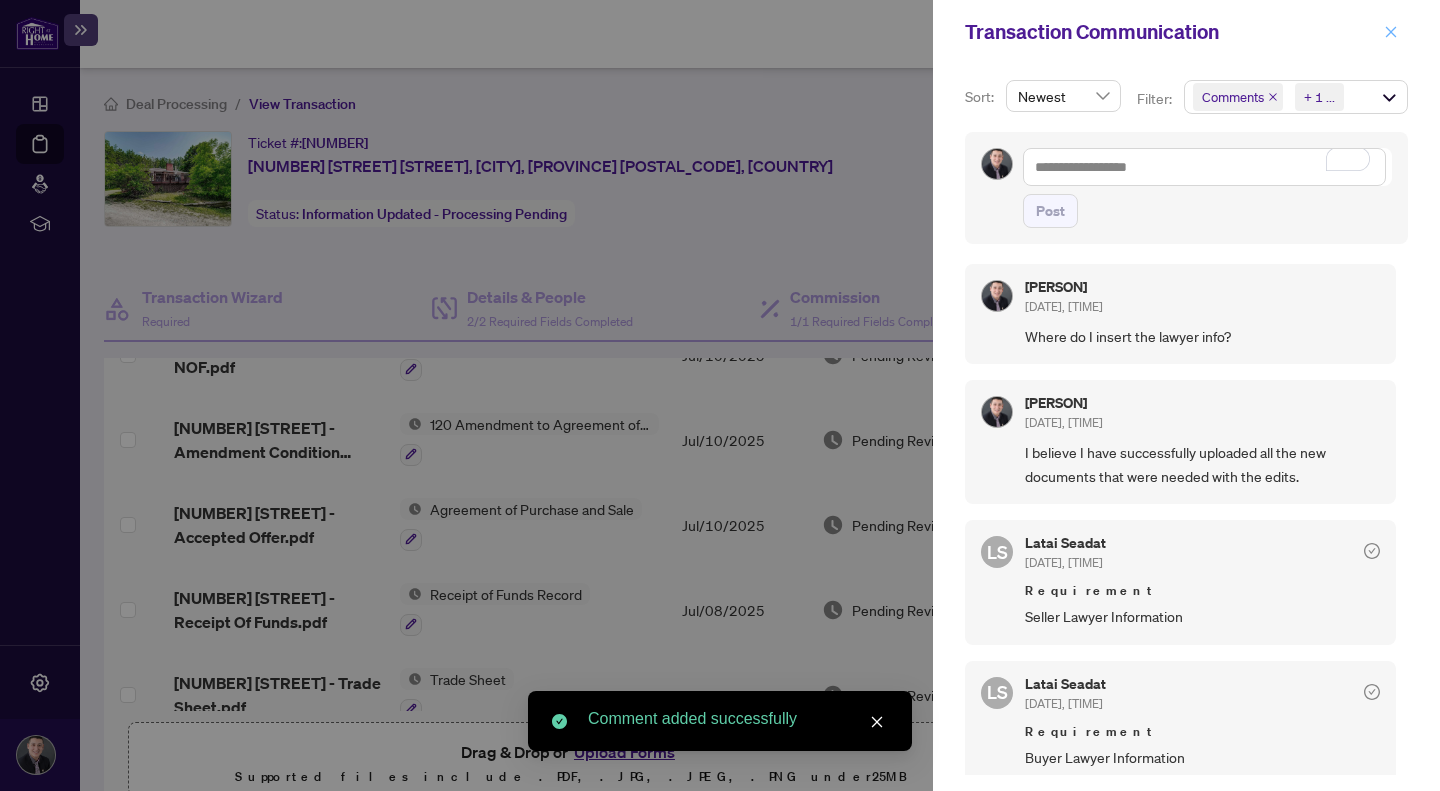 click 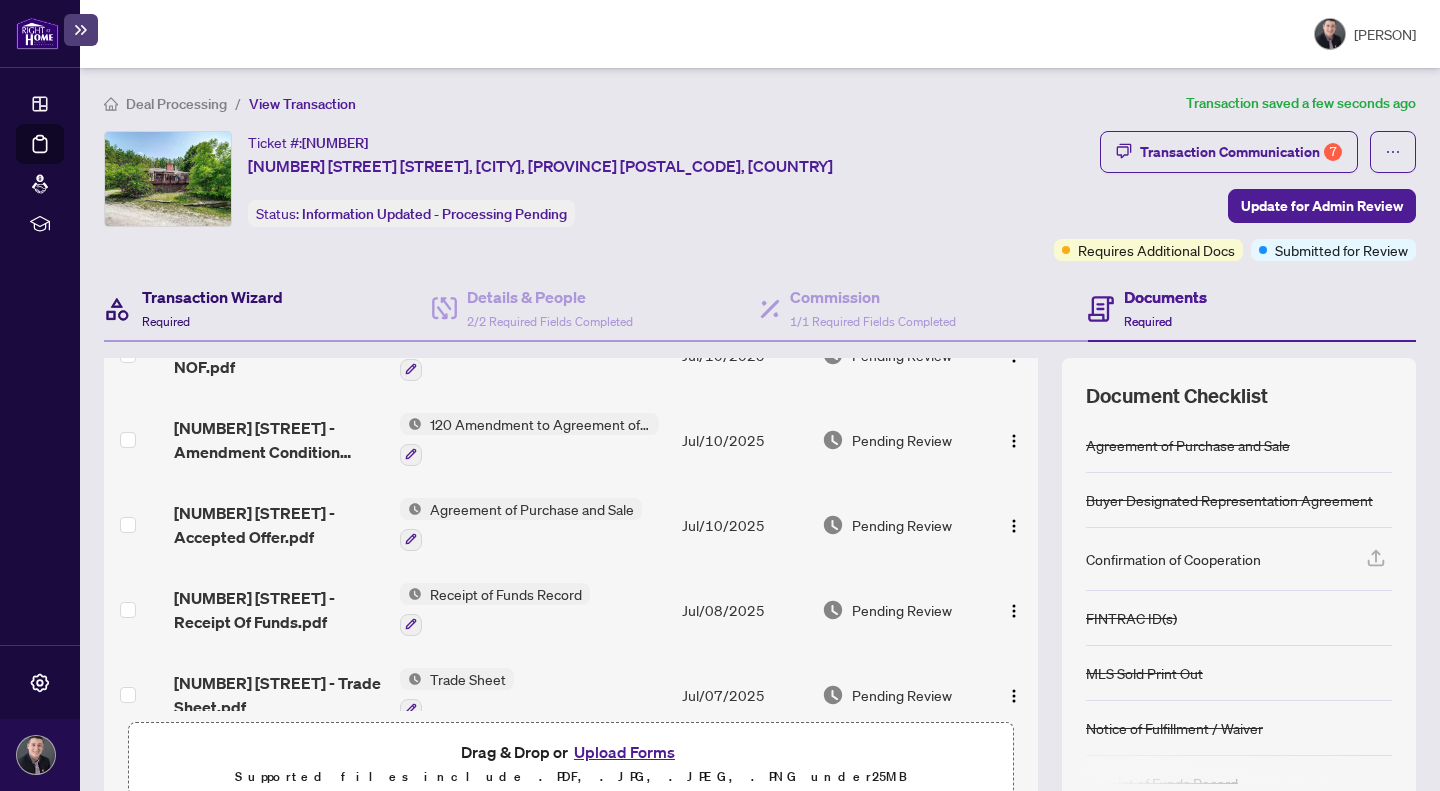 click on "Transaction Wizard" at bounding box center (212, 297) 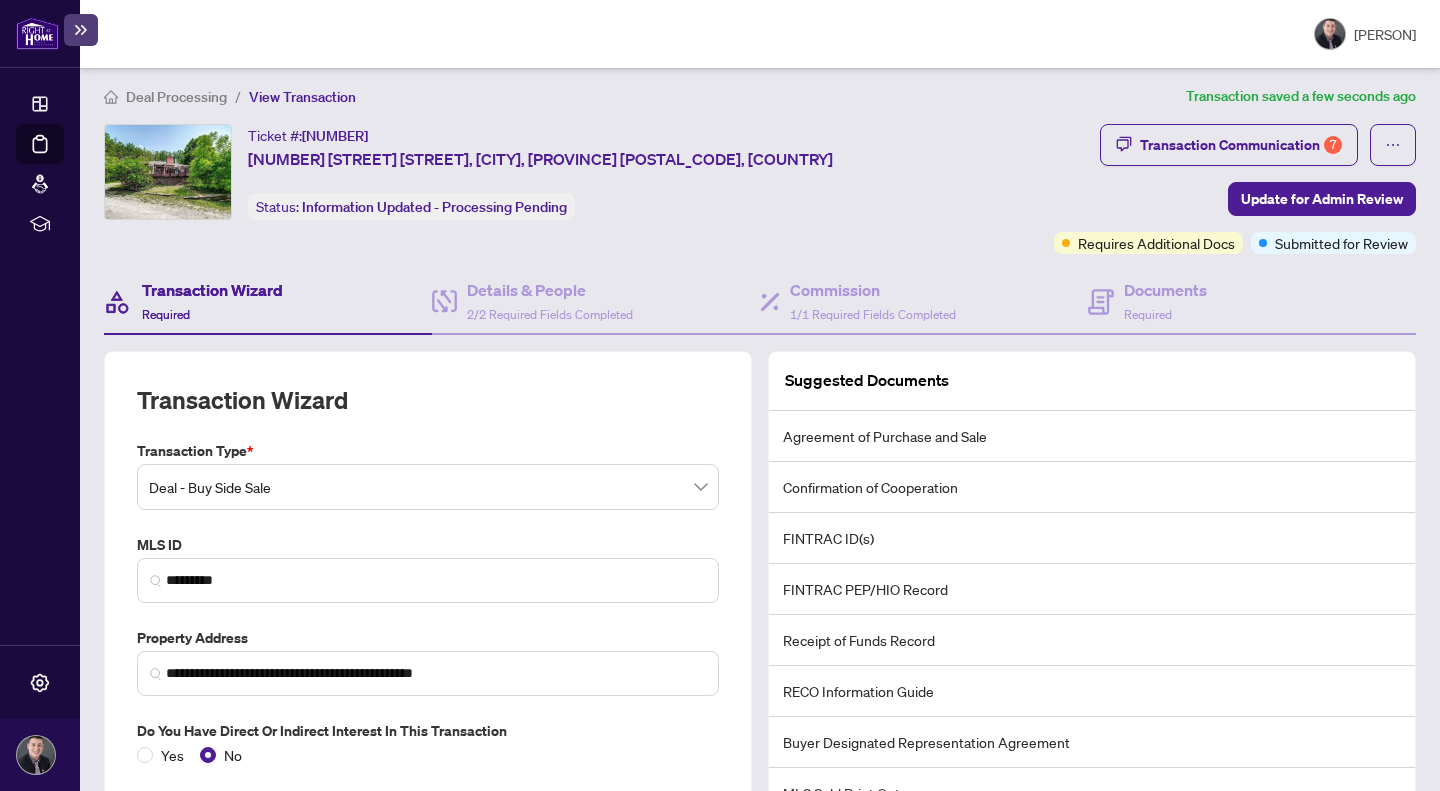 scroll, scrollTop: 0, scrollLeft: 0, axis: both 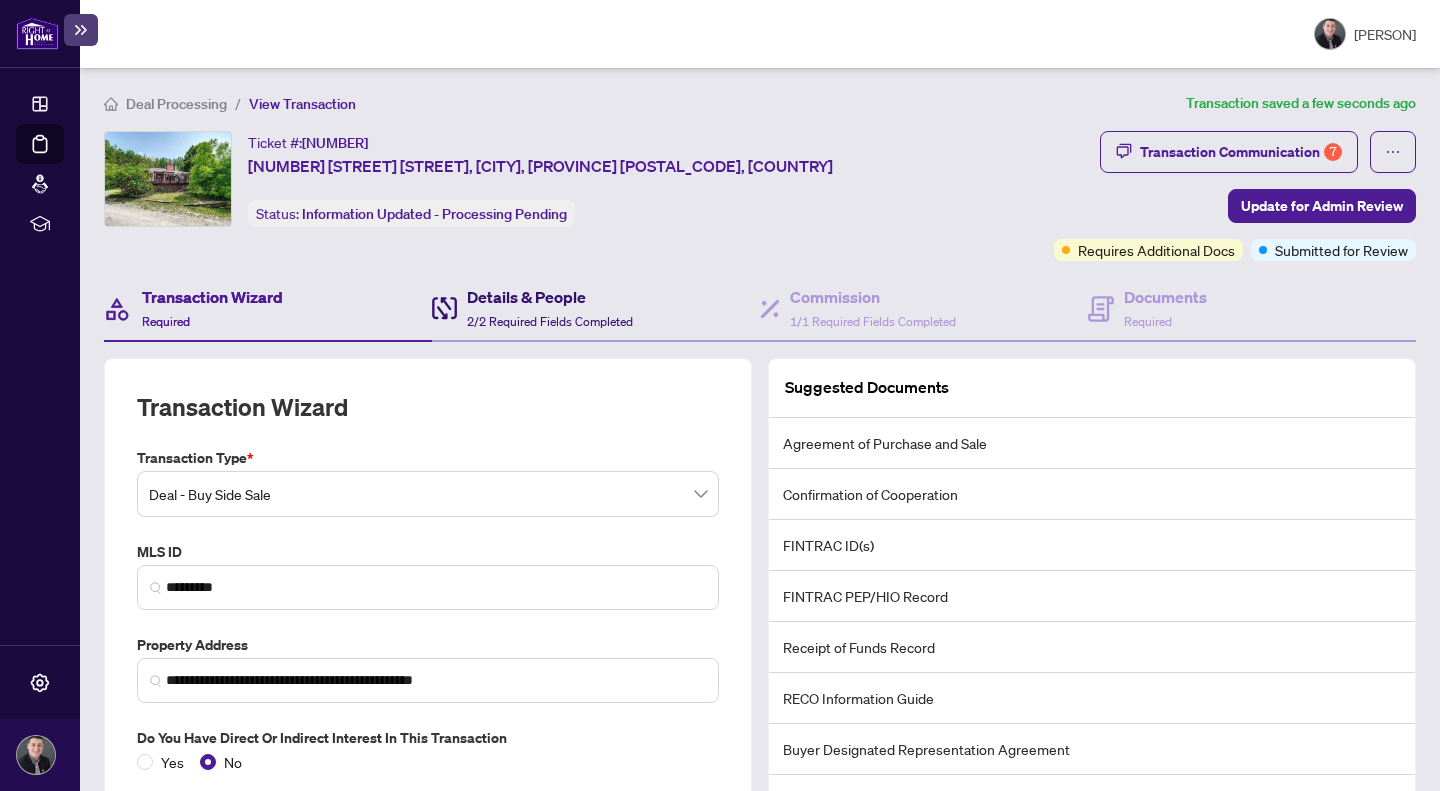 click on "Details & People" at bounding box center [550, 297] 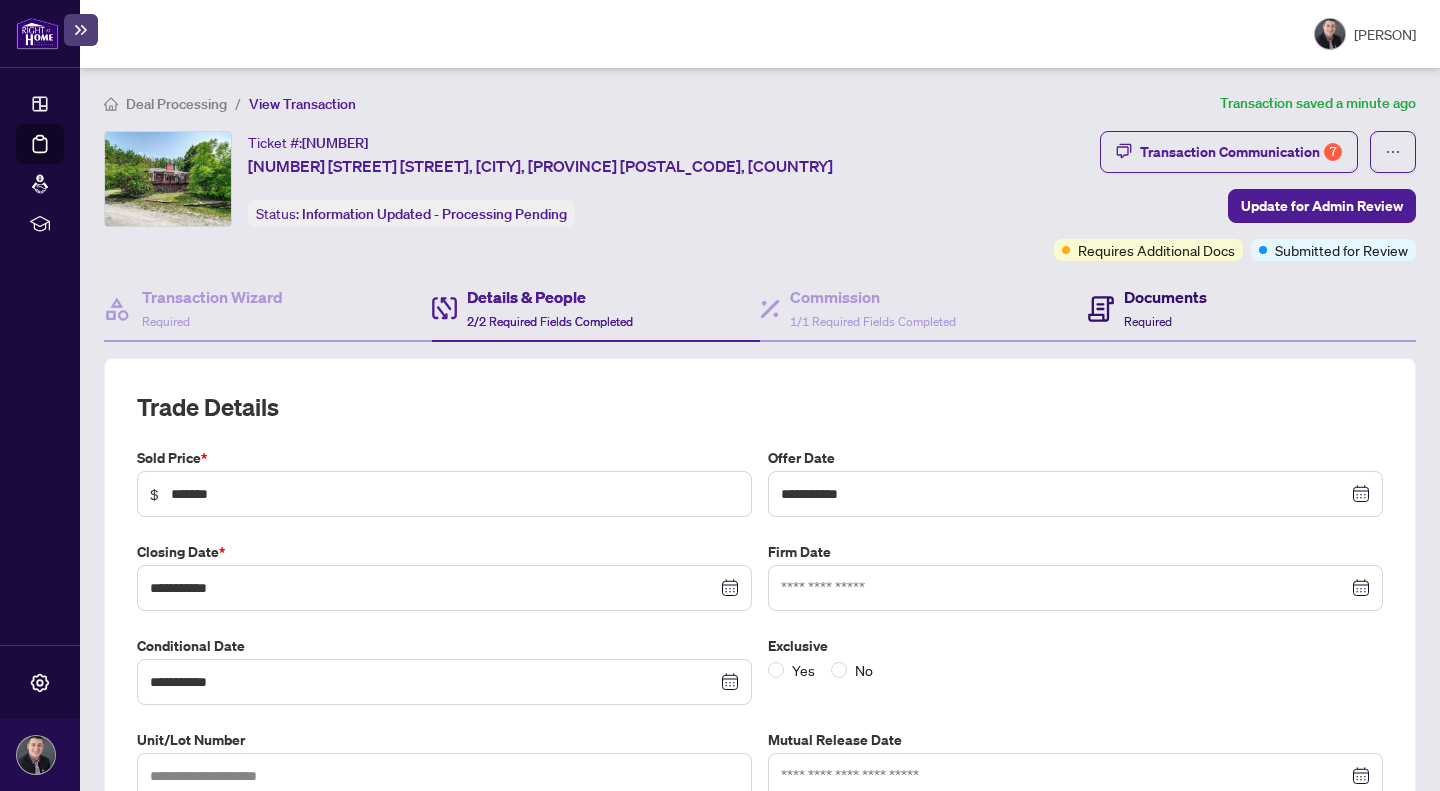 click on "Required" at bounding box center [1148, 321] 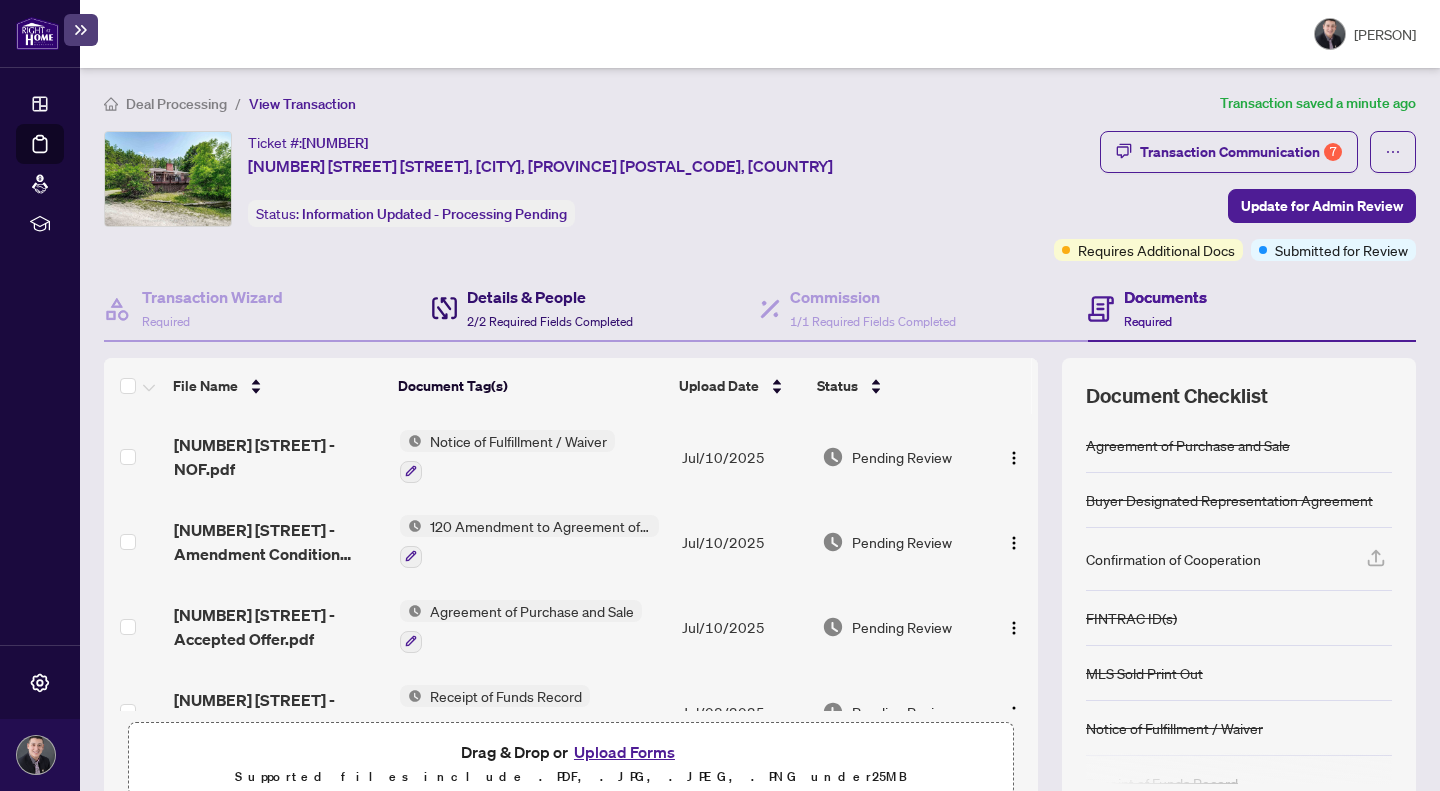 click on "Details & People" at bounding box center (550, 297) 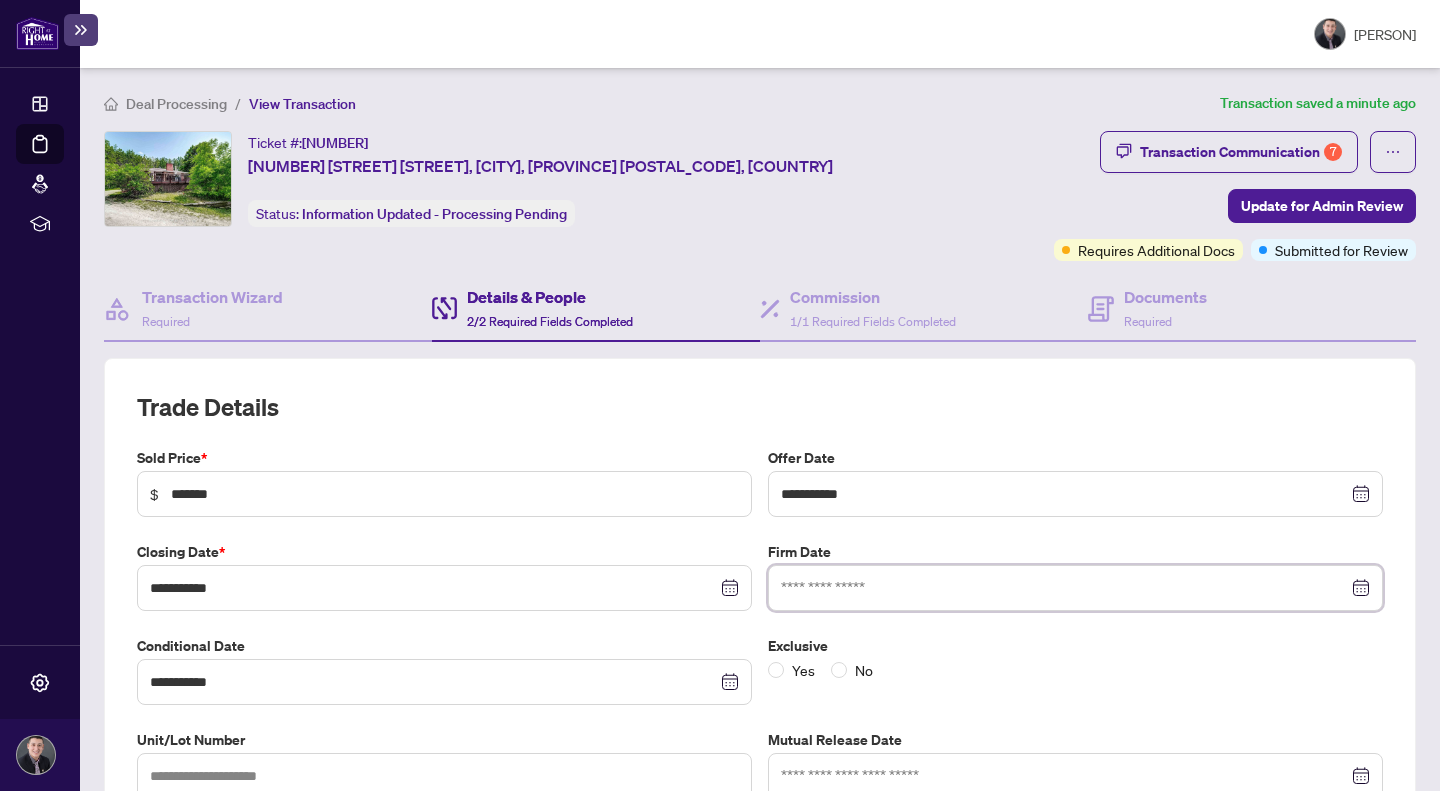 click at bounding box center [1064, 588] 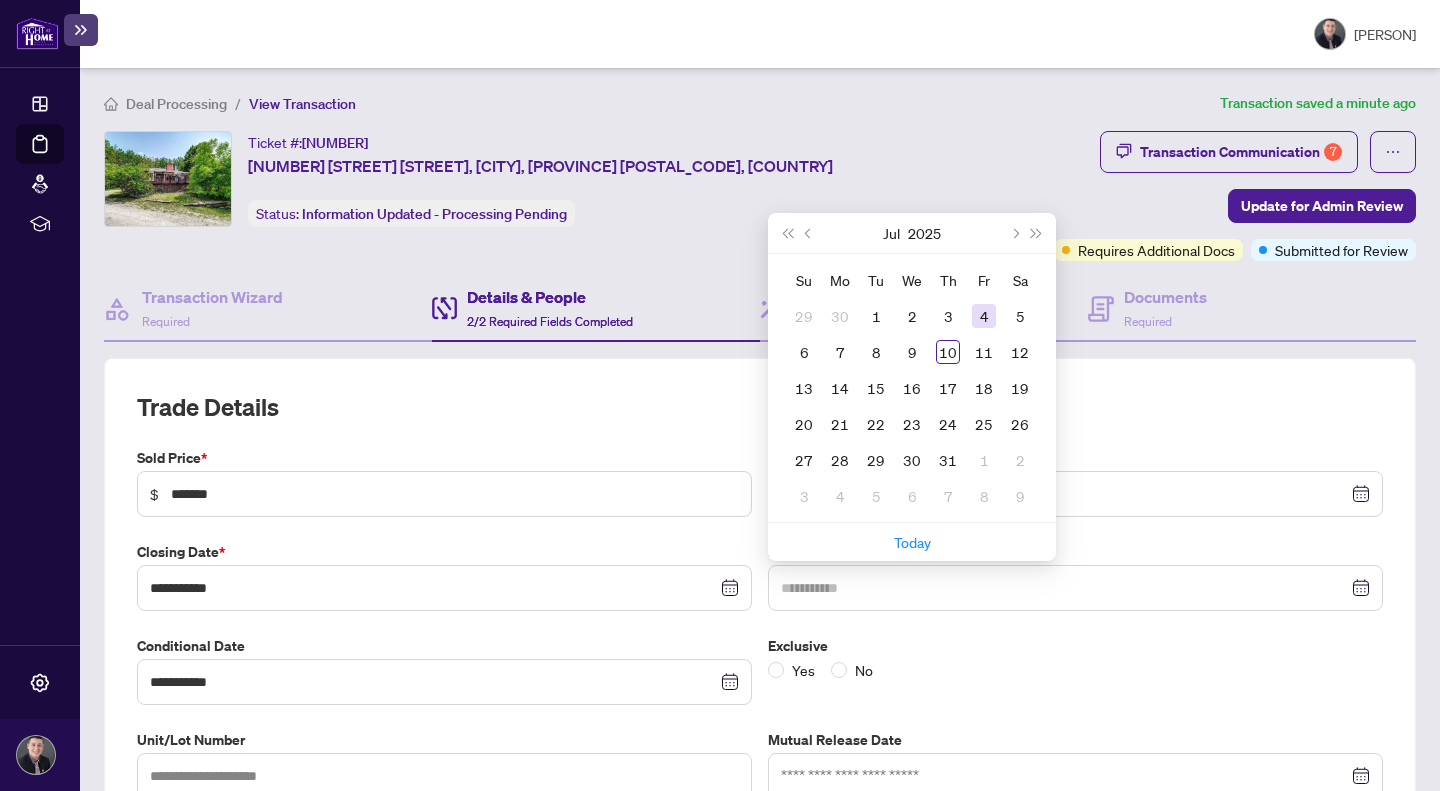 click on "4" at bounding box center (984, 316) 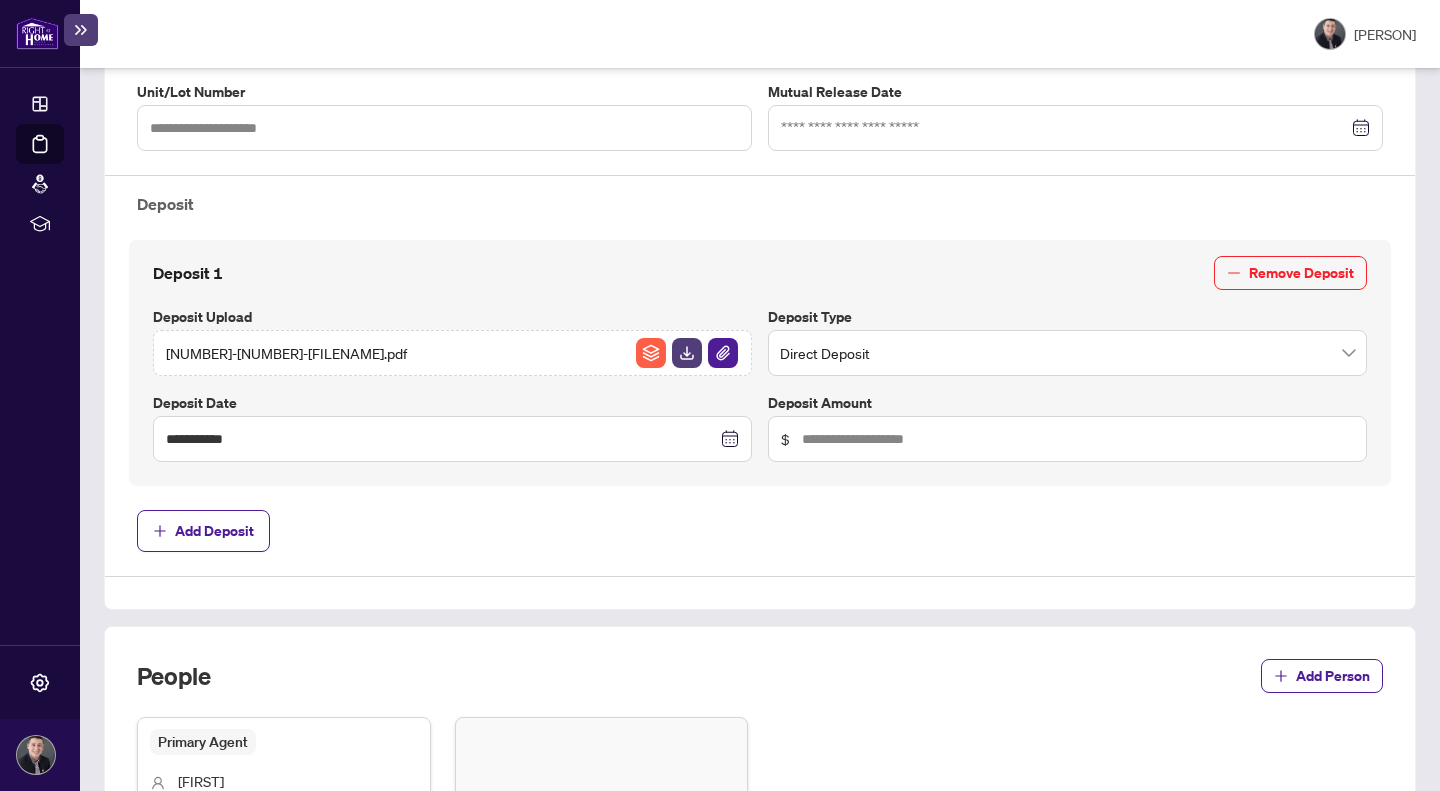 scroll, scrollTop: 929, scrollLeft: 0, axis: vertical 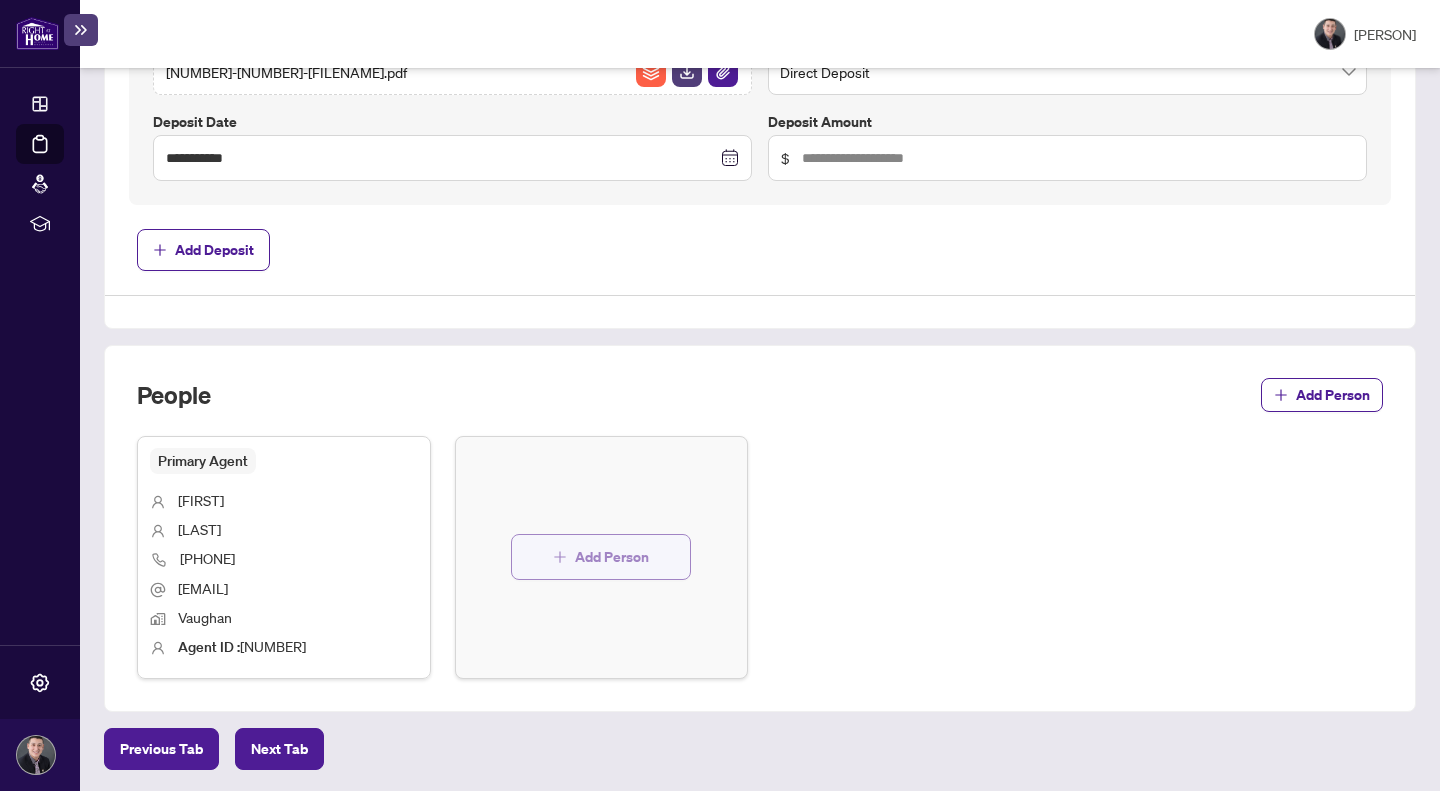 click on "Add Person" at bounding box center (612, 557) 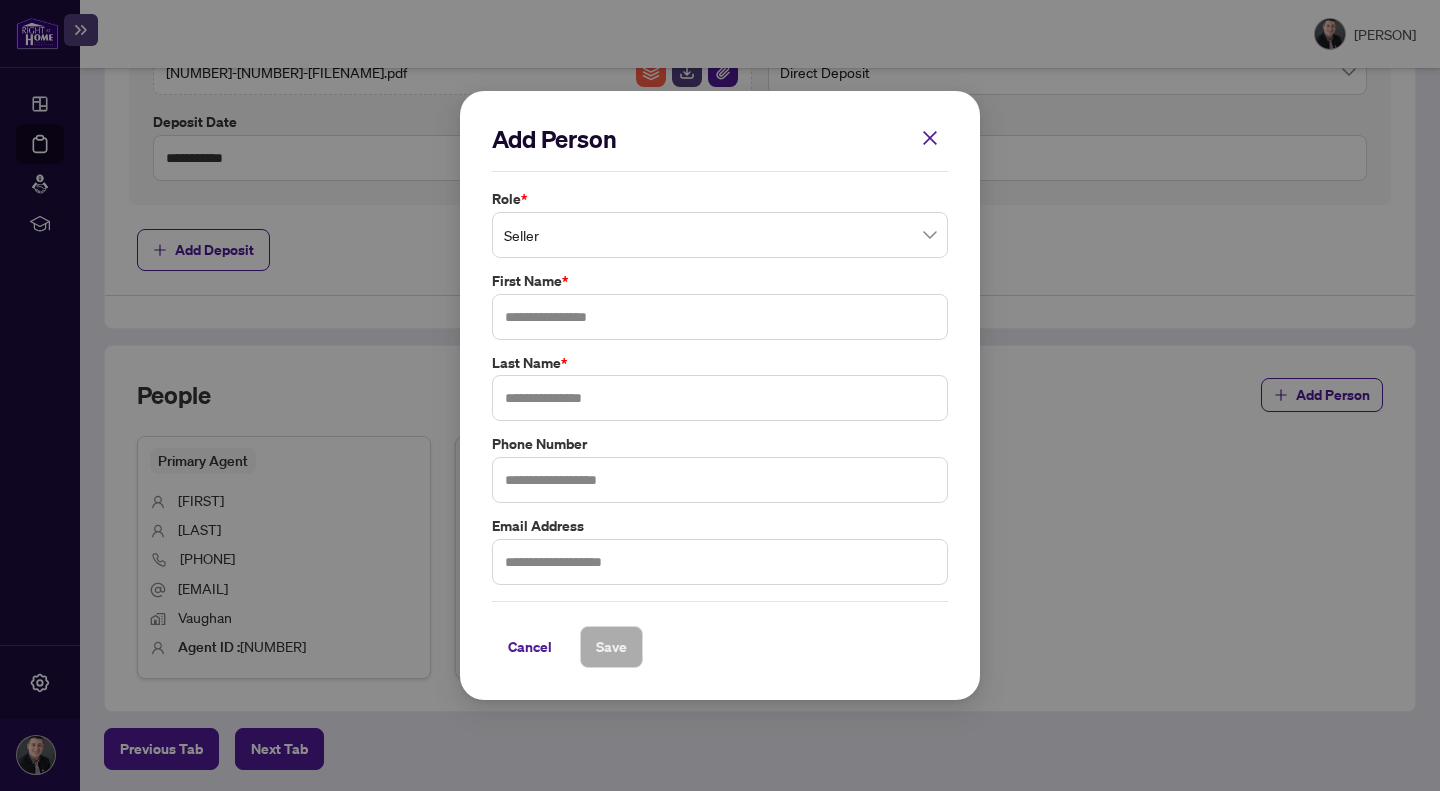 click on "Seller" at bounding box center [720, 235] 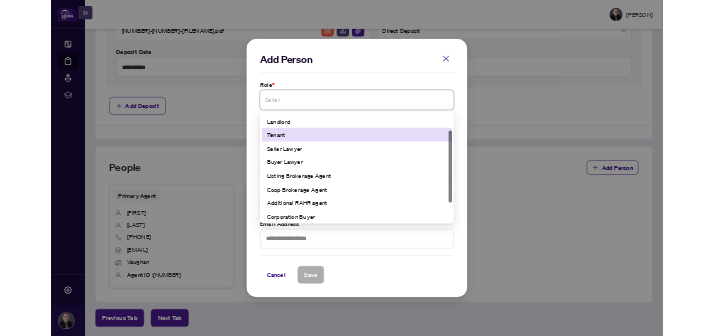 scroll, scrollTop: 57, scrollLeft: 0, axis: vertical 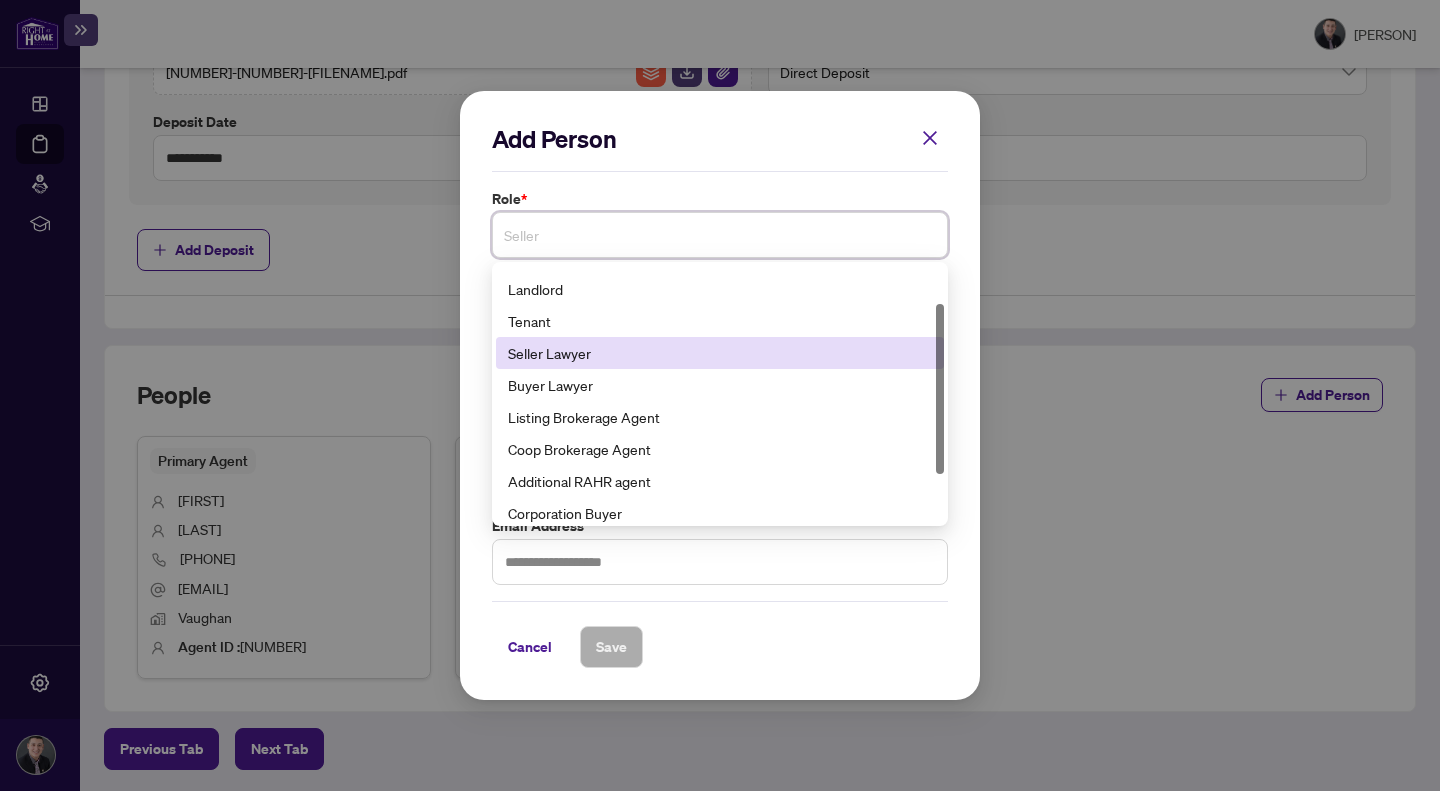 click on "Seller Lawyer" at bounding box center (720, 353) 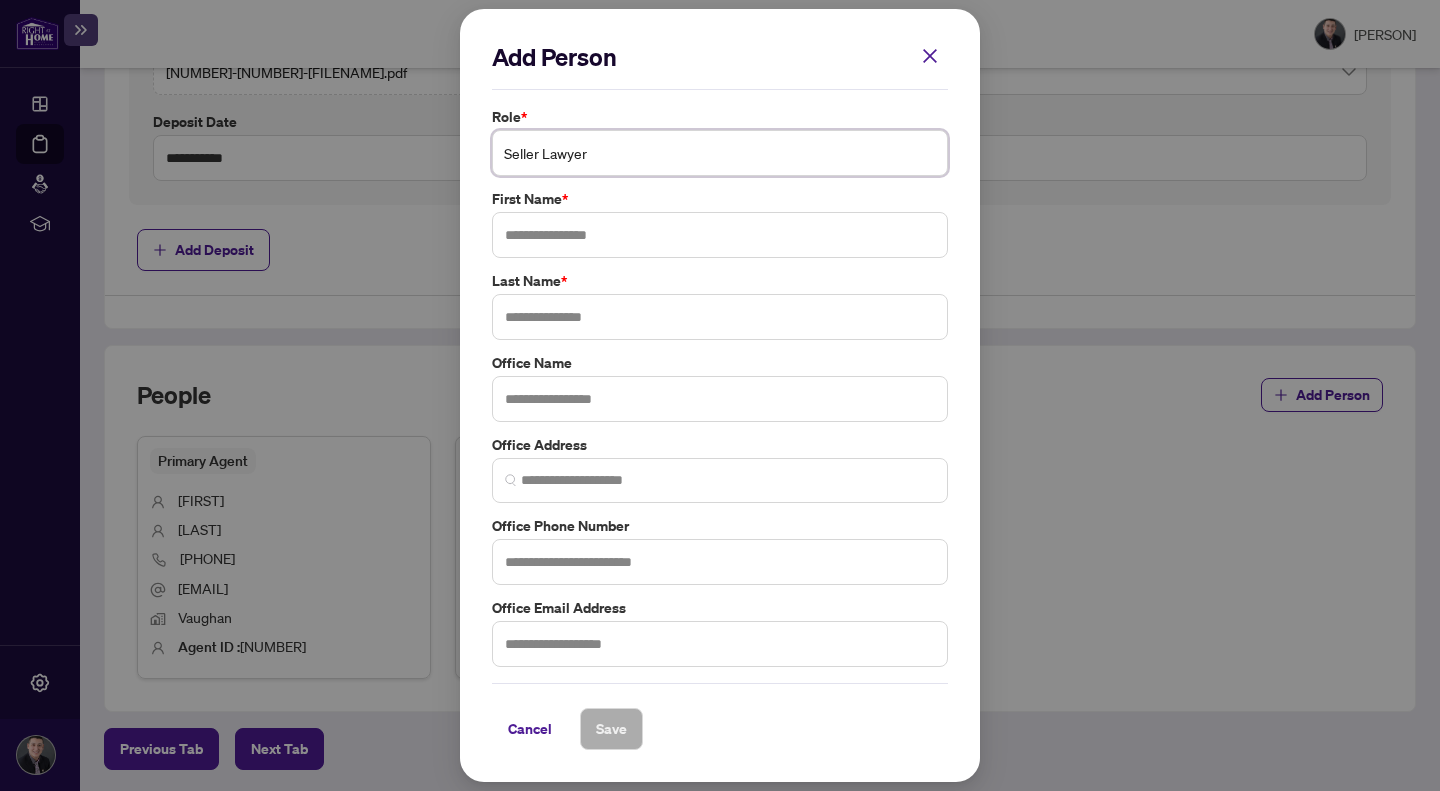 click on "Seller Lawyer" at bounding box center [720, 153] 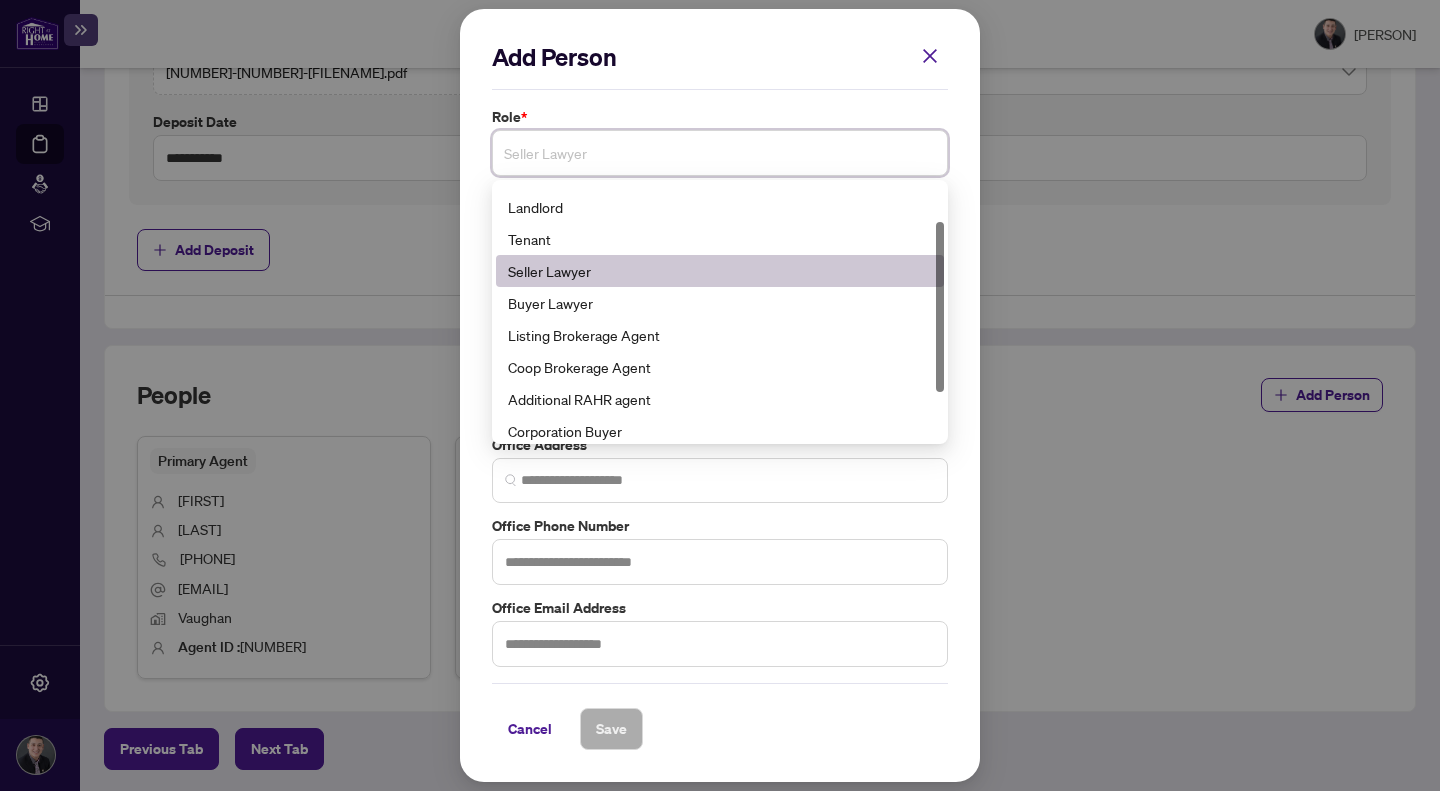 click on "Seller Lawyer" at bounding box center [720, 153] 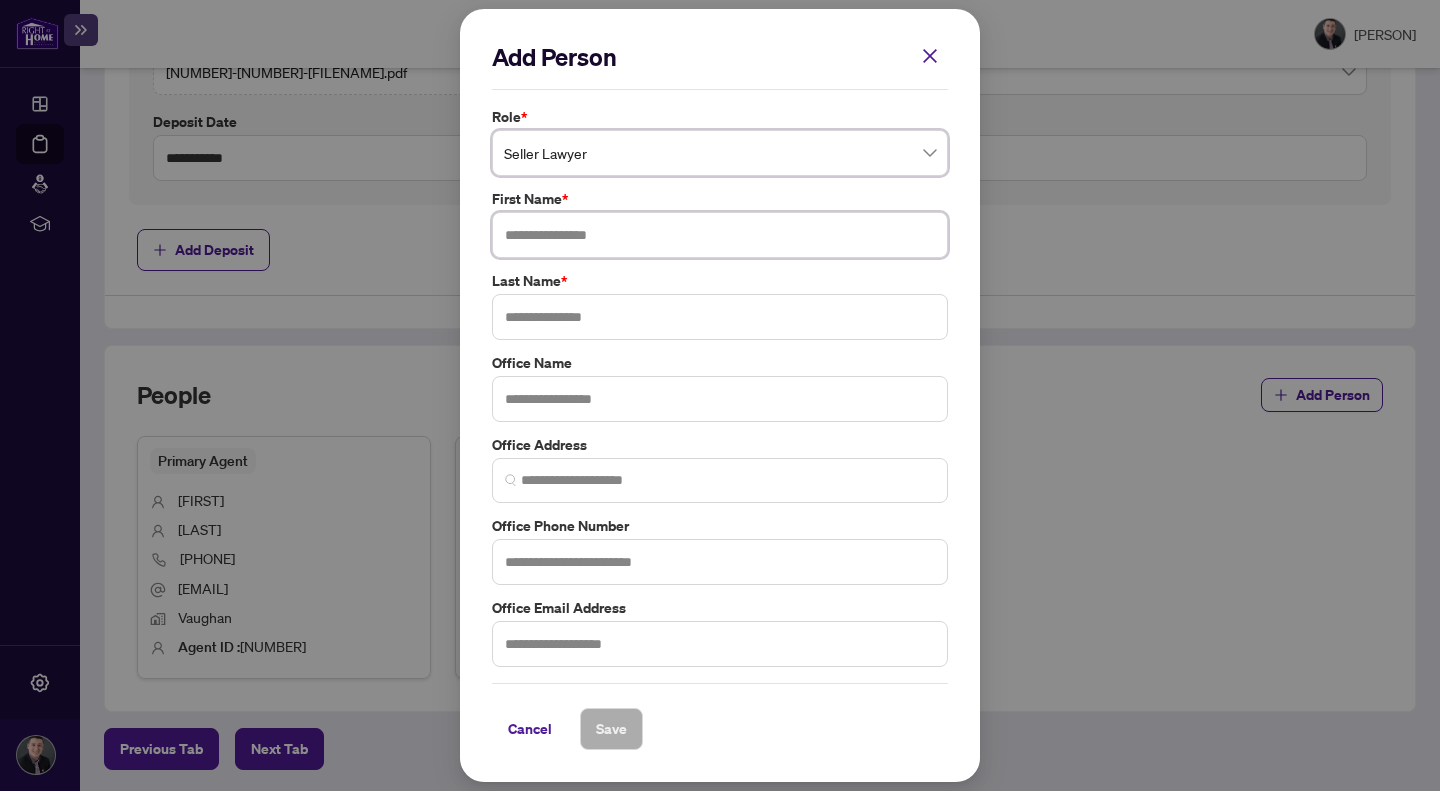 click at bounding box center [720, 235] 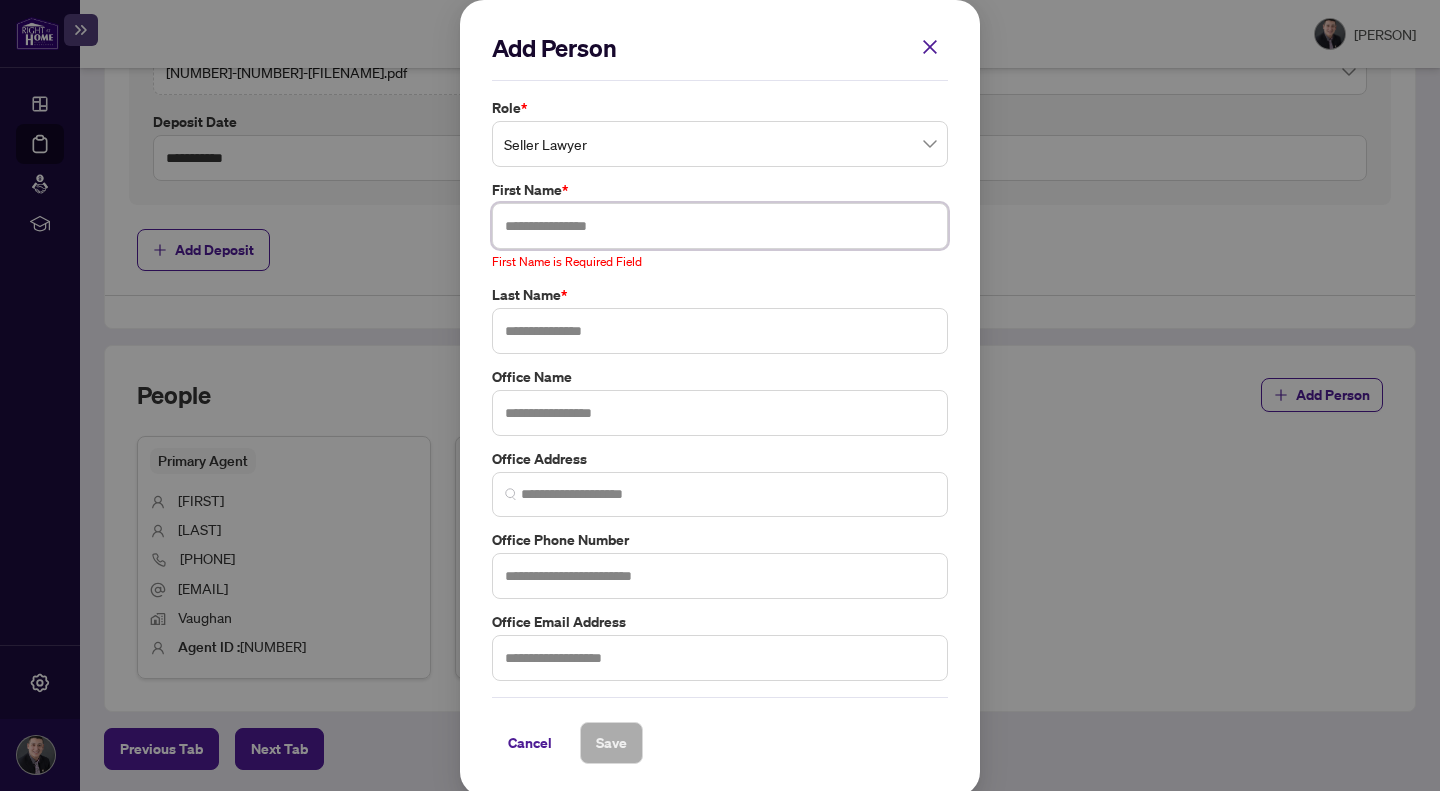 click at bounding box center [720, 226] 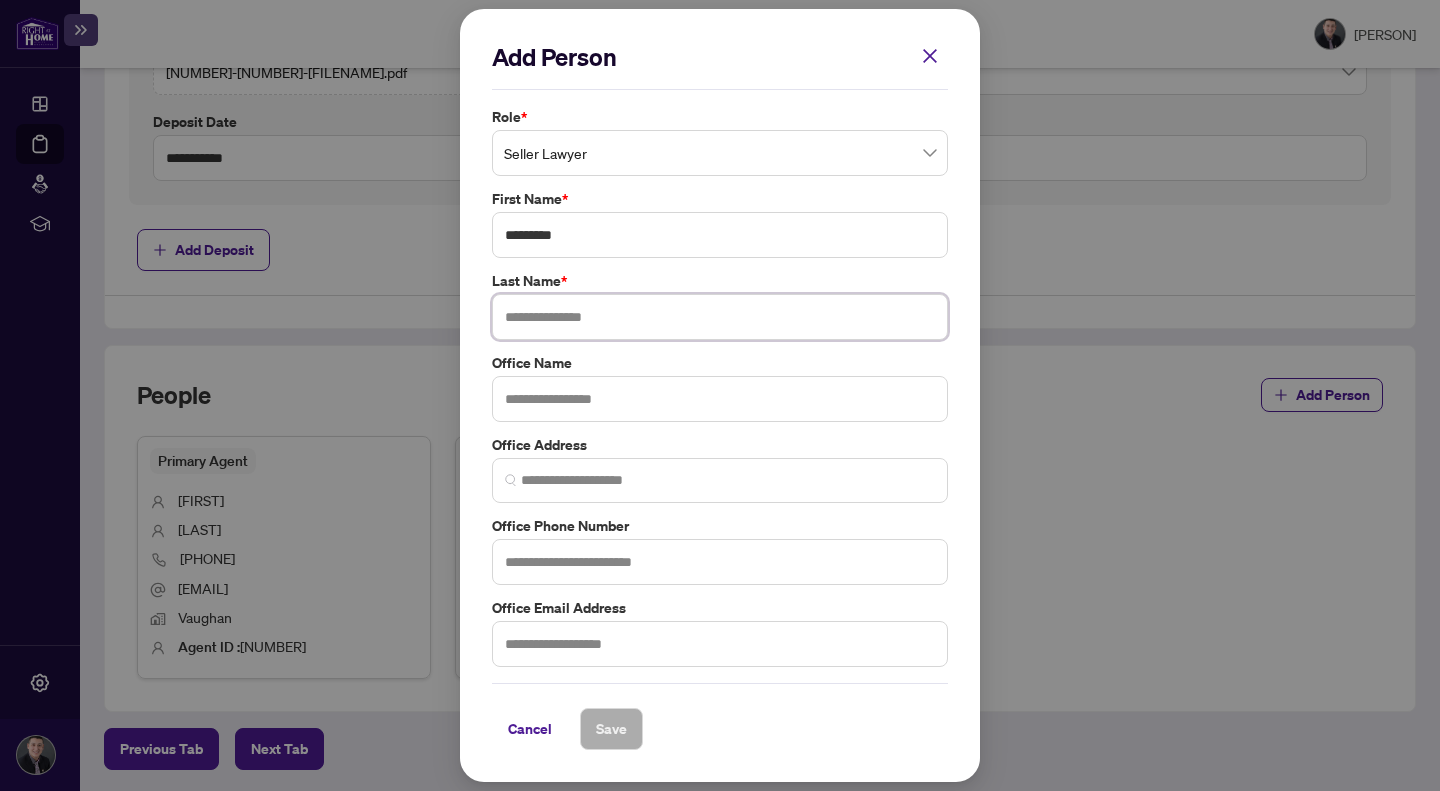 click at bounding box center [720, 317] 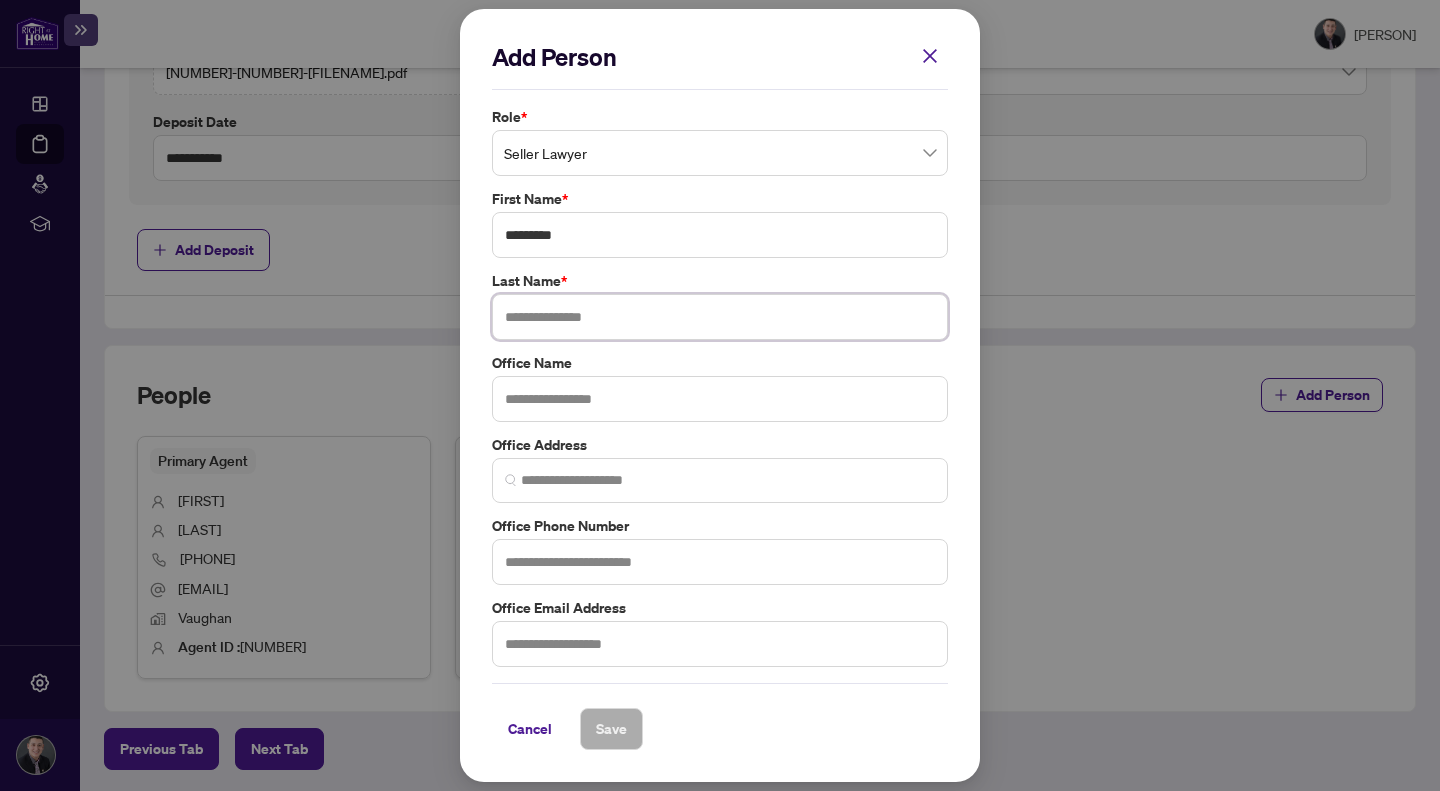 paste on "**********" 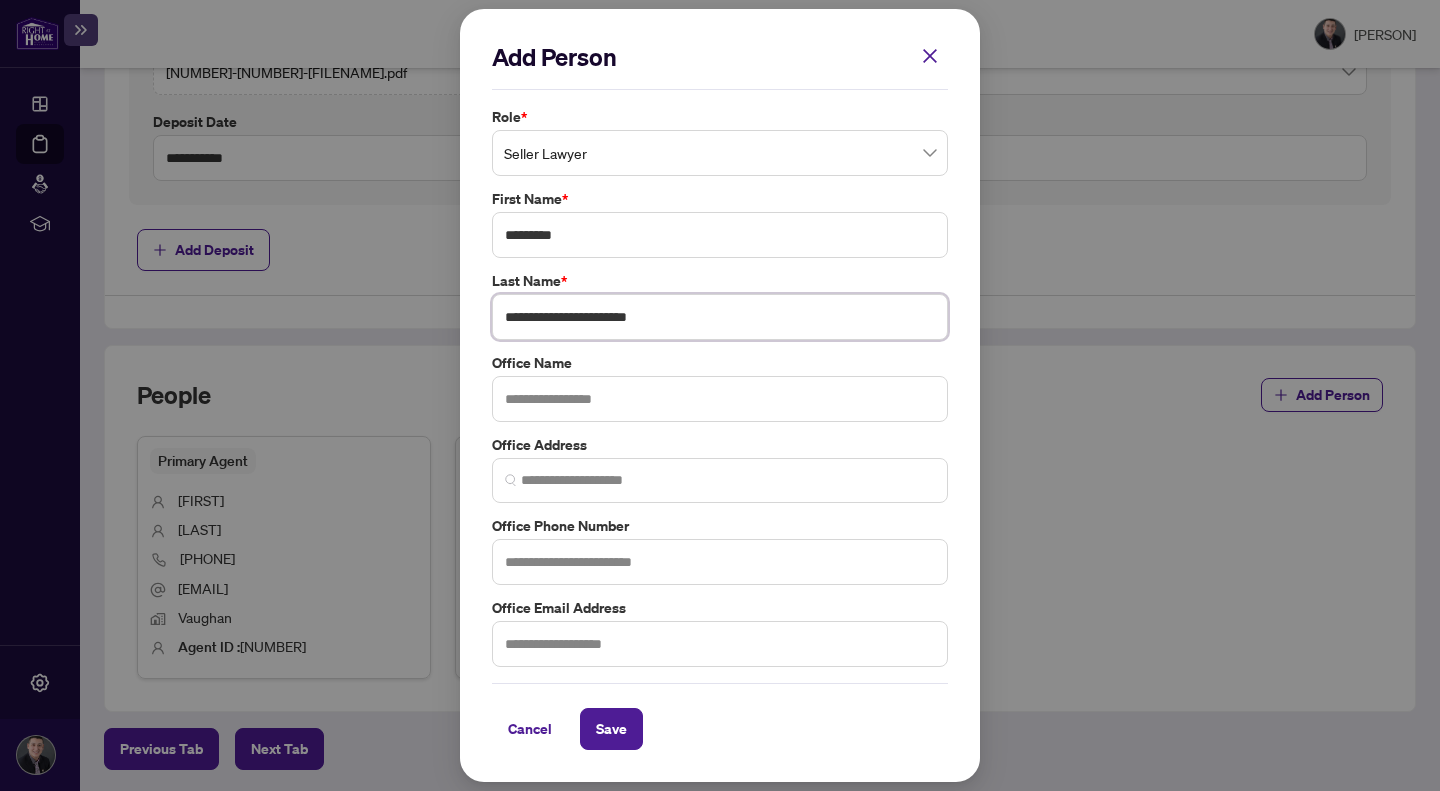 drag, startPoint x: 567, startPoint y: 316, endPoint x: 449, endPoint y: 287, distance: 121.511314 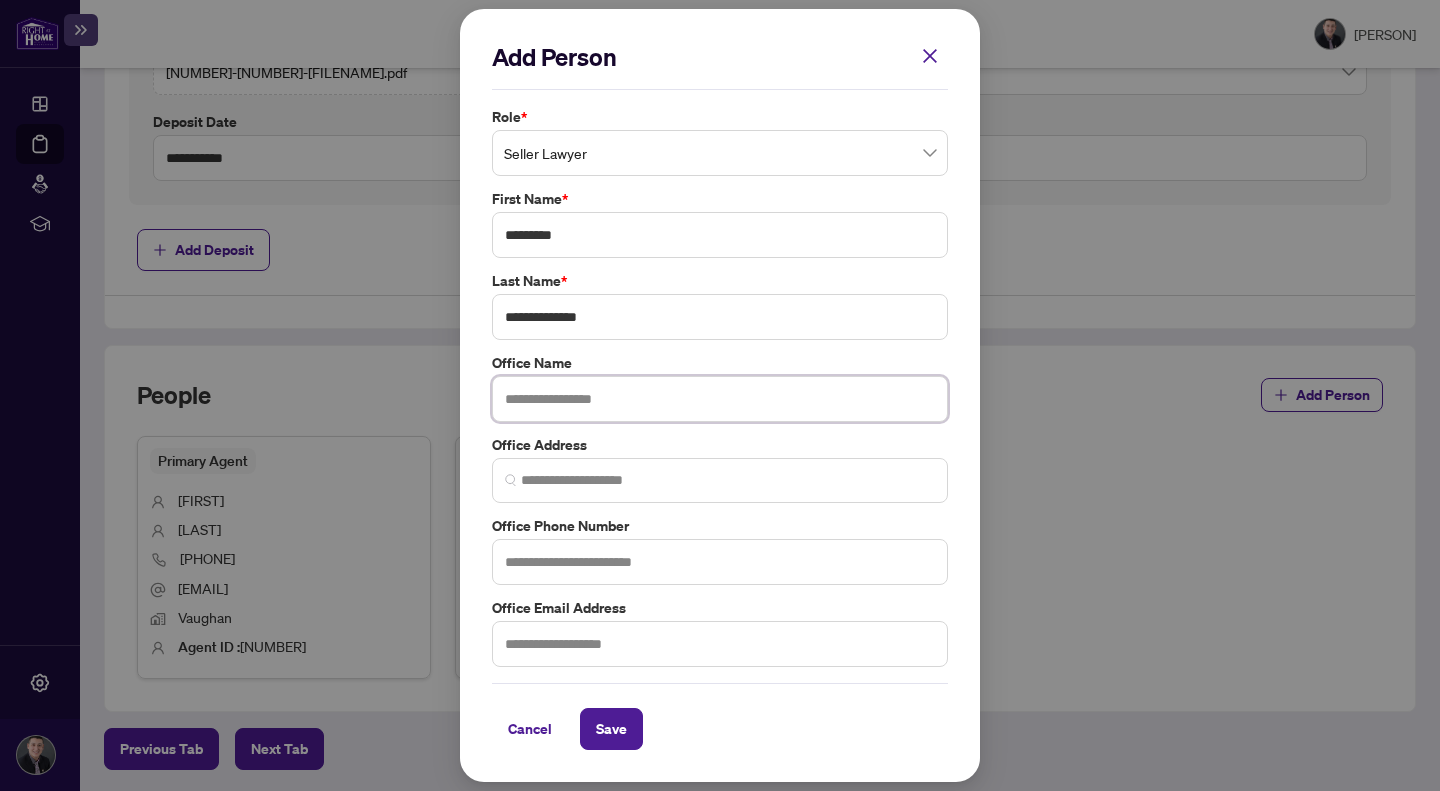 click at bounding box center (720, 399) 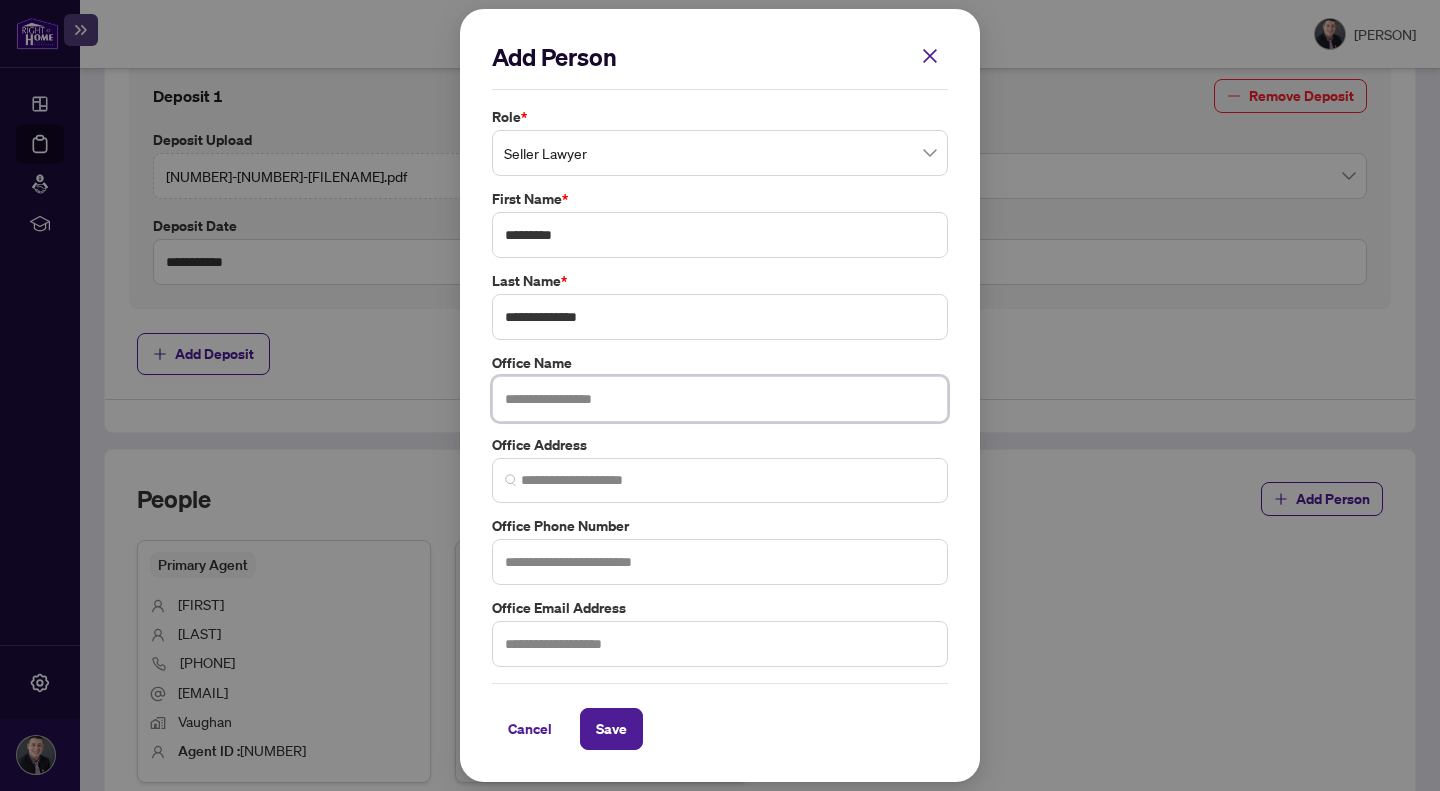 scroll, scrollTop: 855, scrollLeft: 0, axis: vertical 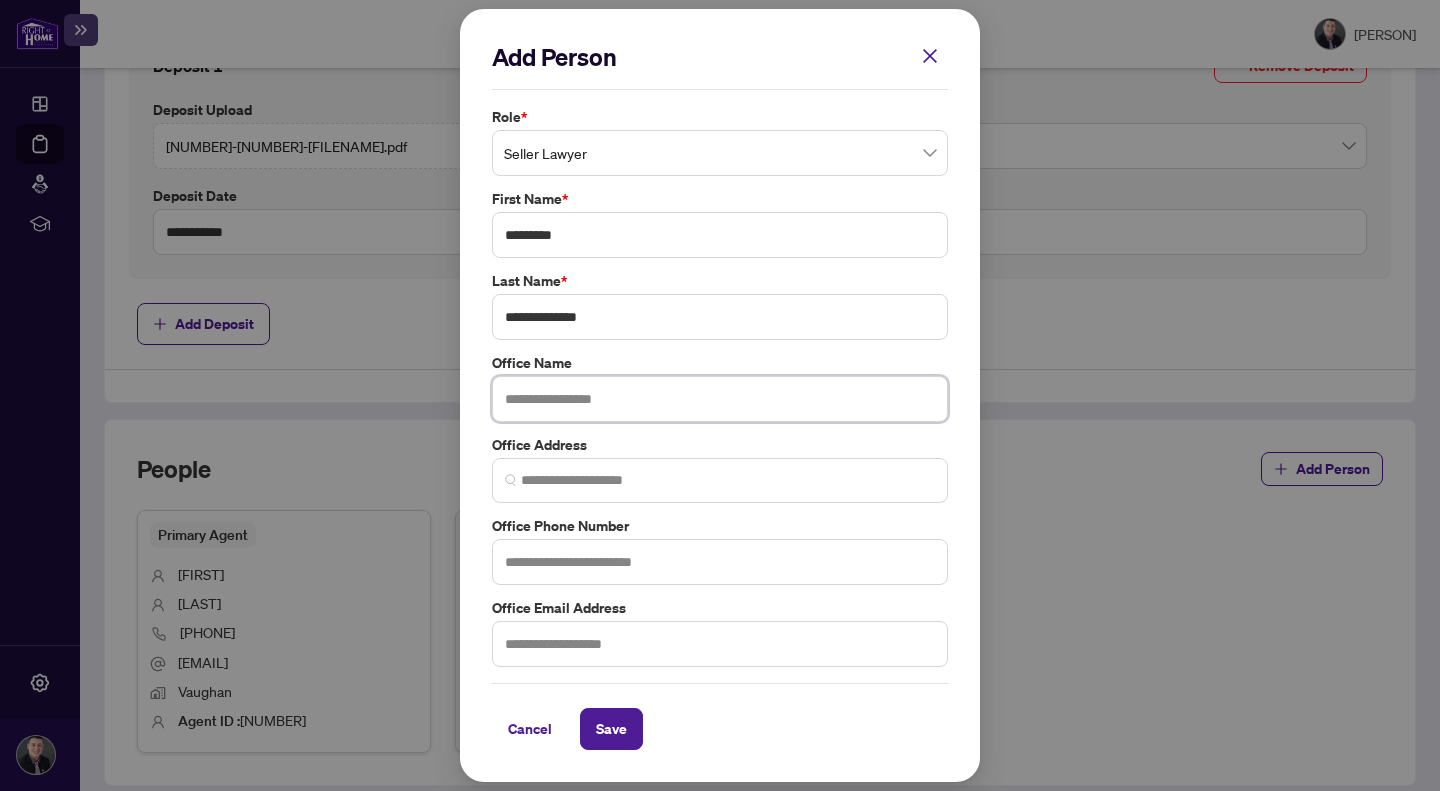click at bounding box center [720, 399] 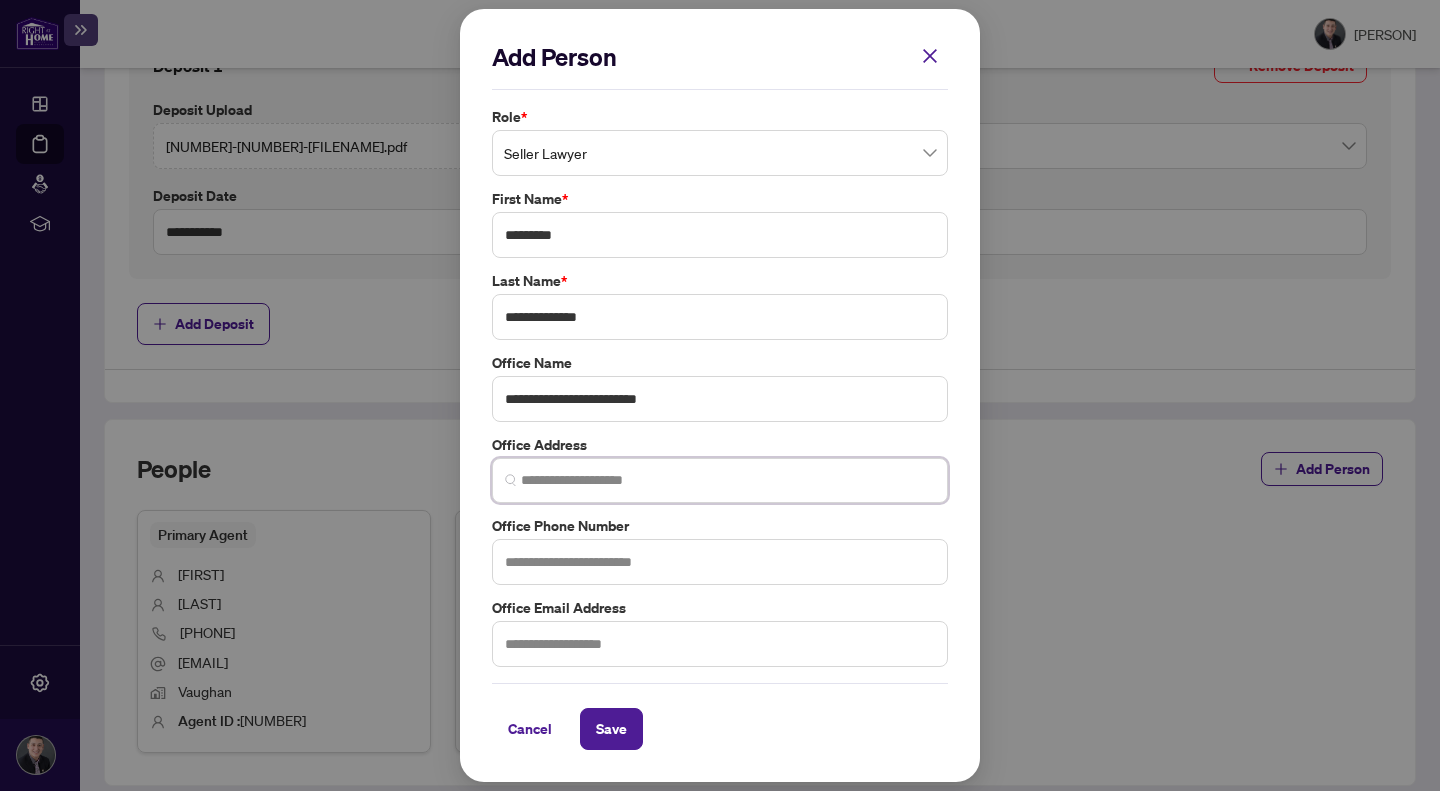 click at bounding box center [728, 480] 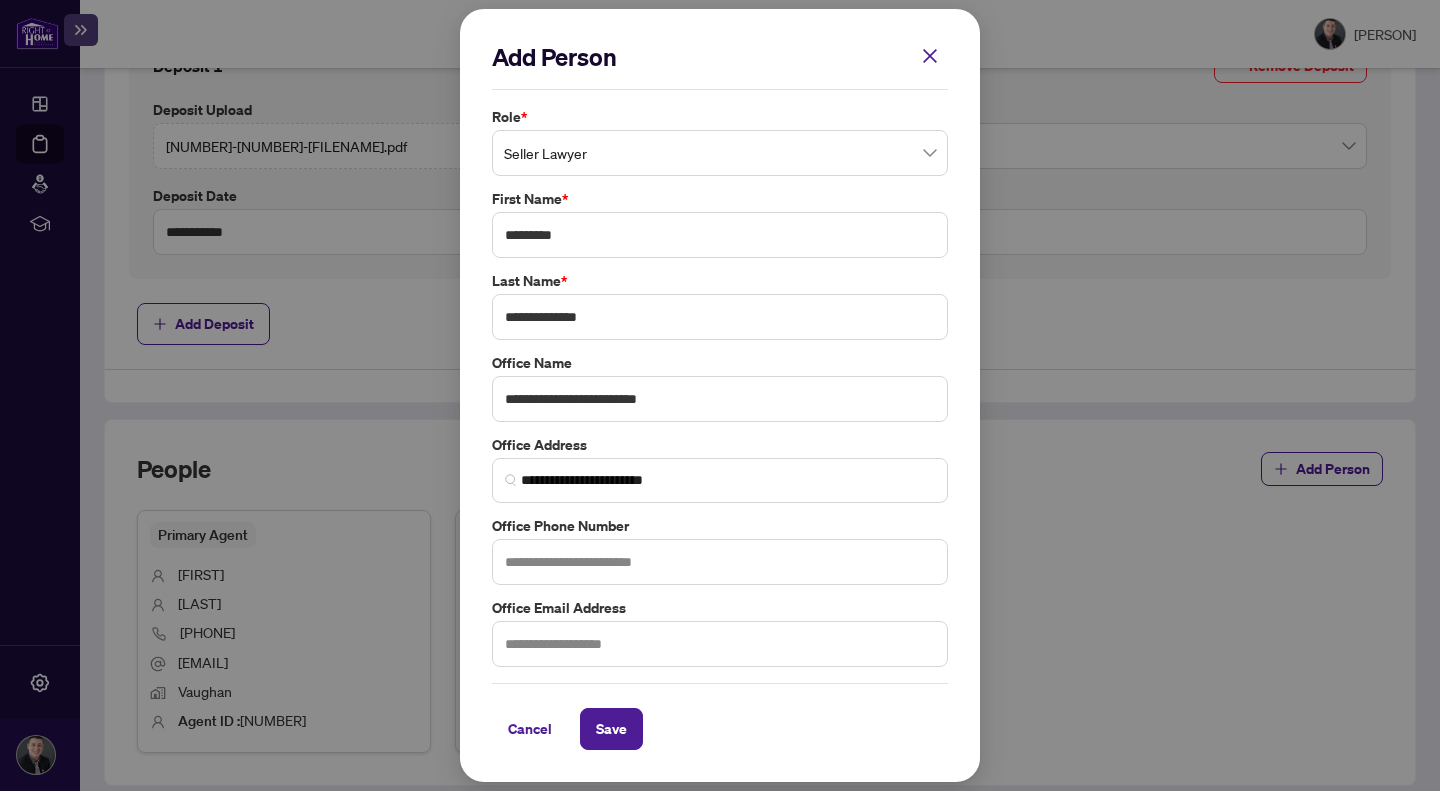 click on "**********" at bounding box center (720, 386) 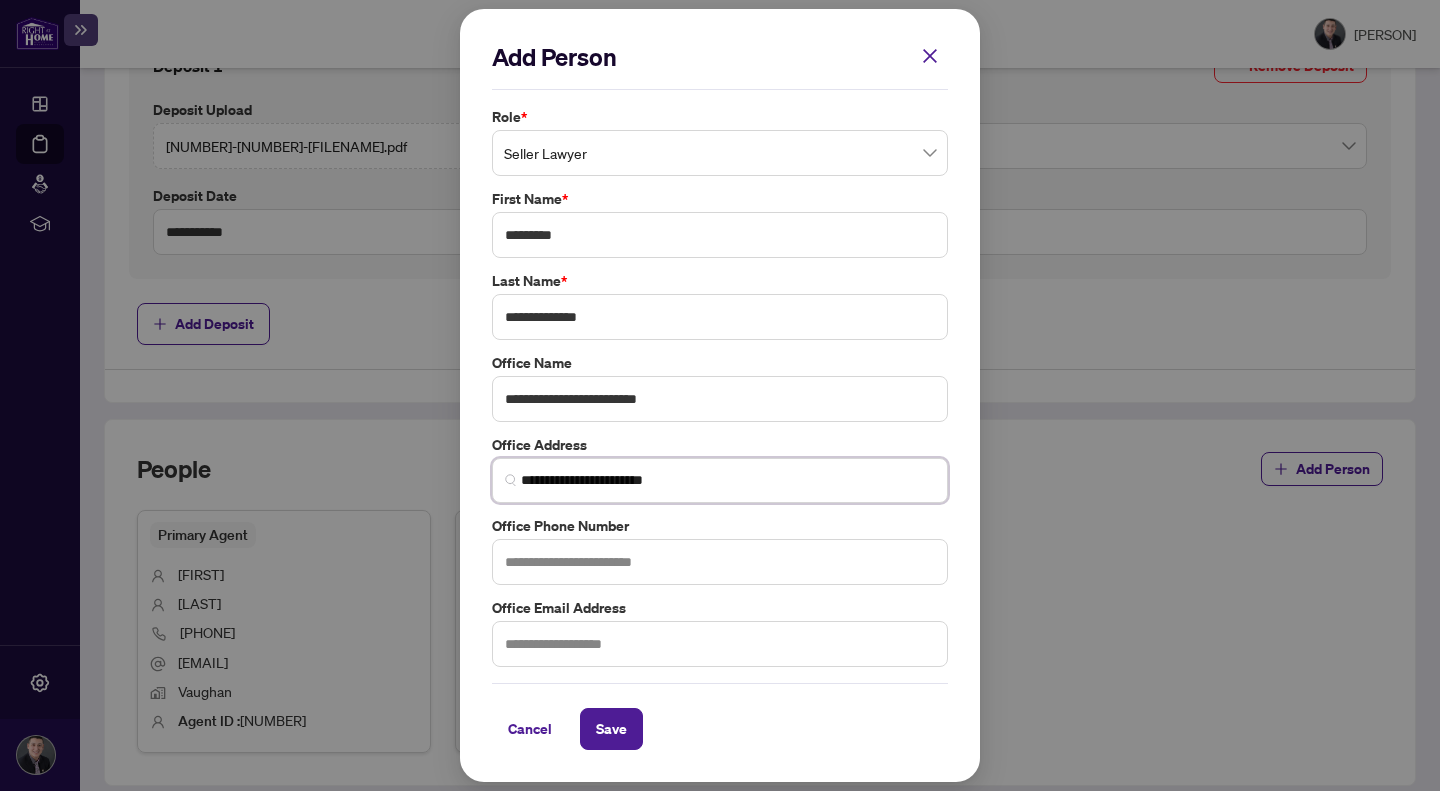 click on "**********" at bounding box center (728, 480) 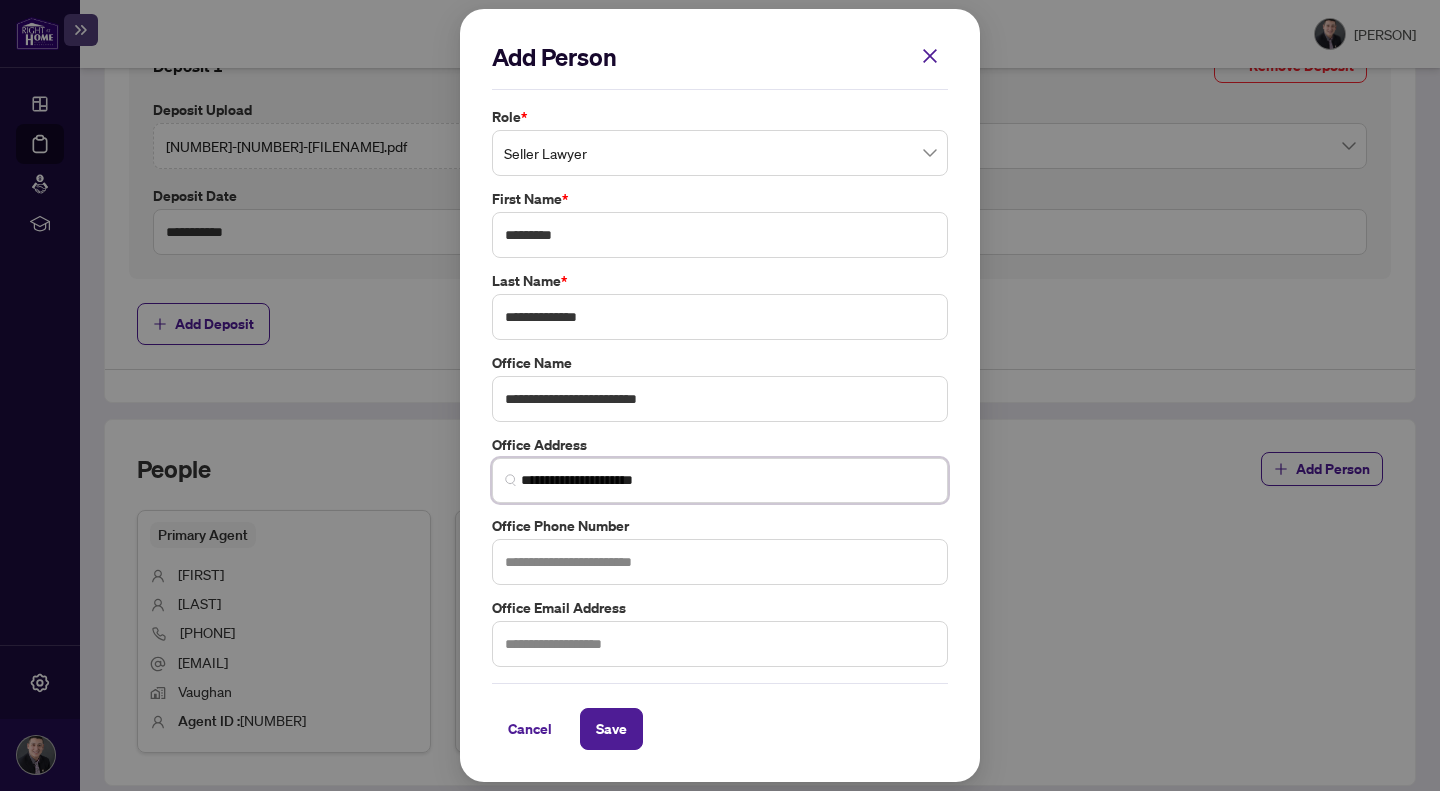 click on "**********" at bounding box center (728, 480) 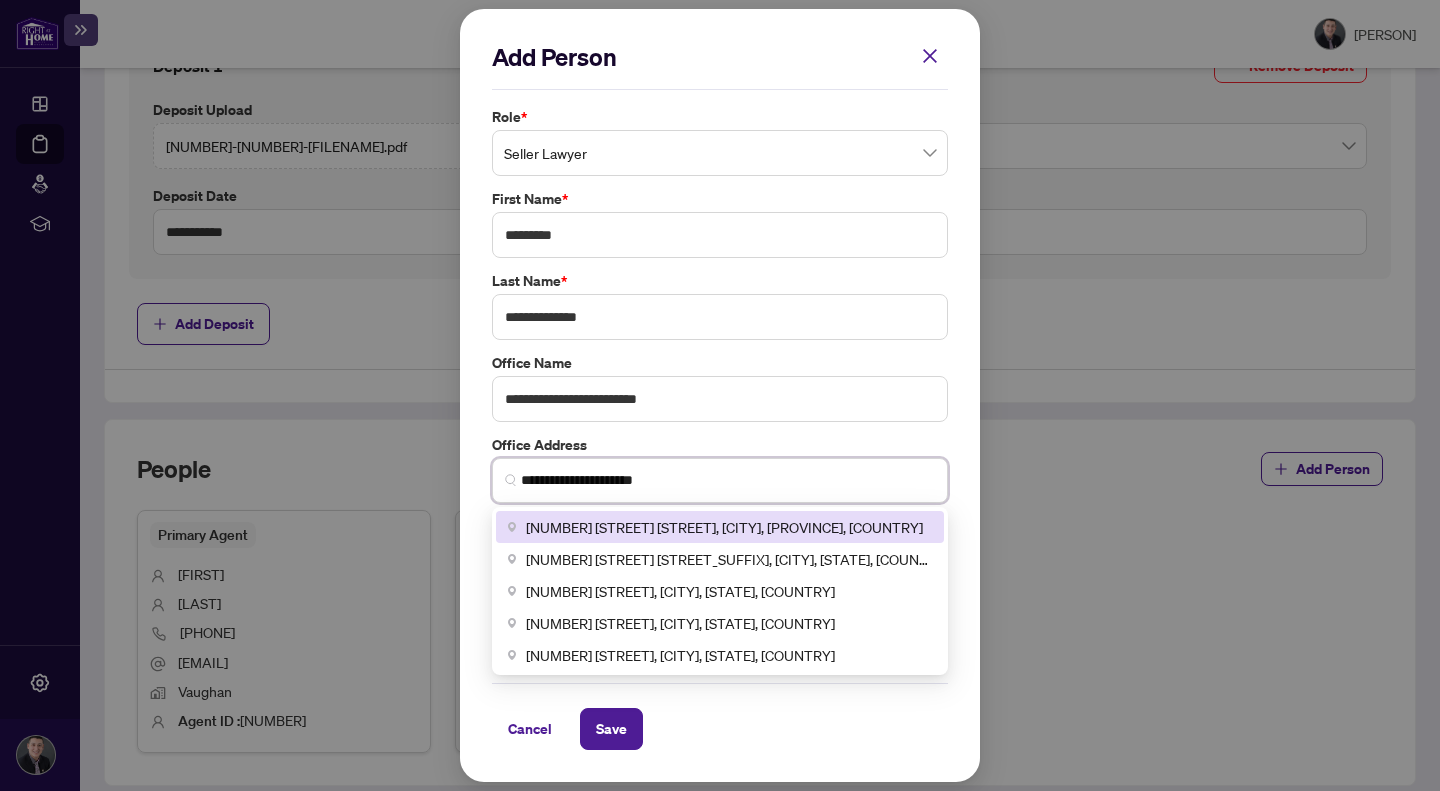 click on "[NUMBER] [STREET] [STREET], [CITY], [PROVINCE], [COUNTRY]" at bounding box center [720, 527] 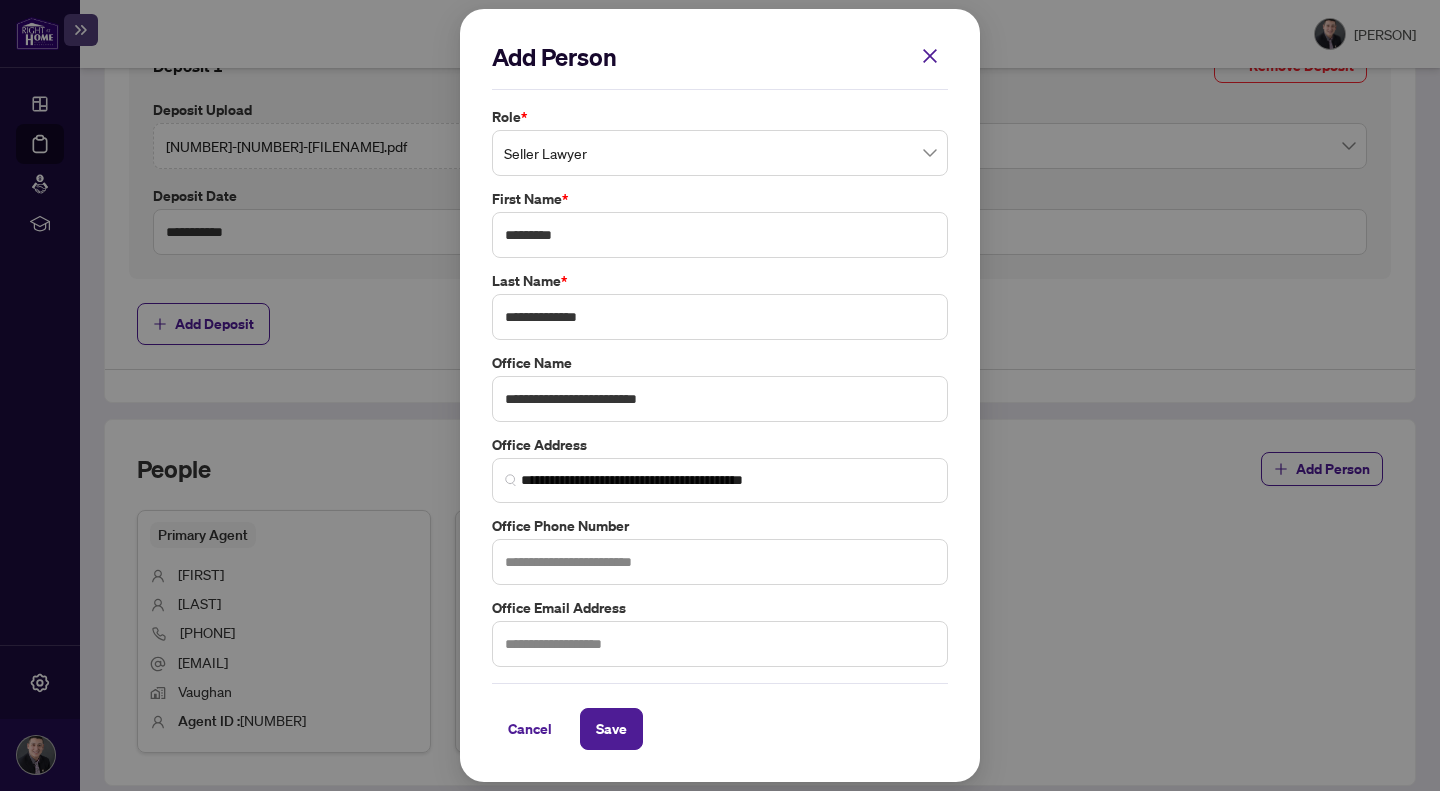 click on "Office Phone Number" at bounding box center (720, 526) 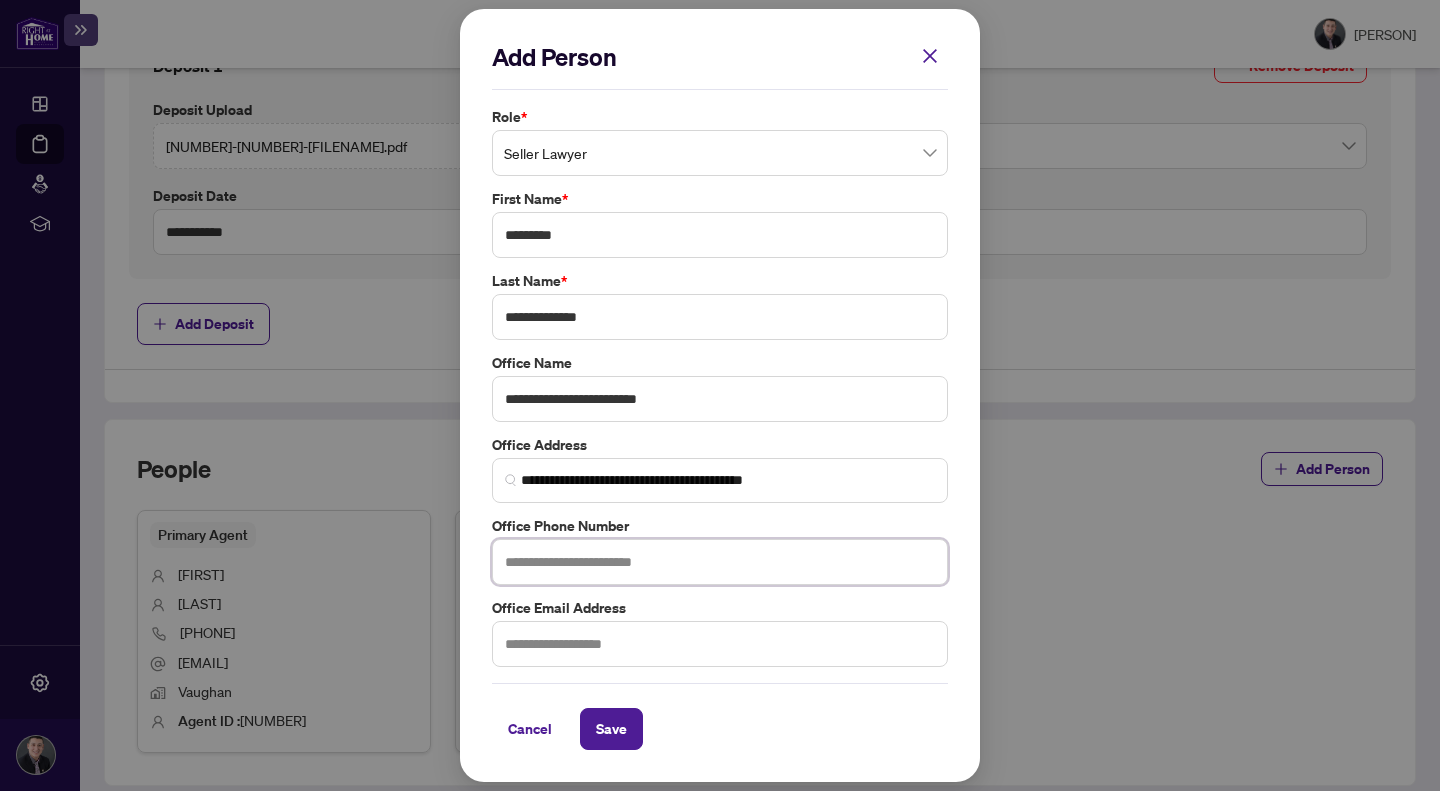 click at bounding box center (720, 562) 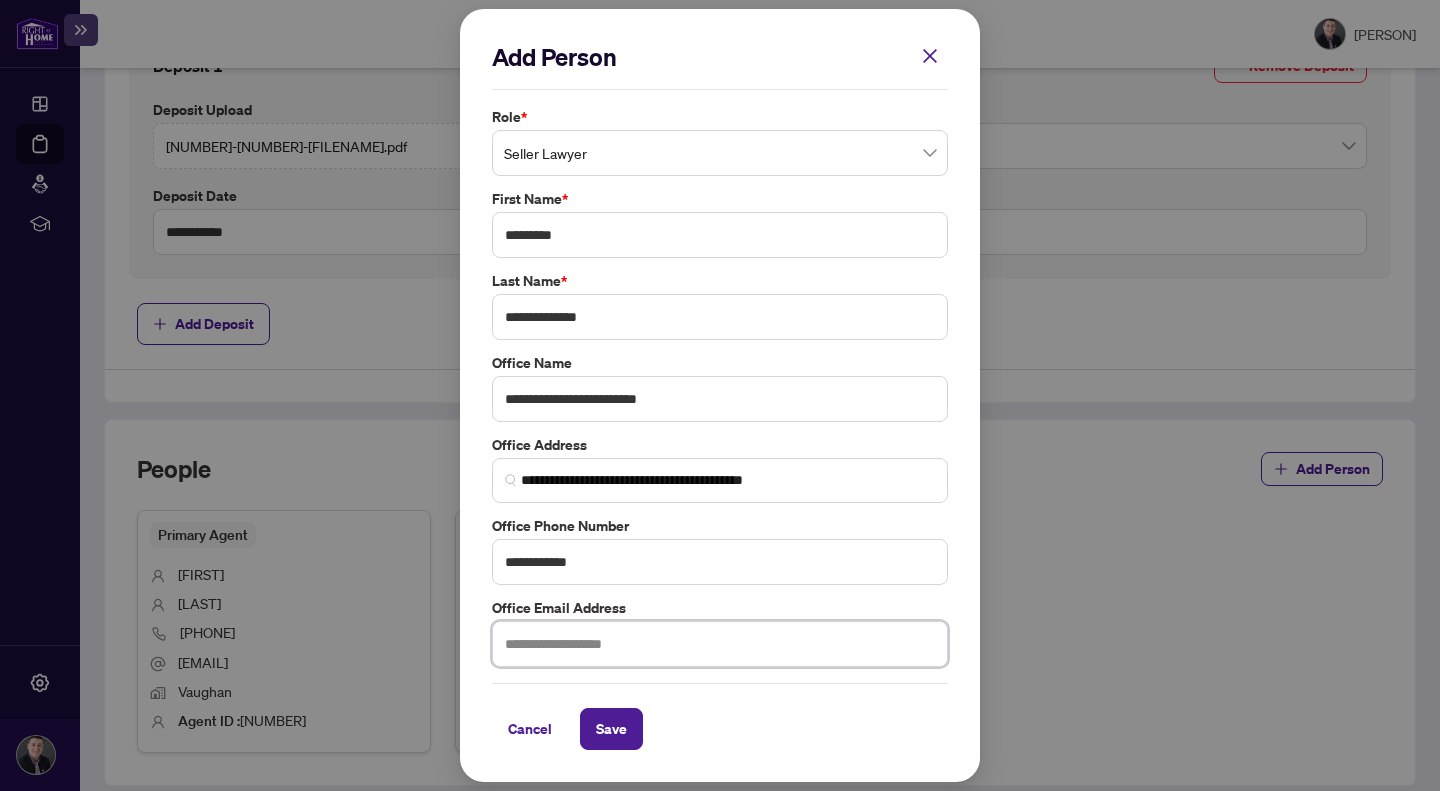 click at bounding box center (720, 644) 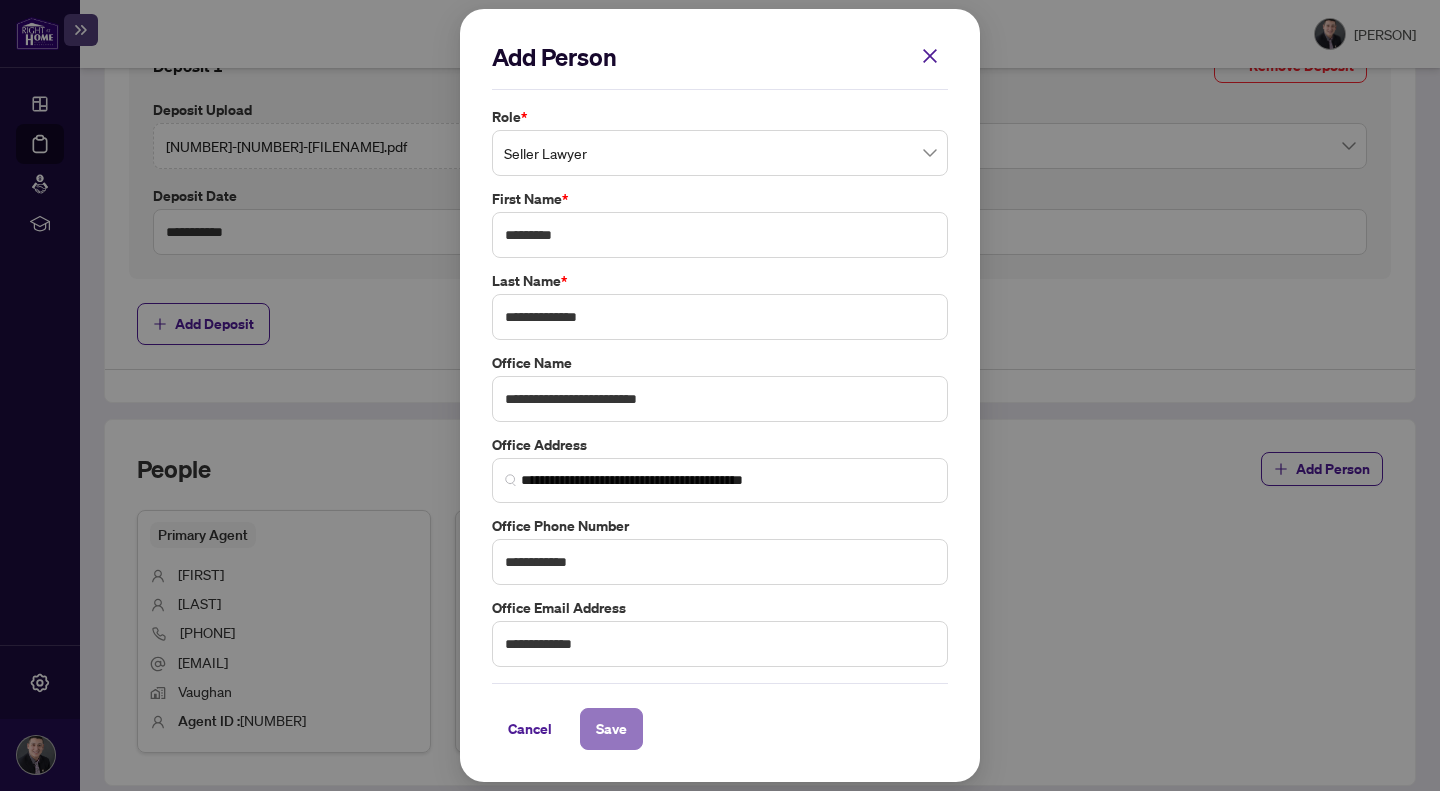 click on "Save" at bounding box center (611, 729) 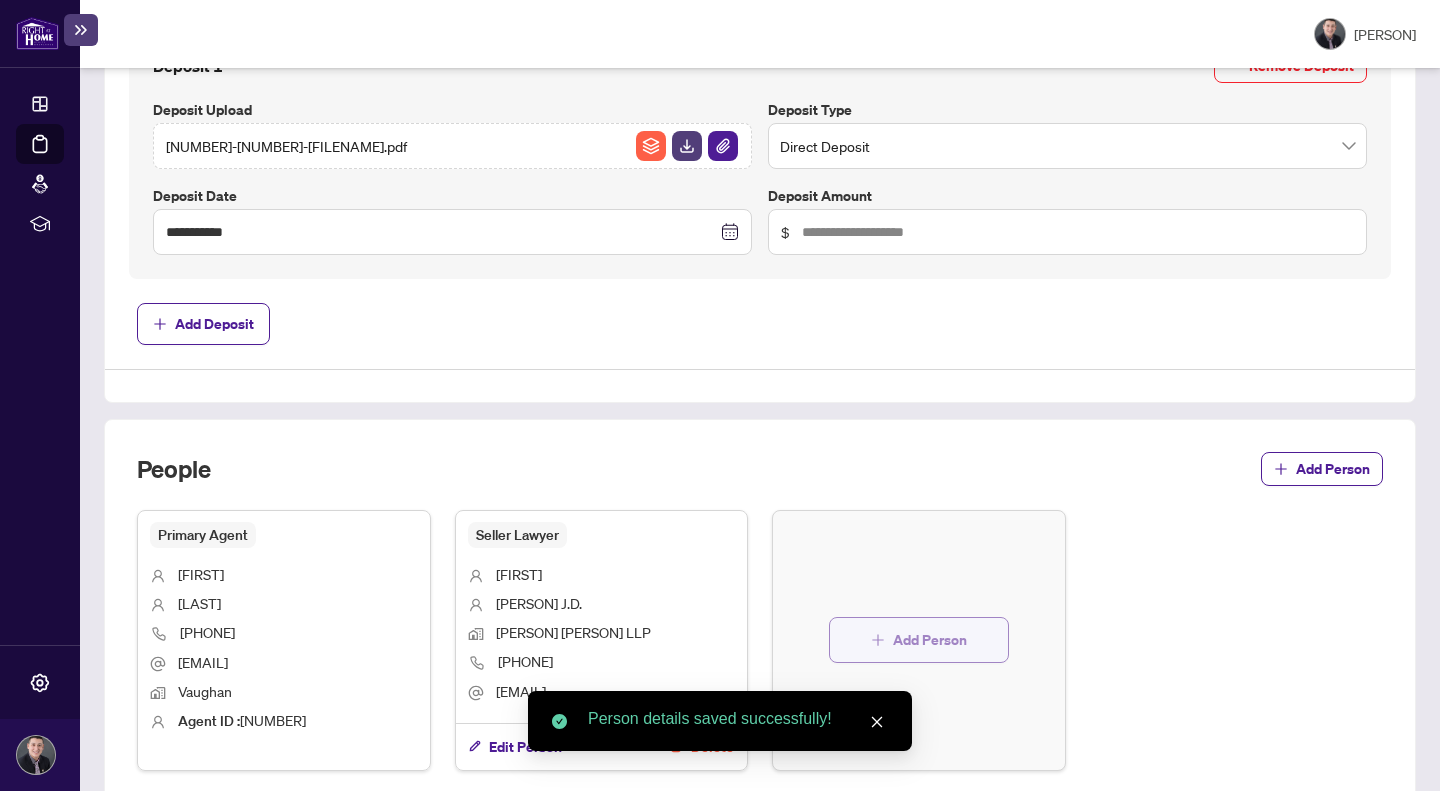 click on "Add Person" at bounding box center [930, 640] 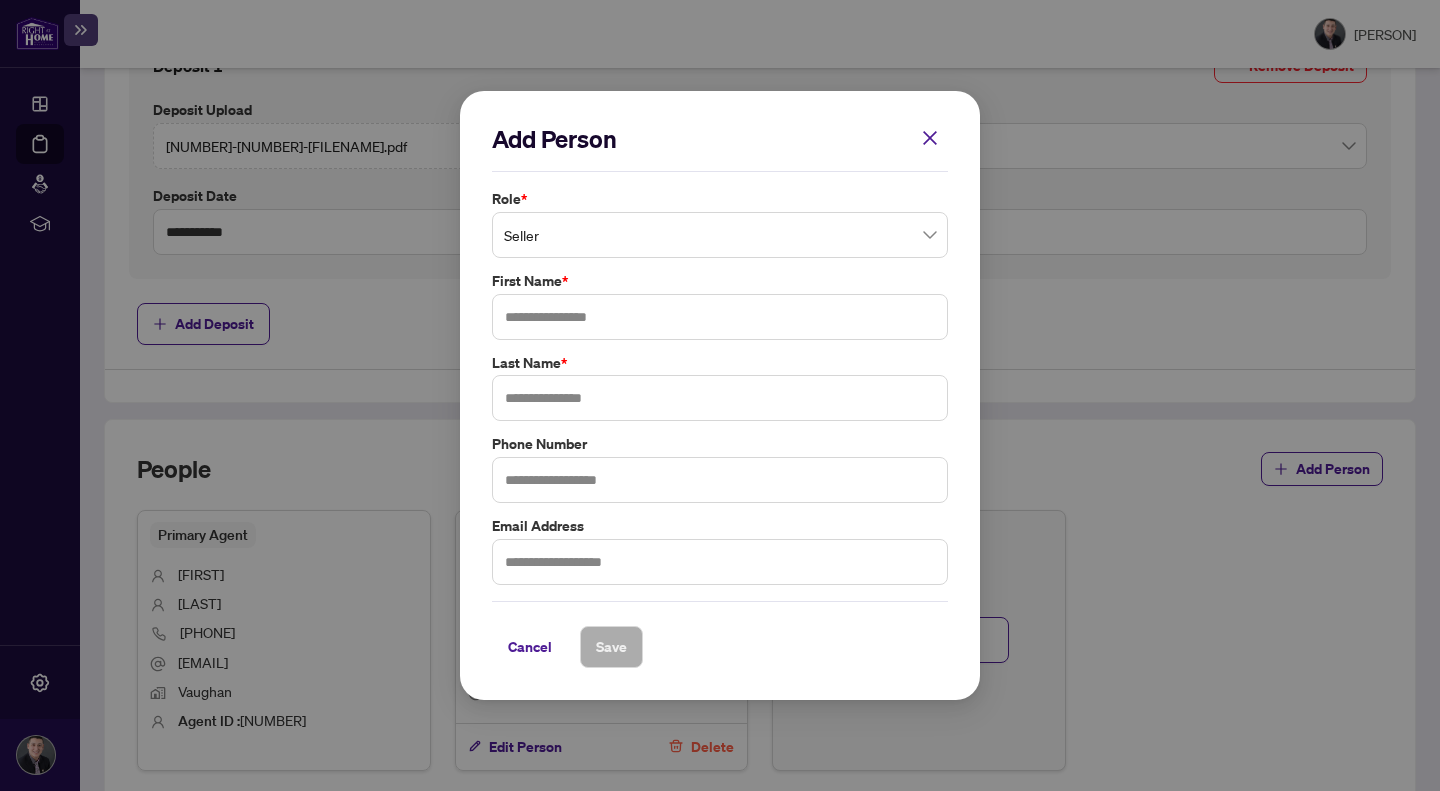 click on "Seller" at bounding box center [720, 235] 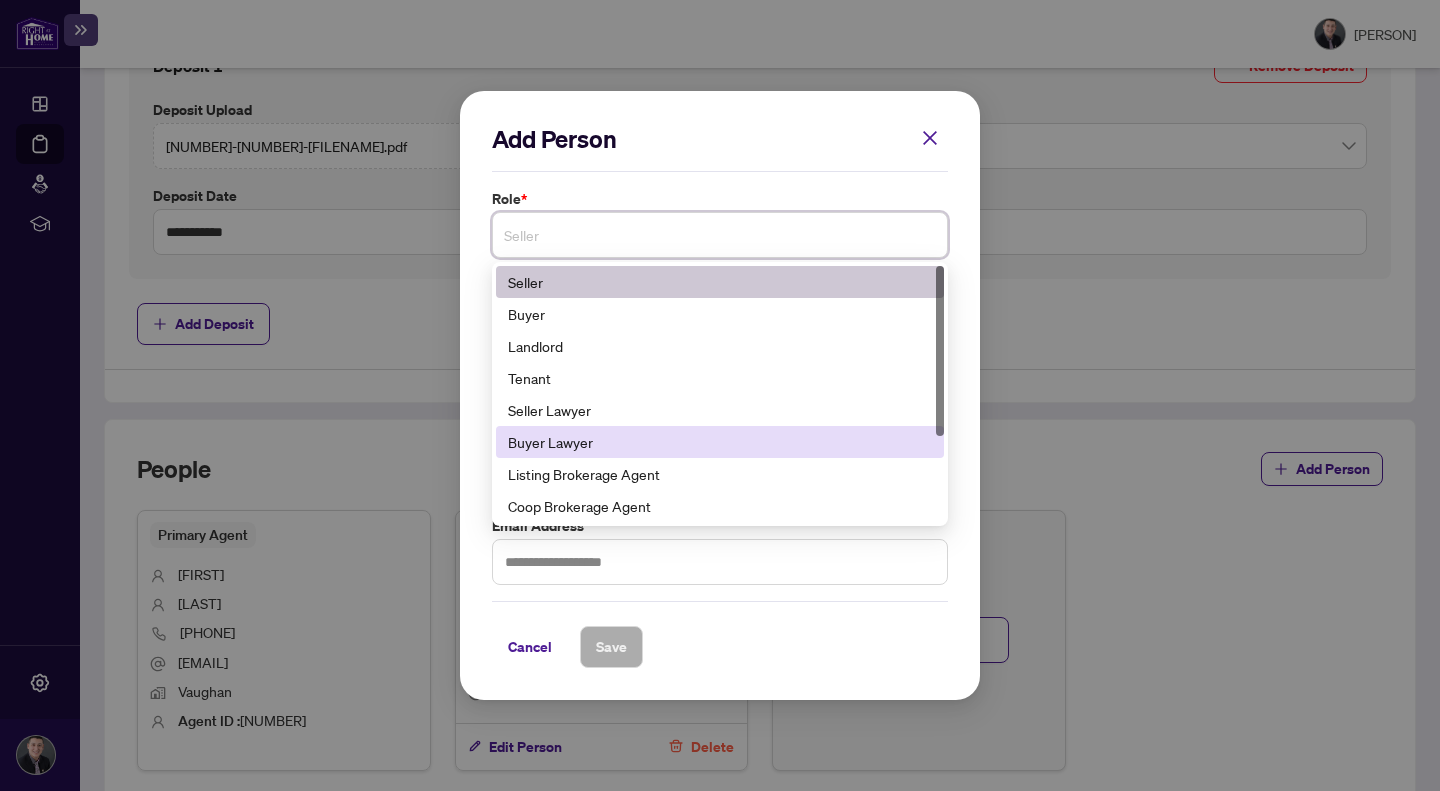 click on "Buyer Lawyer" at bounding box center [720, 442] 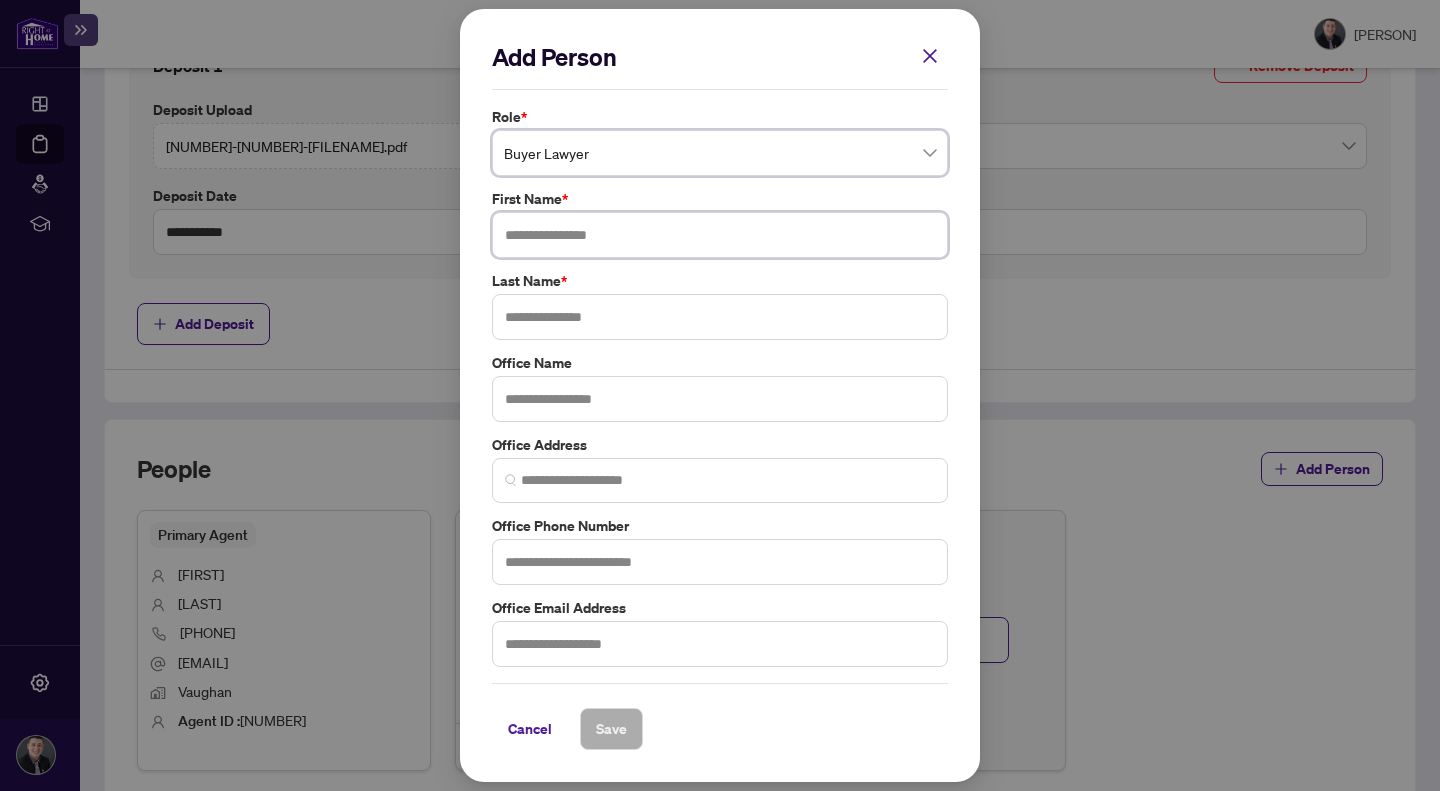 click at bounding box center (720, 235) 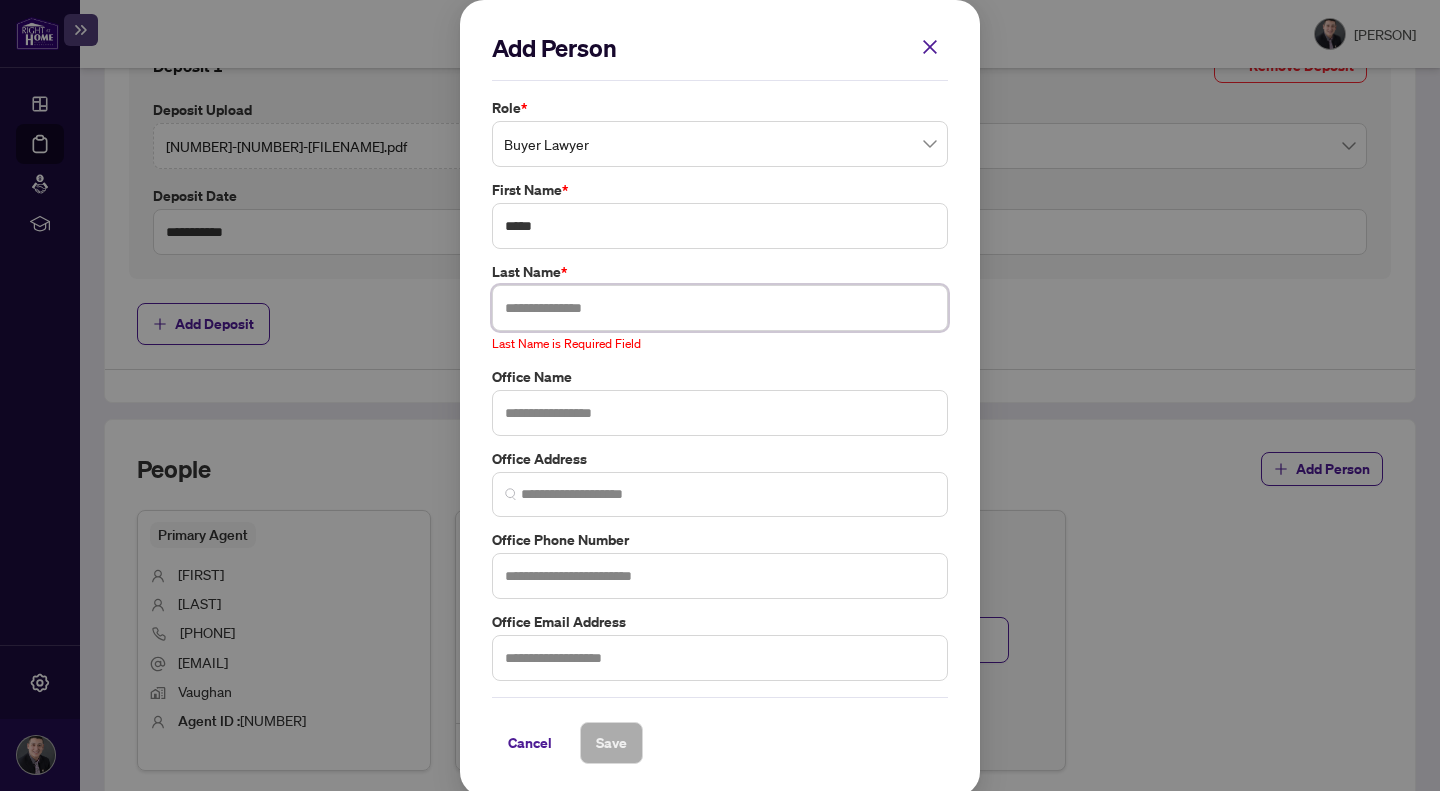 click at bounding box center [720, 308] 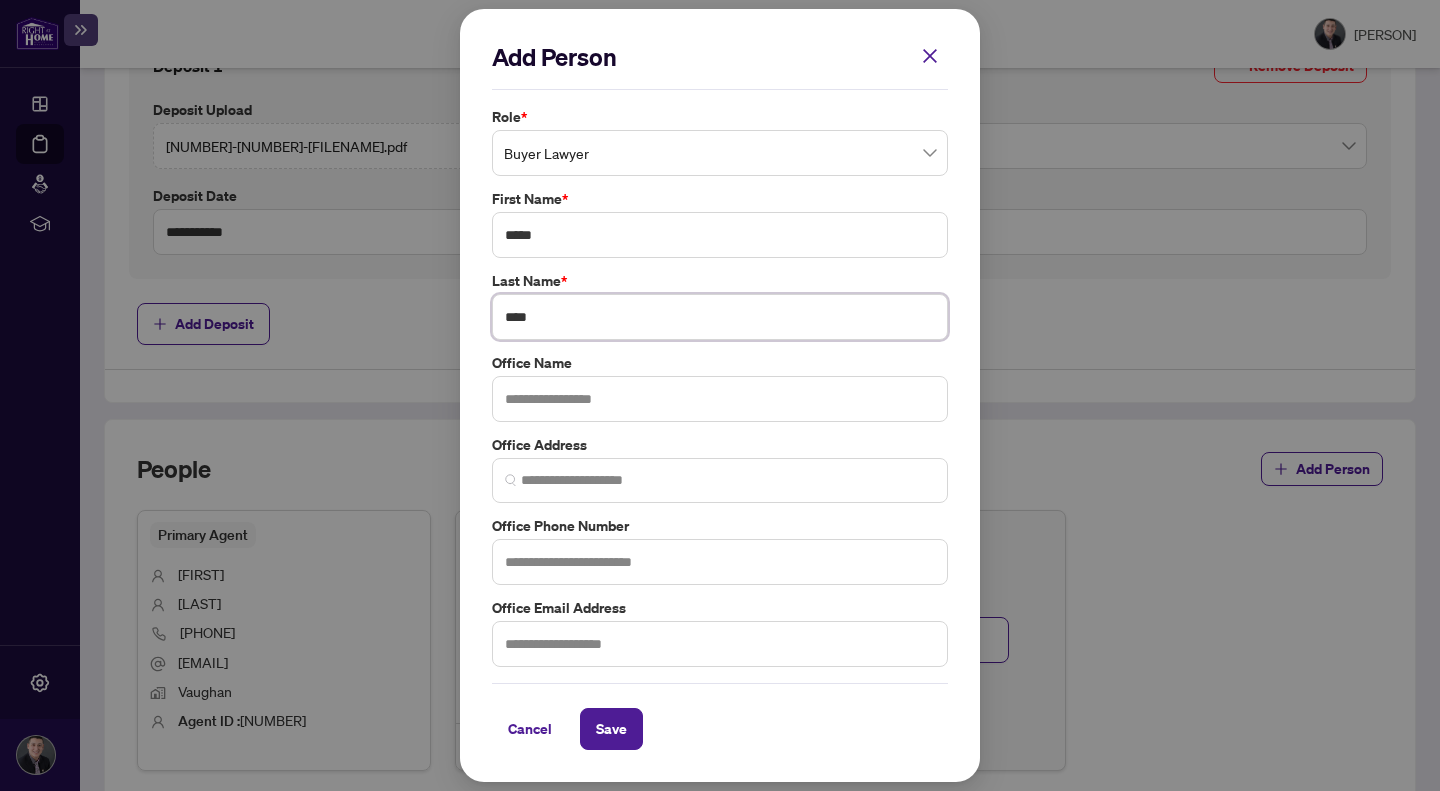 click on "****" at bounding box center [720, 317] 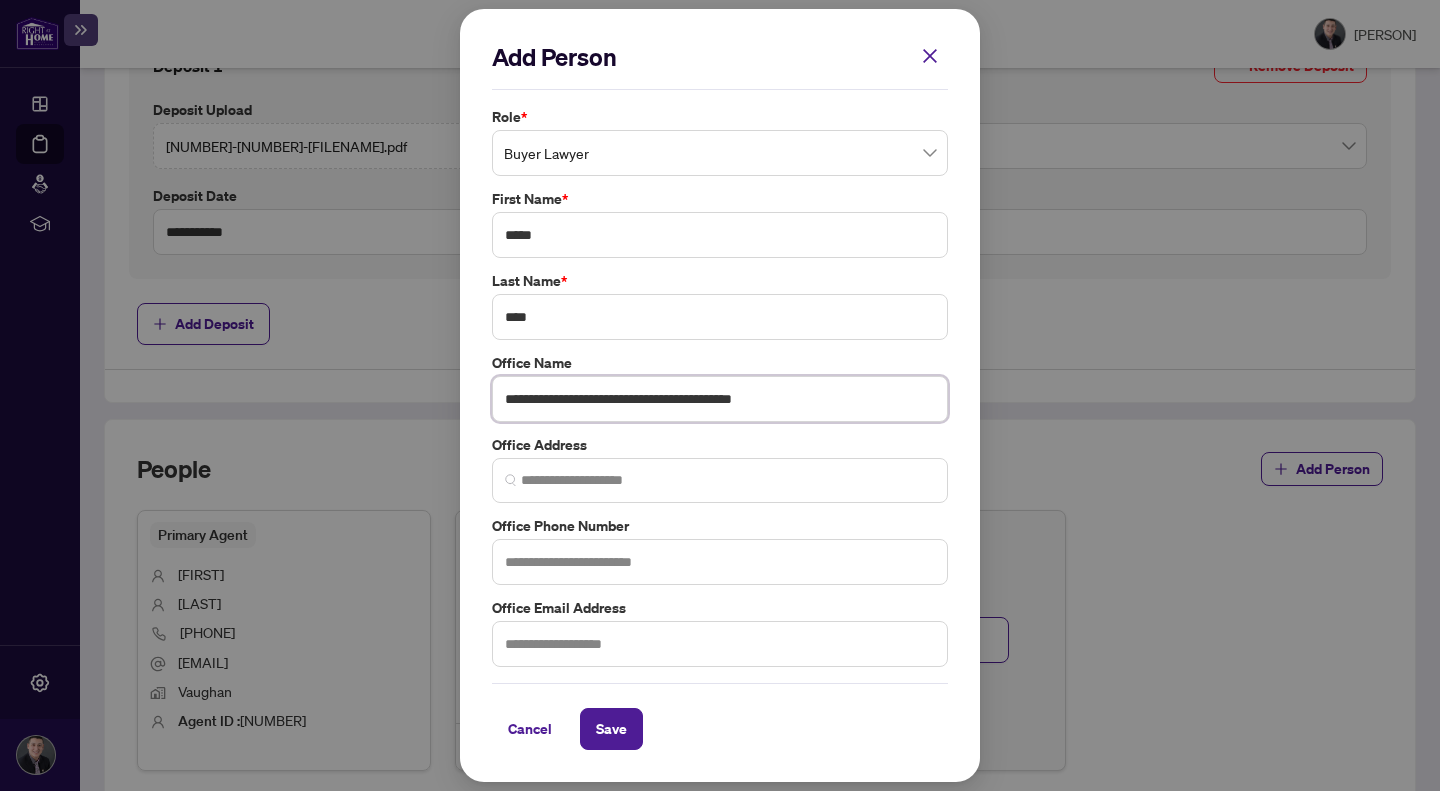 click at bounding box center (720, 480) 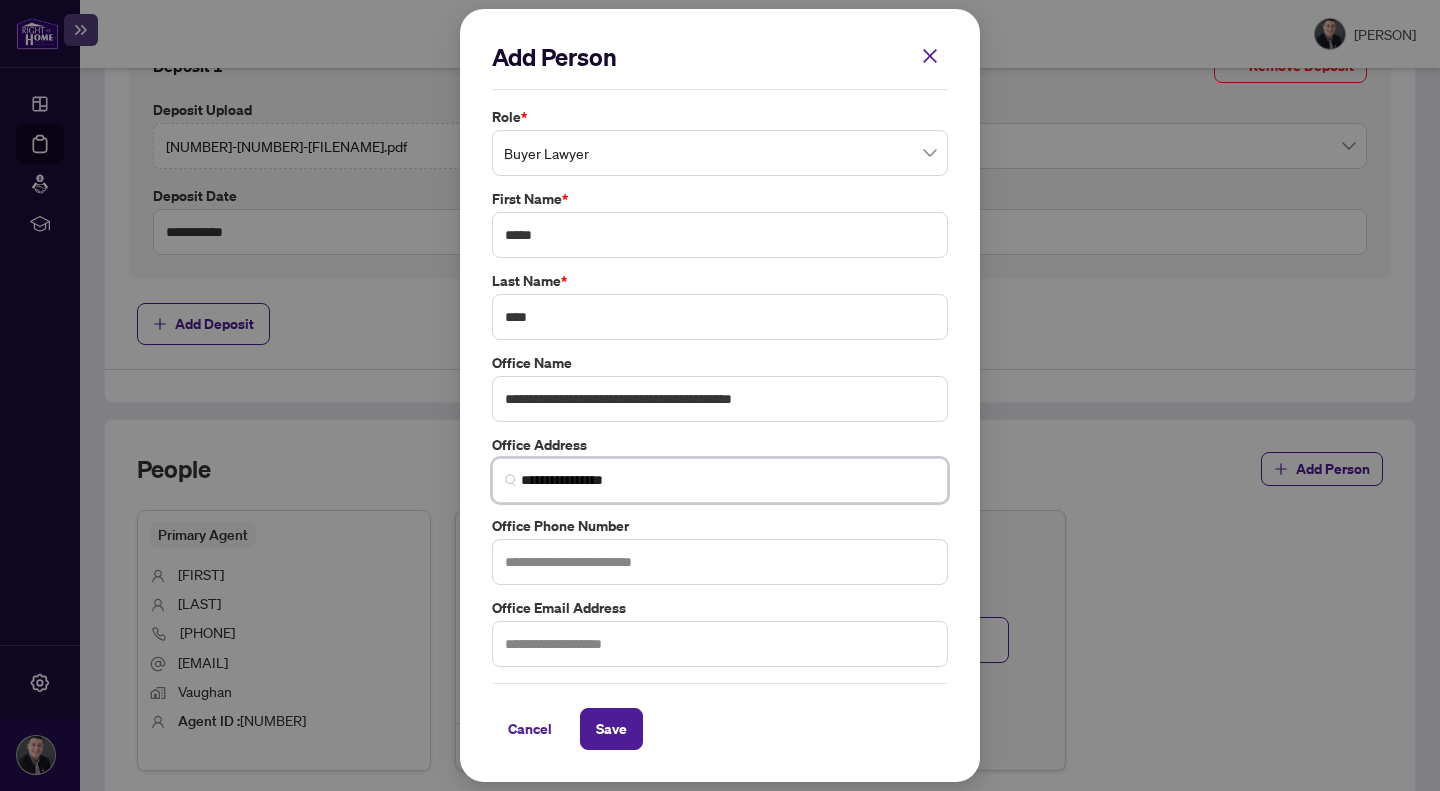 click on "**********" at bounding box center (728, 480) 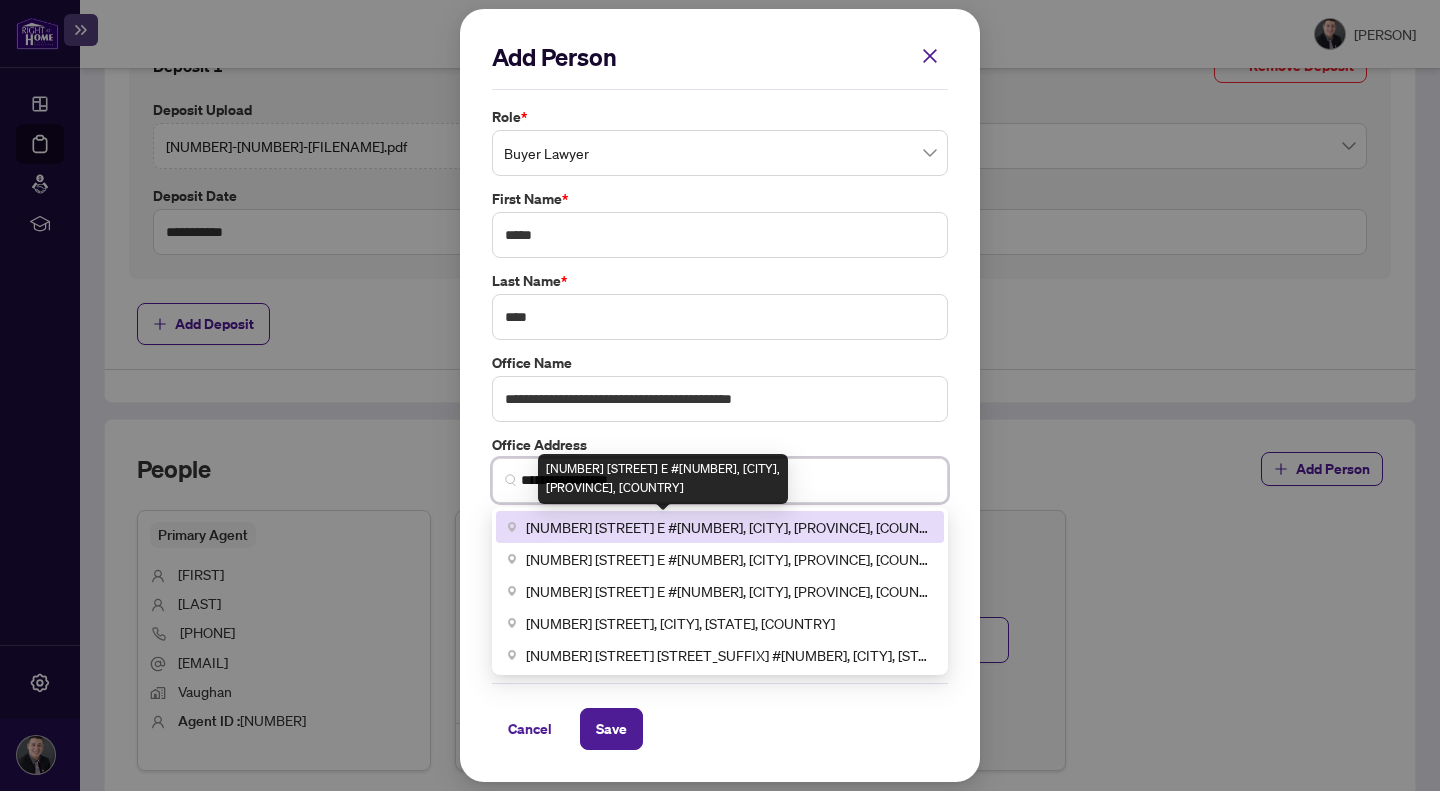 click on "[NUMBER] [STREET] E #[NUMBER], [CITY], [PROVINCE], [COUNTRY]" at bounding box center [729, 527] 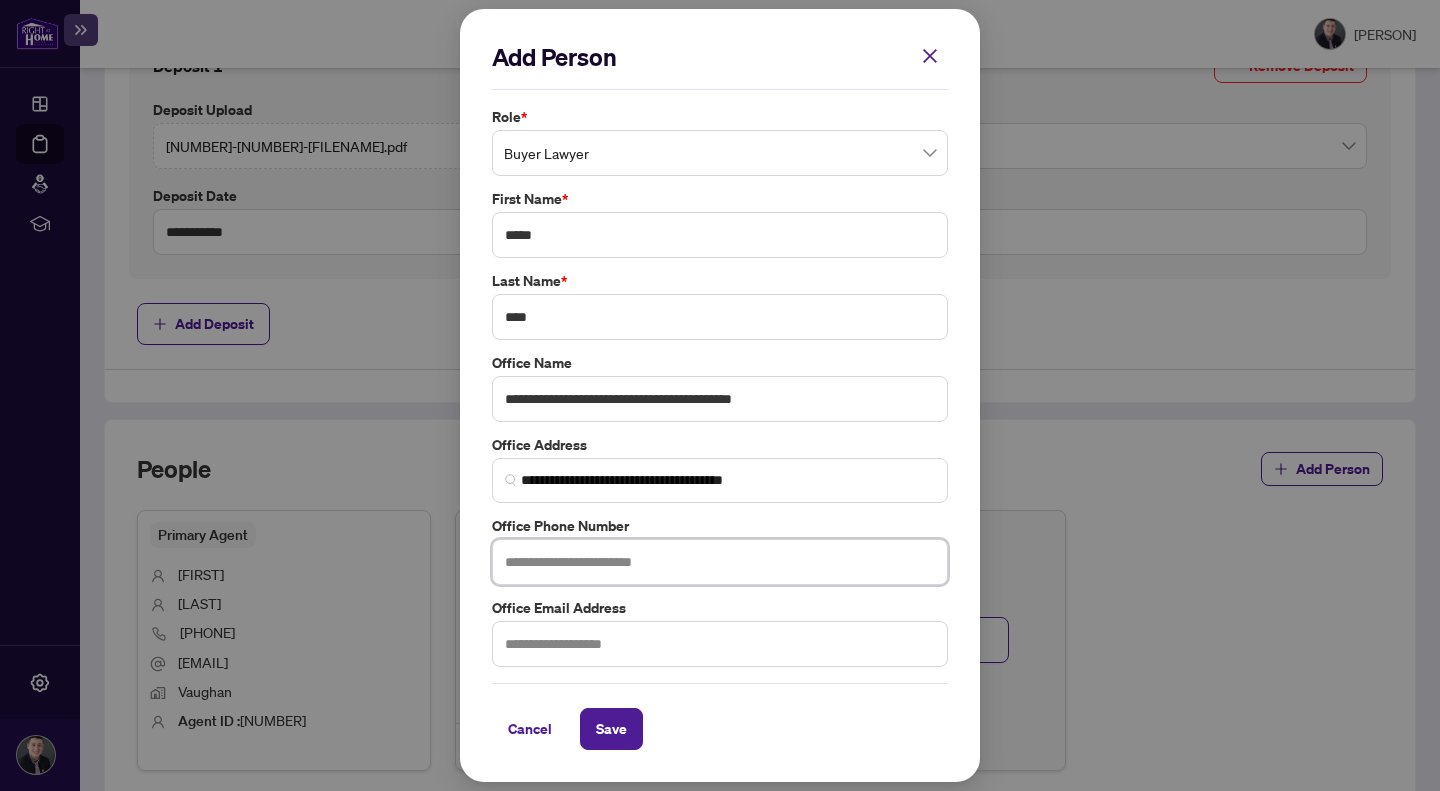 click at bounding box center [720, 562] 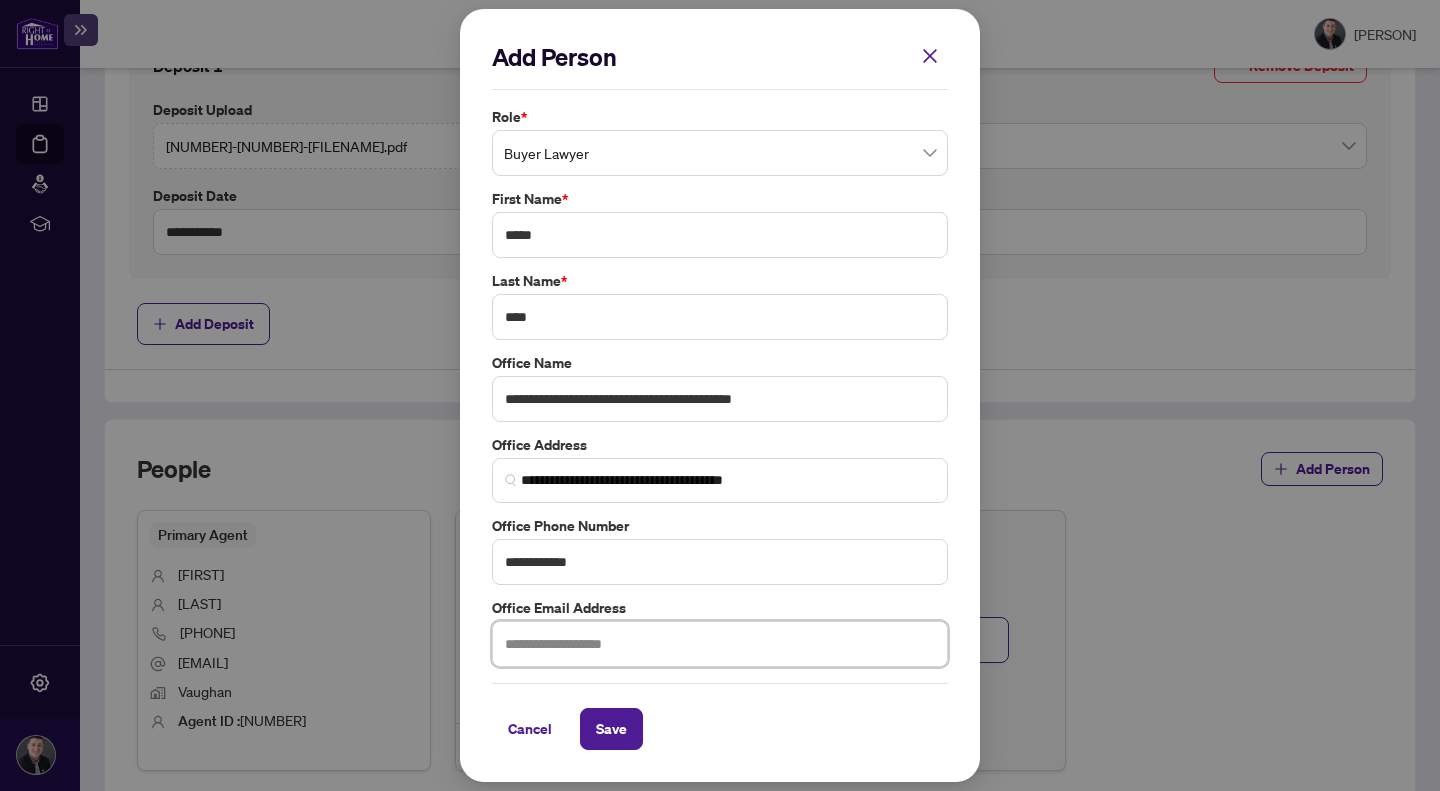click at bounding box center (720, 644) 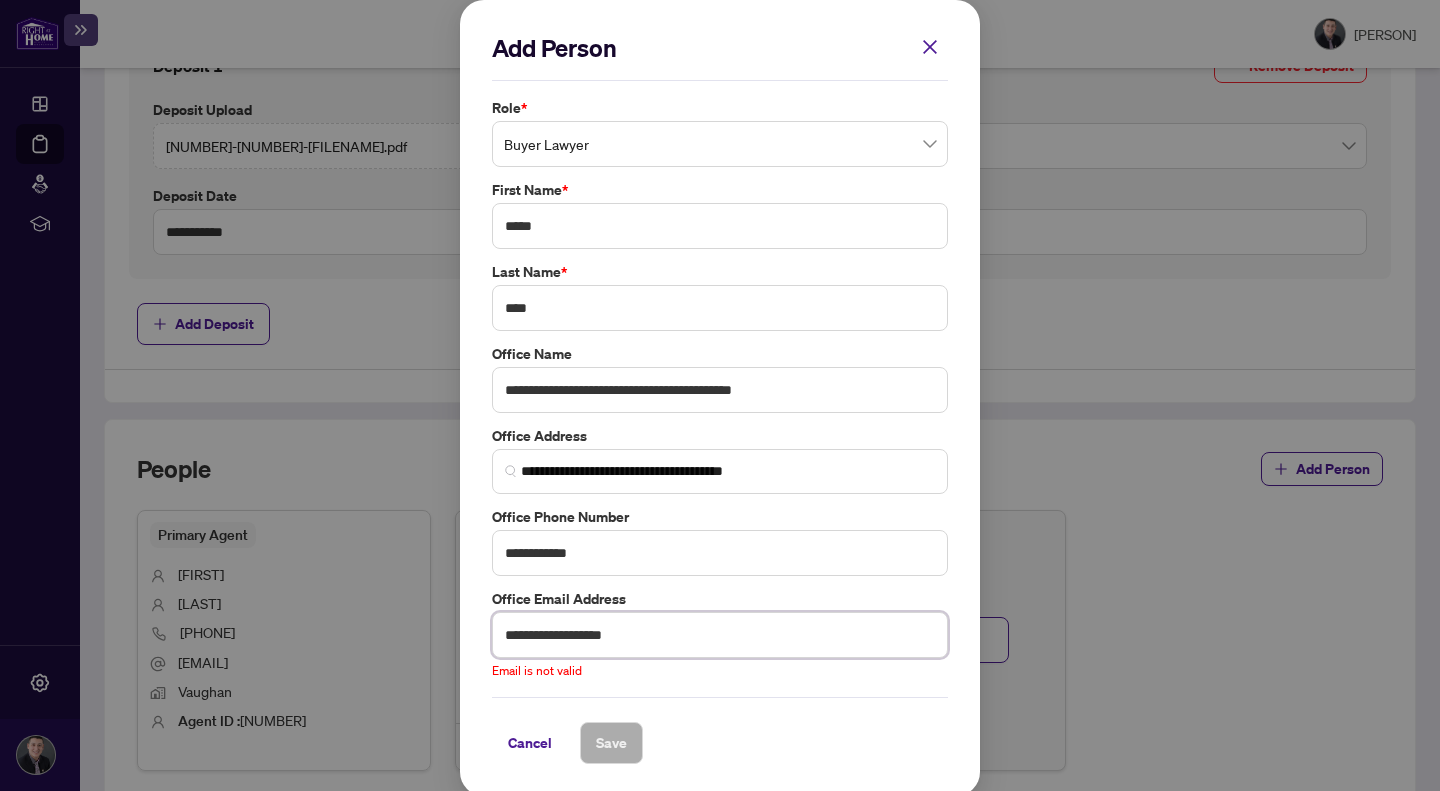 click on "**********" at bounding box center [720, 635] 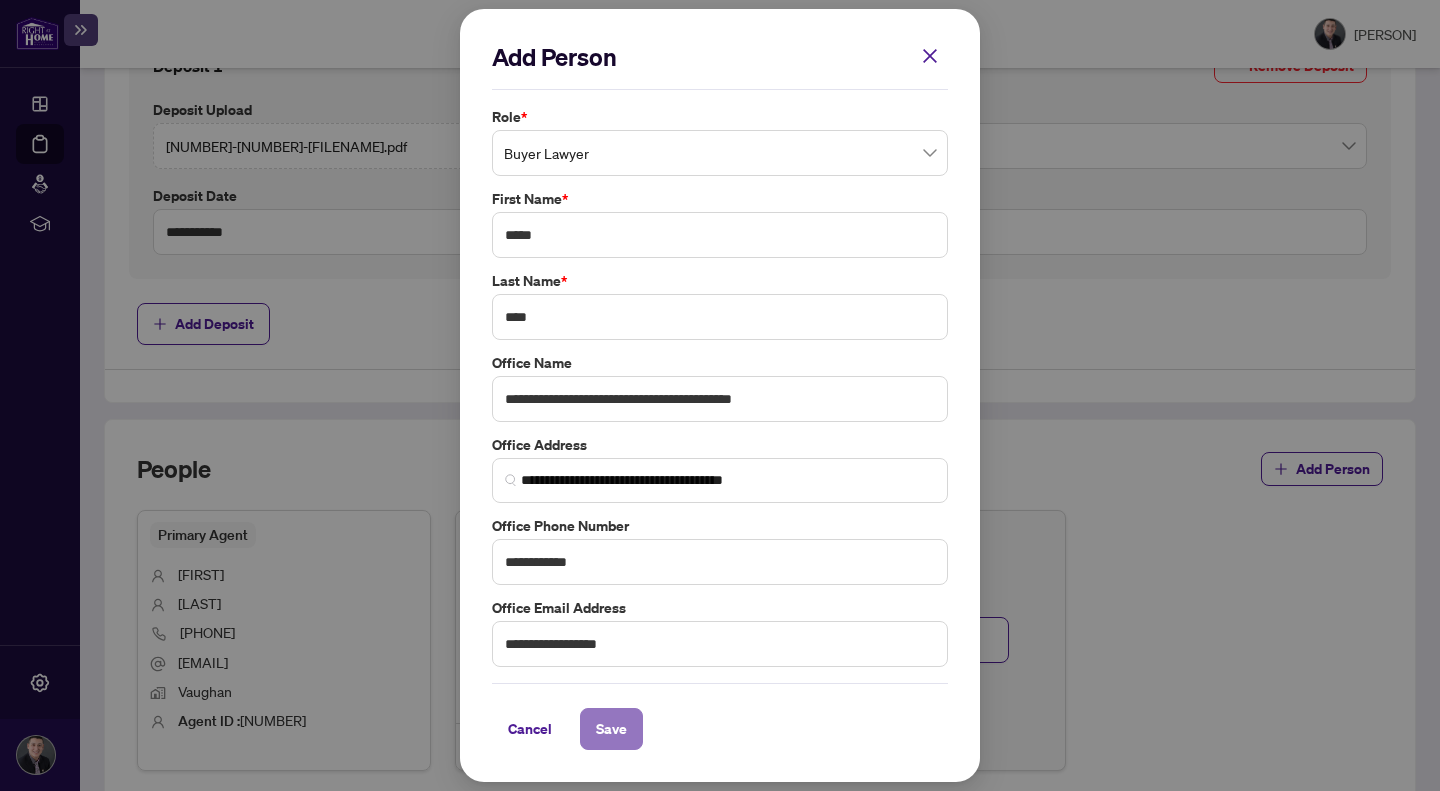 click on "Save" at bounding box center (611, 729) 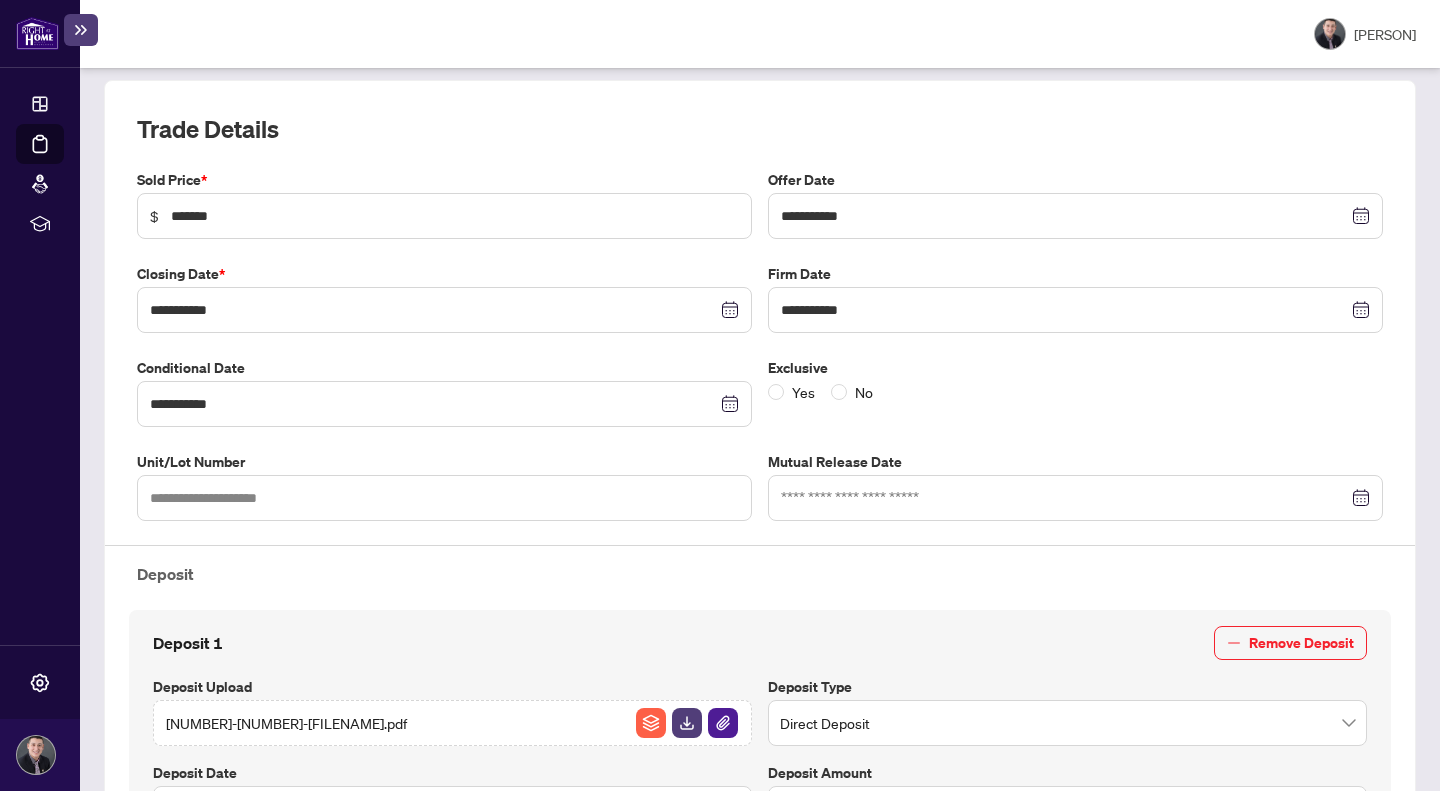 scroll, scrollTop: 0, scrollLeft: 0, axis: both 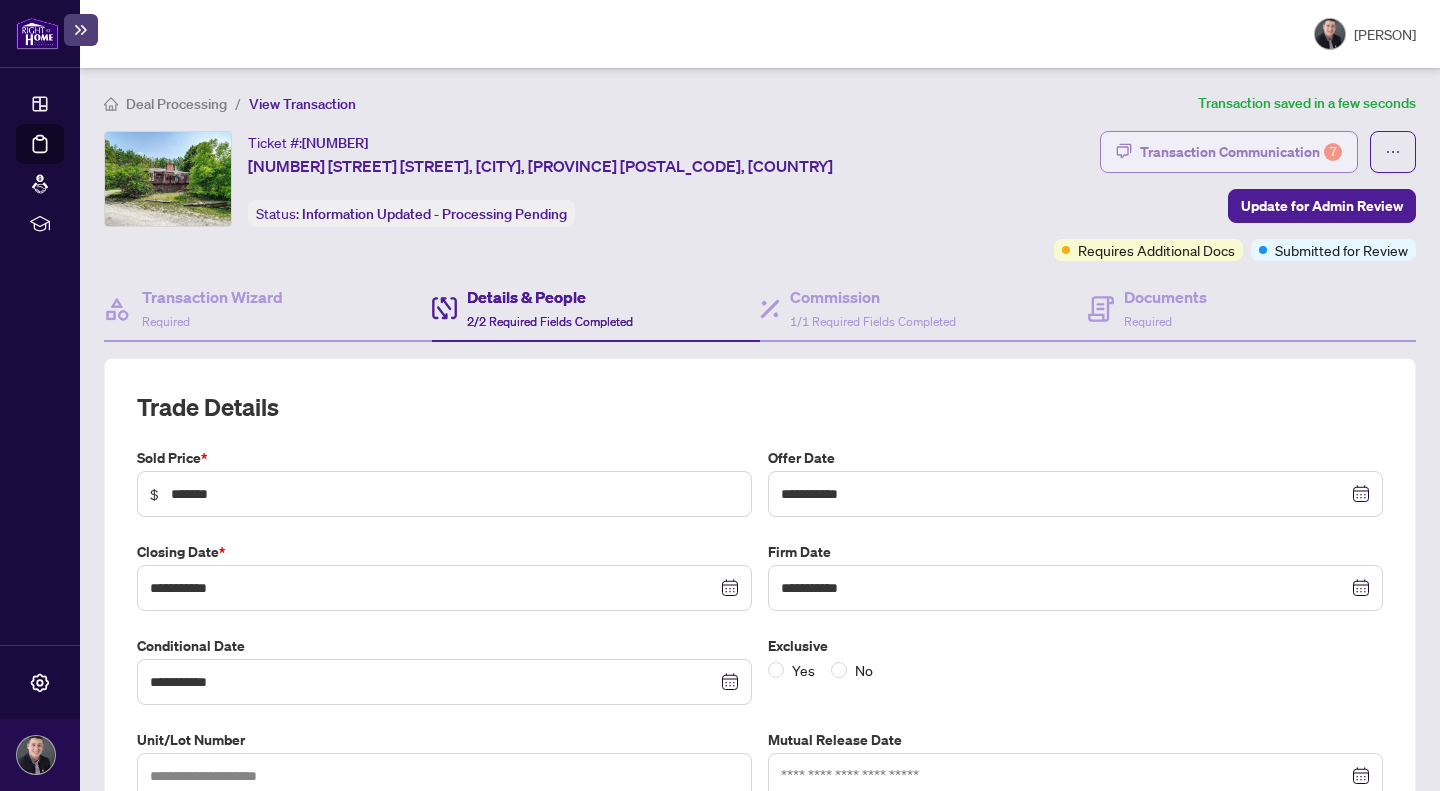 click on "Transaction Communication 7" at bounding box center (1241, 152) 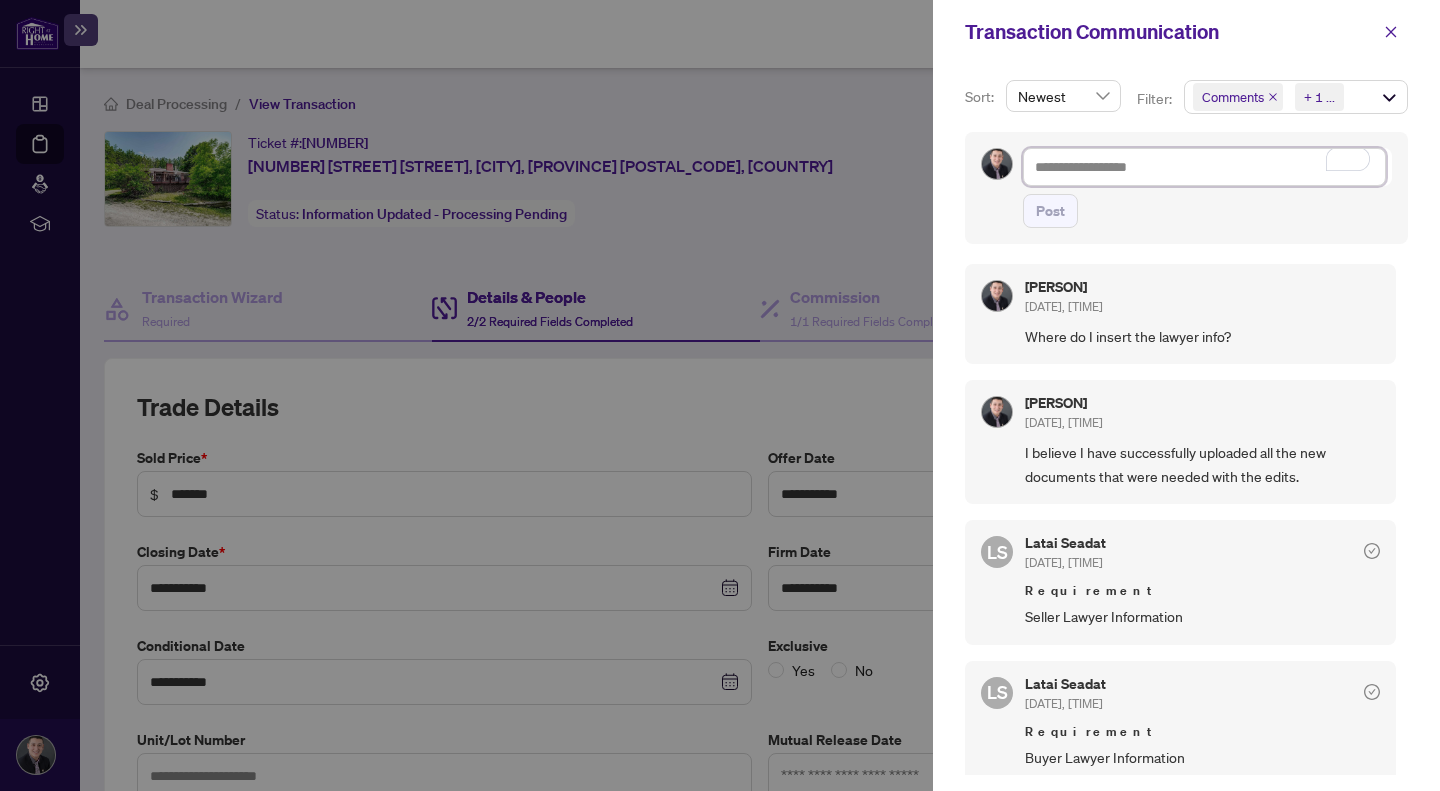 click at bounding box center (1204, 167) 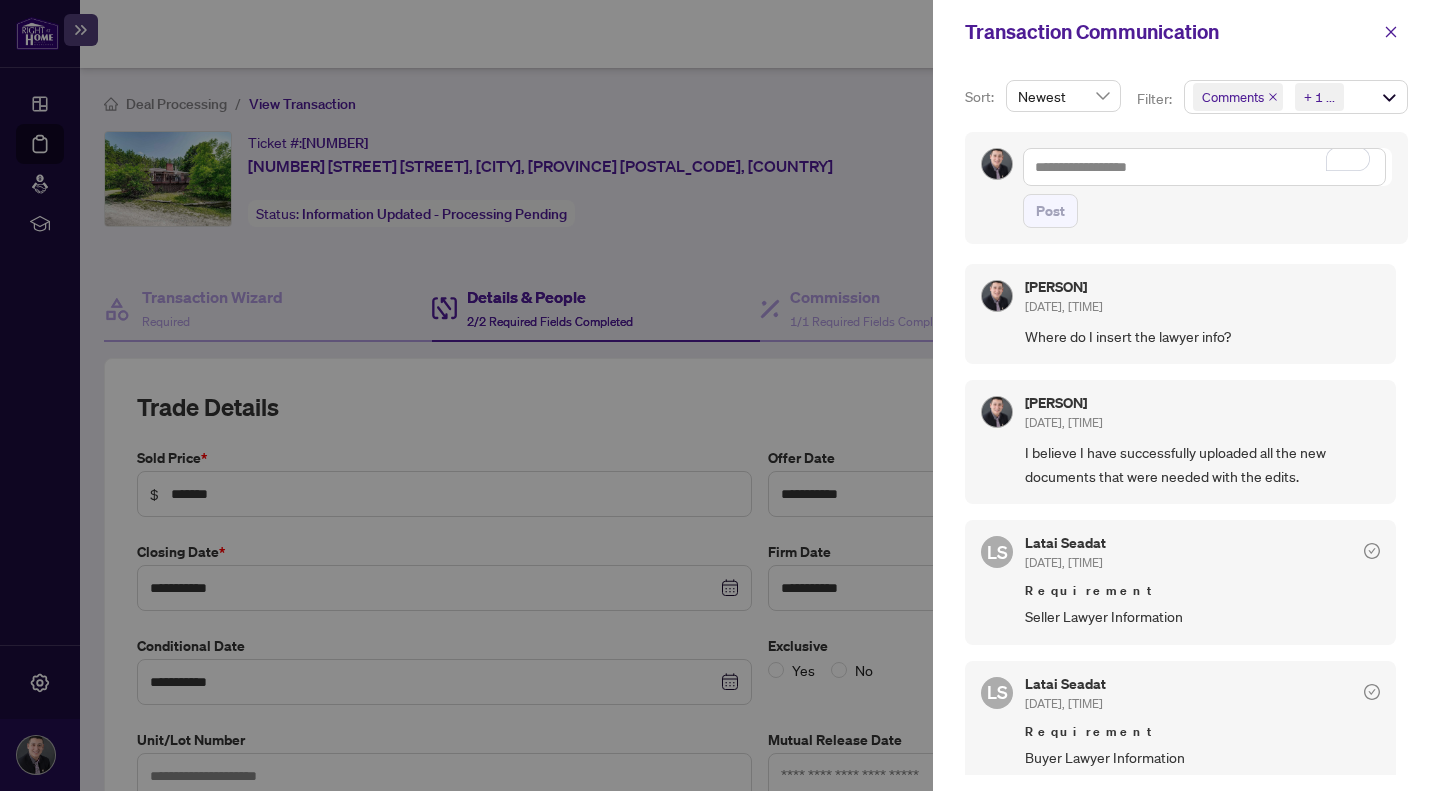 click on "Where do I insert the lawyer info?" at bounding box center [1202, 336] 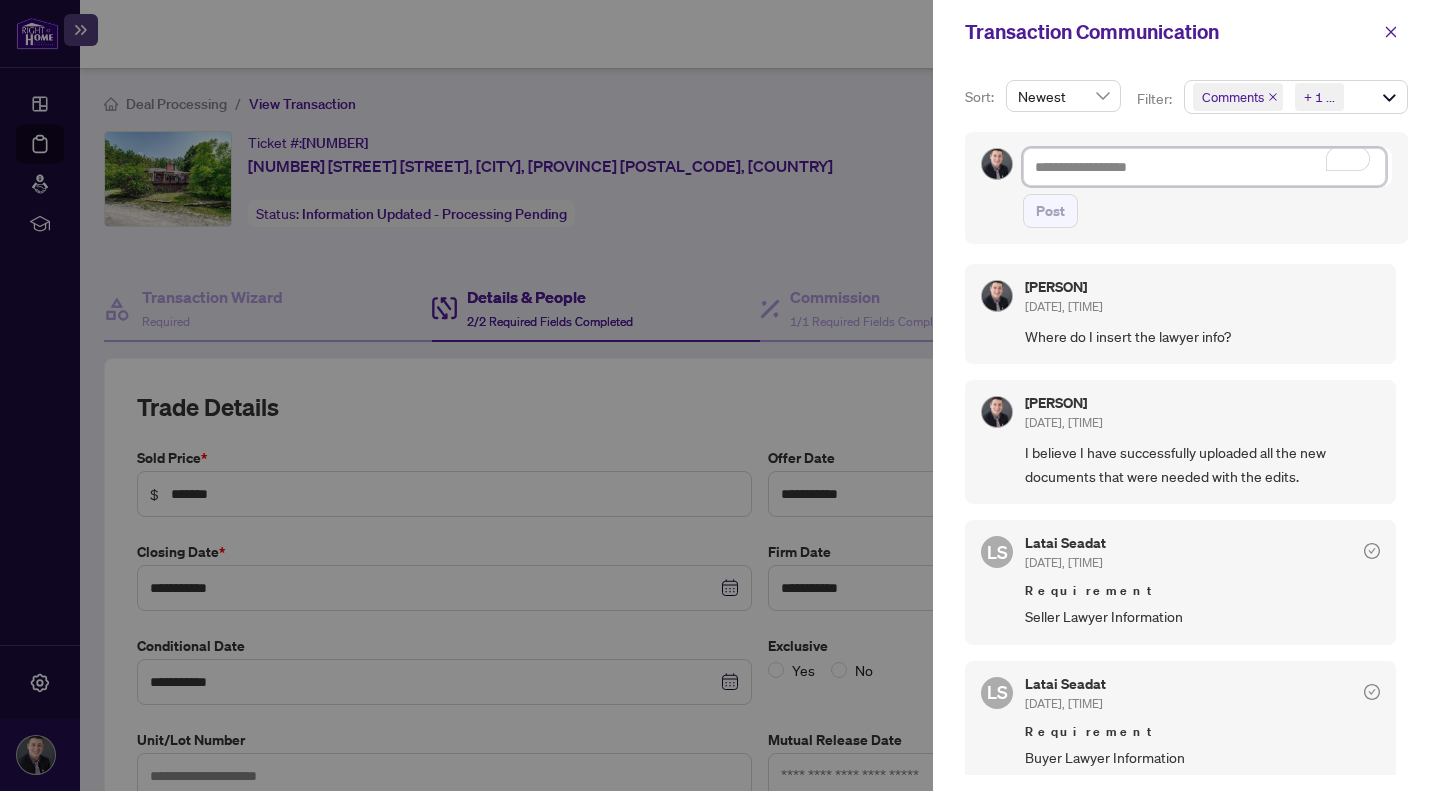 click at bounding box center (1204, 167) 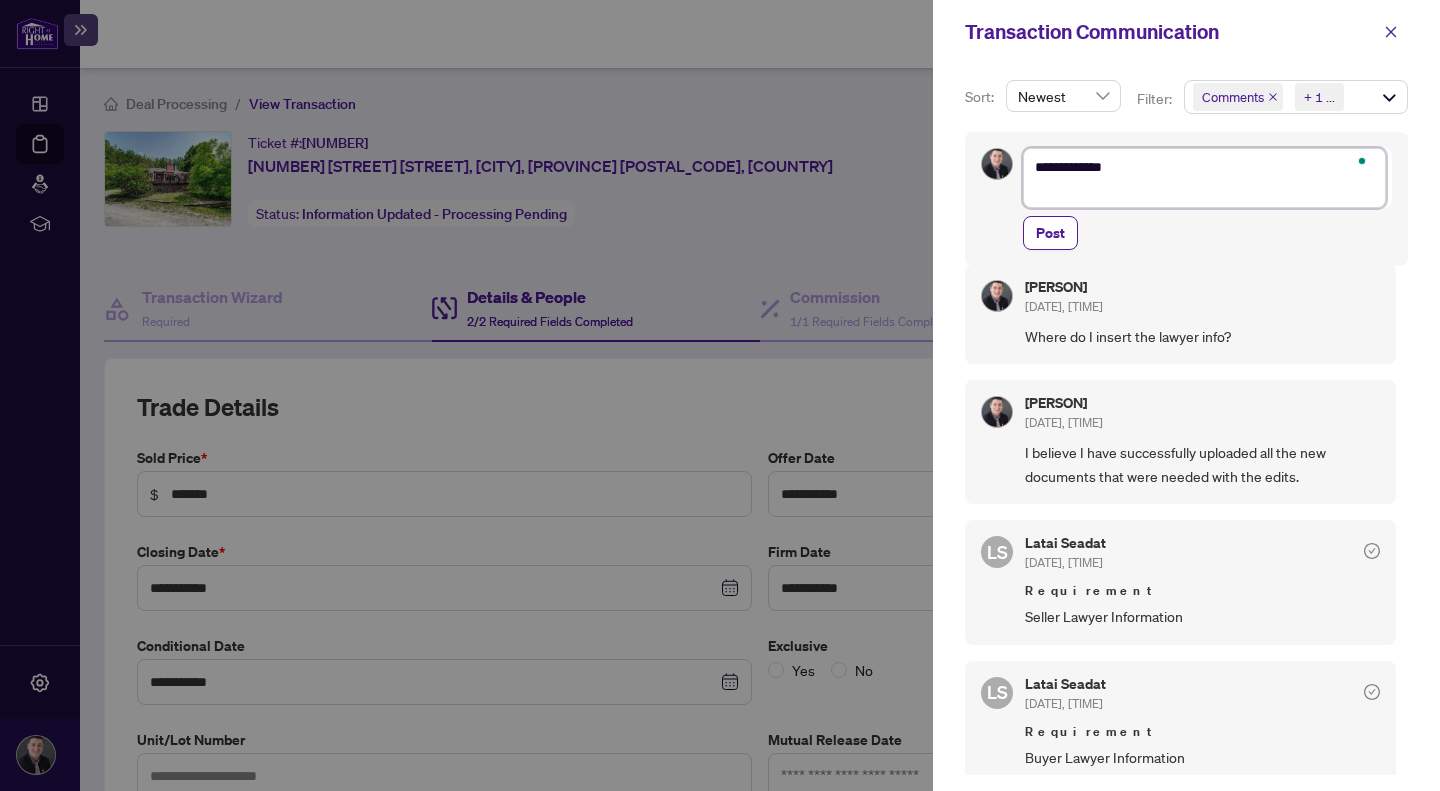 scroll, scrollTop: 4, scrollLeft: 0, axis: vertical 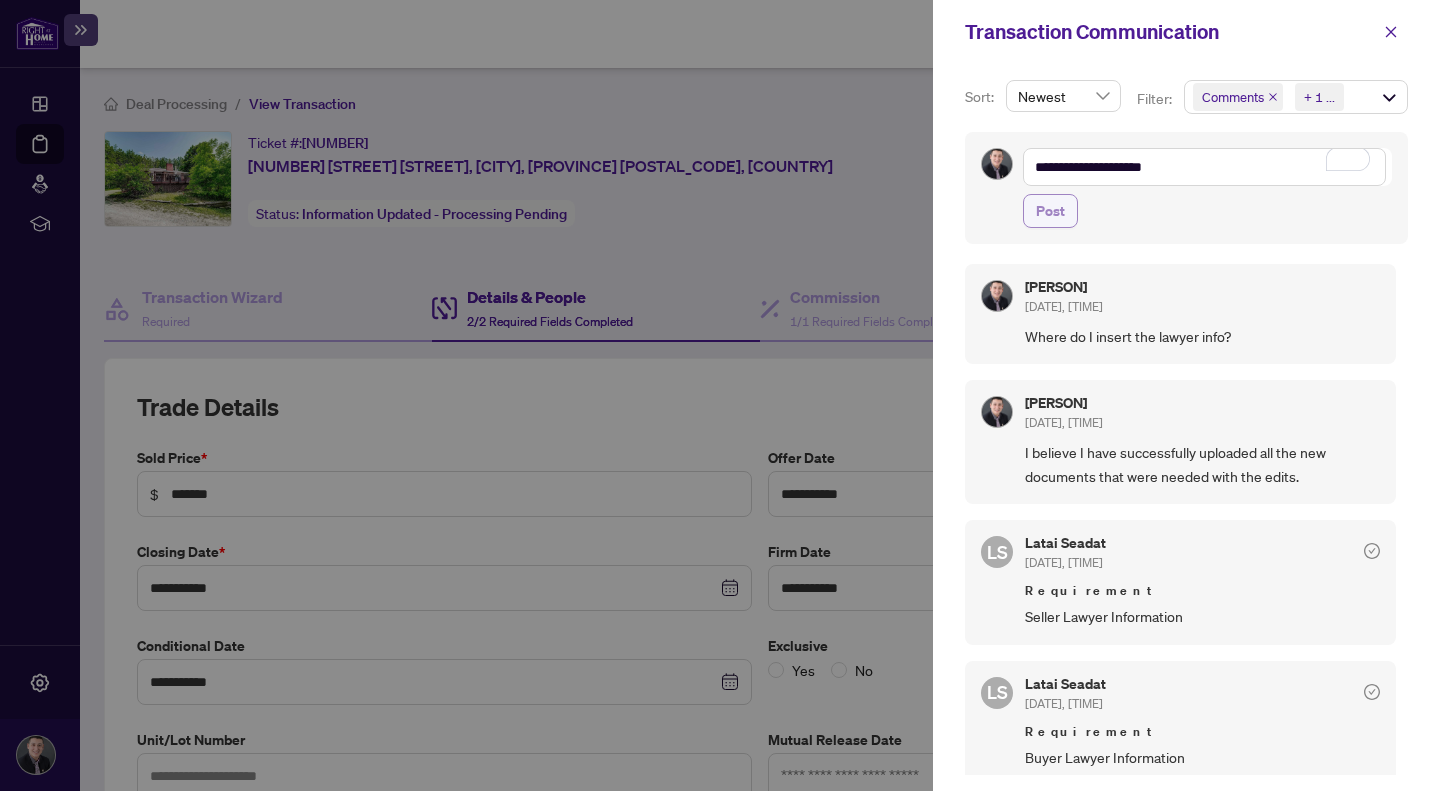 click on "Post" at bounding box center (1050, 211) 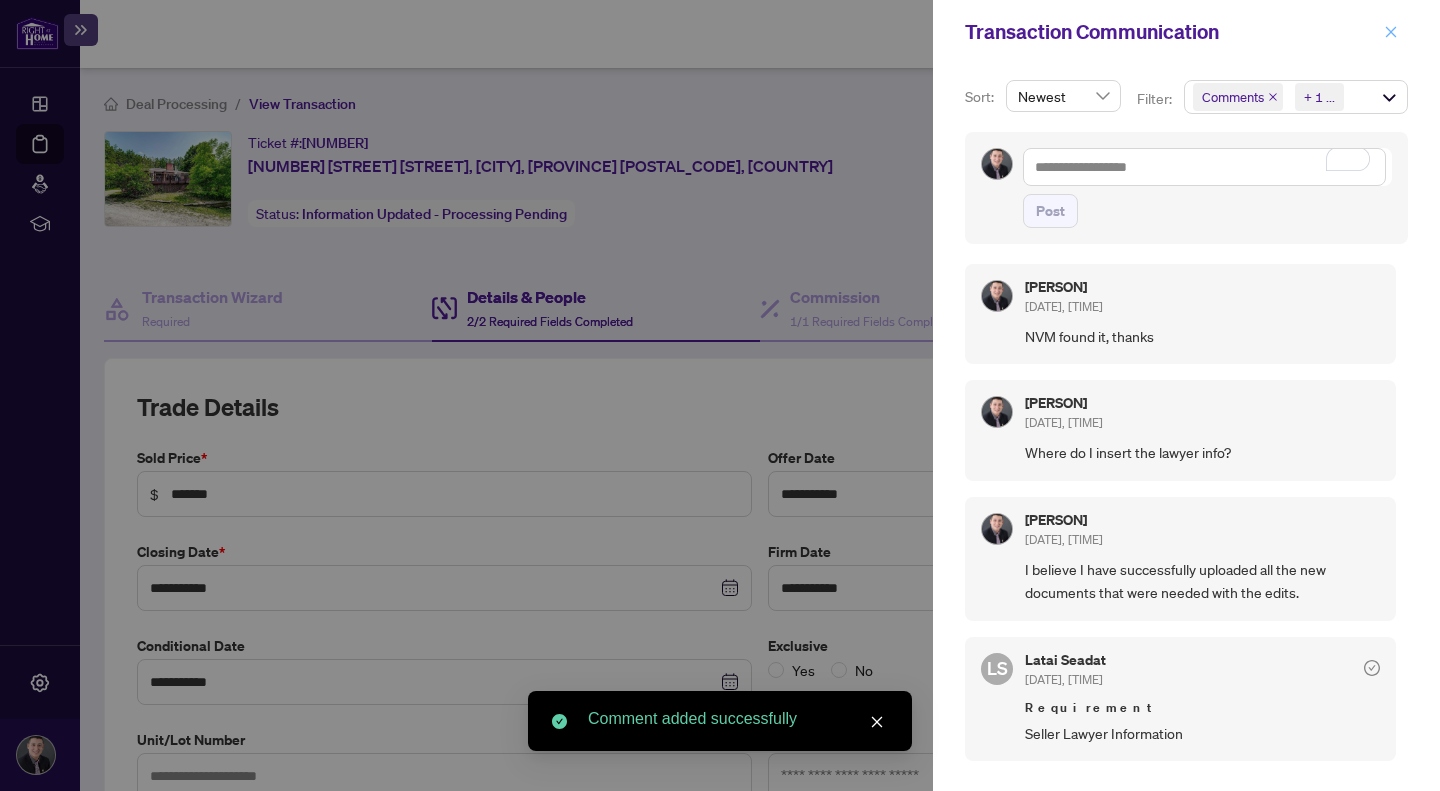click at bounding box center (1391, 32) 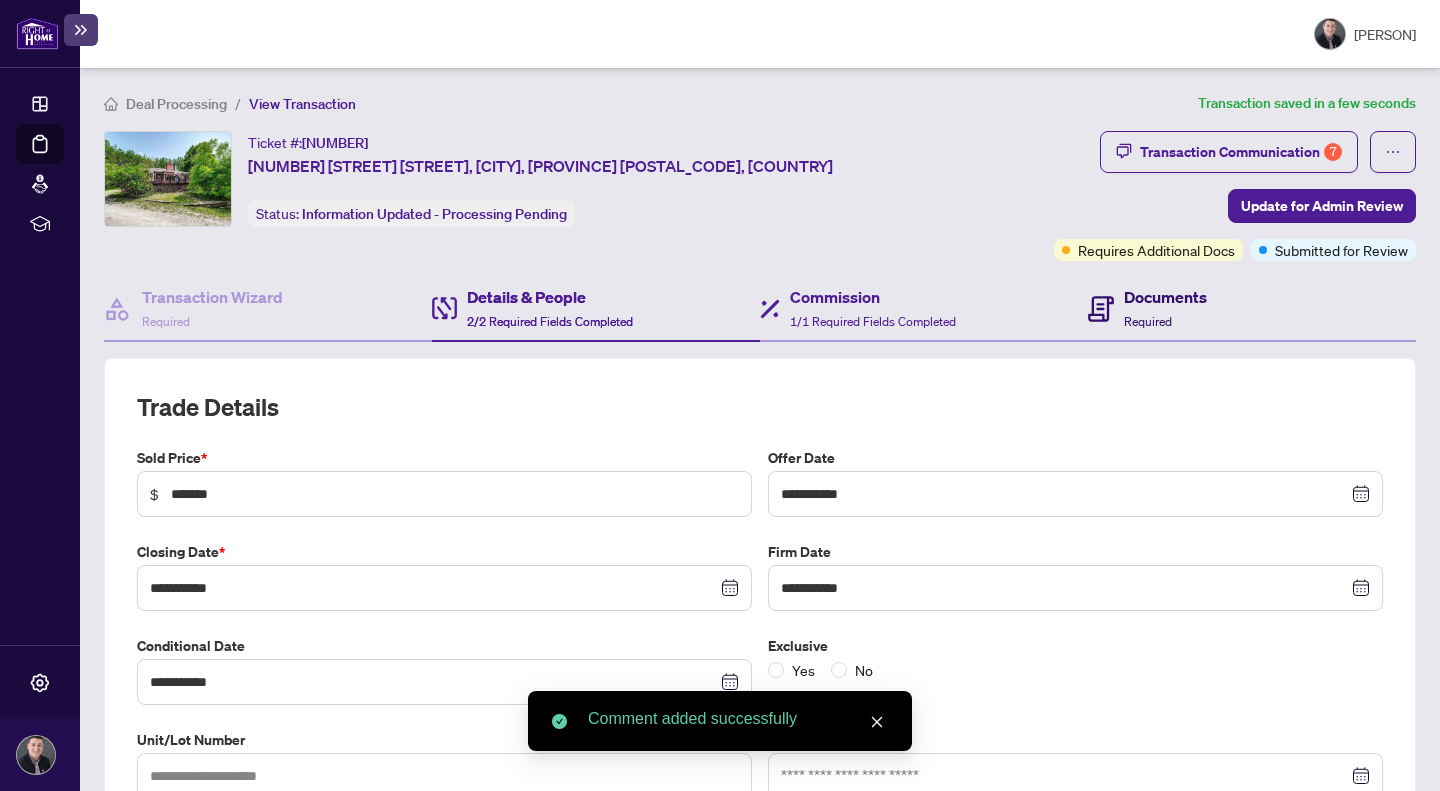 click on "Documents" at bounding box center [1165, 297] 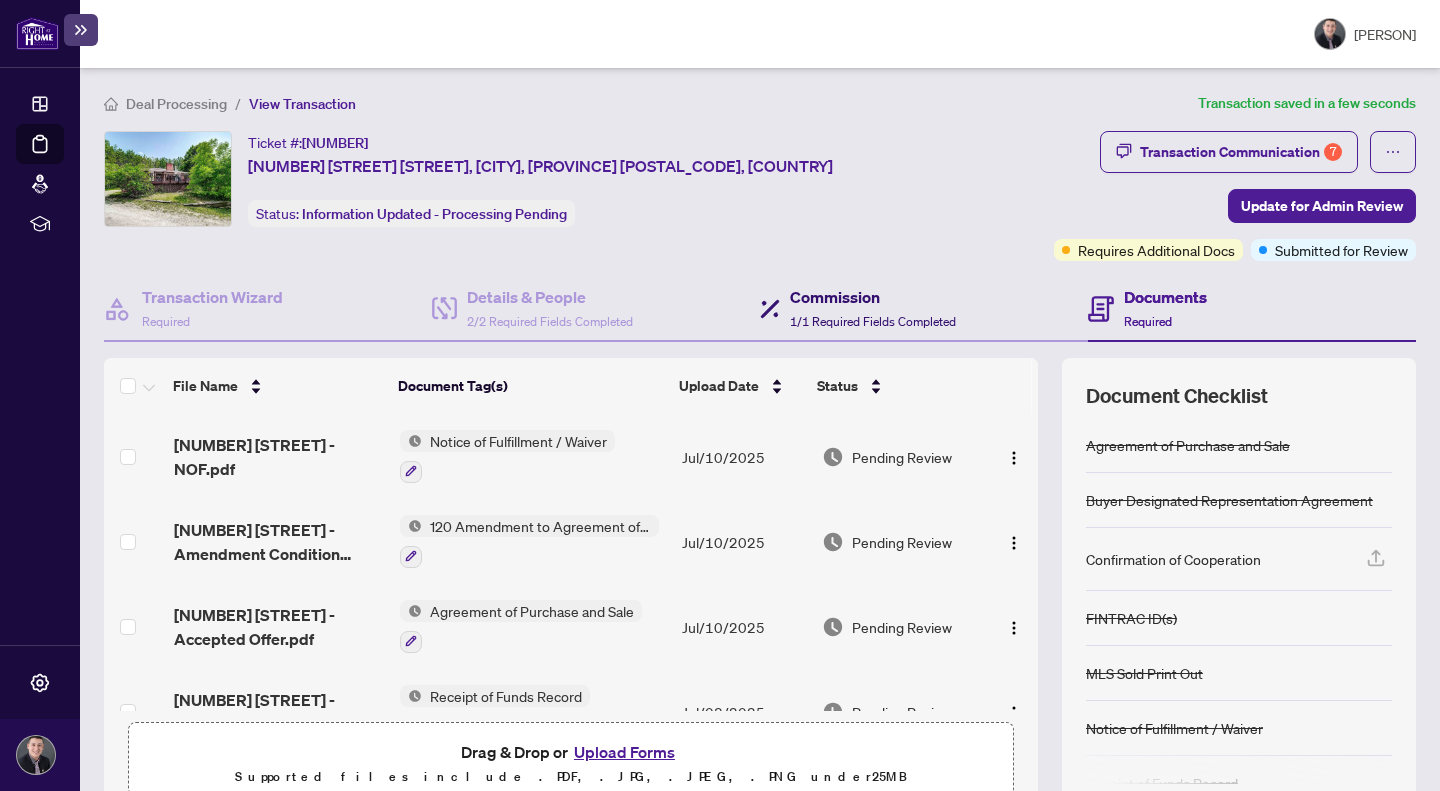 click on "Commission" at bounding box center (873, 297) 